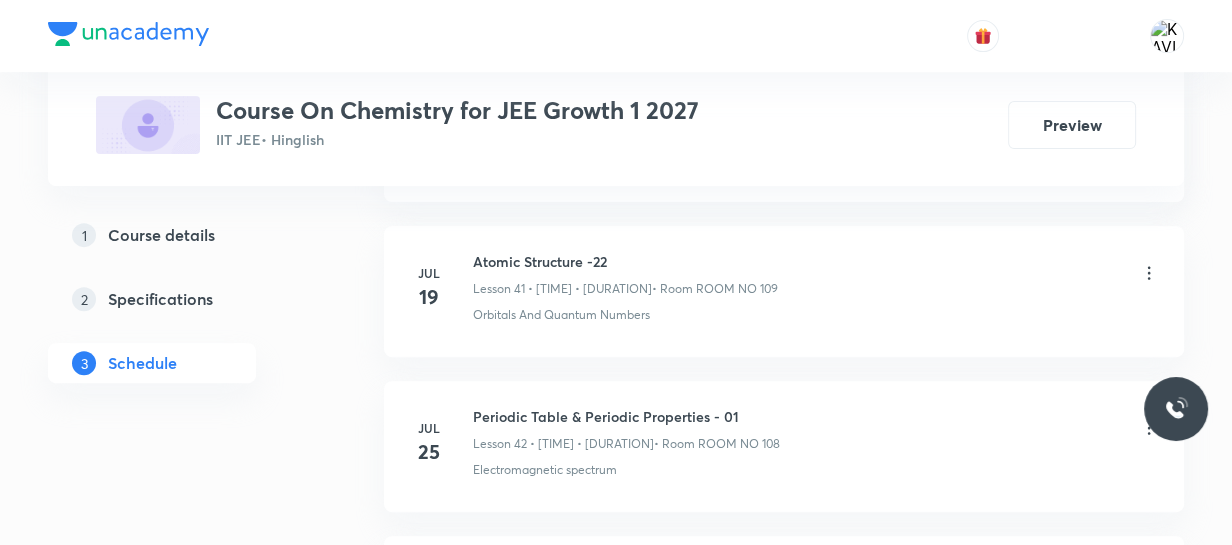 scroll, scrollTop: 7413, scrollLeft: 0, axis: vertical 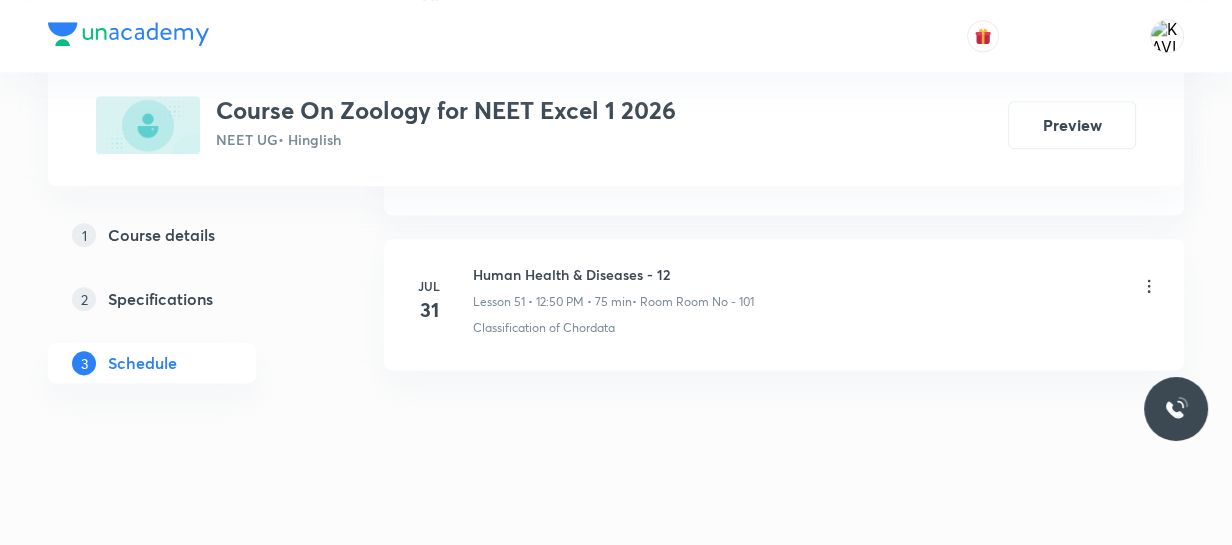 click on "Human Health & Diseases - 12" at bounding box center [613, 274] 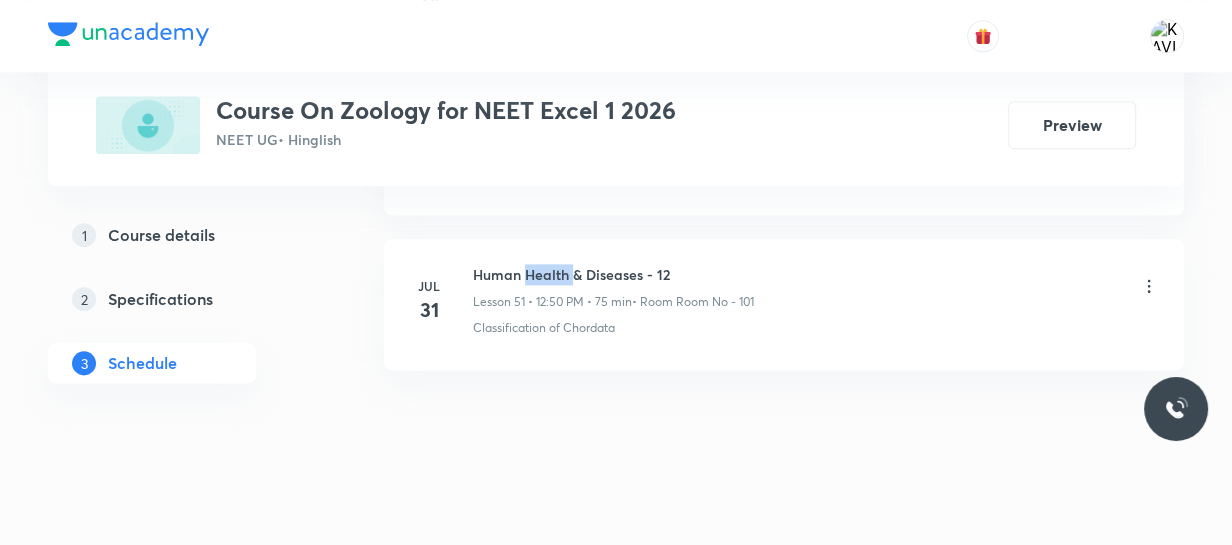 click on "Human Health & Diseases - 12" at bounding box center (613, 274) 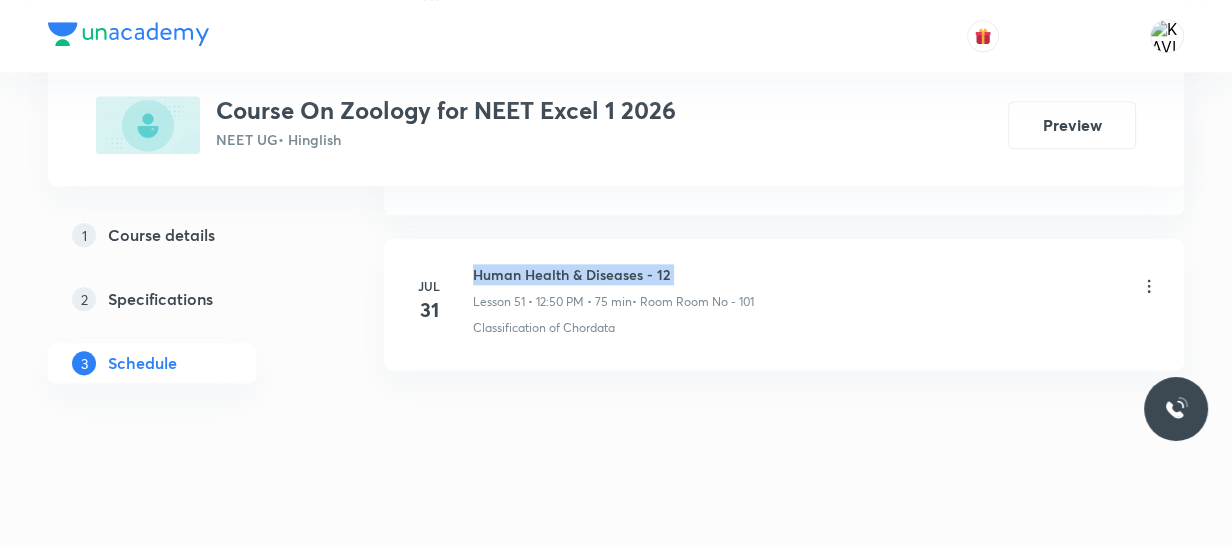 click on "Human Health & Diseases - 12" at bounding box center (613, 274) 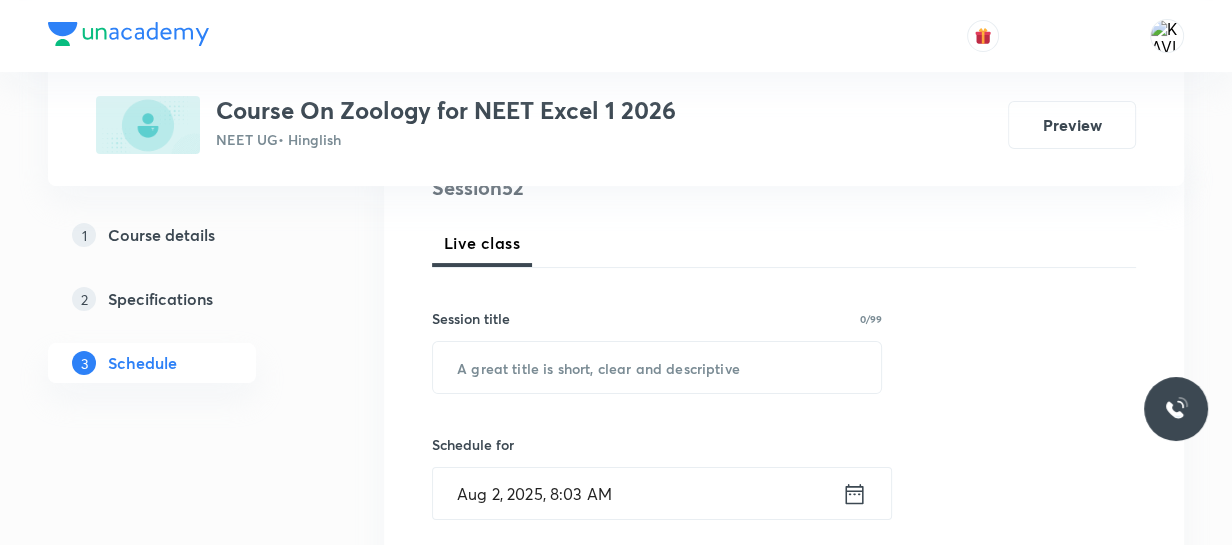 scroll, scrollTop: 258, scrollLeft: 0, axis: vertical 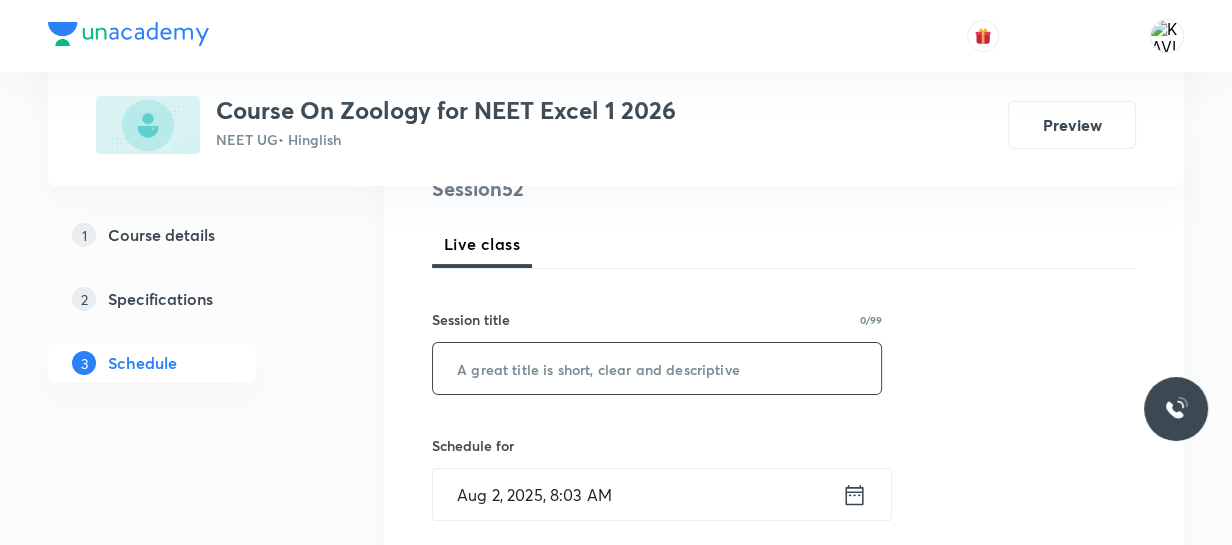 click at bounding box center (657, 368) 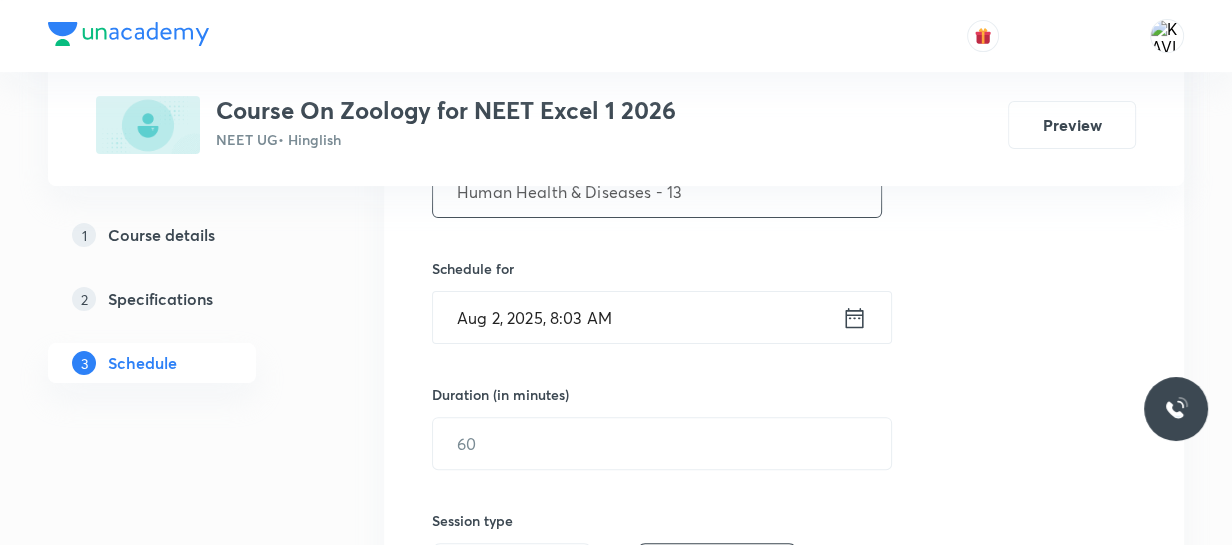 scroll, scrollTop: 440, scrollLeft: 0, axis: vertical 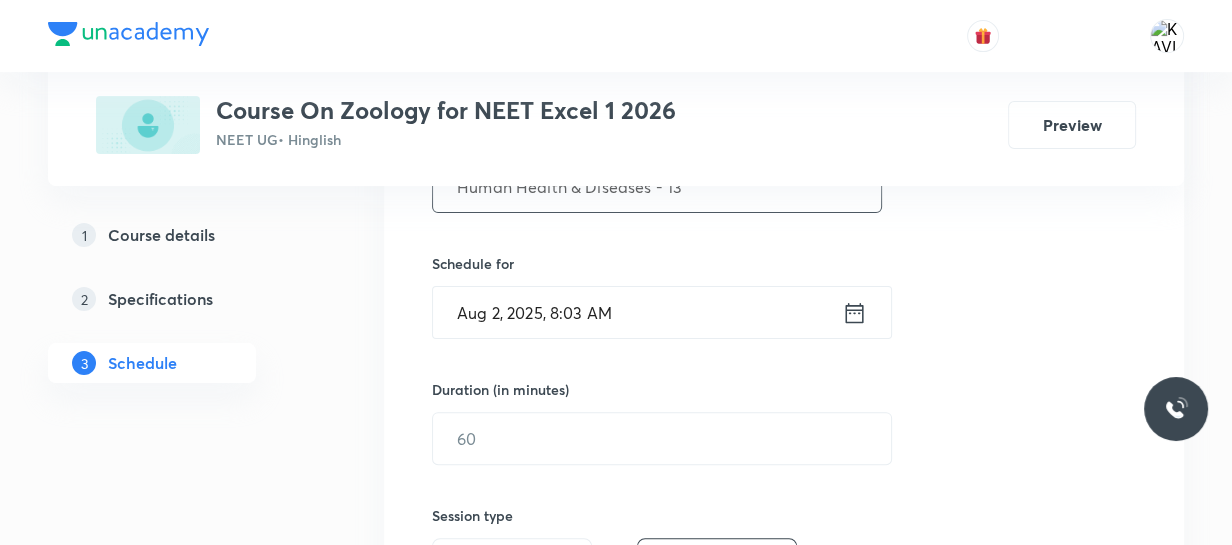 type on "Human Health & Diseases - 13" 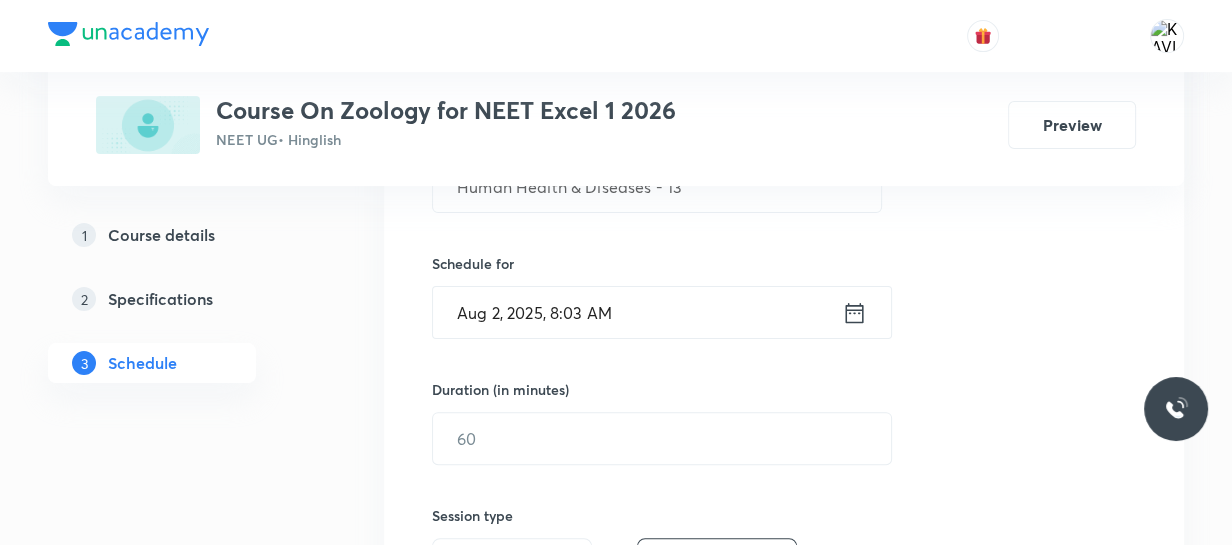 click 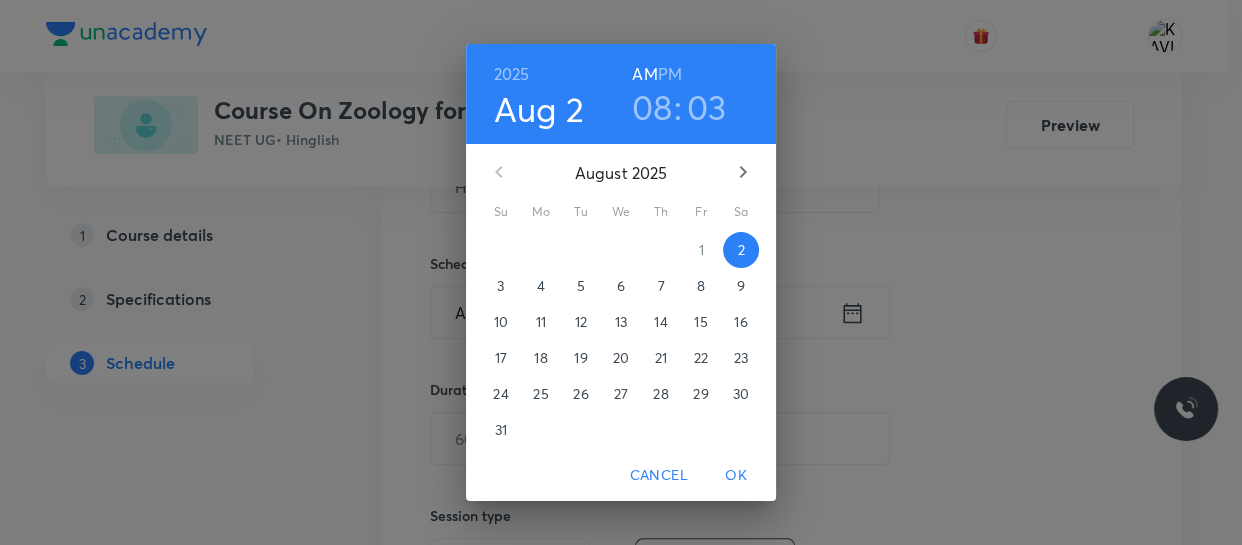 click on "08" at bounding box center (652, 107) 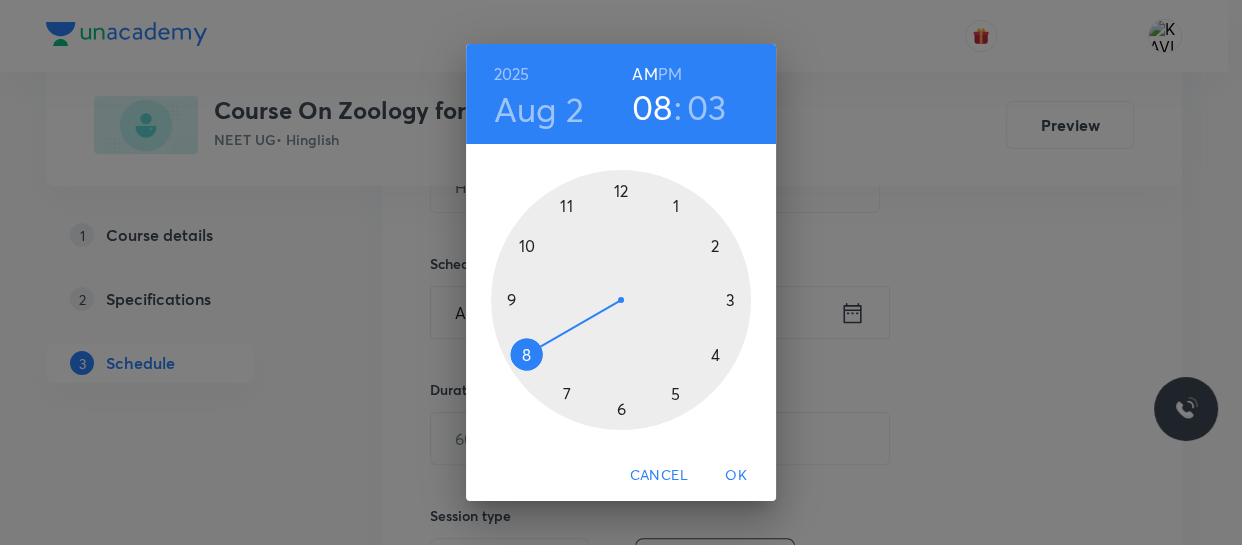 click at bounding box center [621, 300] 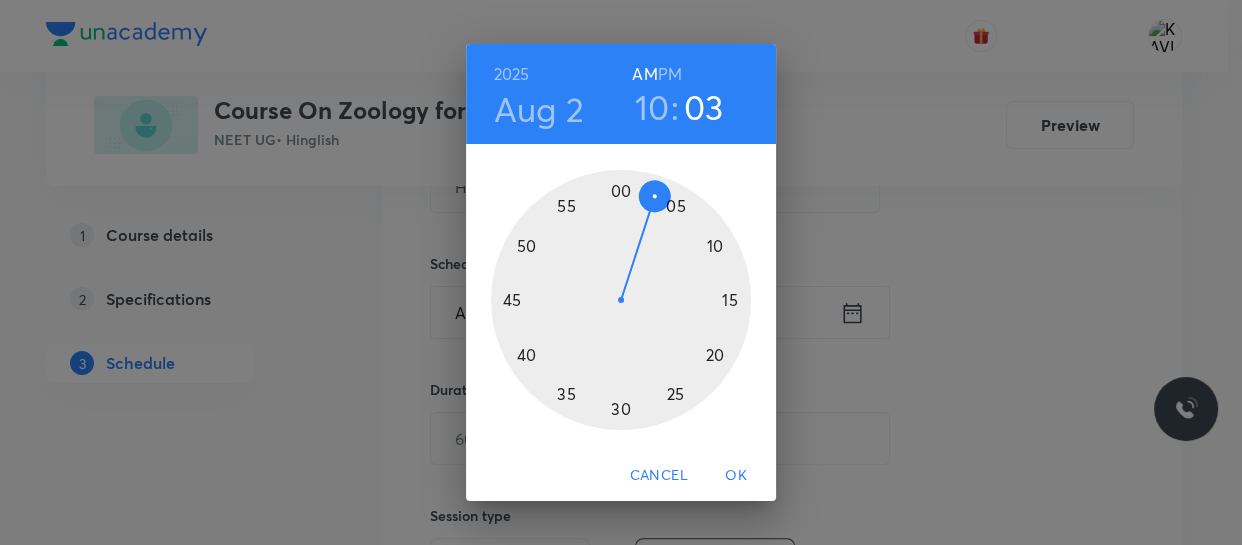 click at bounding box center [621, 300] 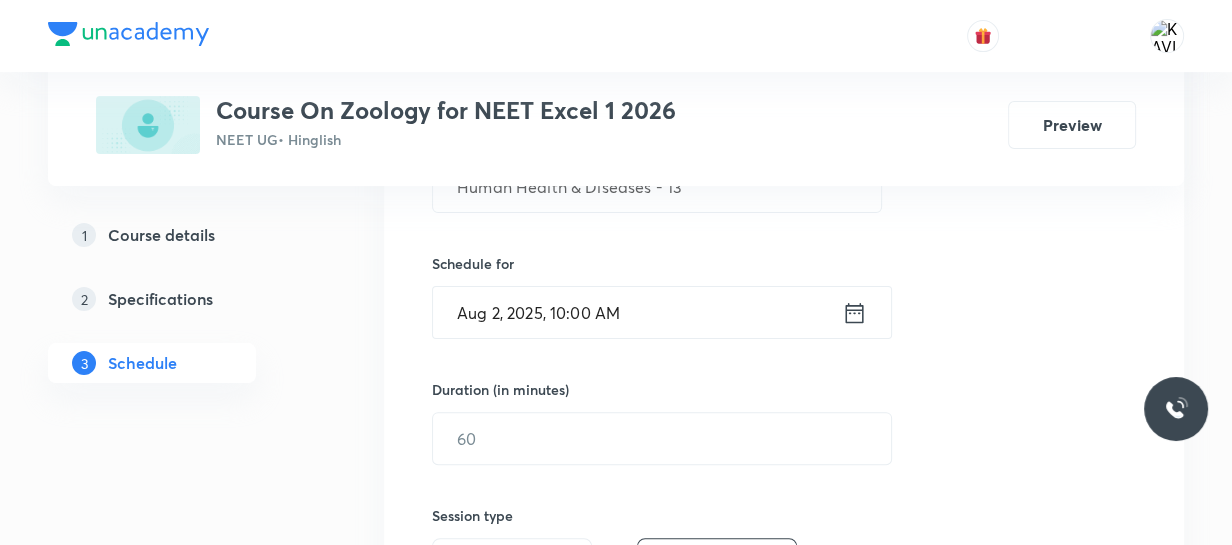 scroll, scrollTop: 575, scrollLeft: 0, axis: vertical 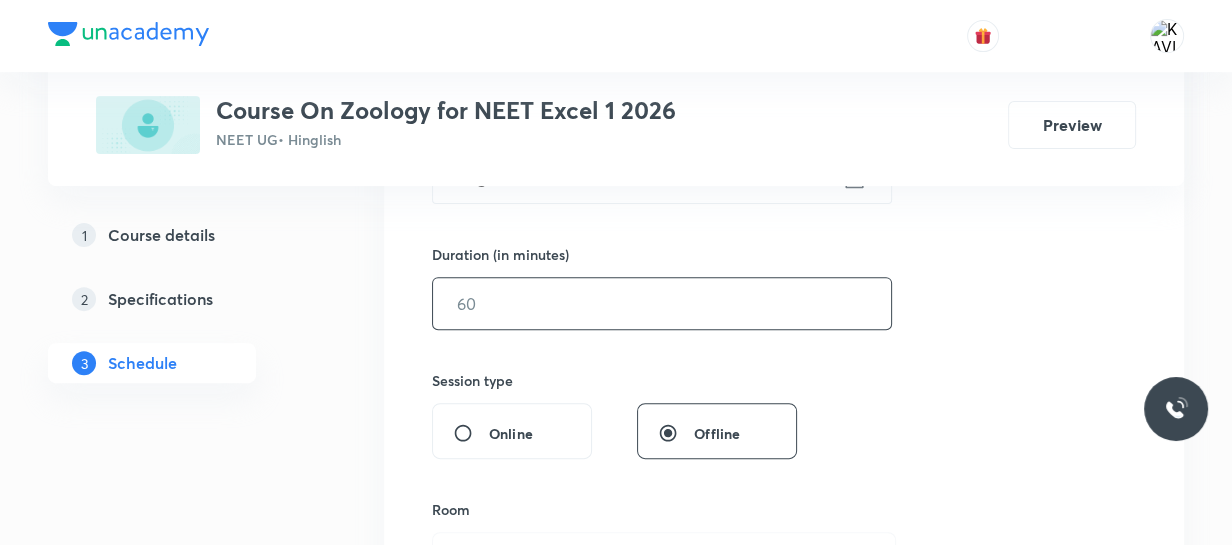 click at bounding box center [662, 303] 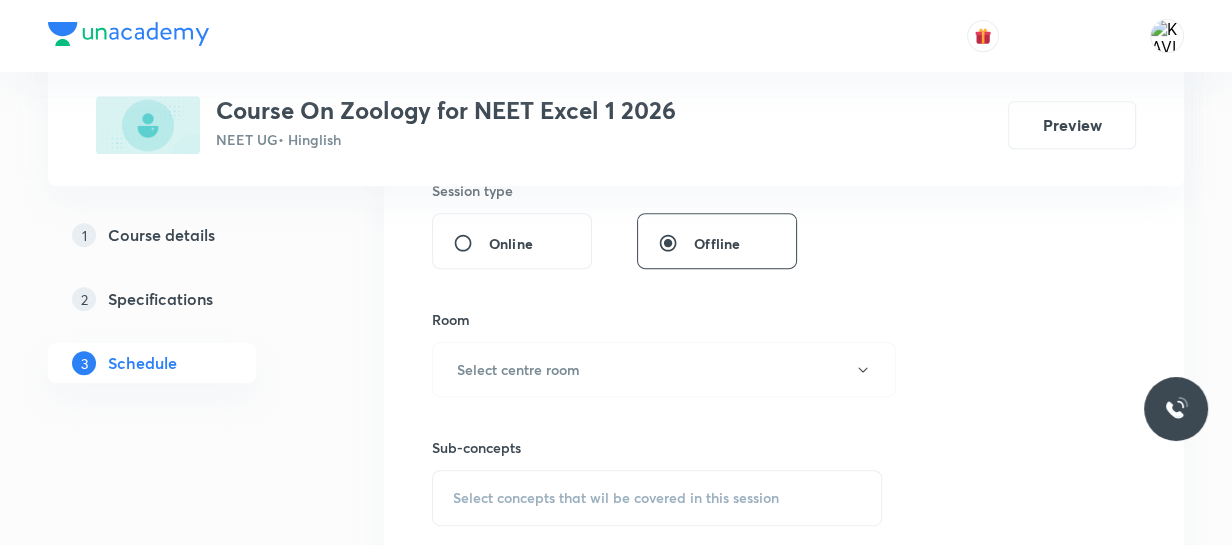 scroll, scrollTop: 768, scrollLeft: 0, axis: vertical 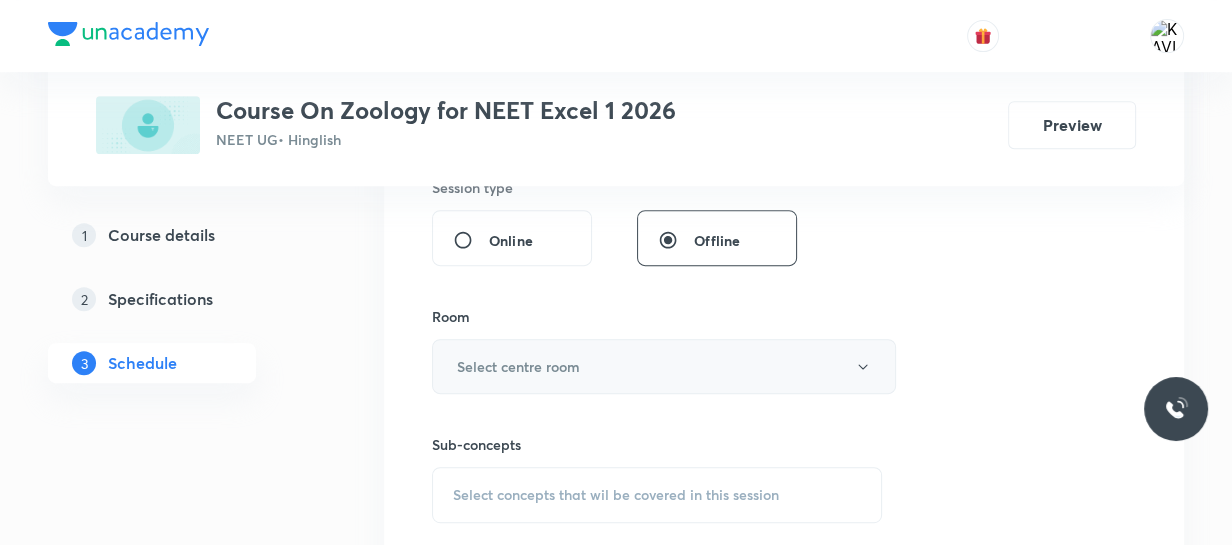 type on "75" 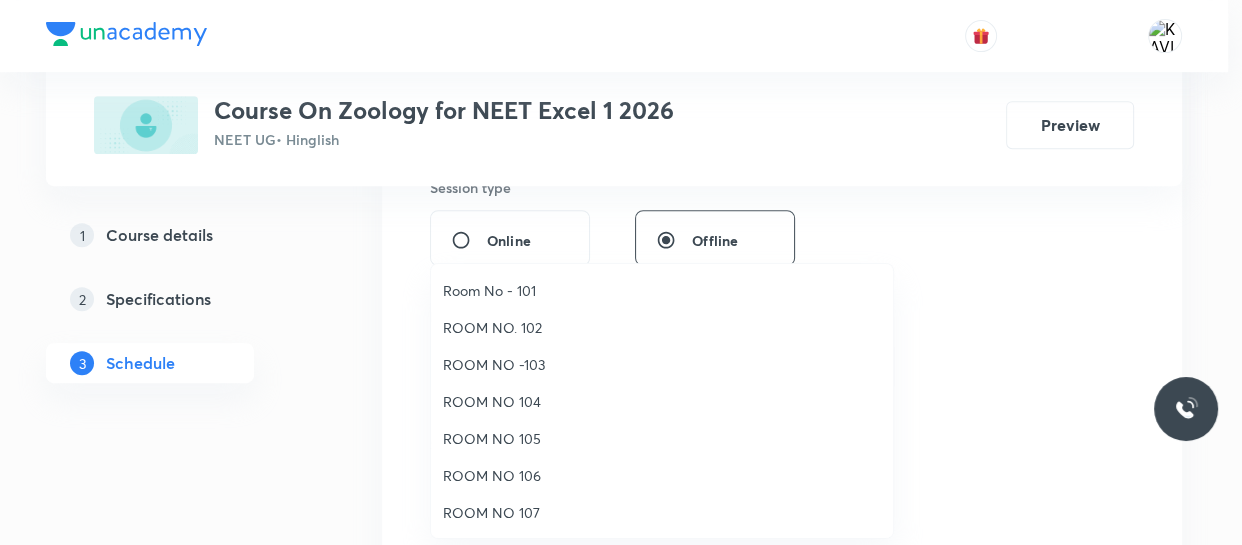 click on "Room No - 101" at bounding box center [662, 290] 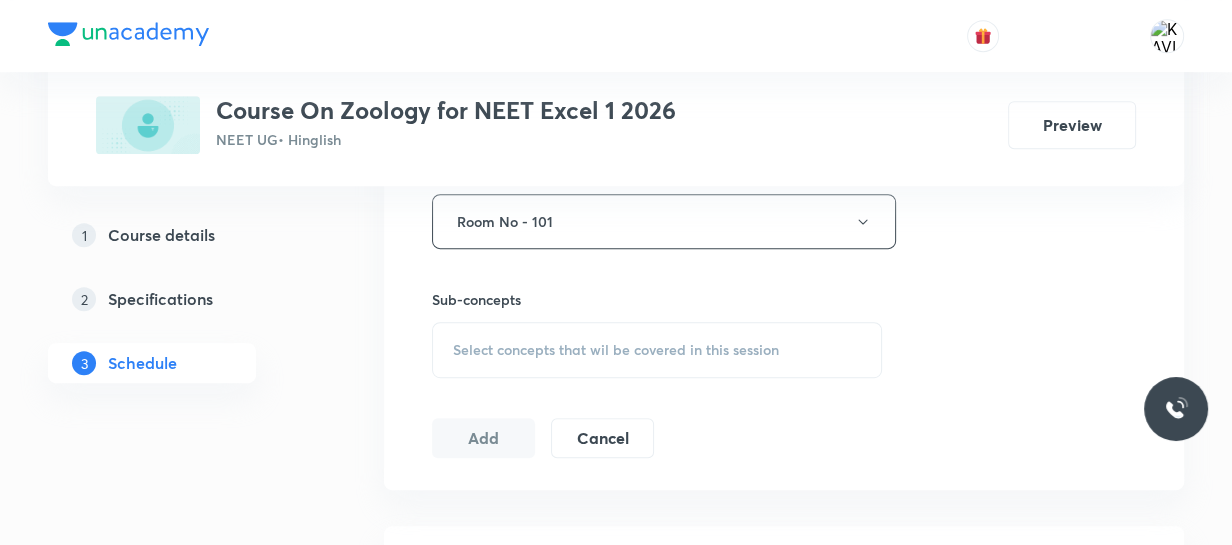 scroll, scrollTop: 914, scrollLeft: 0, axis: vertical 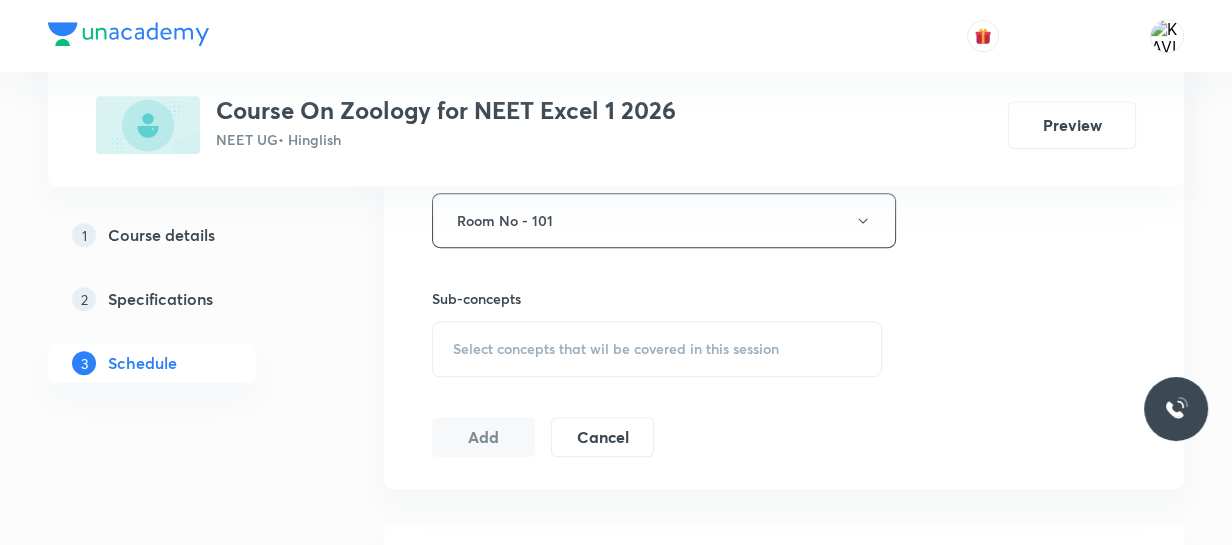 click on "Select concepts that wil be covered in this session" at bounding box center [657, 349] 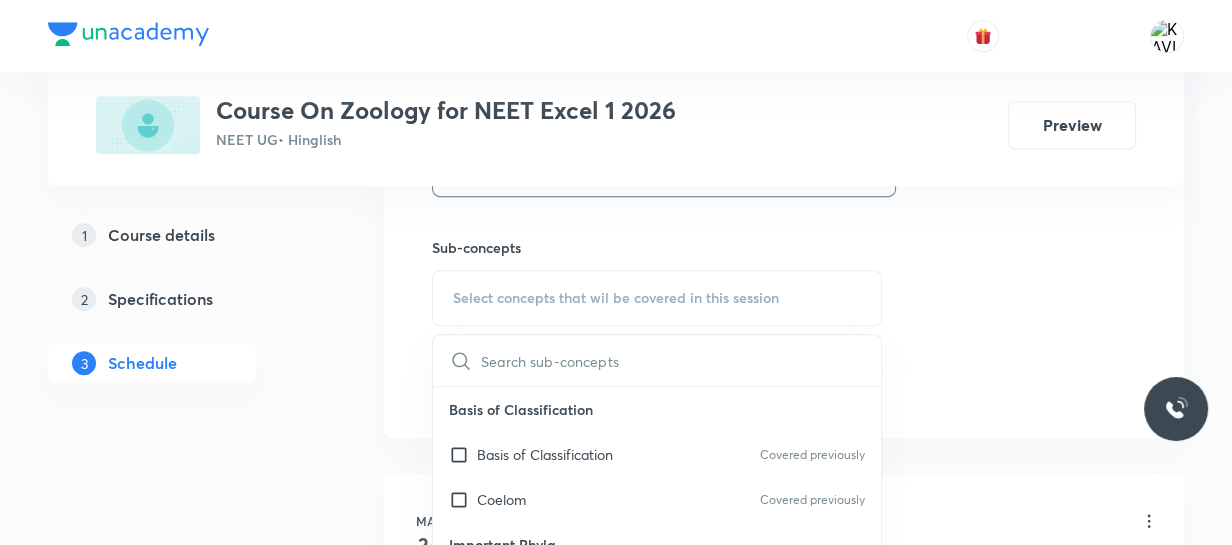 scroll, scrollTop: 970, scrollLeft: 0, axis: vertical 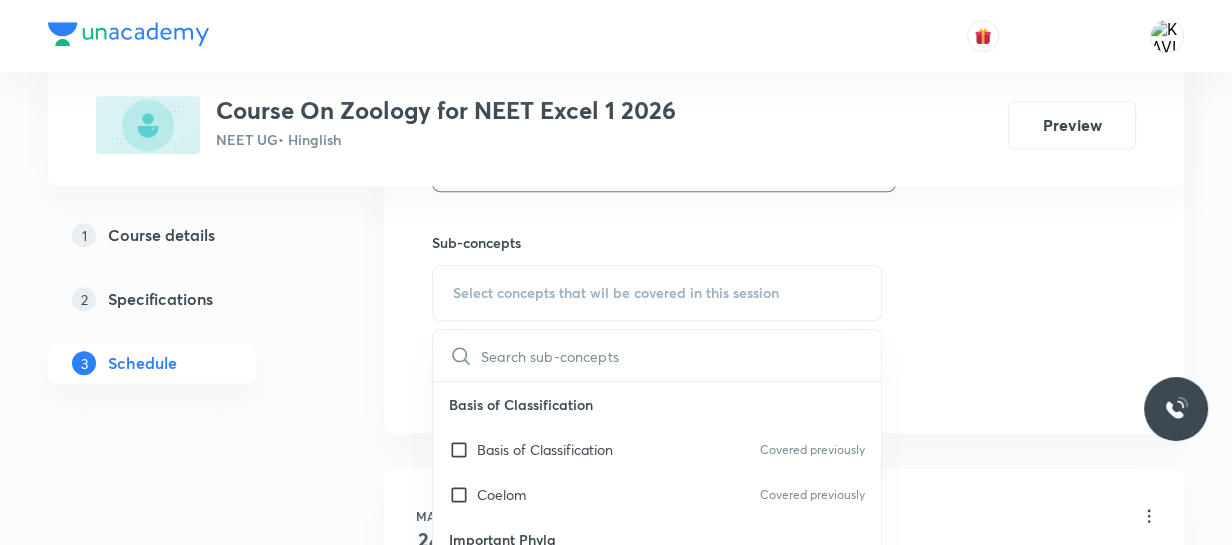 click on "Basis of Classification" at bounding box center [657, 404] 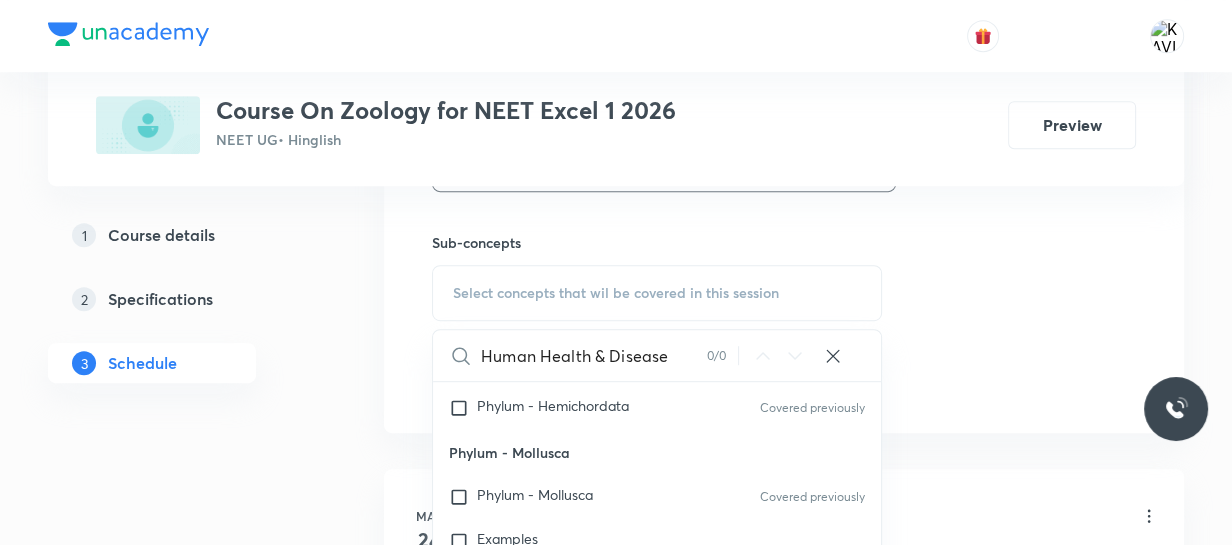 scroll, scrollTop: 1134, scrollLeft: 0, axis: vertical 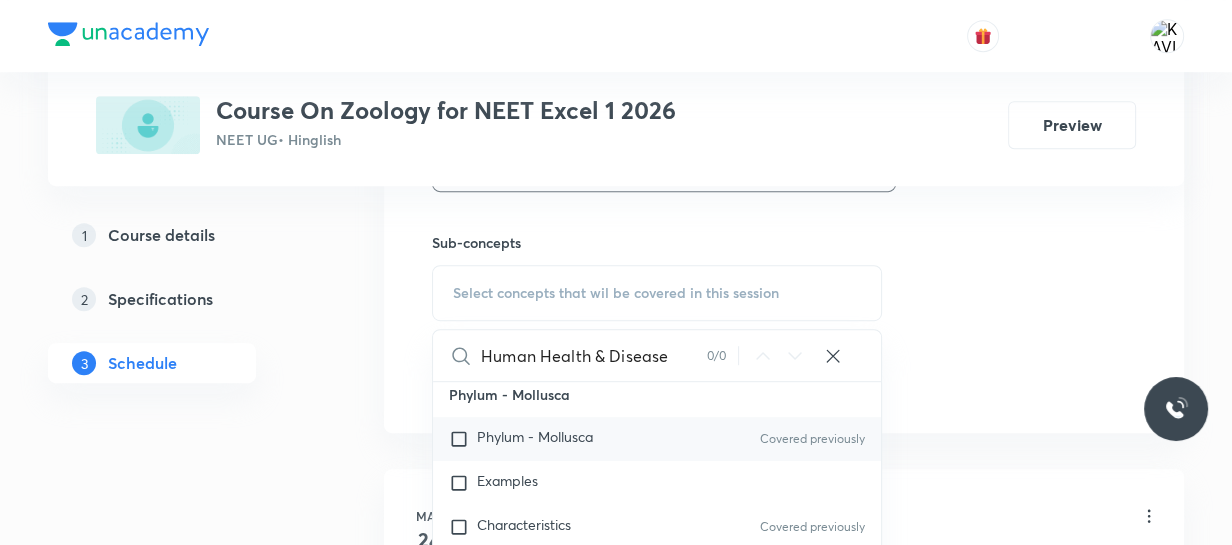 type on "Human Health & Disease" 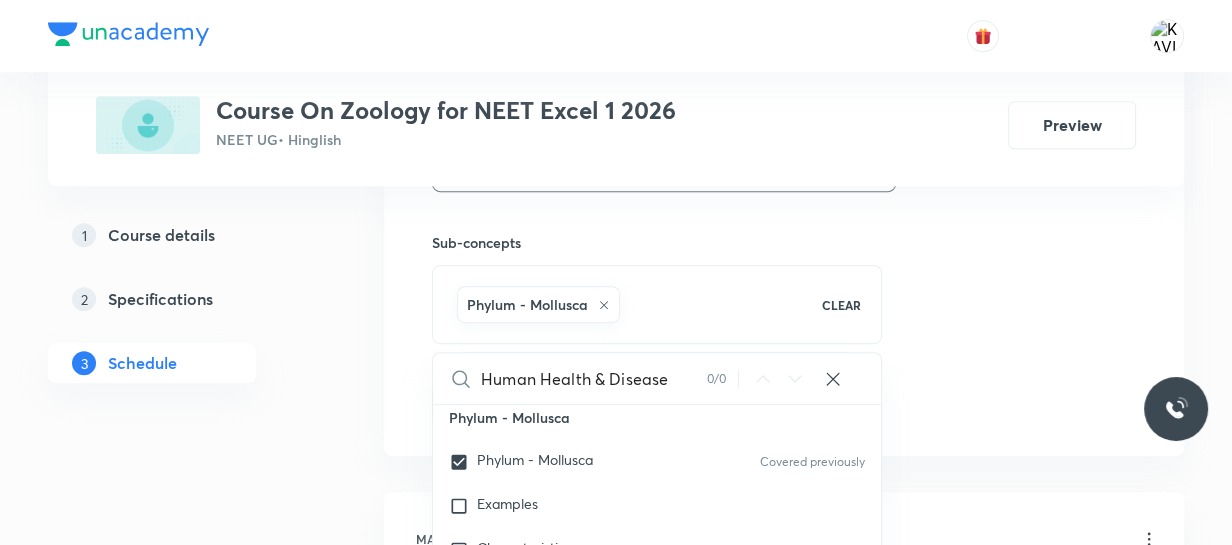 click on "Session  52 Live class Session title 28/99 Human Health & Diseases - 13 ​ Schedule for Aug 2, 2025, 10:00 AM ​ Duration (in minutes) 75 ​   Session type Online Offline Room Room No - 101 Sub-concepts Phylum - Mollusca CLEAR Human Health & Disease 0 / 0 ​ Basis of Classification Basis of Classification Covered previously Coelom Covered previously Important Phyla Important Phyla Covered previously Class - Mammalia Class - Mammalia Covered previously Class - Amphibia Class - Amphibia Covered previously Super Class - Pisces Super Class - Pisces Covered previously Class - Cyclostomata Class - Cyclostomata Covered previously Sub Phylum - Vertebrata Sub Phylum - Vertebrata Covered previously Sub Phylum - Cephalochordata Sub Phylum - Cephalochordata Covered previously Sub Phylum - Urochordata or Tunicata Sub Phylum - Urochordata or Tunicata Covered previously Classification of Chordata Classification of Chordata Covered previously Phylum - Chordata Phylum - Chordata Covered previously Phylum - Hemichordata" at bounding box center (784, -57) 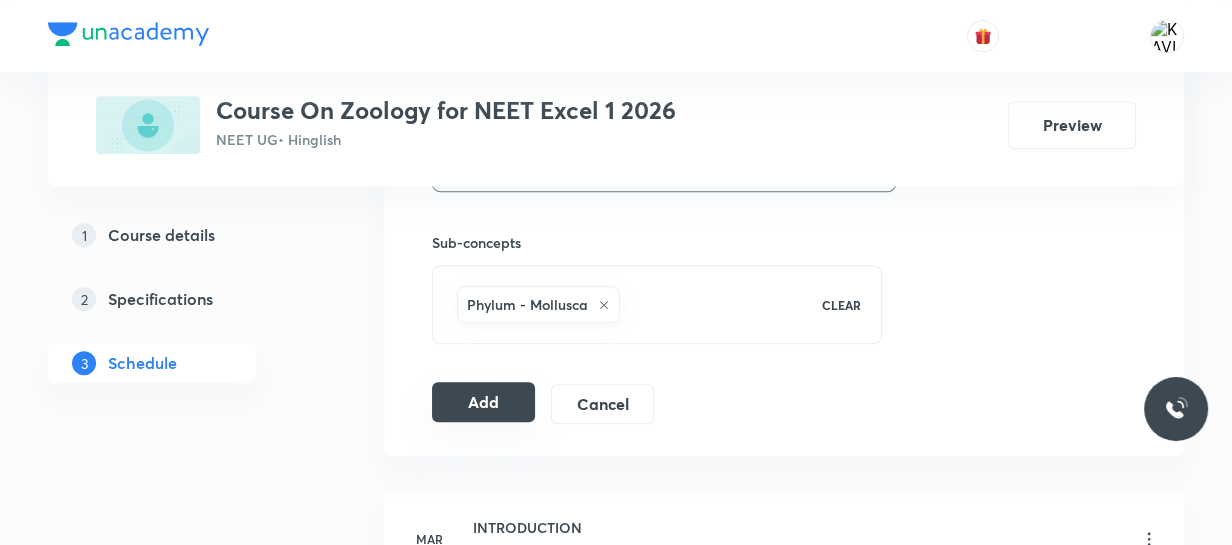 click on "Add" at bounding box center [483, 402] 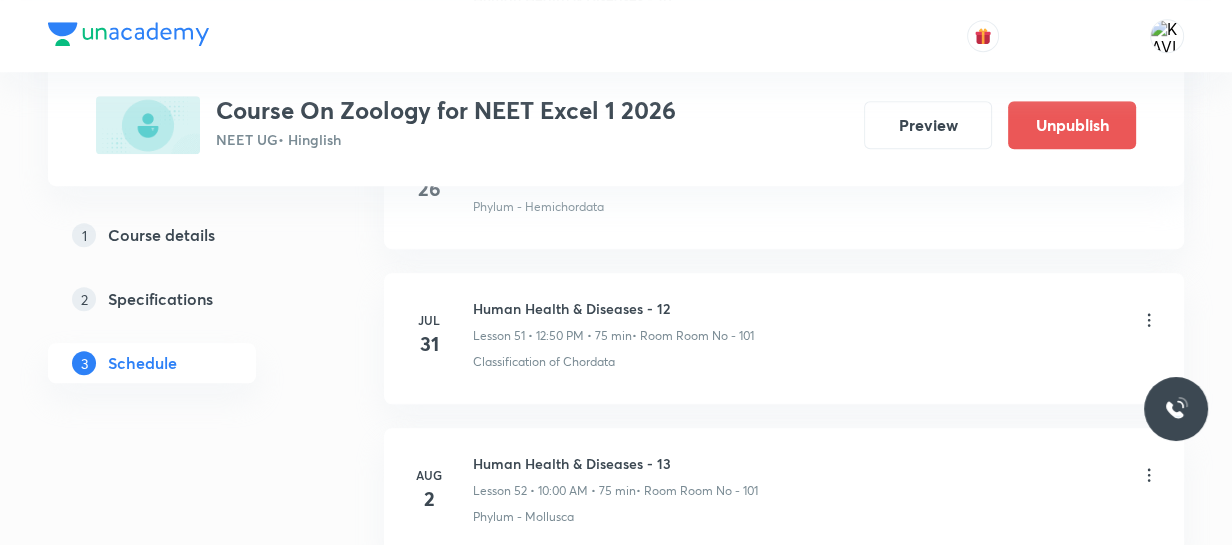 scroll, scrollTop: 8187, scrollLeft: 0, axis: vertical 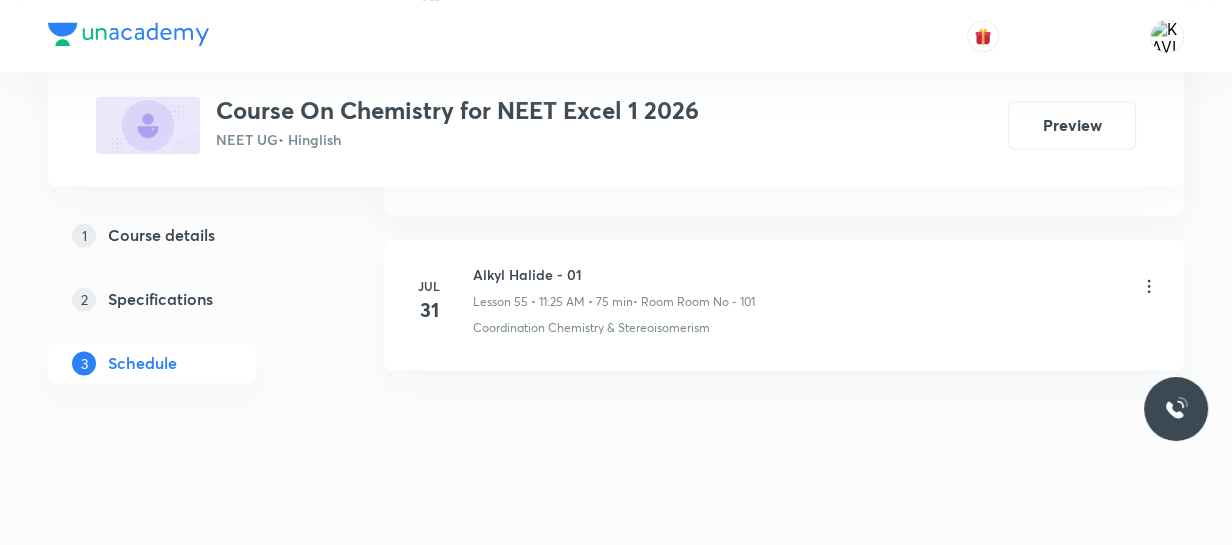 click on "Alkyl Halide - 01" at bounding box center (614, 274) 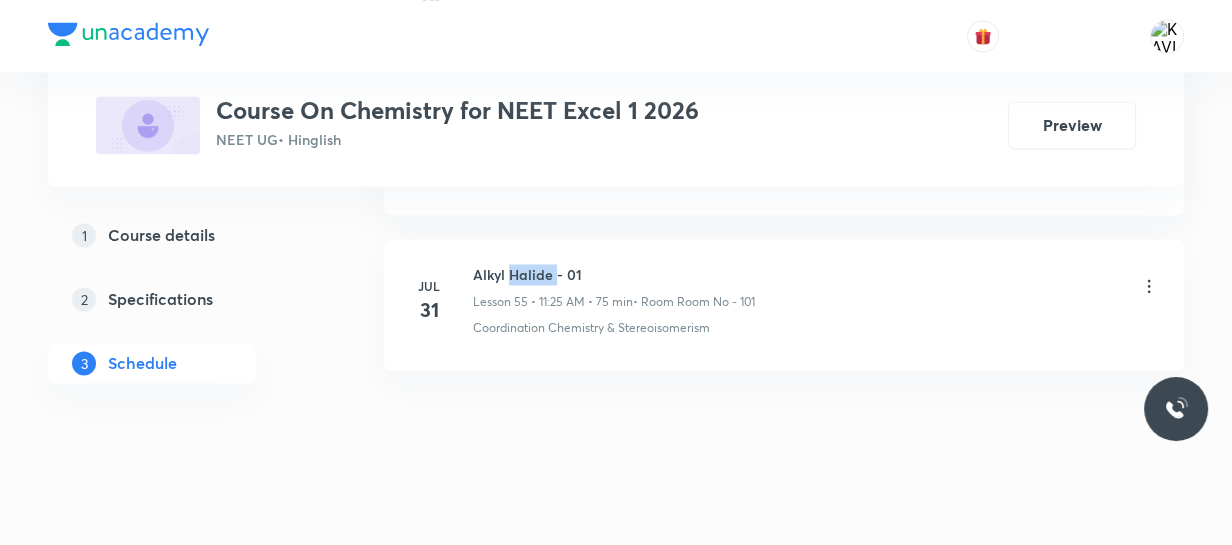 click on "Alkyl Halide - 01" at bounding box center (614, 274) 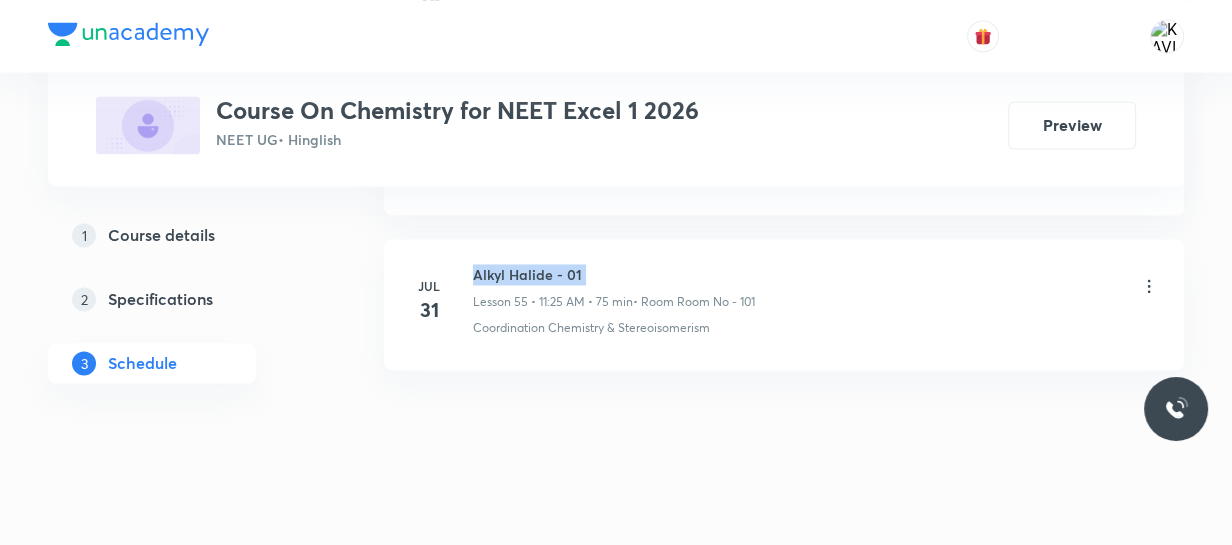 click on "Alkyl Halide - 01" at bounding box center [614, 274] 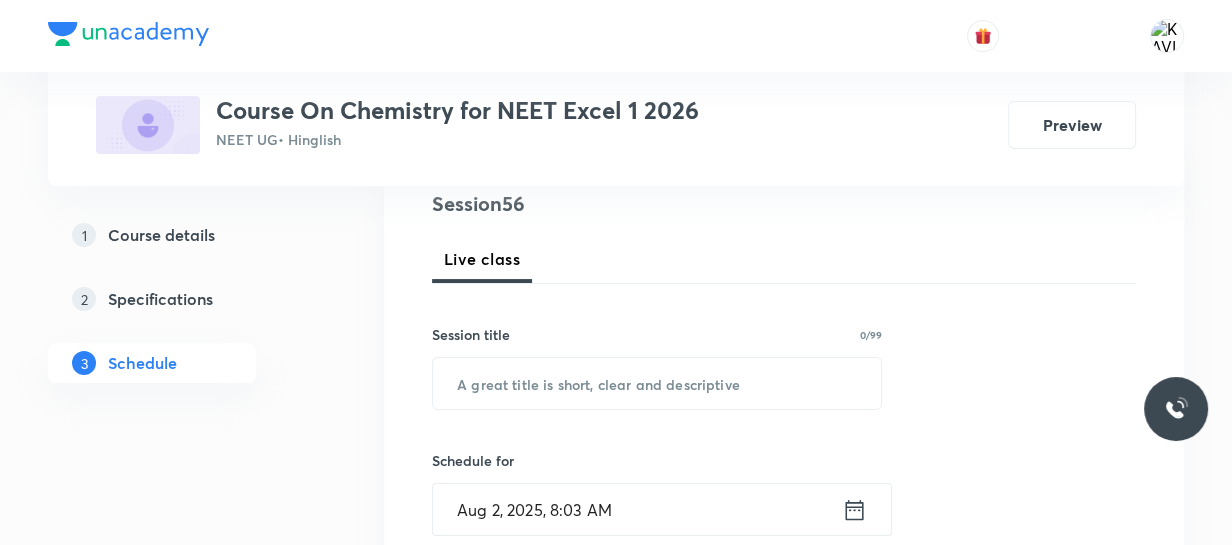 scroll, scrollTop: 245, scrollLeft: 0, axis: vertical 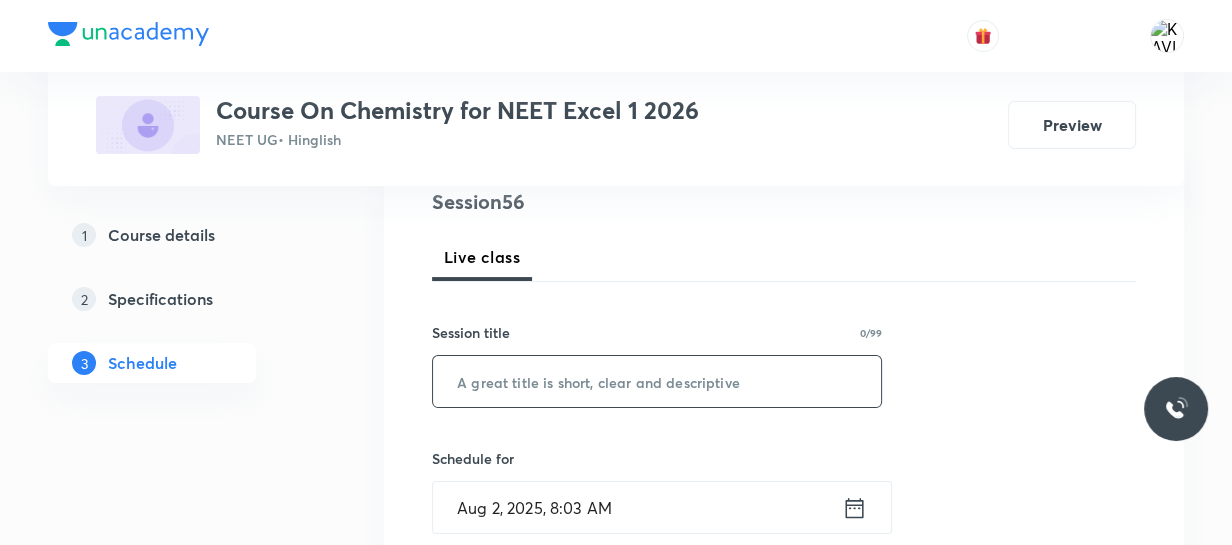 click at bounding box center [657, 381] 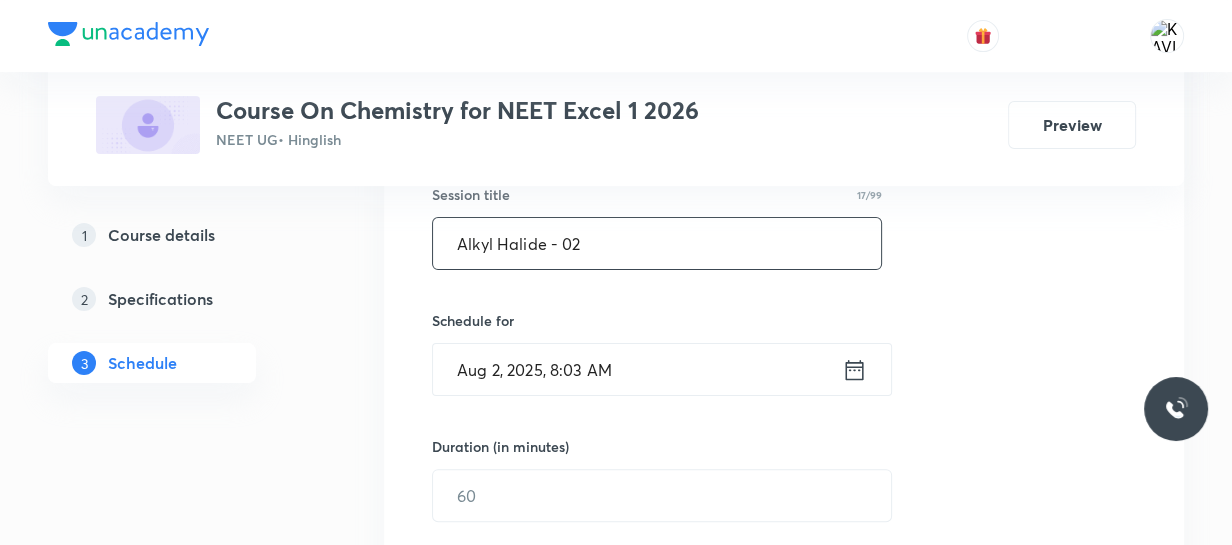 scroll, scrollTop: 384, scrollLeft: 0, axis: vertical 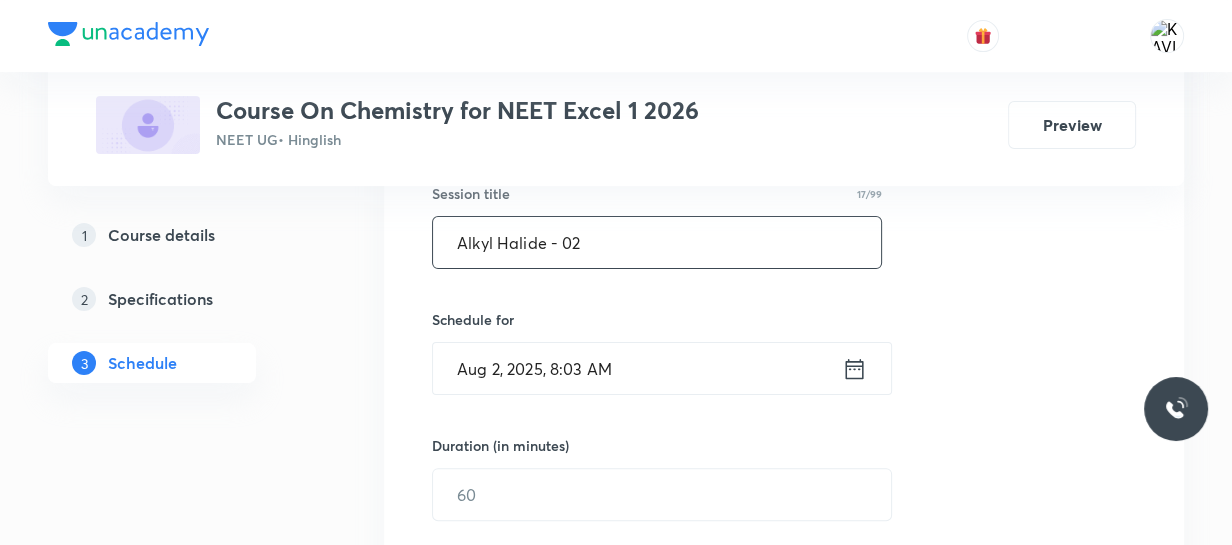 type on "Alkyl Halide - 02" 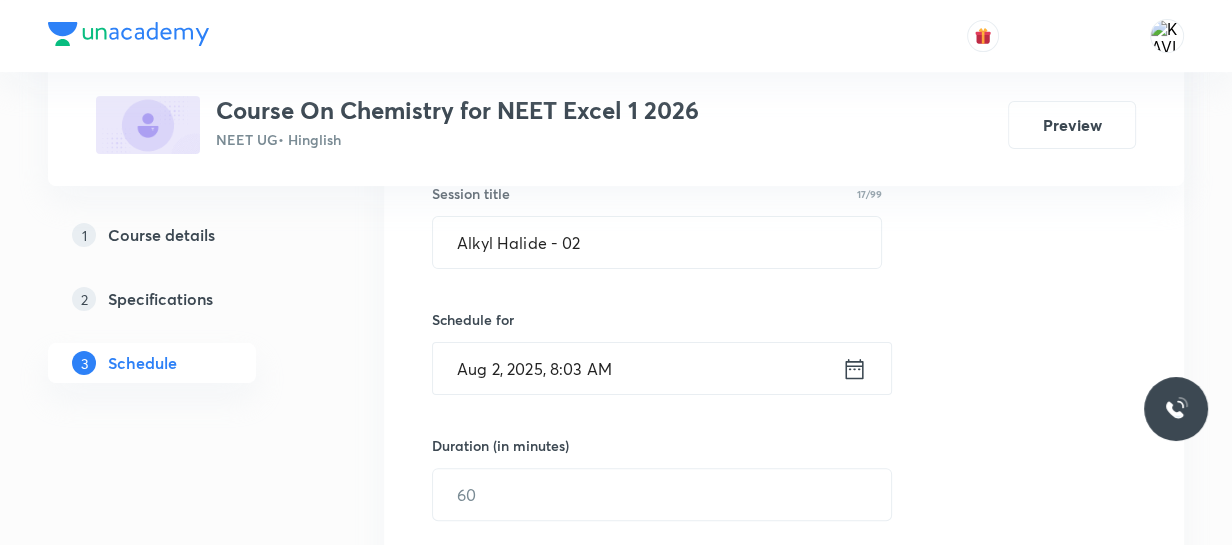 click 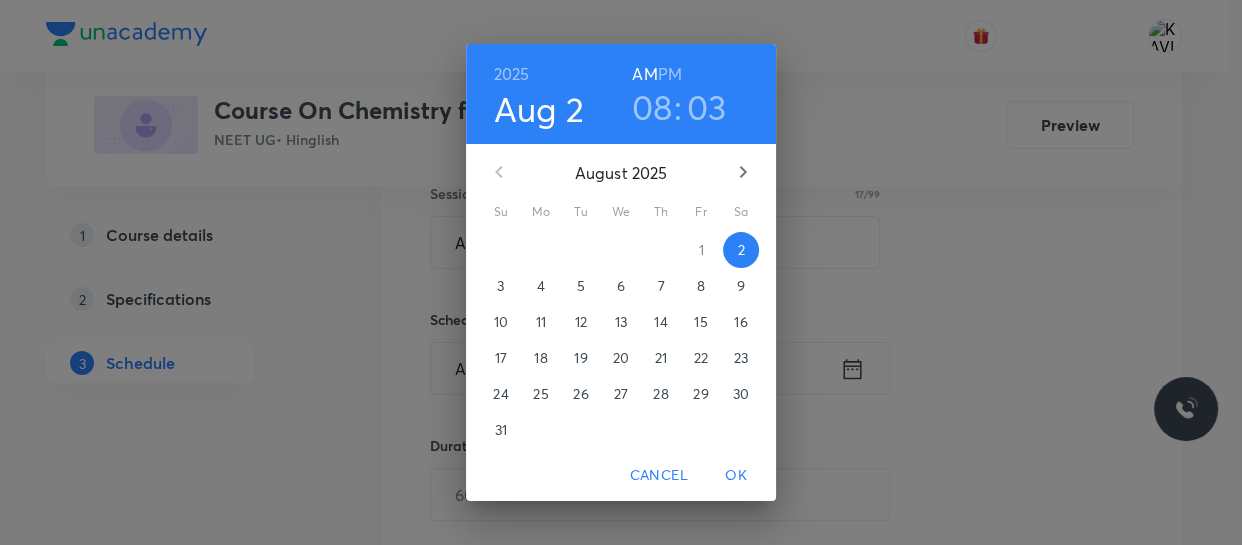 click on "08" at bounding box center [652, 107] 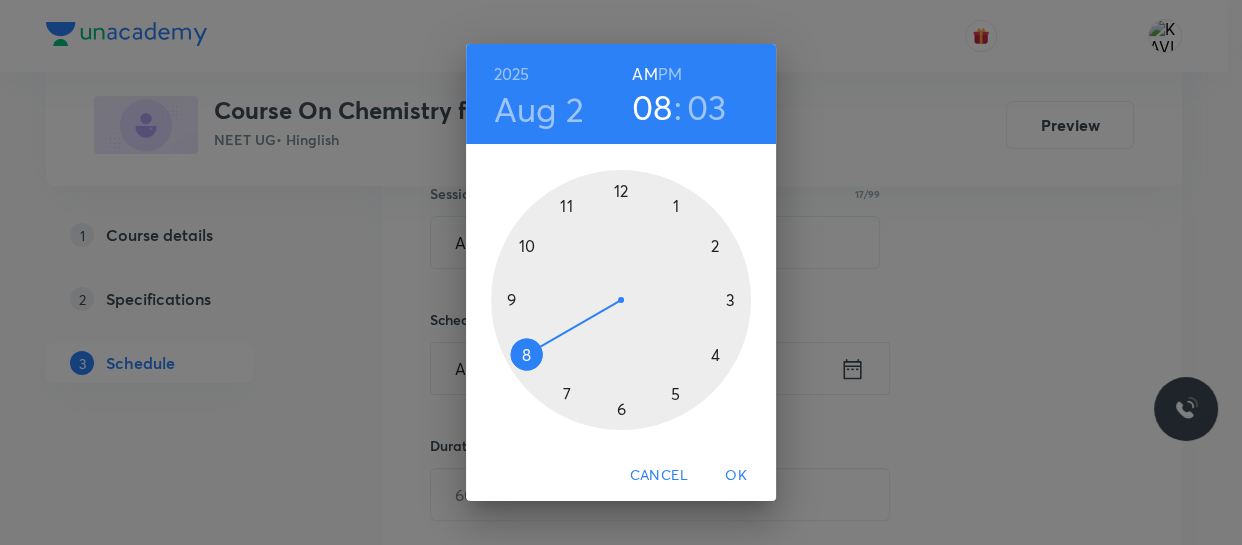 click at bounding box center [621, 300] 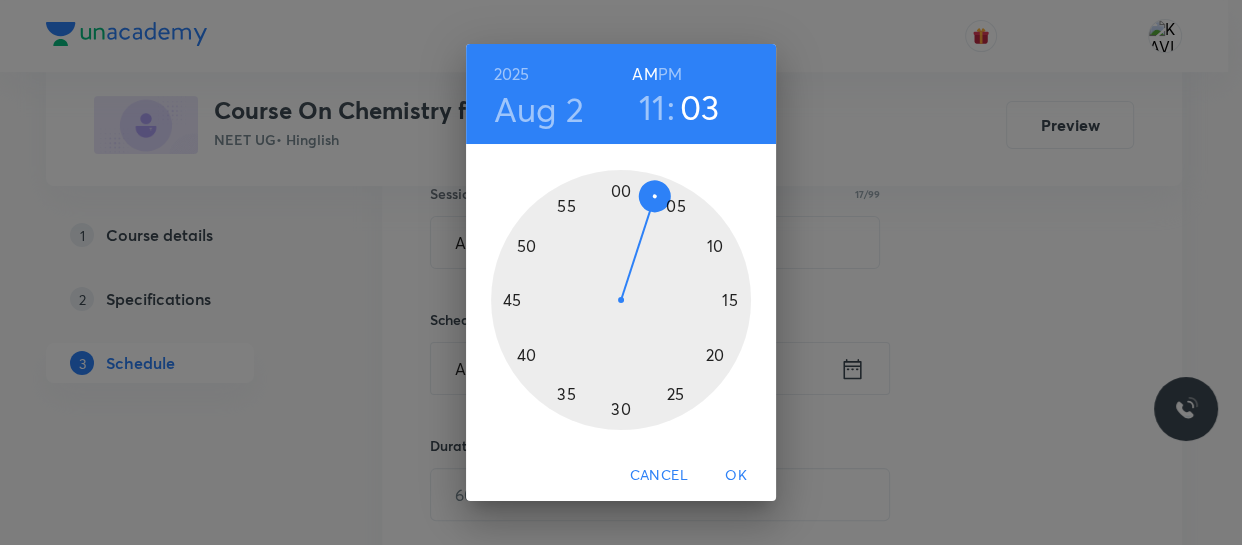 click at bounding box center (621, 300) 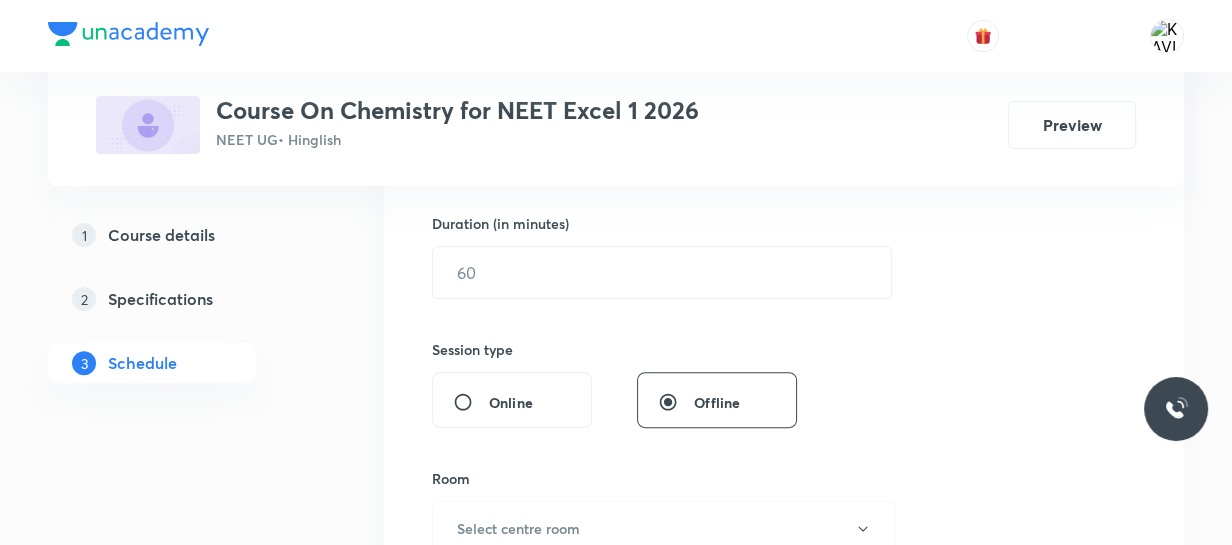 scroll, scrollTop: 607, scrollLeft: 0, axis: vertical 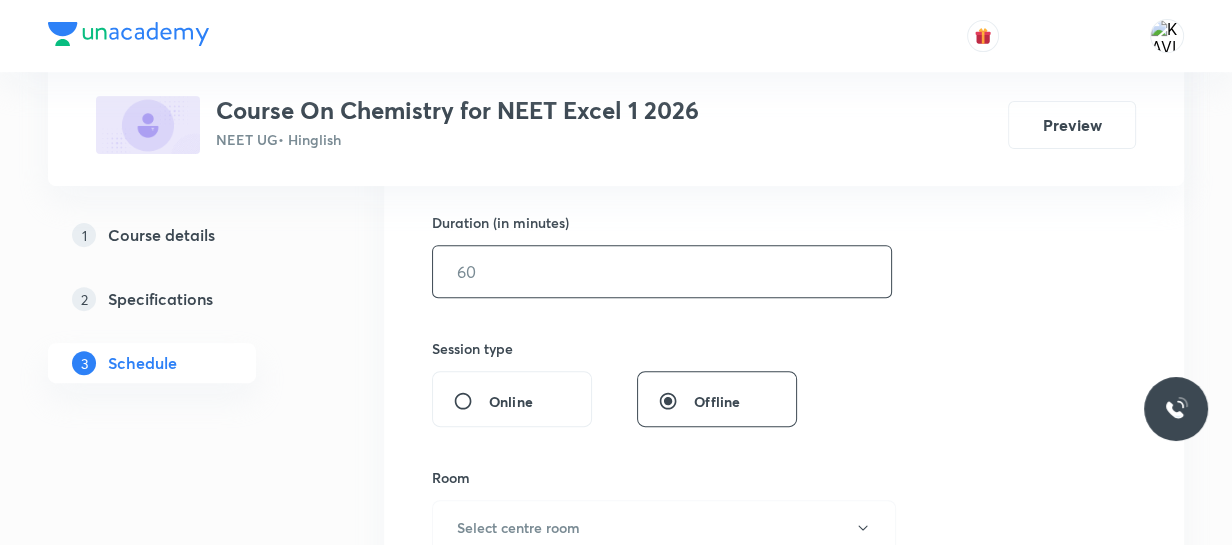 click at bounding box center (662, 271) 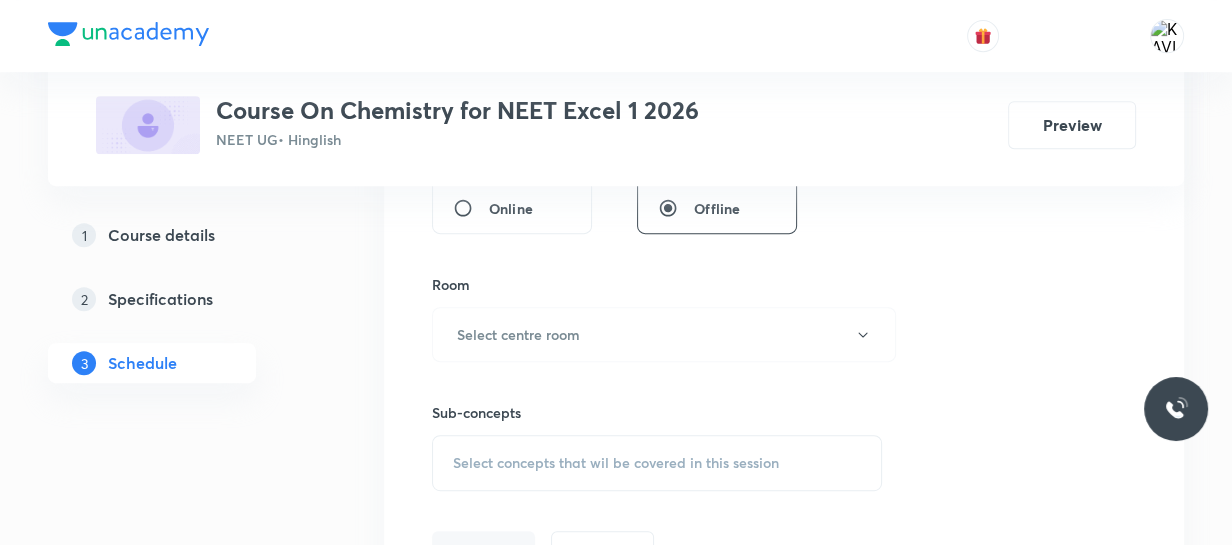 scroll, scrollTop: 803, scrollLeft: 0, axis: vertical 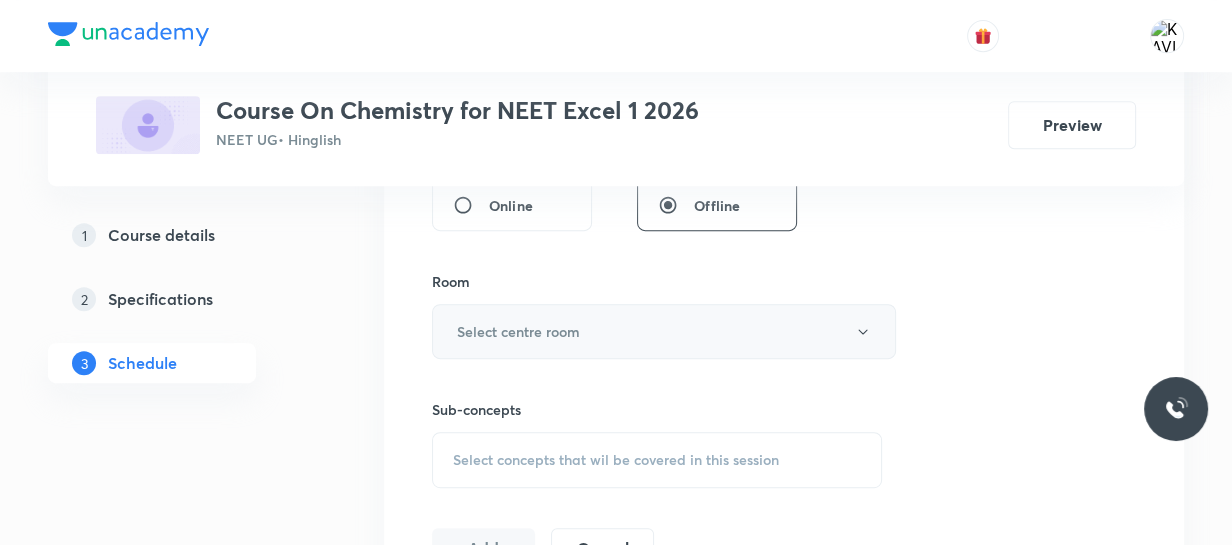 type on "75" 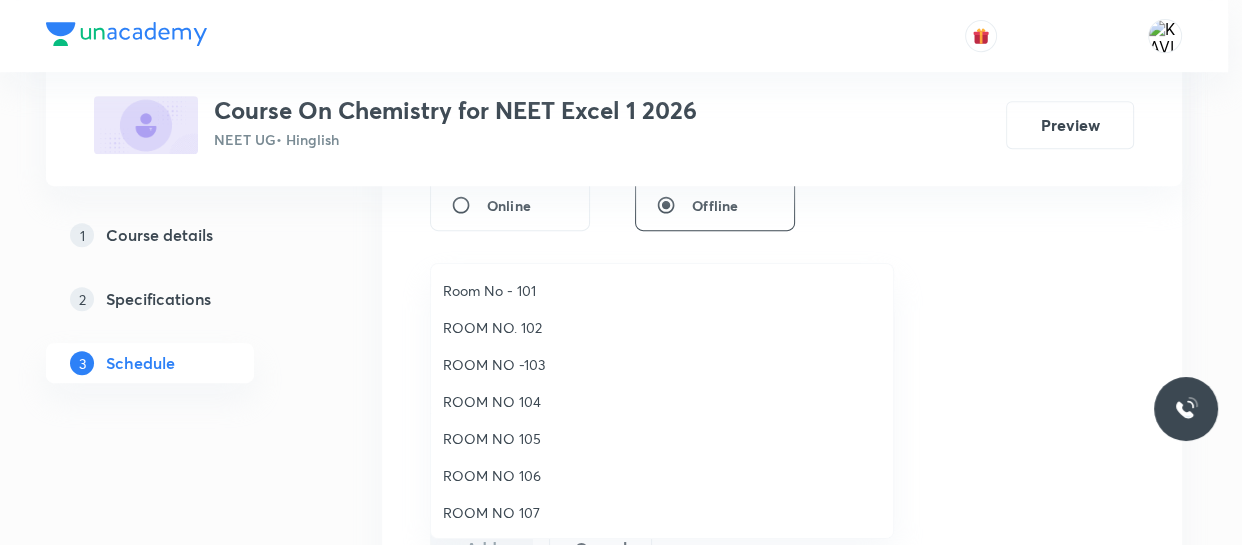 click on "Room No - 101" at bounding box center (662, 290) 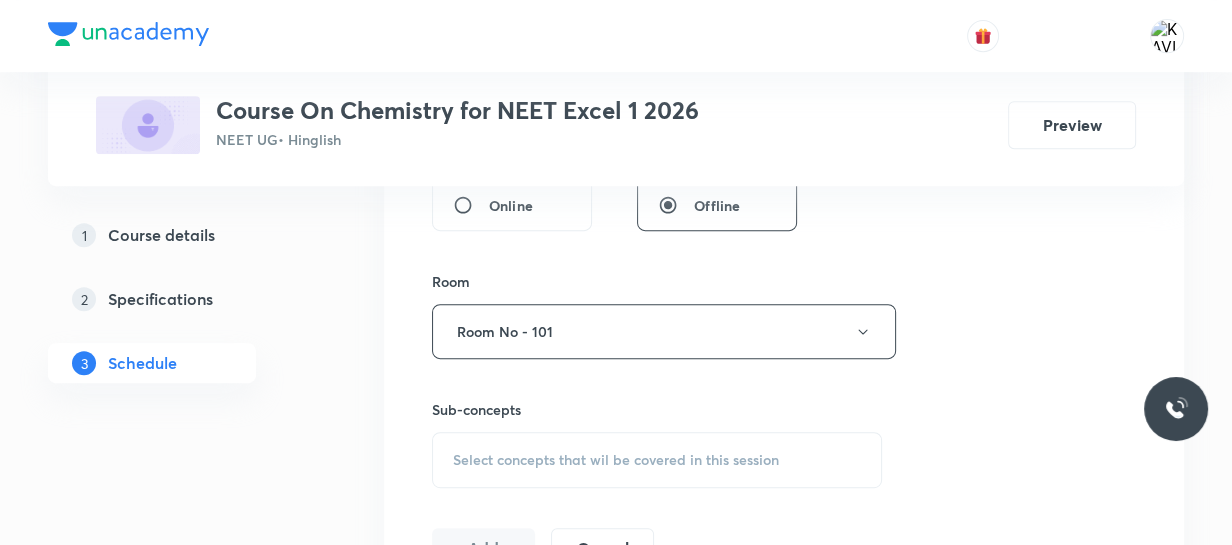 scroll, scrollTop: 895, scrollLeft: 0, axis: vertical 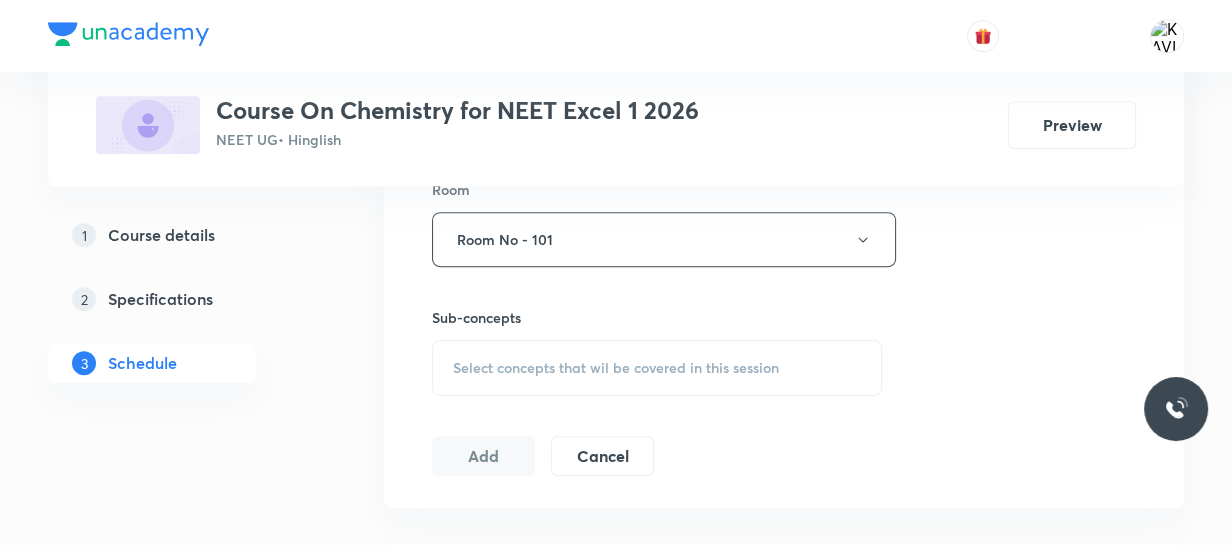 click on "Select concepts that wil be covered in this session" at bounding box center (616, 368) 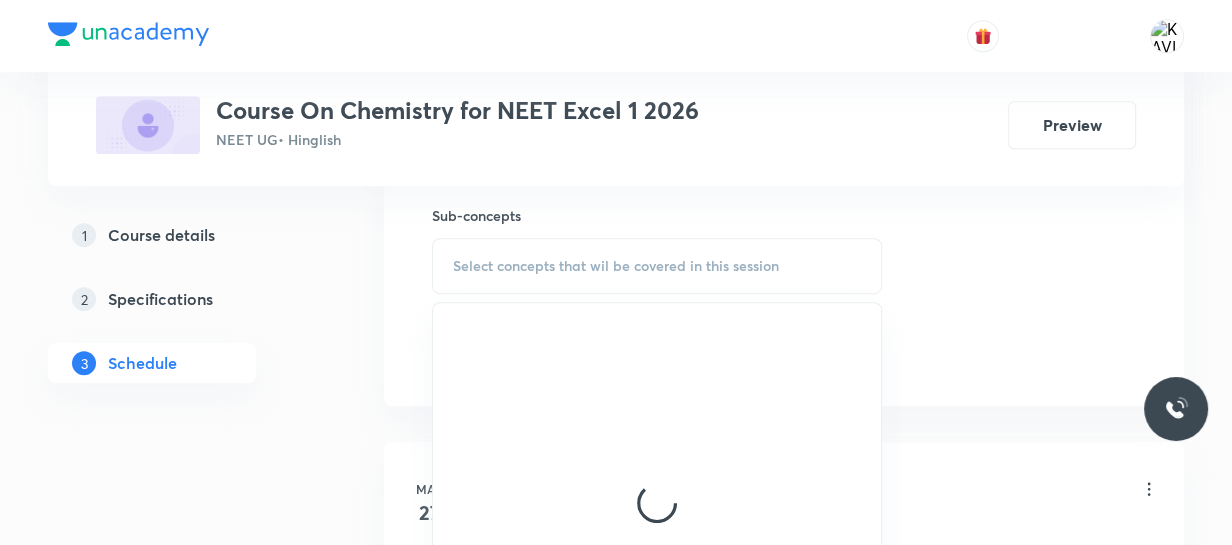 scroll, scrollTop: 1007, scrollLeft: 0, axis: vertical 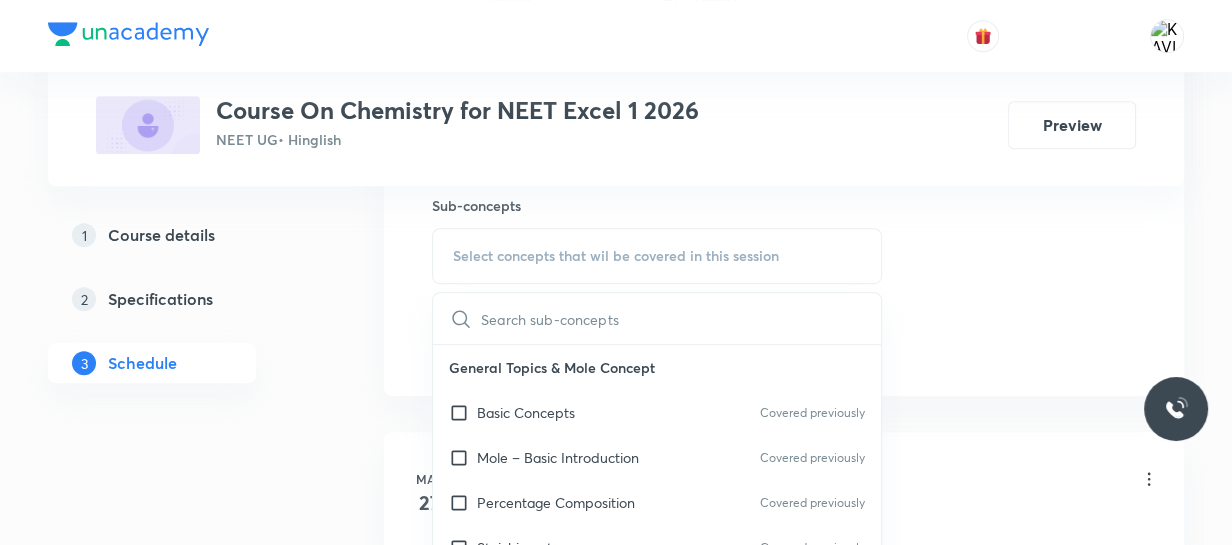 click at bounding box center [681, 318] 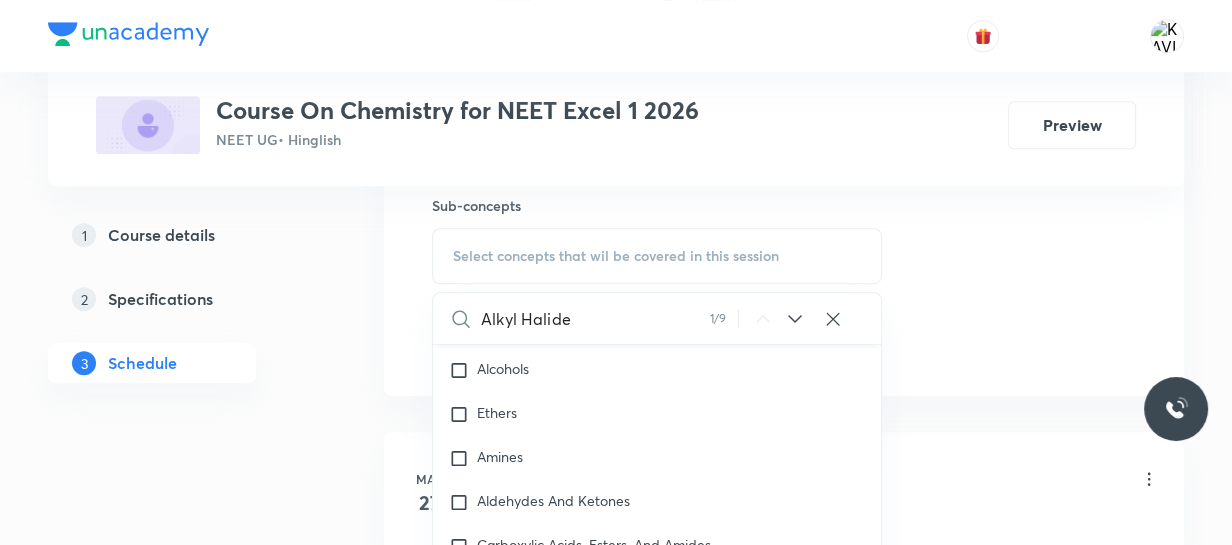 scroll, scrollTop: 37456, scrollLeft: 0, axis: vertical 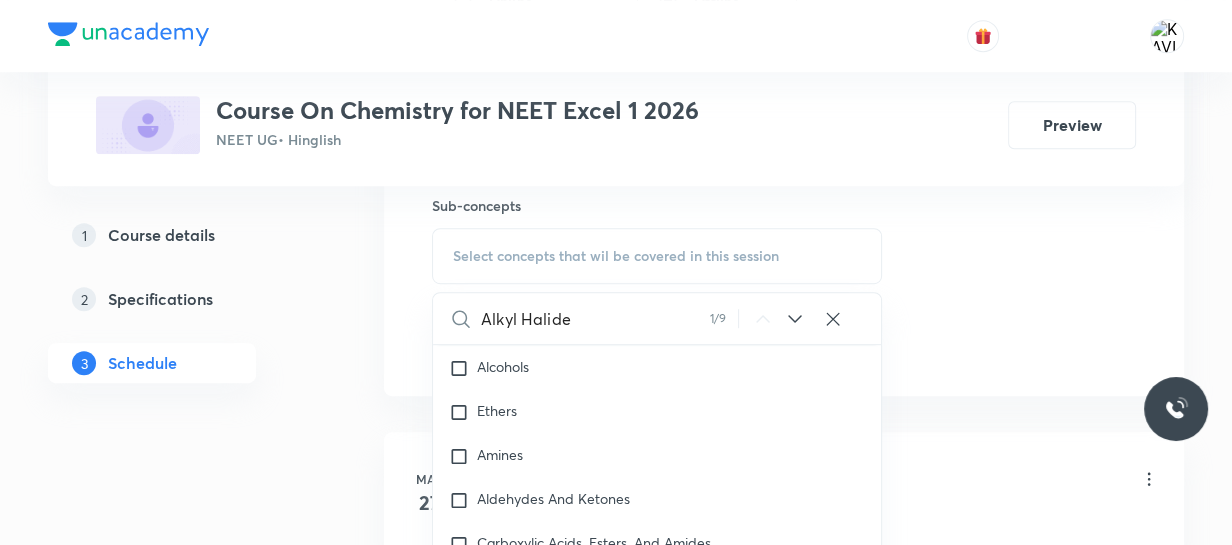 type on "Alkyl Halide" 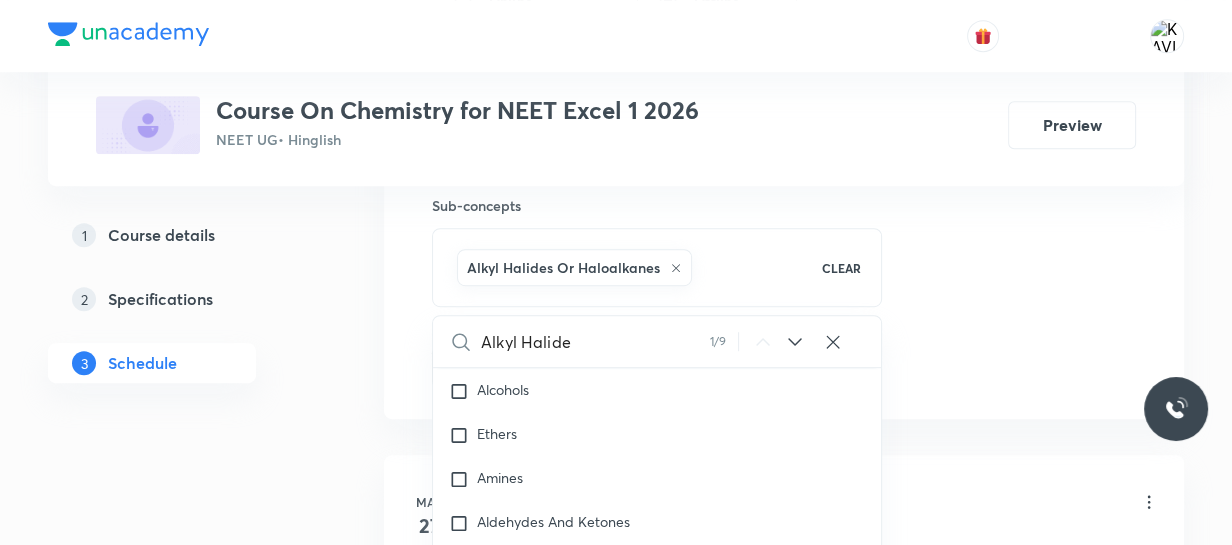 click on "Session  56 Live class Session title 17/99 Alkyl Halide - 02 ​ Schedule for Aug 2, 2025, 11:25 AM ​ Duration (in minutes) 75 ​   Session type Online Offline Room Room No - 101 Sub-concepts Alkyl Halides Or Haloalkanes CLEAR Alkyl Halide 1 / 9 ​ General Topics & Mole Concept Basic Concepts Covered previously Mole – Basic Introduction Covered previously Percentage Composition Covered previously Stoichiometry Covered previously Principle of Atom Conservation (POAC) Covered previously Relation between Stoichiometric Quantities Covered previously Application of Mole Concept: Gravimetric Analysis Electronic Configuration Of Atoms (Hund's rule)  Quantum Numbers (Magnetic Quantum no.) Quantum Numbers(Pauli's Exclusion law) Mean Molar Mass or Molecular Mass Variation of Conductivity with Concentration Covered previously Mechanism of Corrosion Covered previously Atomic Structure Discovery Of Electron Covered previously Some Prerequisites of Physics Covered previously Discovery Of Protons And Neutrons Spectrum" at bounding box center [784, -94] 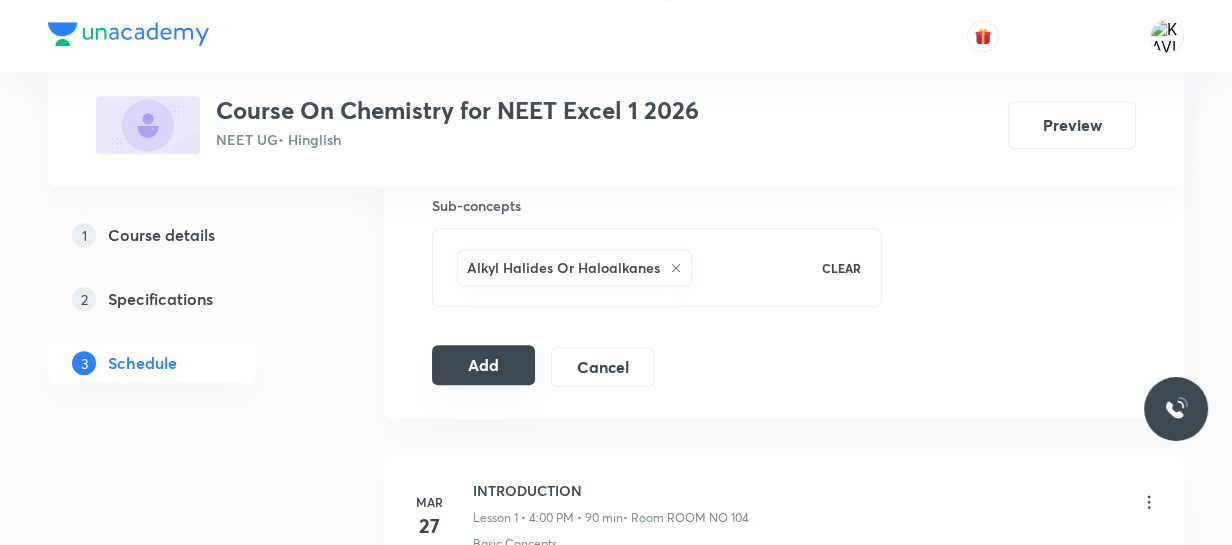click on "Add" at bounding box center [483, 365] 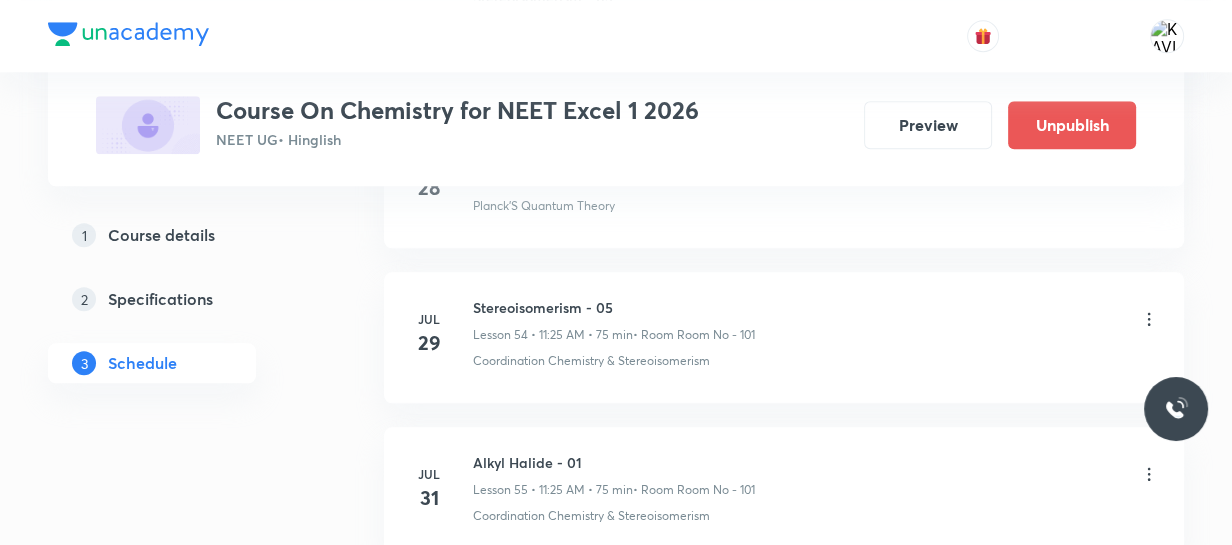 scroll, scrollTop: 8806, scrollLeft: 0, axis: vertical 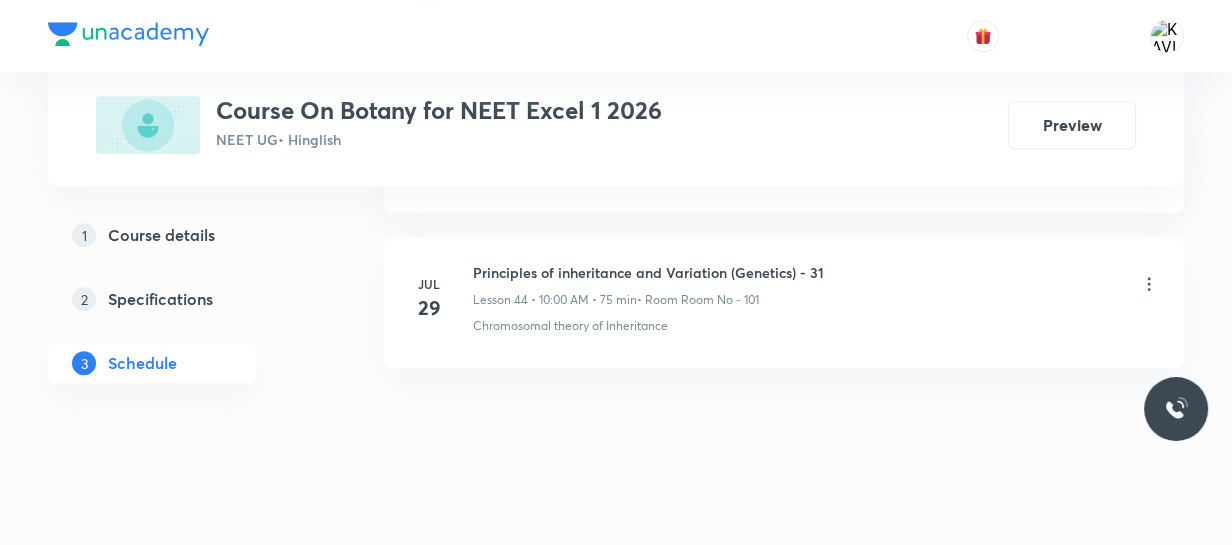 click on "Principles of inheritance and Variation (Genetics) - 31" at bounding box center (648, 272) 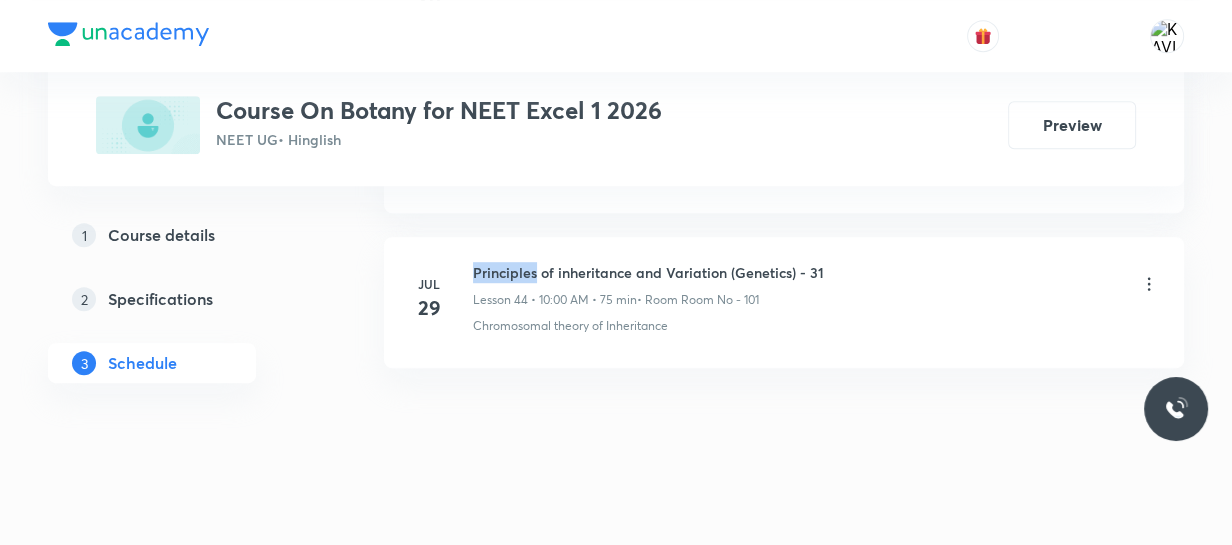 click on "Principles of inheritance and Variation (Genetics) - 31" at bounding box center [648, 272] 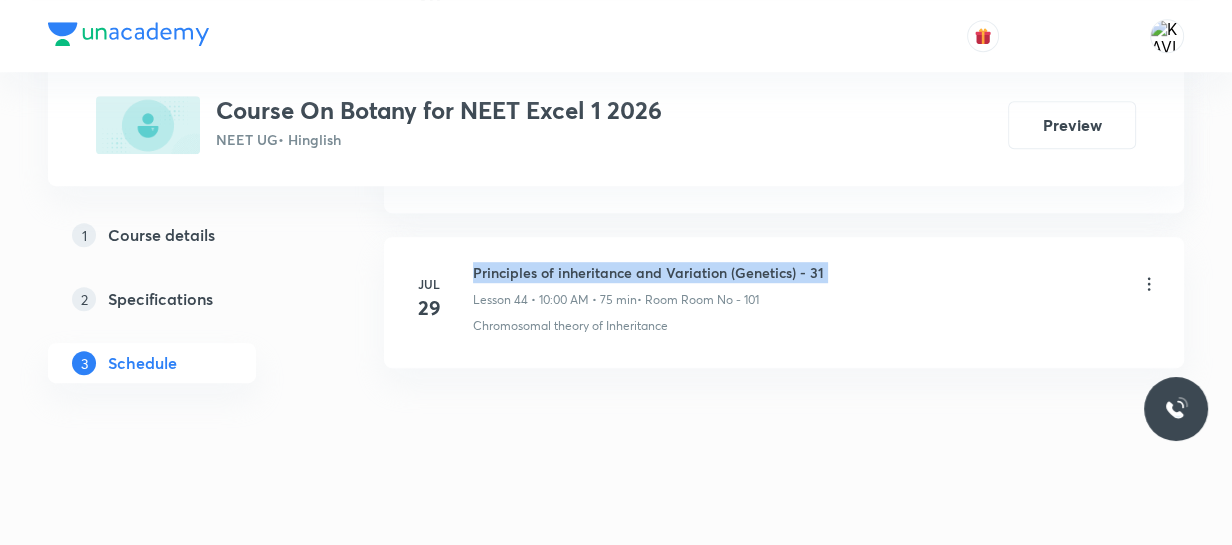click on "Principles of inheritance and Variation (Genetics) - 31" at bounding box center (648, 272) 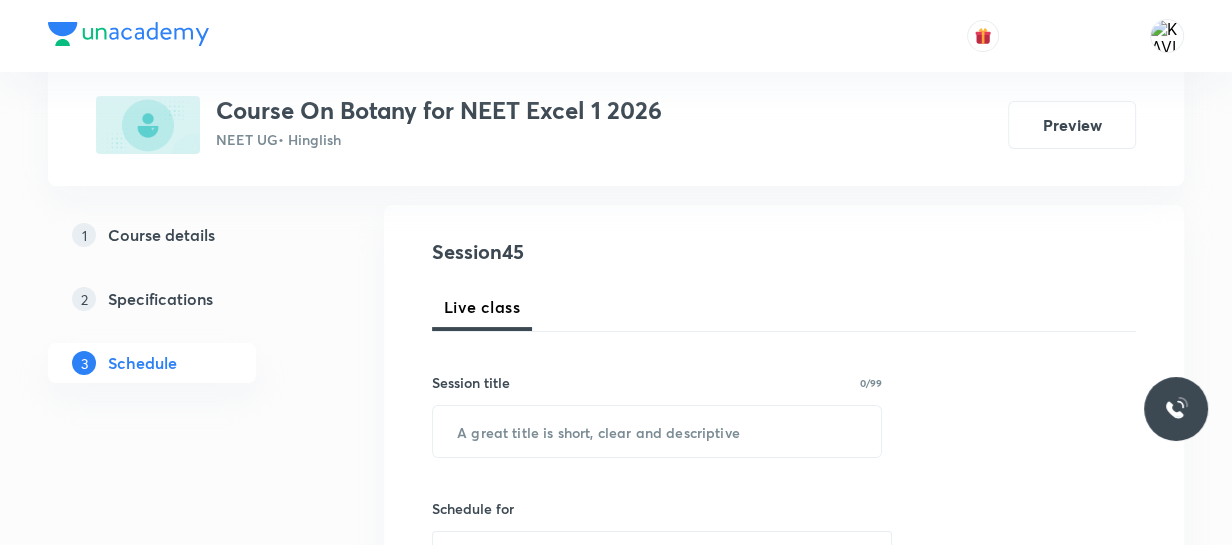 scroll, scrollTop: 212, scrollLeft: 0, axis: vertical 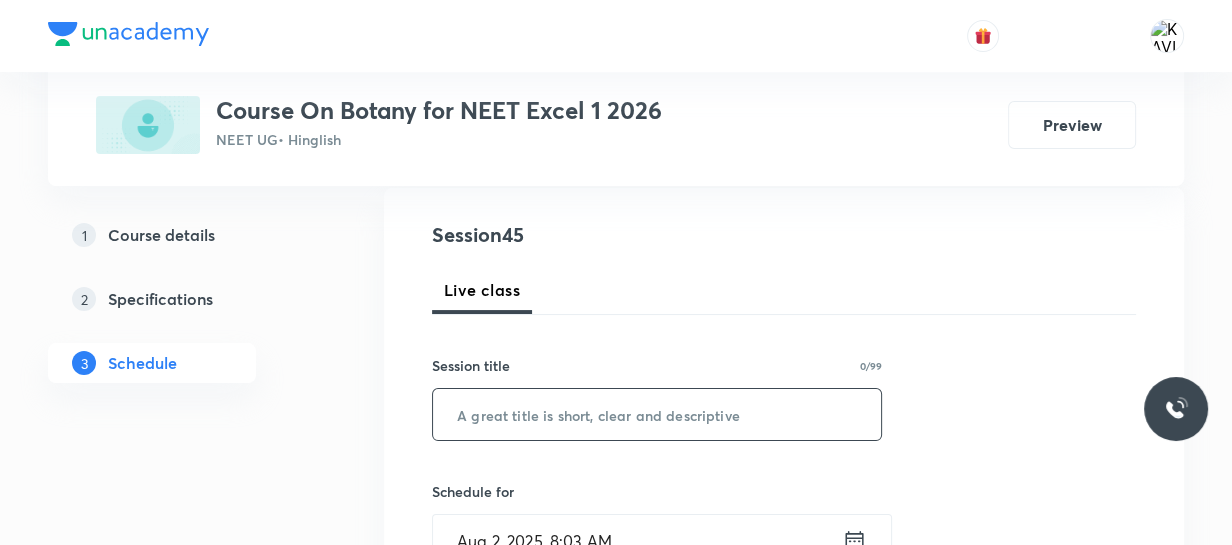 click at bounding box center (657, 414) 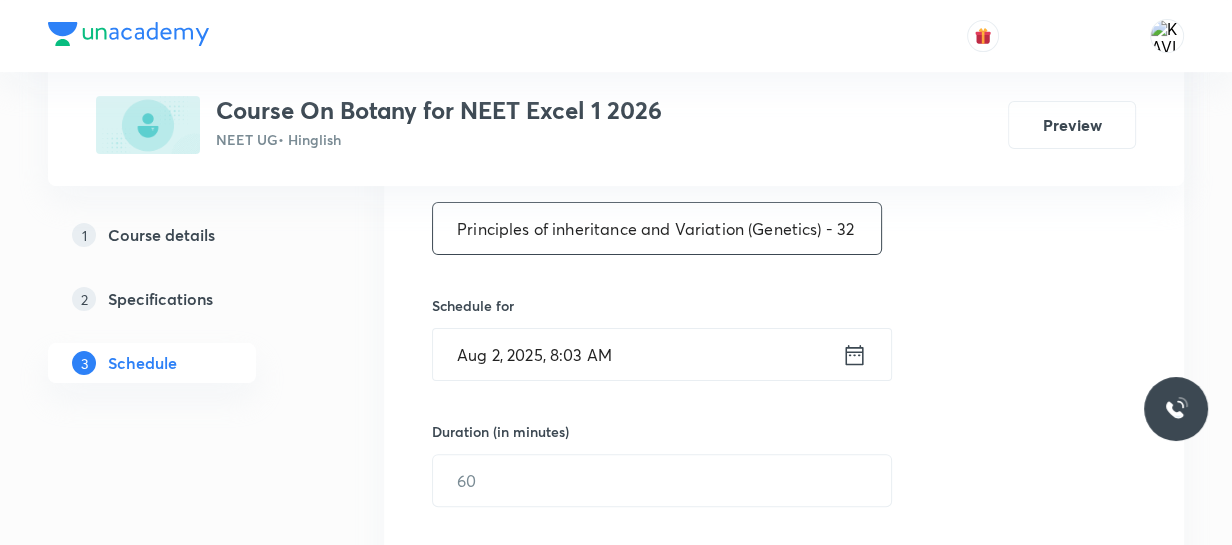 scroll, scrollTop: 399, scrollLeft: 0, axis: vertical 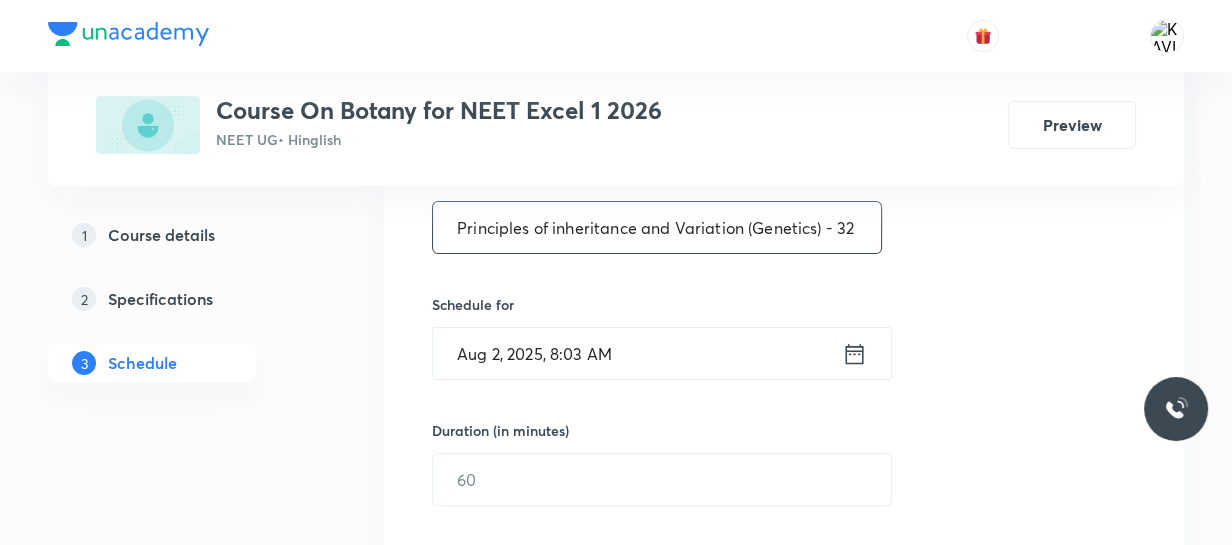 type on "Principles of inheritance and Variation (Genetics) - 32" 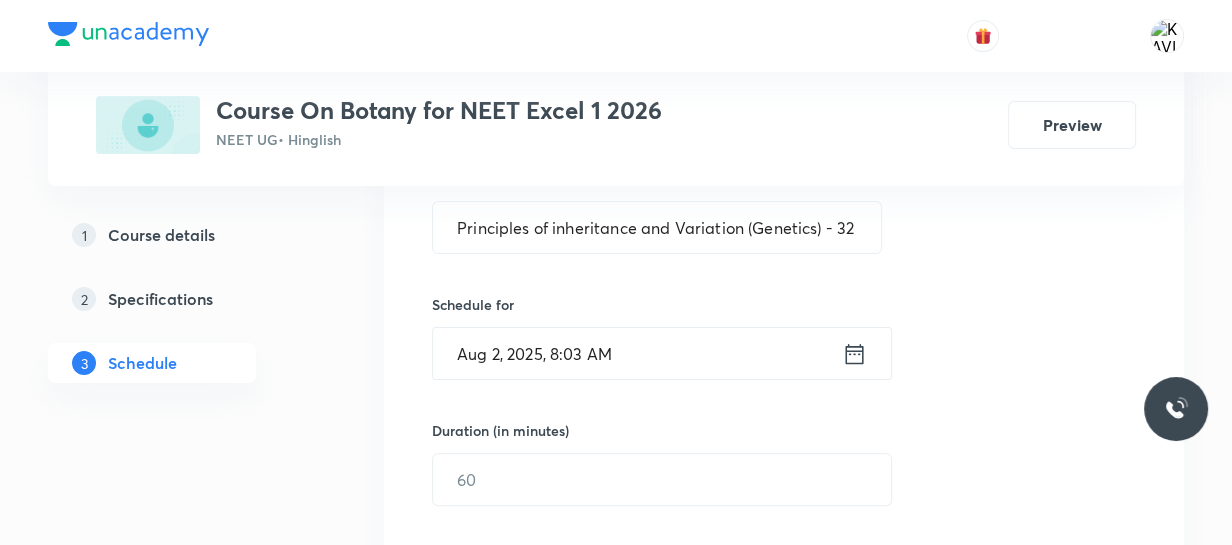 click 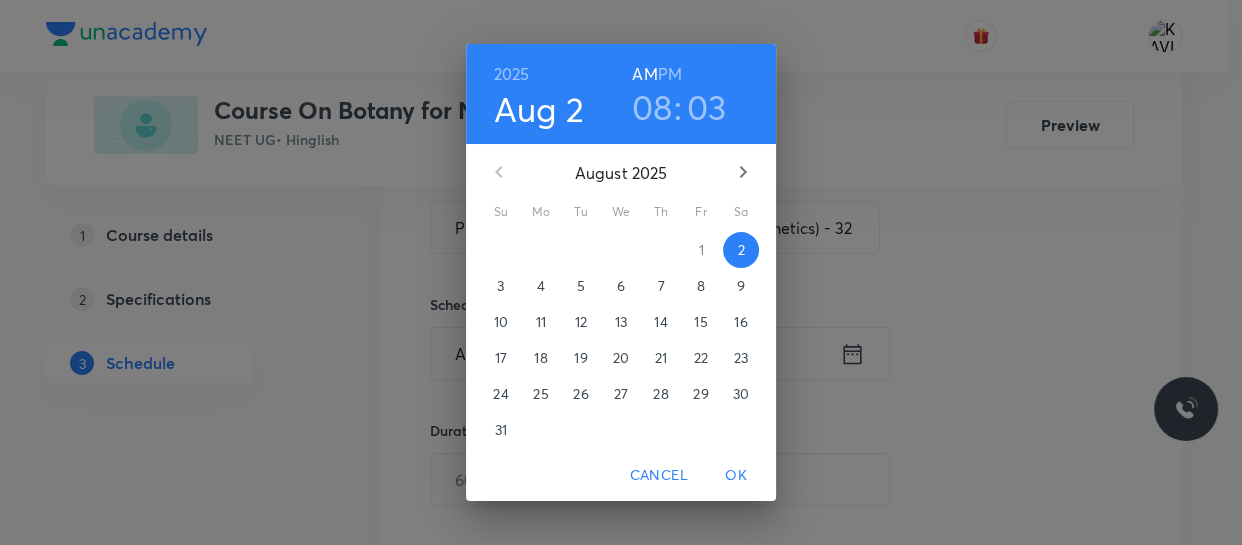 click on "PM" at bounding box center [670, 74] 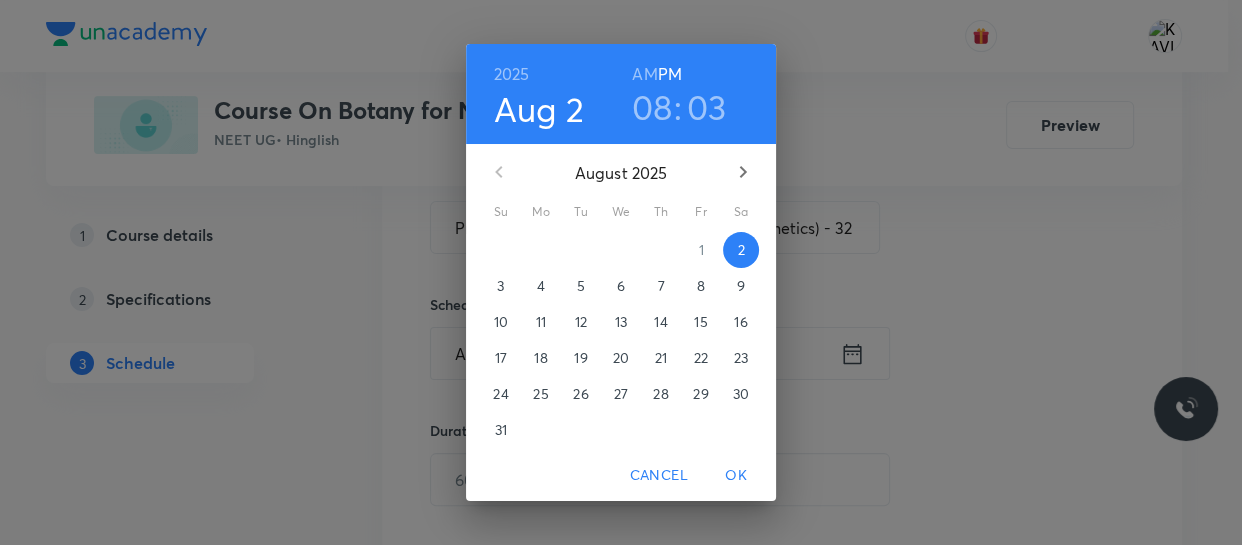 click on "08" at bounding box center (652, 107) 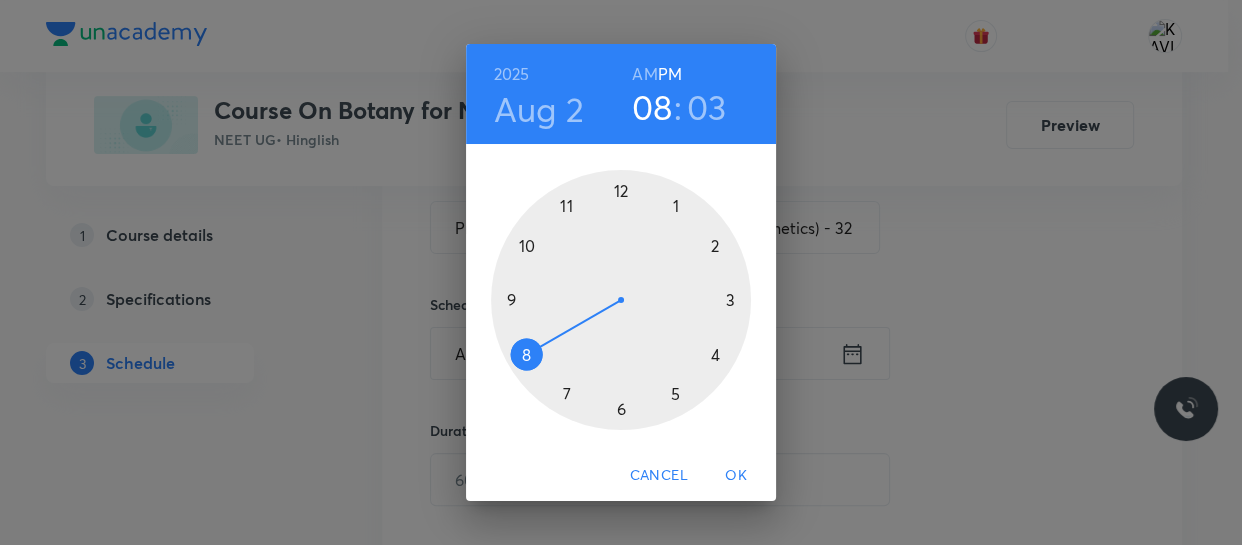click at bounding box center [621, 300] 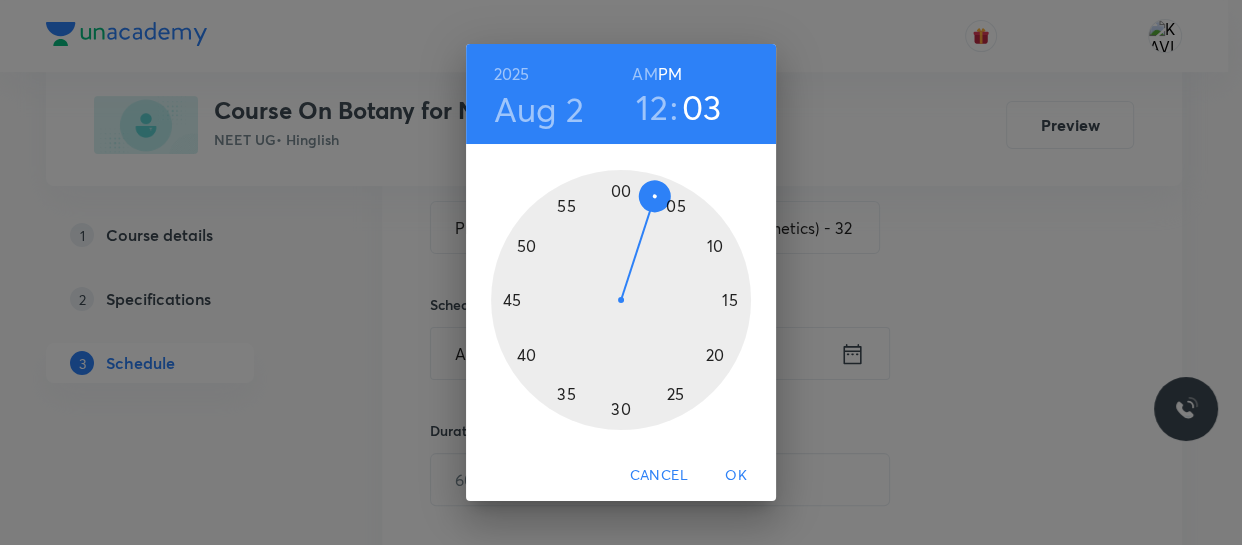 click at bounding box center (621, 300) 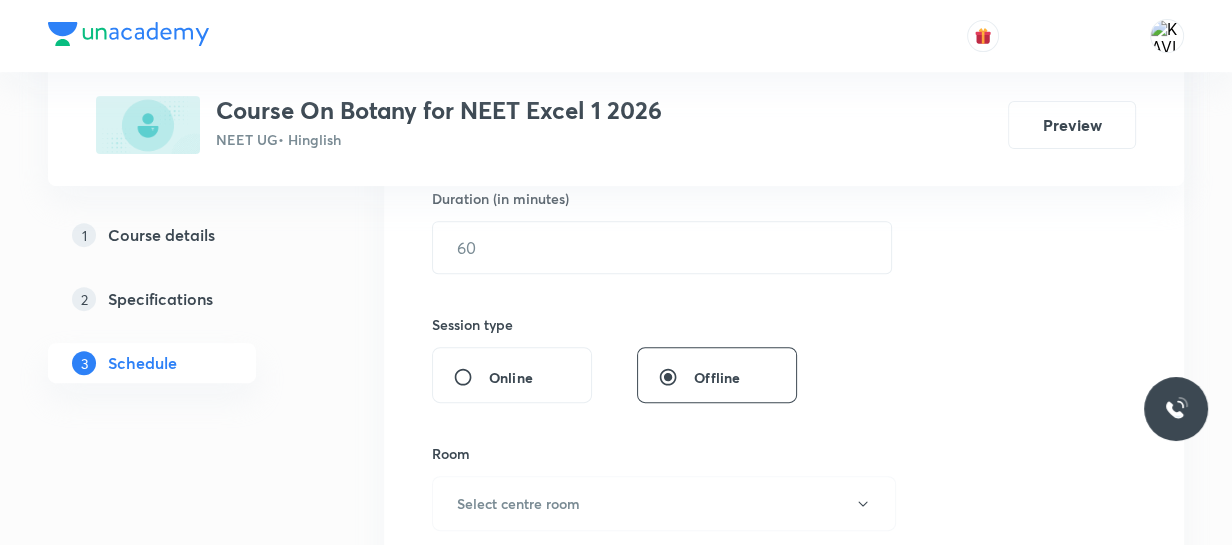scroll, scrollTop: 634, scrollLeft: 0, axis: vertical 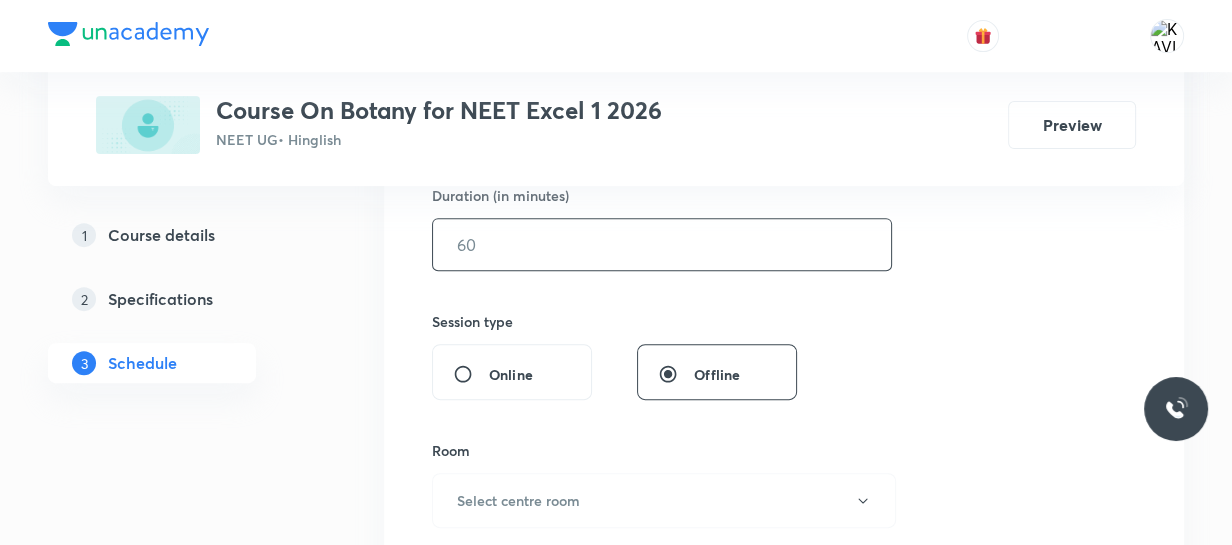 click at bounding box center [662, 244] 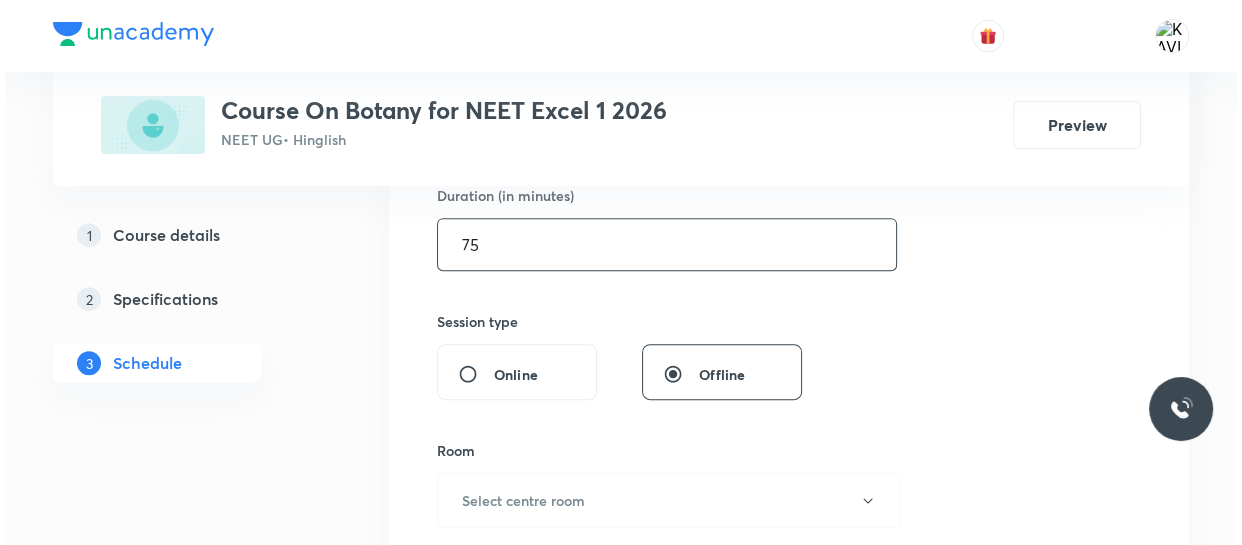 scroll, scrollTop: 802, scrollLeft: 0, axis: vertical 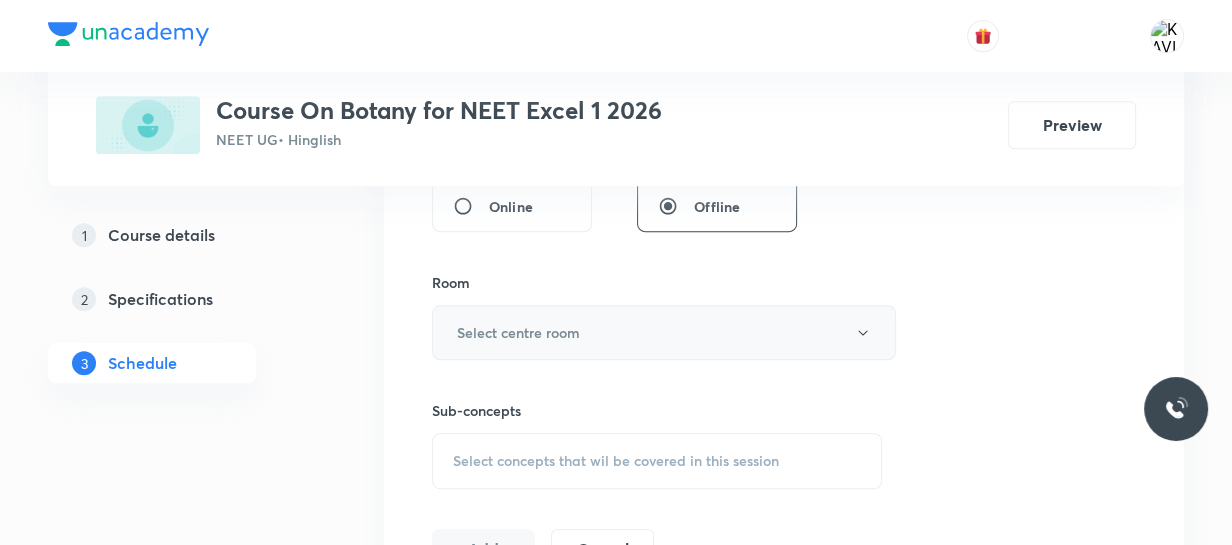 type on "75" 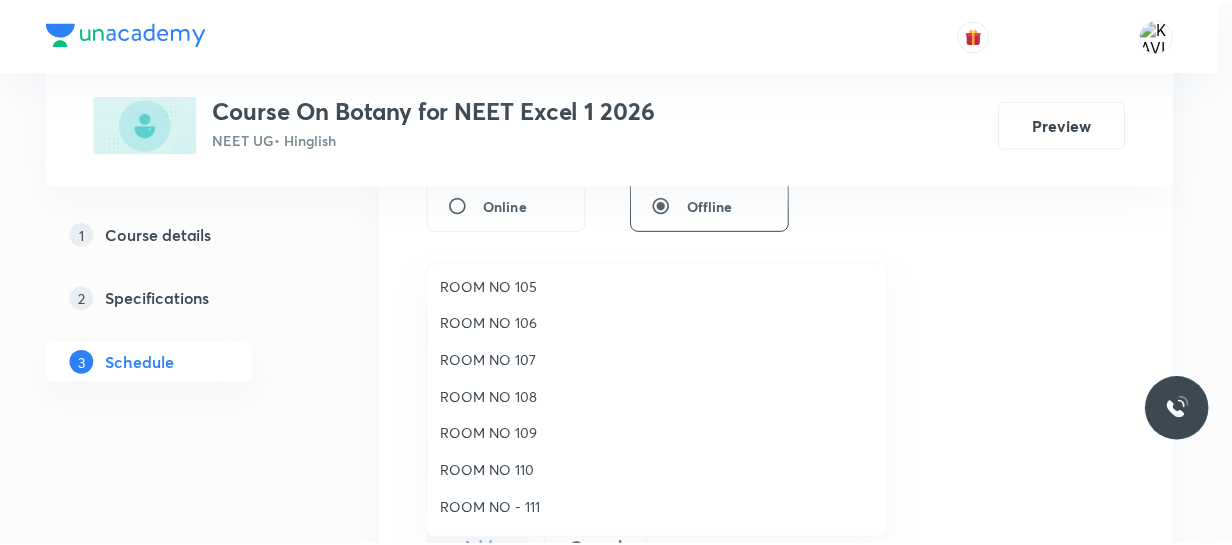 scroll, scrollTop: 0, scrollLeft: 0, axis: both 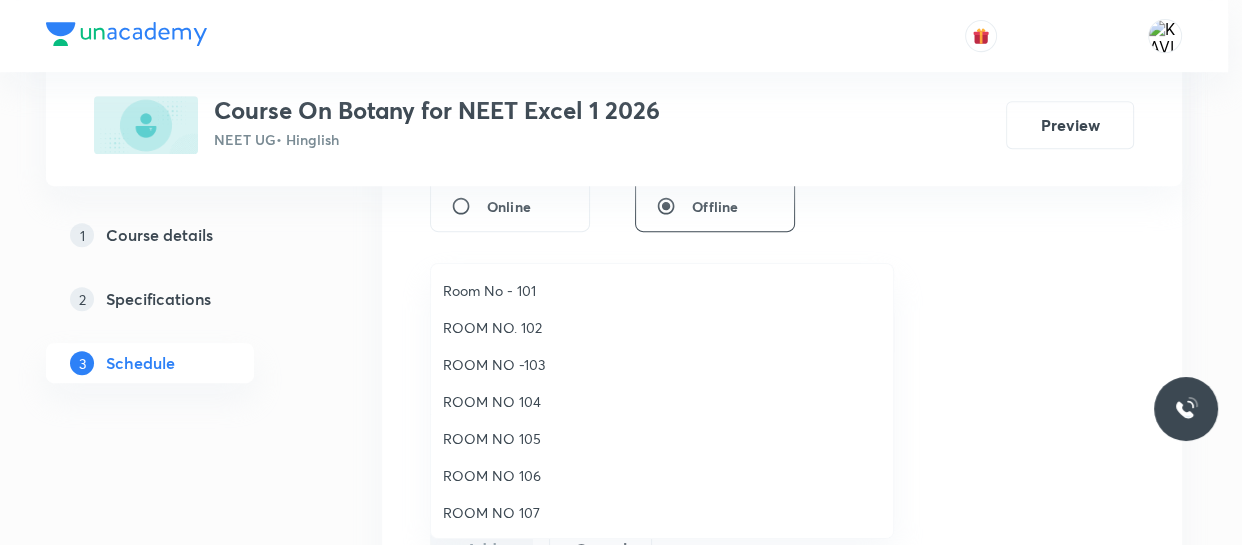 click on "Room No - 101" at bounding box center [662, 290] 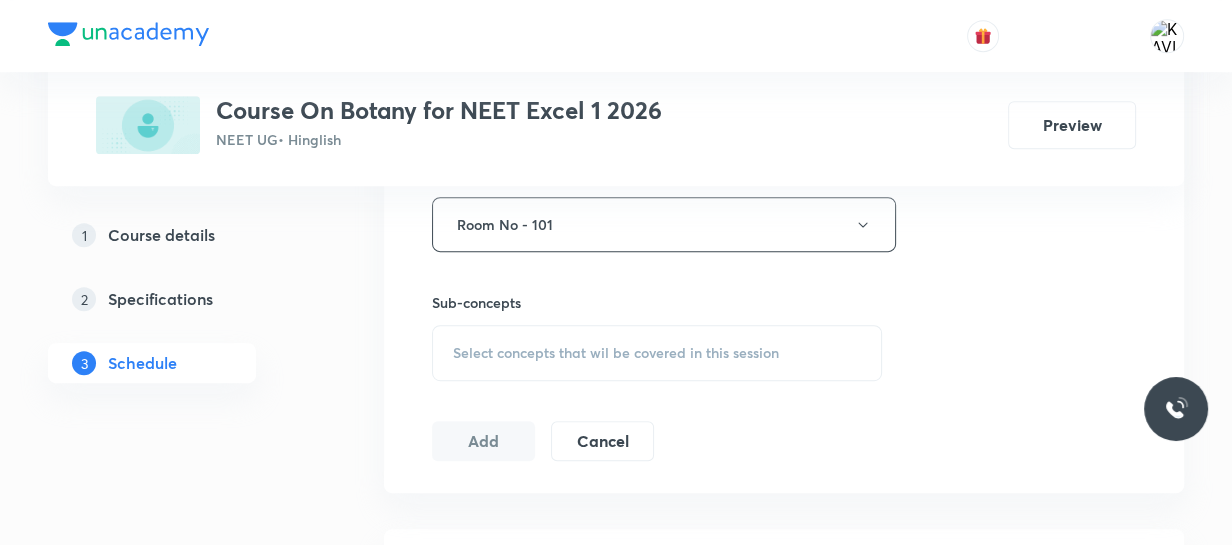 scroll, scrollTop: 910, scrollLeft: 0, axis: vertical 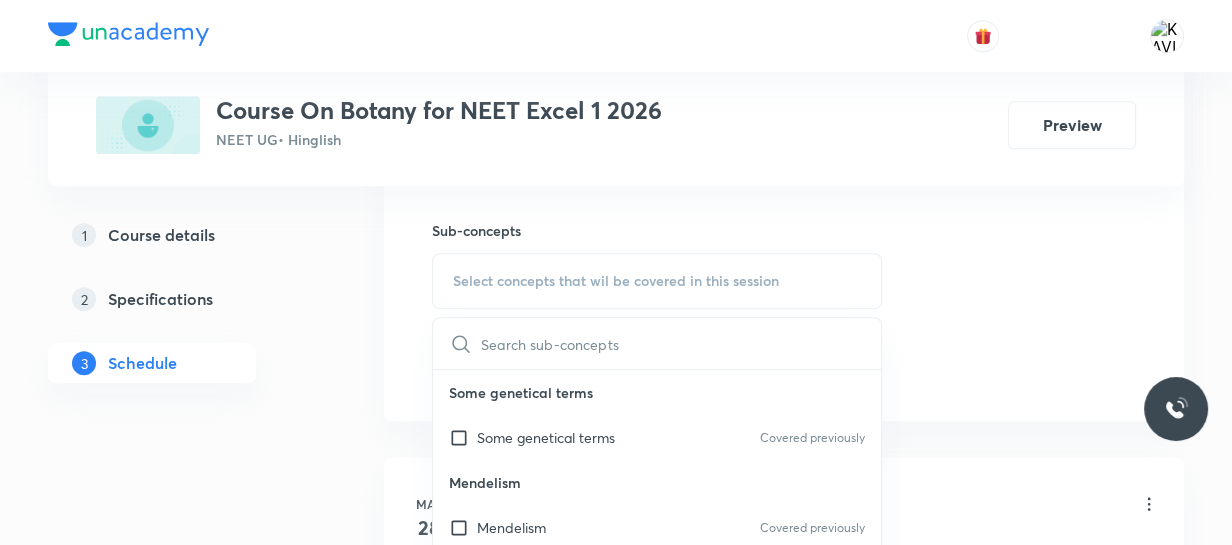 click at bounding box center [681, 343] 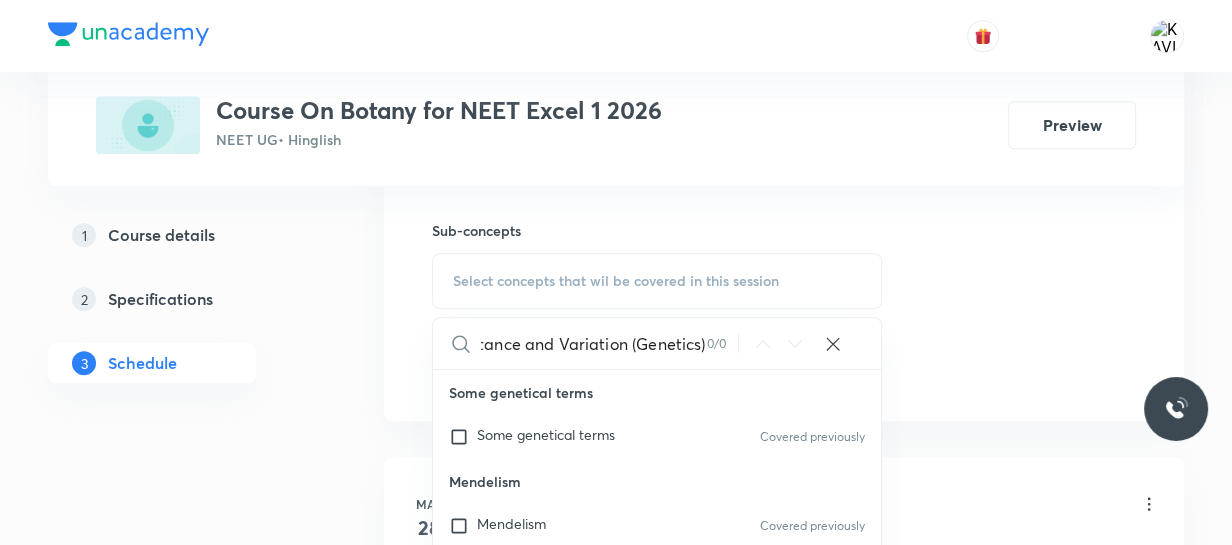 type on "Principles of inheritance and Variation (Genetics)" 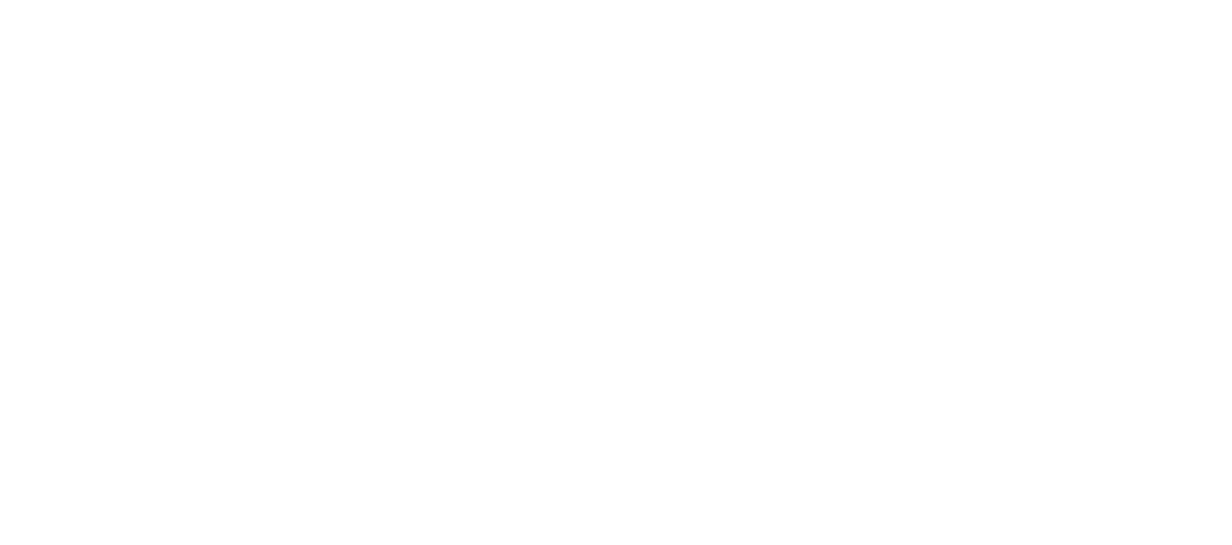 scroll, scrollTop: 0, scrollLeft: 0, axis: both 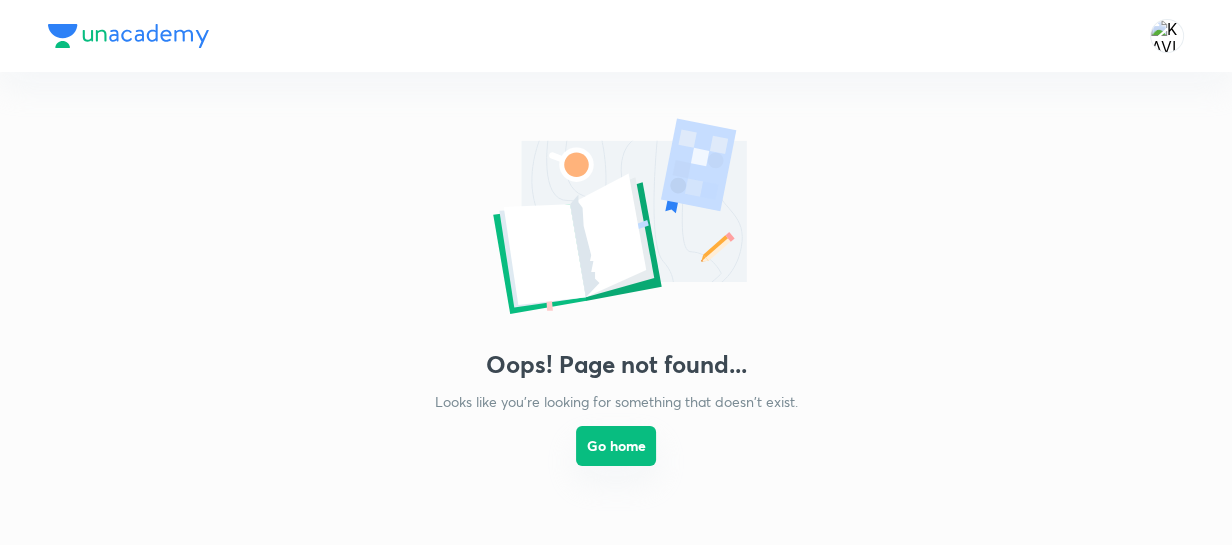 click on "Go home" at bounding box center (616, 446) 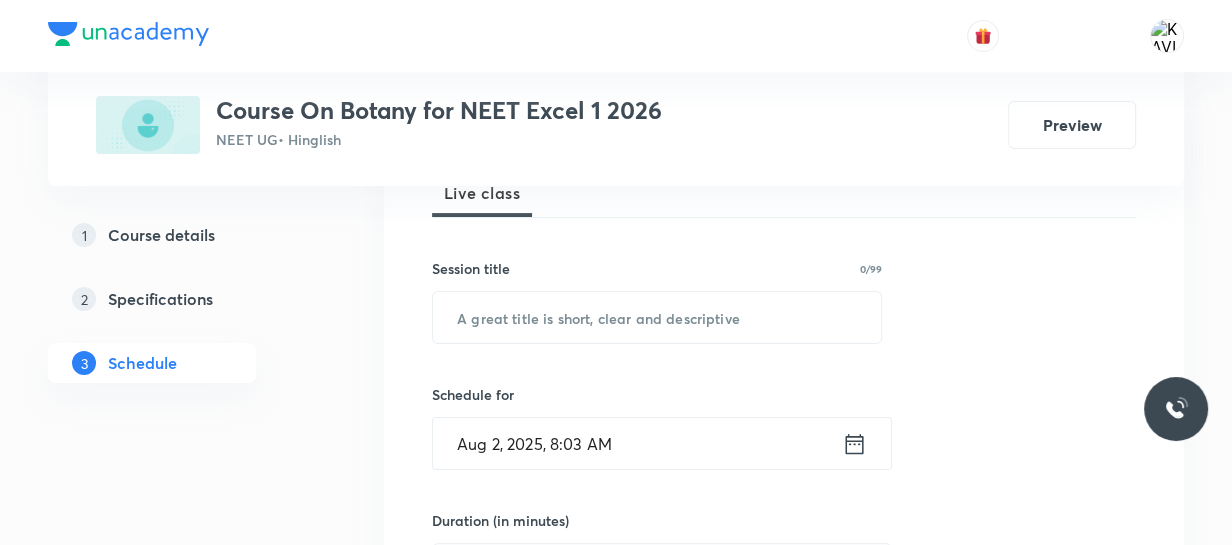 scroll, scrollTop: 315, scrollLeft: 0, axis: vertical 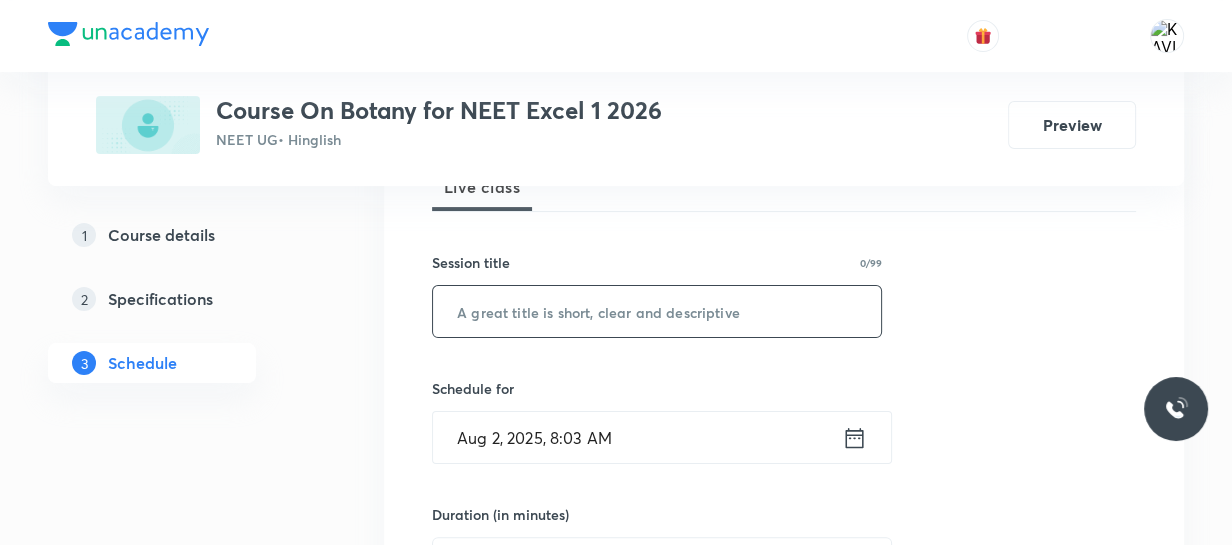 click at bounding box center [657, 311] 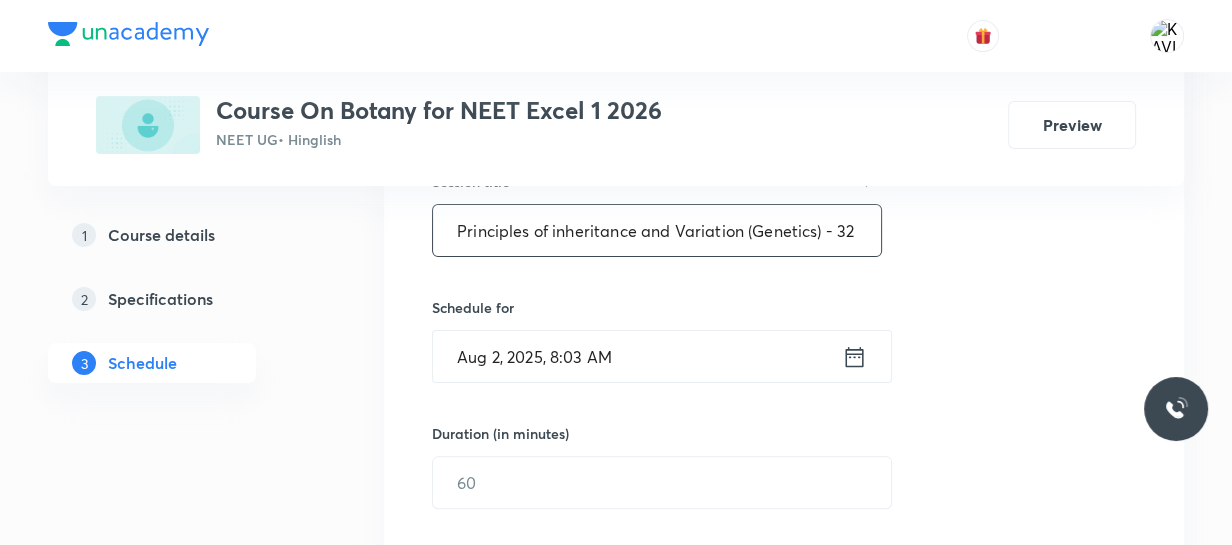 scroll, scrollTop: 398, scrollLeft: 0, axis: vertical 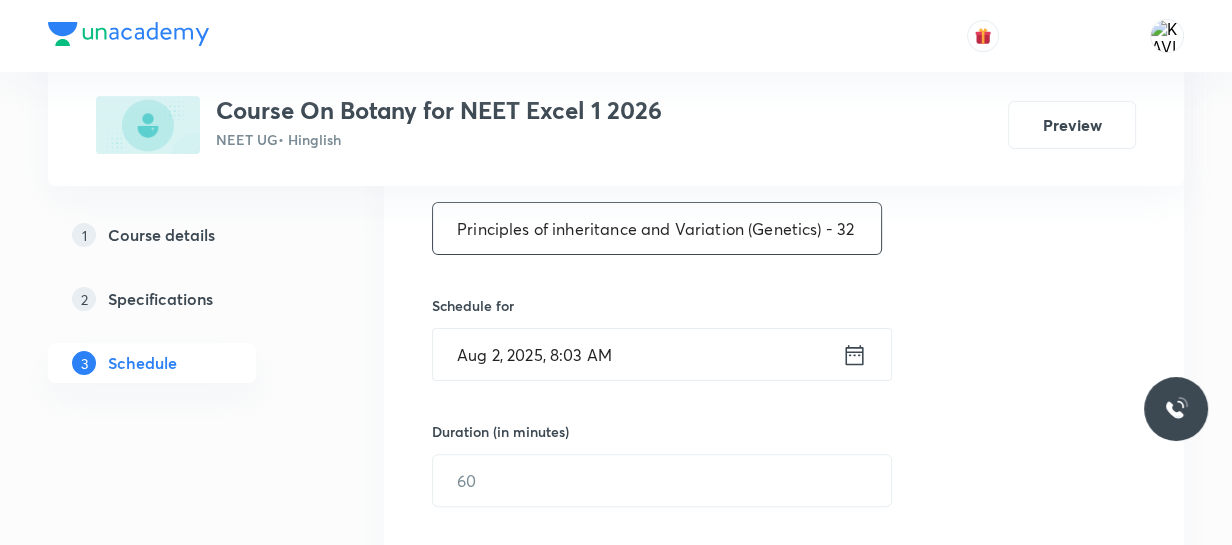 type on "Principles of inheritance and Variation (Genetics) - 32" 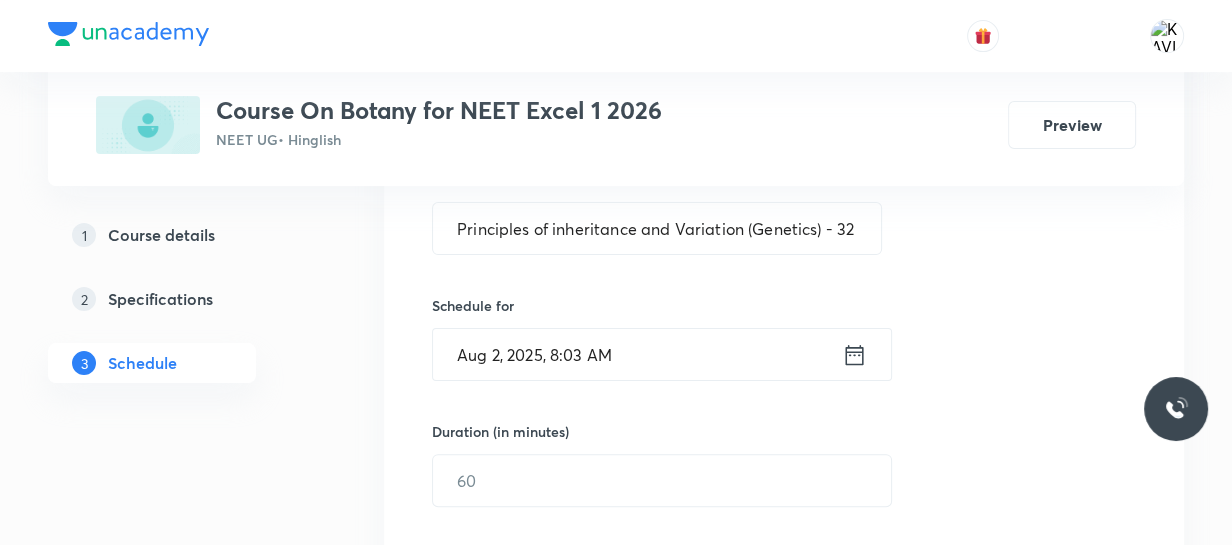 click 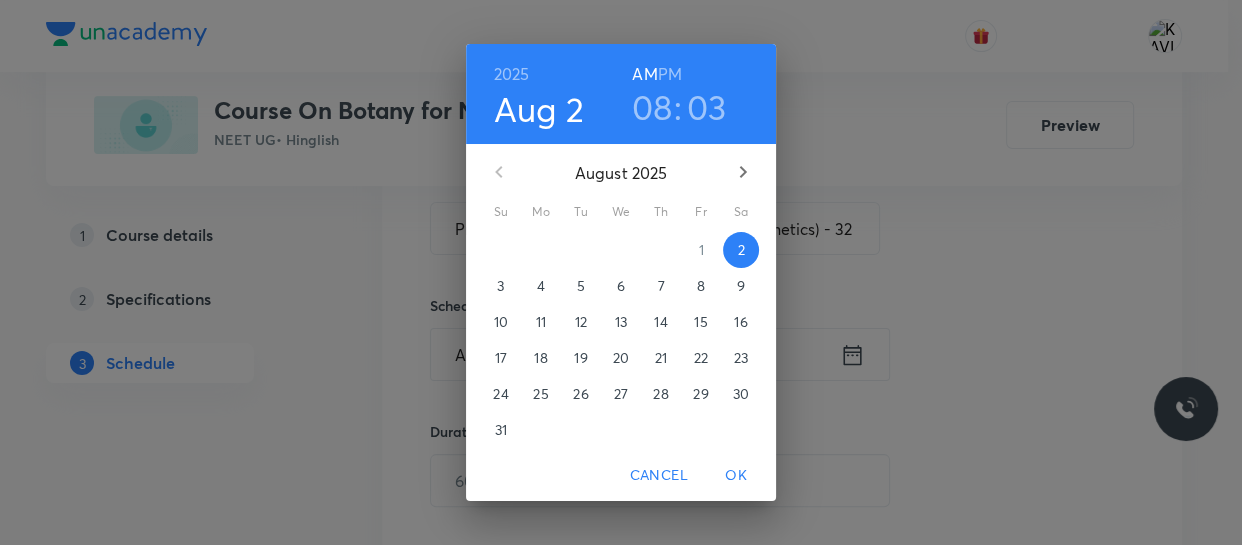 click on "08" at bounding box center (652, 107) 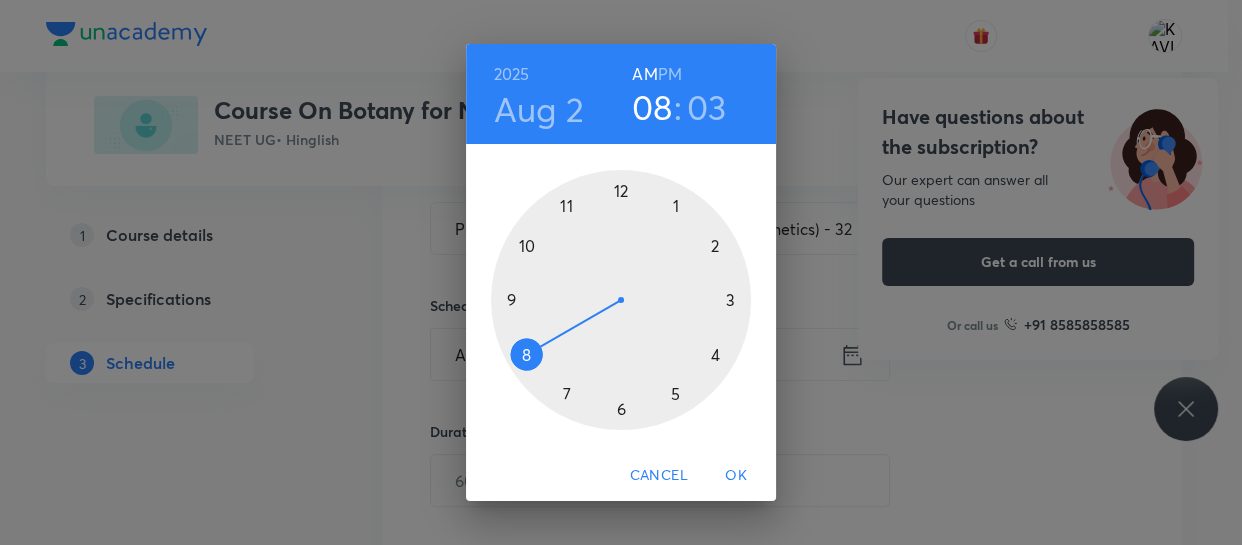 click on "PM" at bounding box center [670, 74] 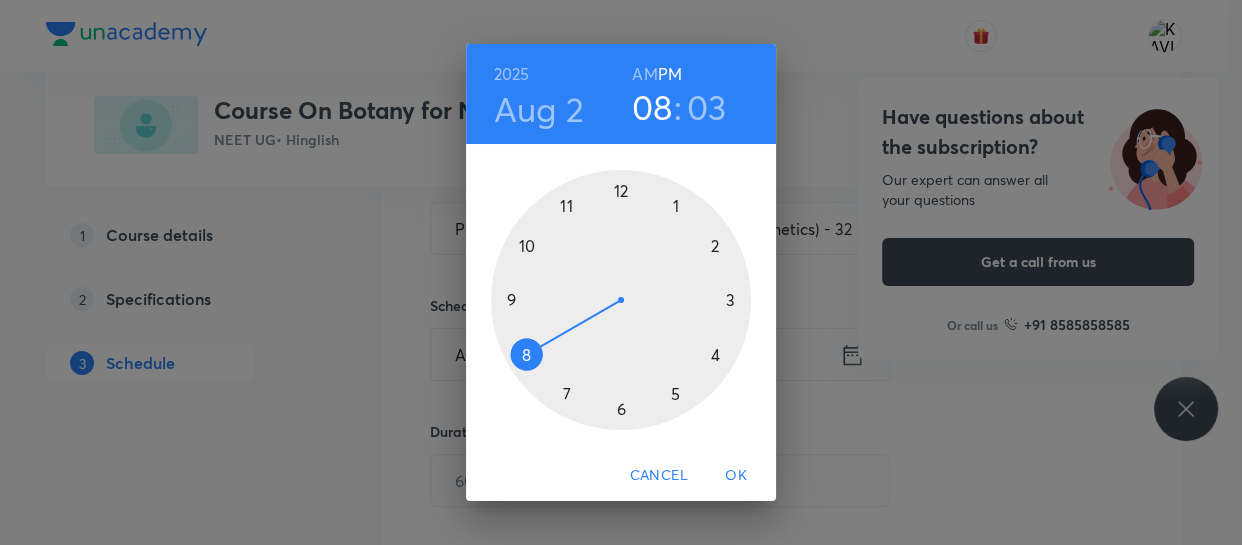 click at bounding box center (621, 300) 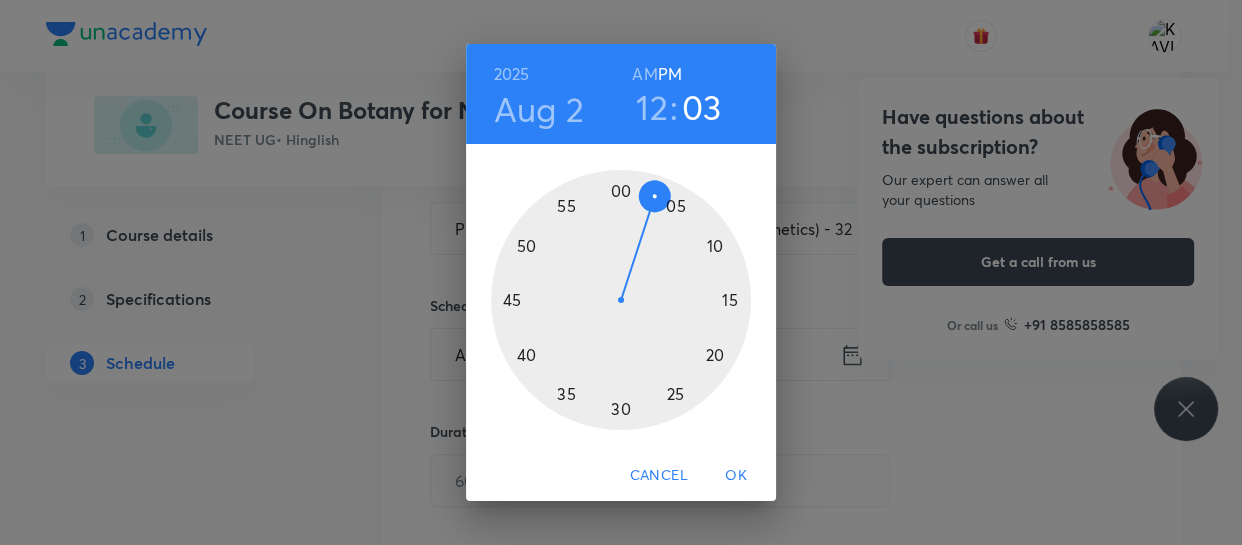 click at bounding box center (621, 300) 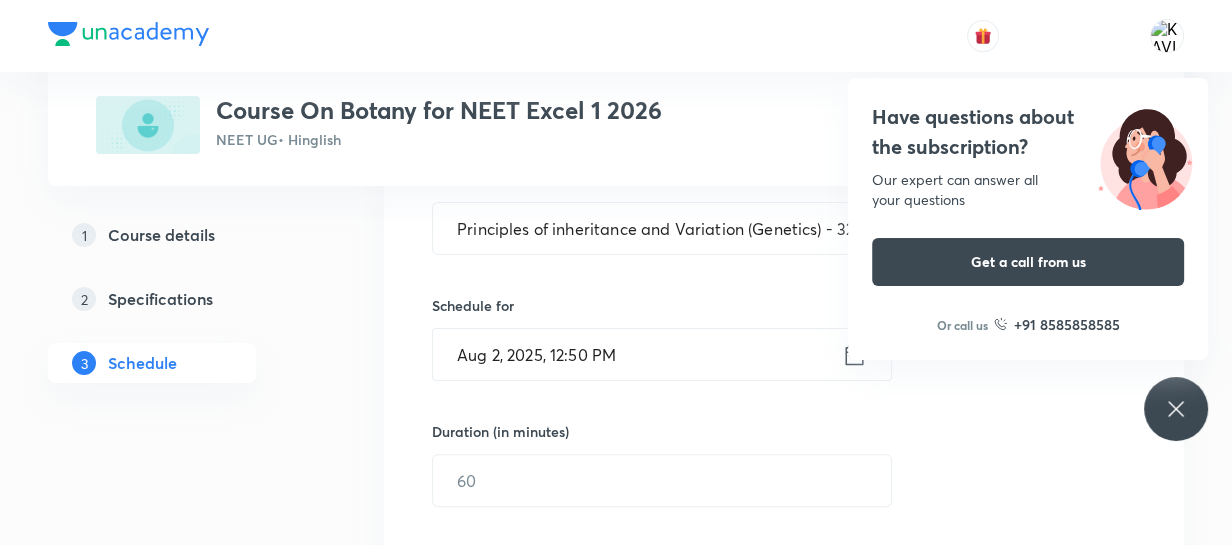 scroll, scrollTop: 536, scrollLeft: 0, axis: vertical 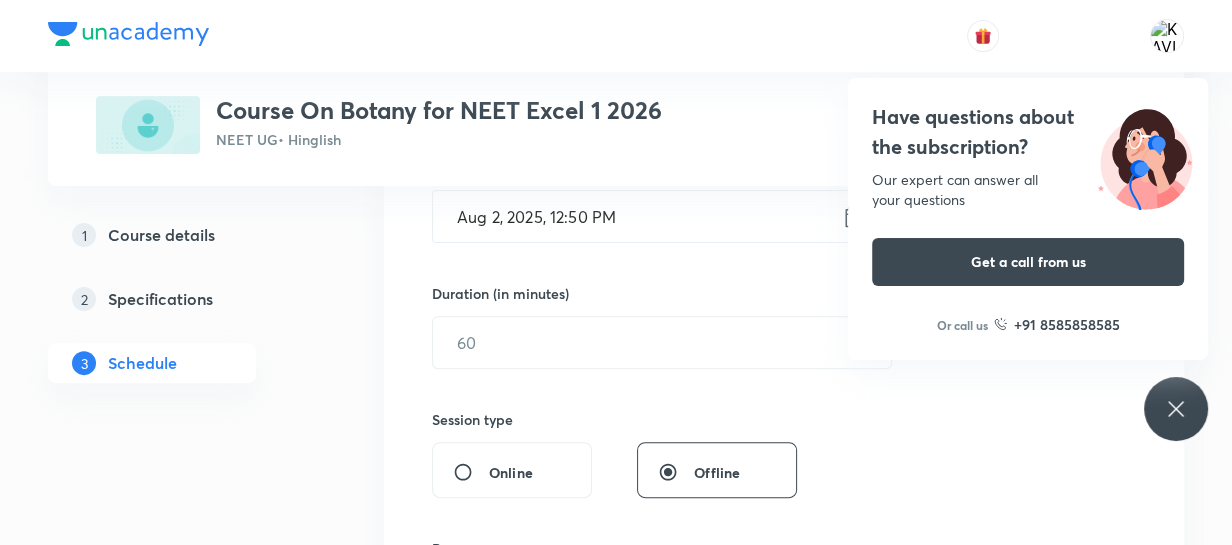 click 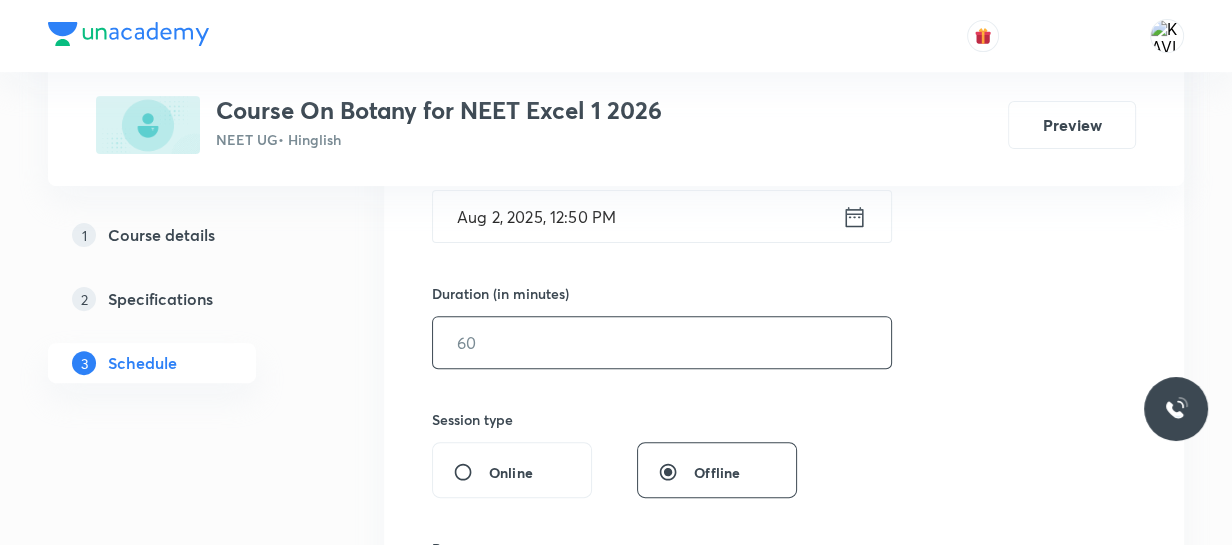 click at bounding box center [662, 342] 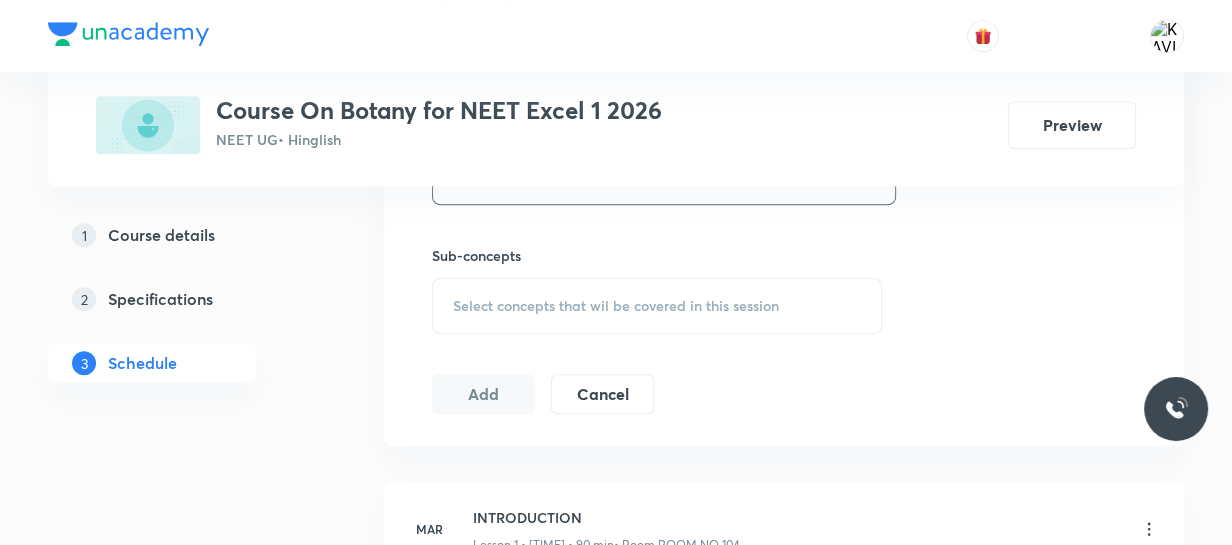 scroll, scrollTop: 960, scrollLeft: 0, axis: vertical 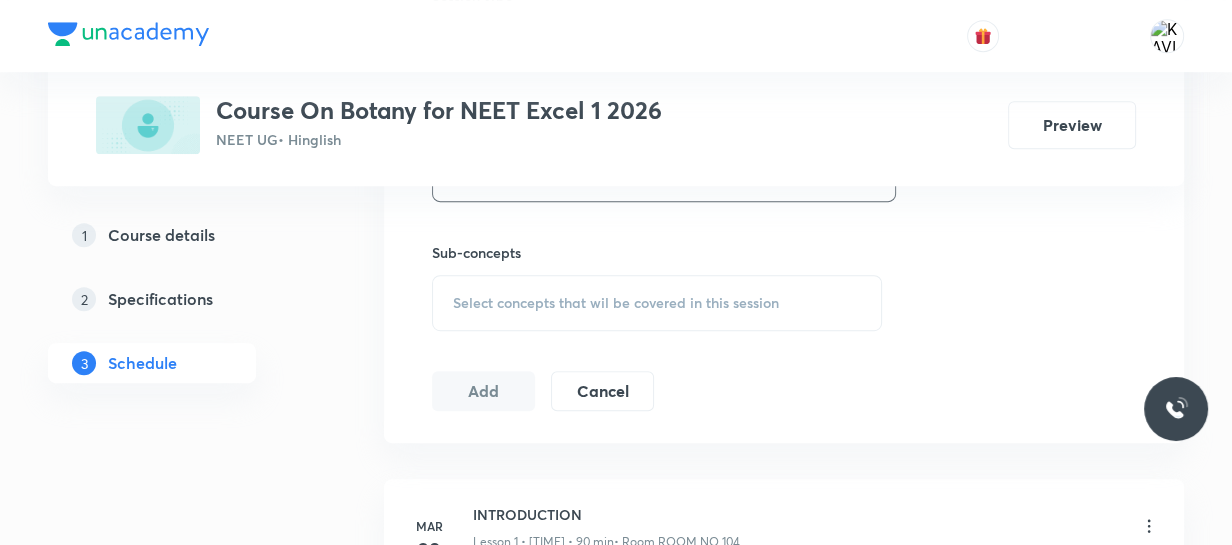 type on "75" 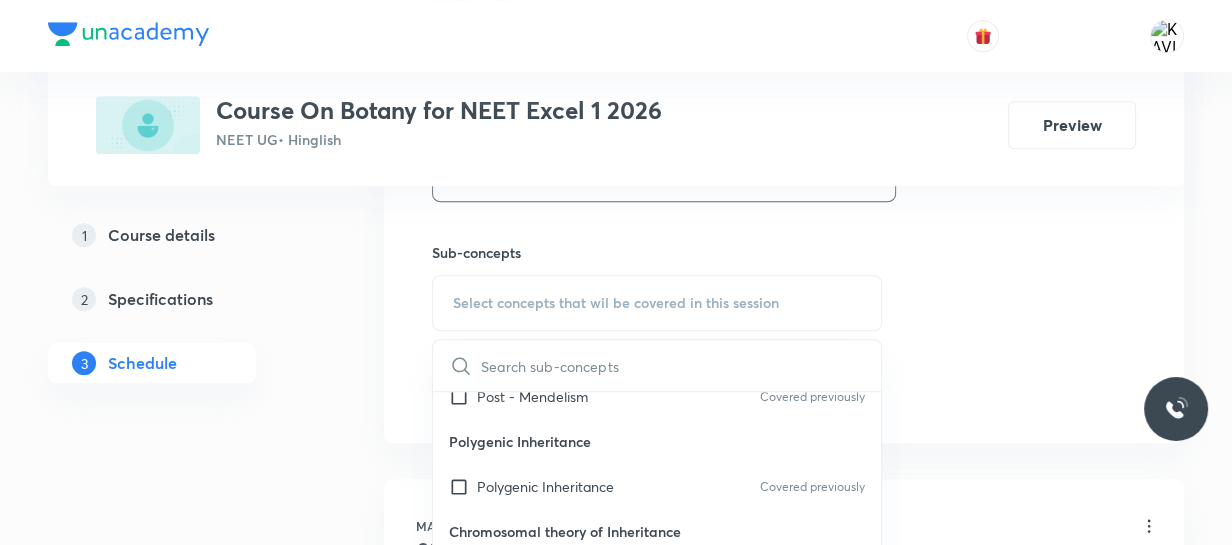 scroll, scrollTop: 753, scrollLeft: 0, axis: vertical 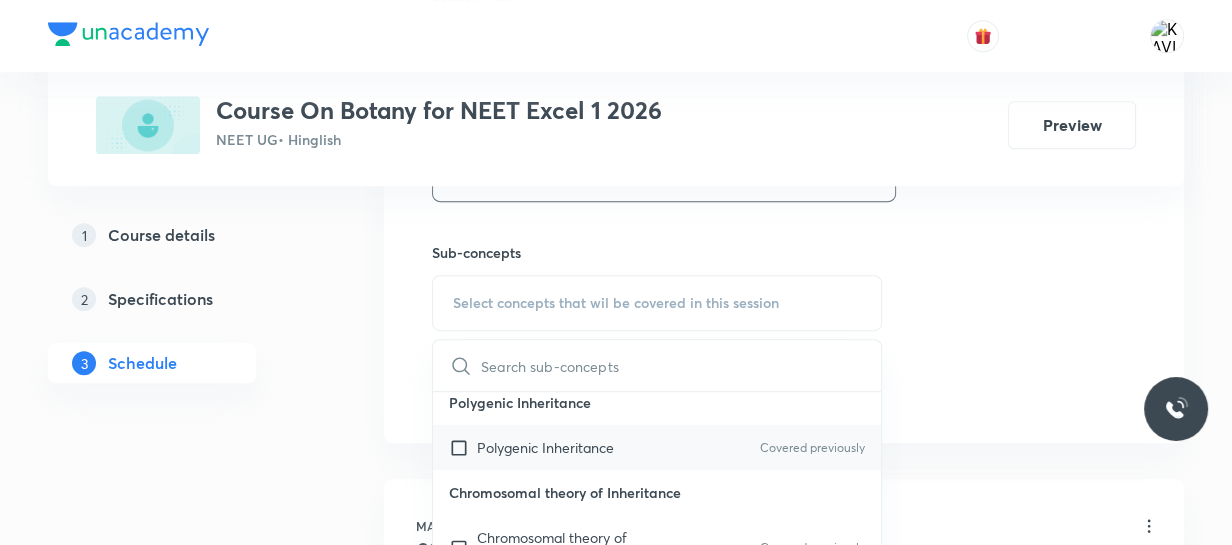 click on "Polygenic Inheritance" at bounding box center [545, 447] 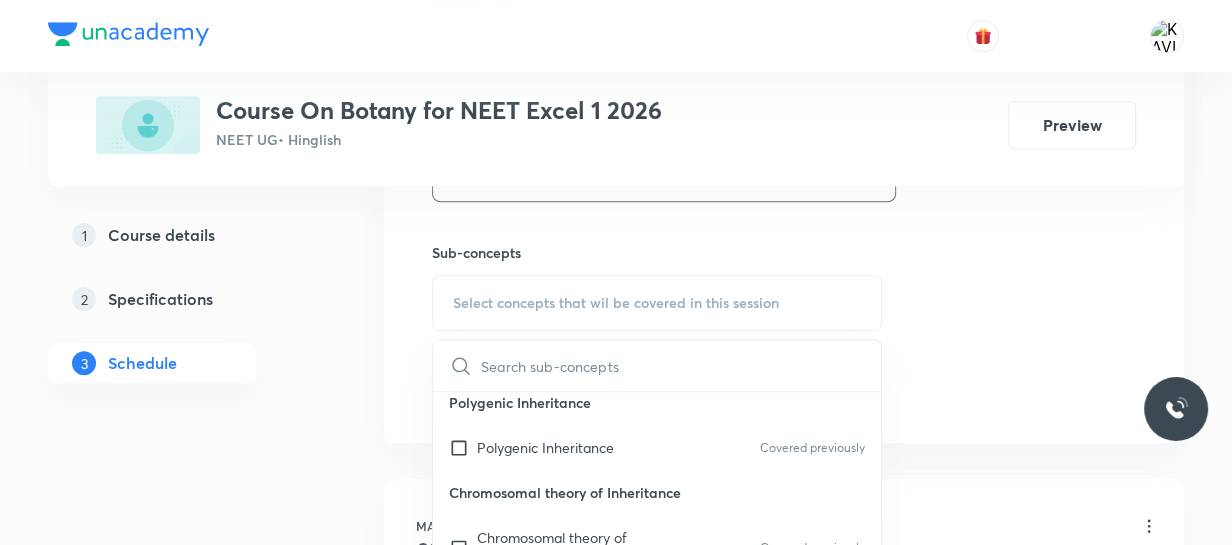 checkbox on "true" 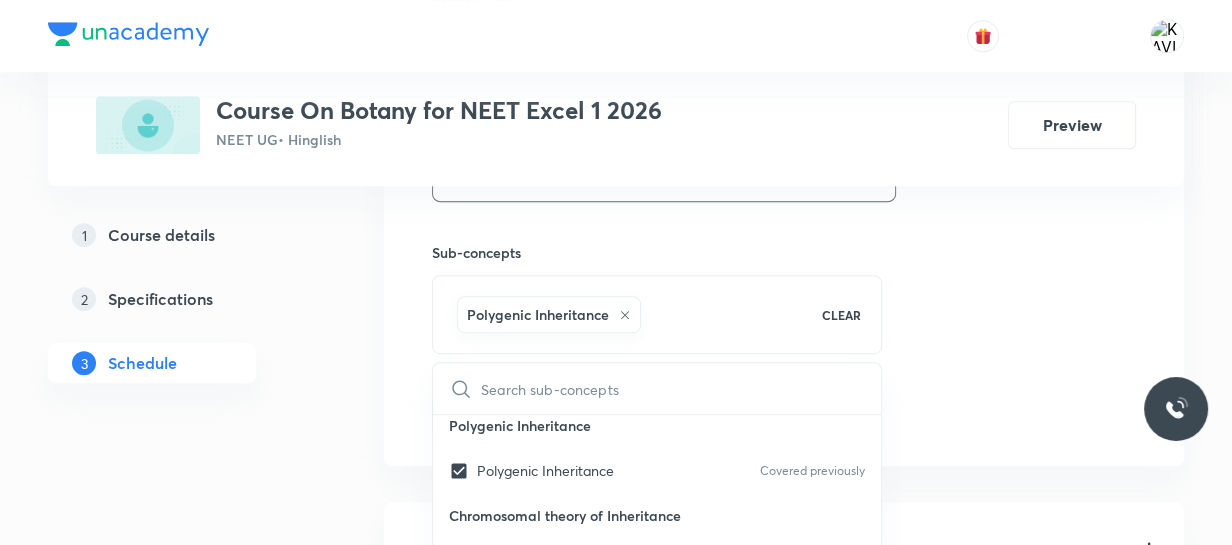 click on "Session  45 Live class Session title 55/99 Principles of inheritance and Variation (Genetics) - 32 ​ Schedule for Aug 2, 2025, 12:50 PM ​ Duration (in minutes) 75 ​   Session type Online Offline Room Room No - 101 Sub-concepts Polygenic Inheritance CLEAR ​ Some genetical terms Some genetical terms Covered previously Mendelism Mendelism Covered previously Monohybrid Cross Monohybrid Cross Covered previously Conclusions of Monohybrid Cross Conclusions of Monohybrid Cross Covered previously Method of Gametes Formation Method of Gametes Formation Covered previously Dihybrid Cross Dihybrid Cross Covered previously Reciprocal Cross Reciprocal Cross Covered previously Post - Mendelism Post - Mendelism Covered previously Polygenic Inheritance Polygenic Inheritance Covered previously Chromosomal theory of Inheritance Chromosomal theory of Inheritance Covered previously Linkage Linkage Covered previously Genetic Map Genetic Map Sex Linkage Sex Linkage Add Cancel" at bounding box center (784, -47) 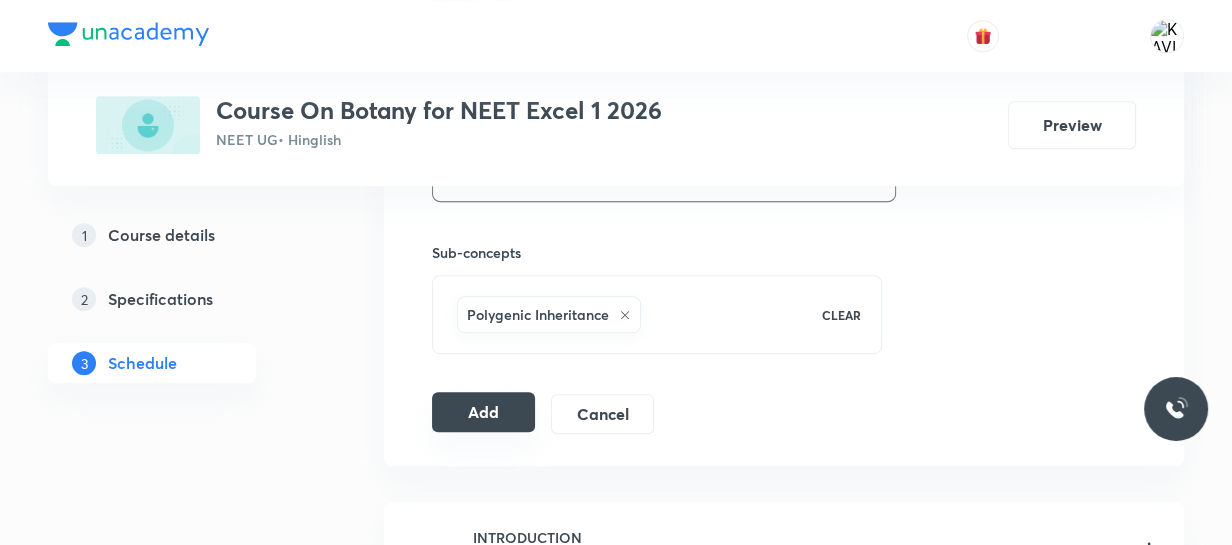 click on "Add" at bounding box center [483, 412] 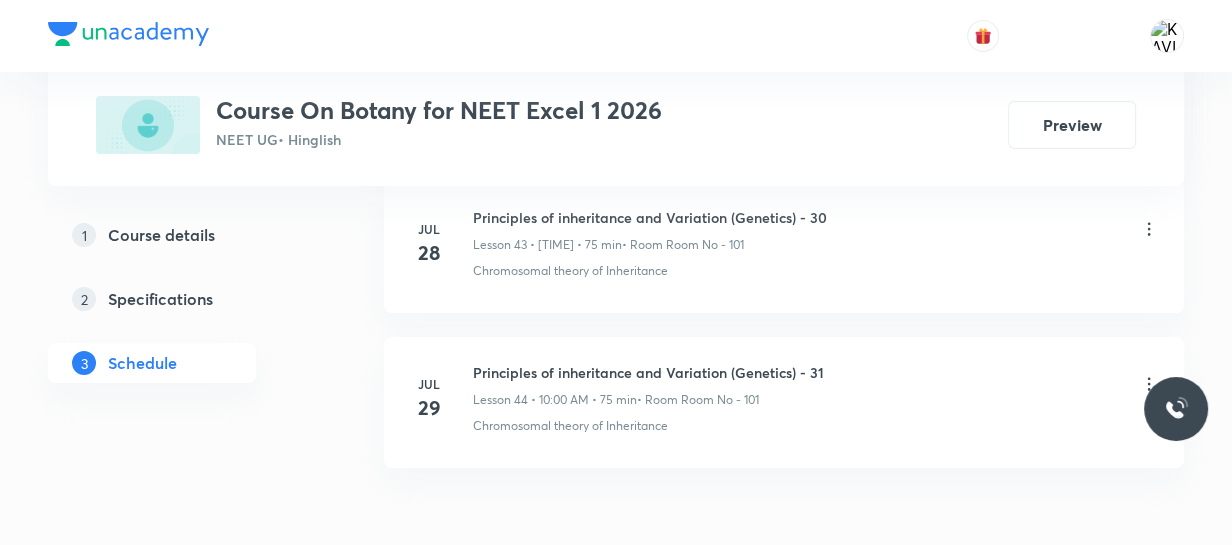 scroll, scrollTop: 7104, scrollLeft: 0, axis: vertical 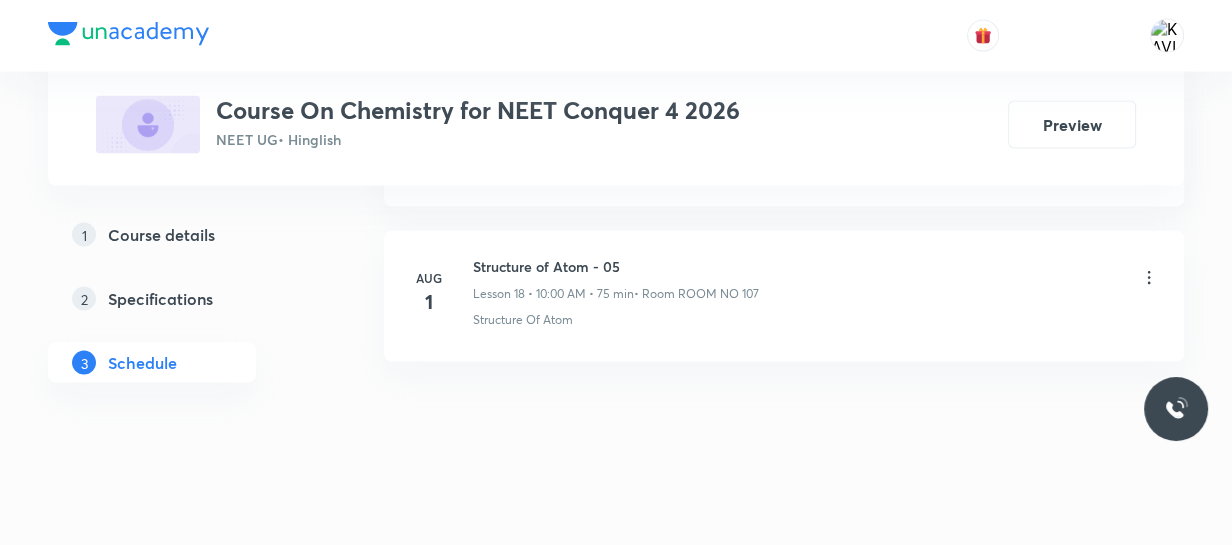 click on "Structure of Atom - 05" at bounding box center [616, 266] 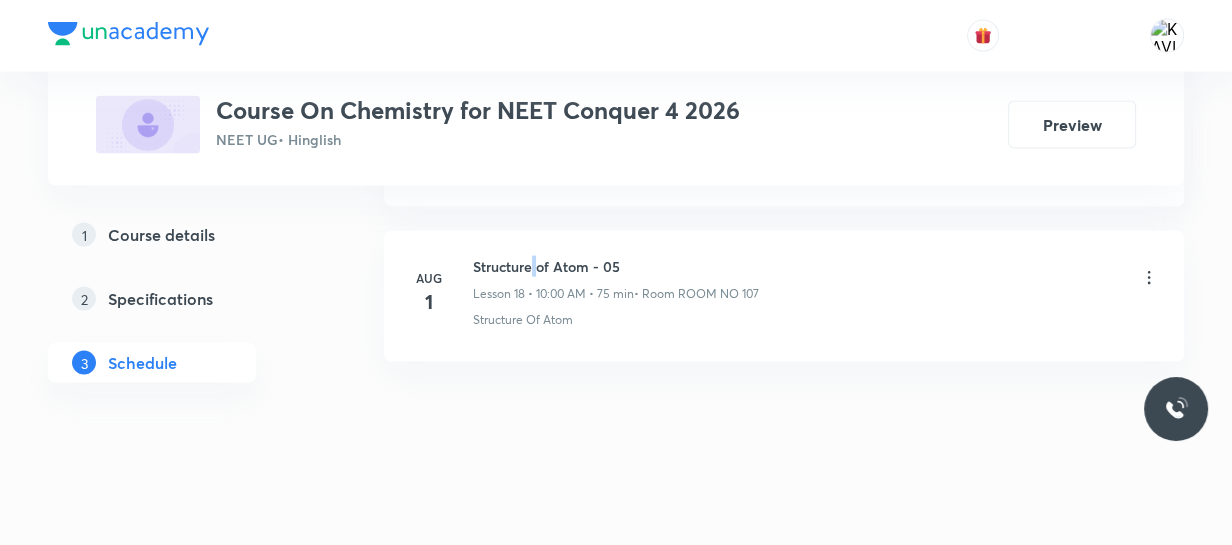 click on "Structure of Atom - 05" at bounding box center [616, 266] 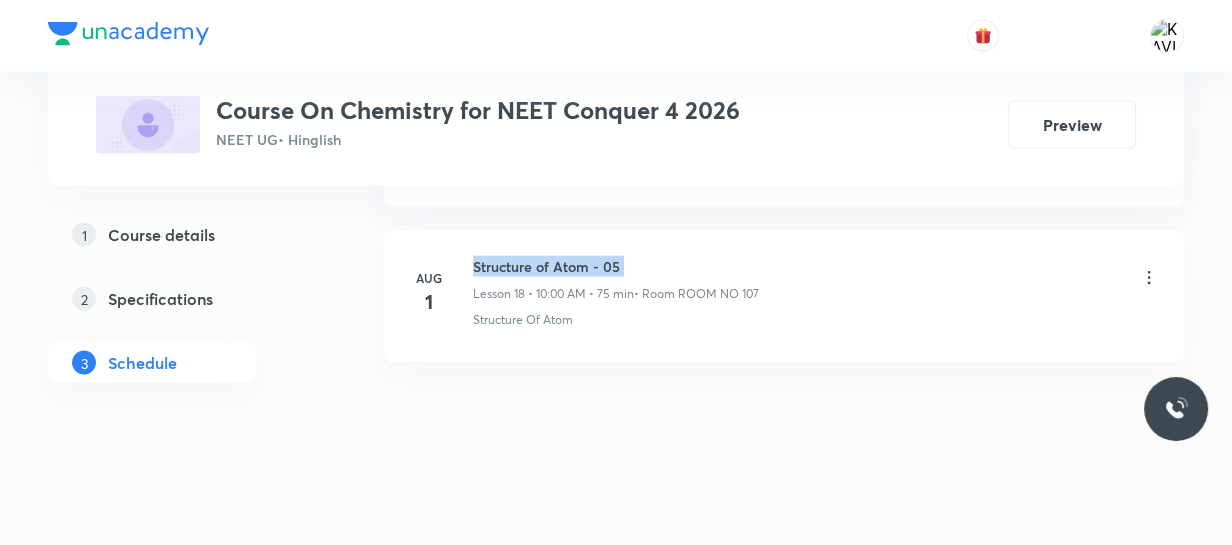 click on "Structure of Atom - 05" at bounding box center [616, 266] 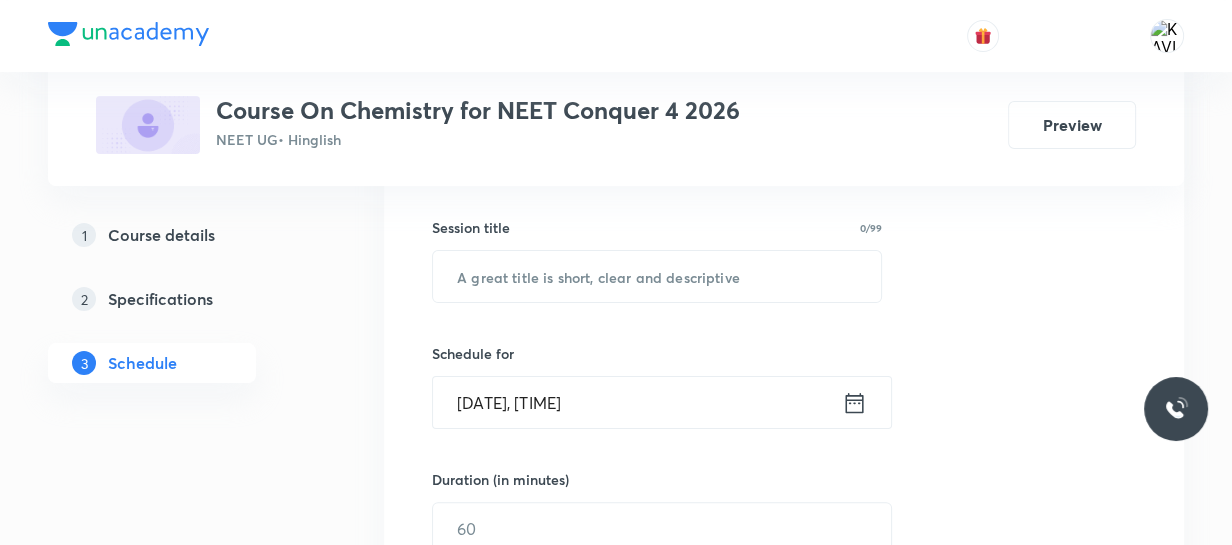 scroll, scrollTop: 351, scrollLeft: 0, axis: vertical 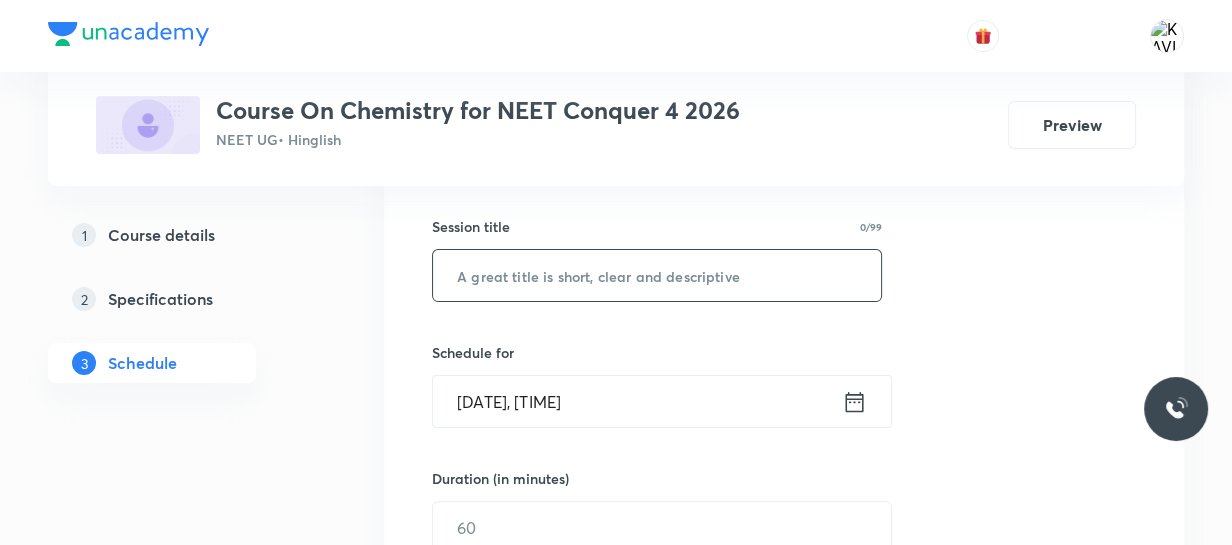 click at bounding box center (657, 275) 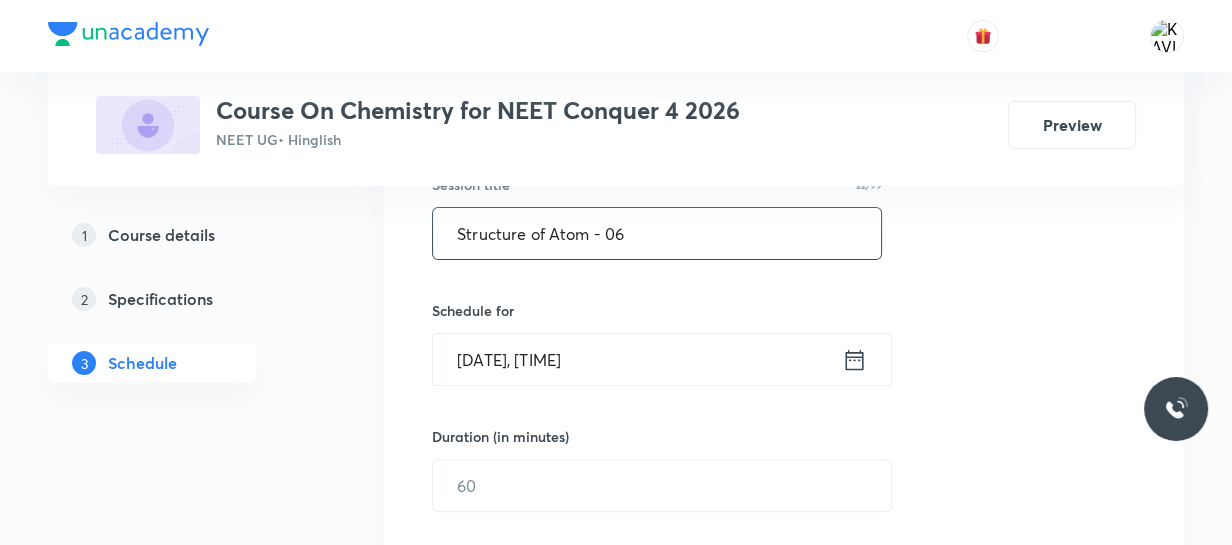 scroll, scrollTop: 395, scrollLeft: 0, axis: vertical 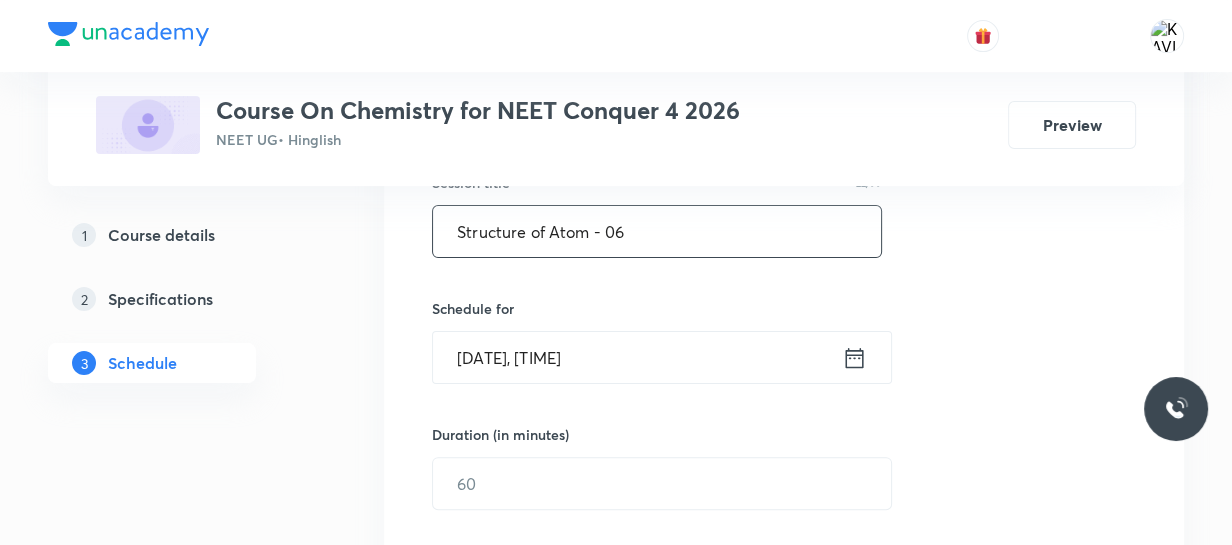 type on "Structure of Atom - 06" 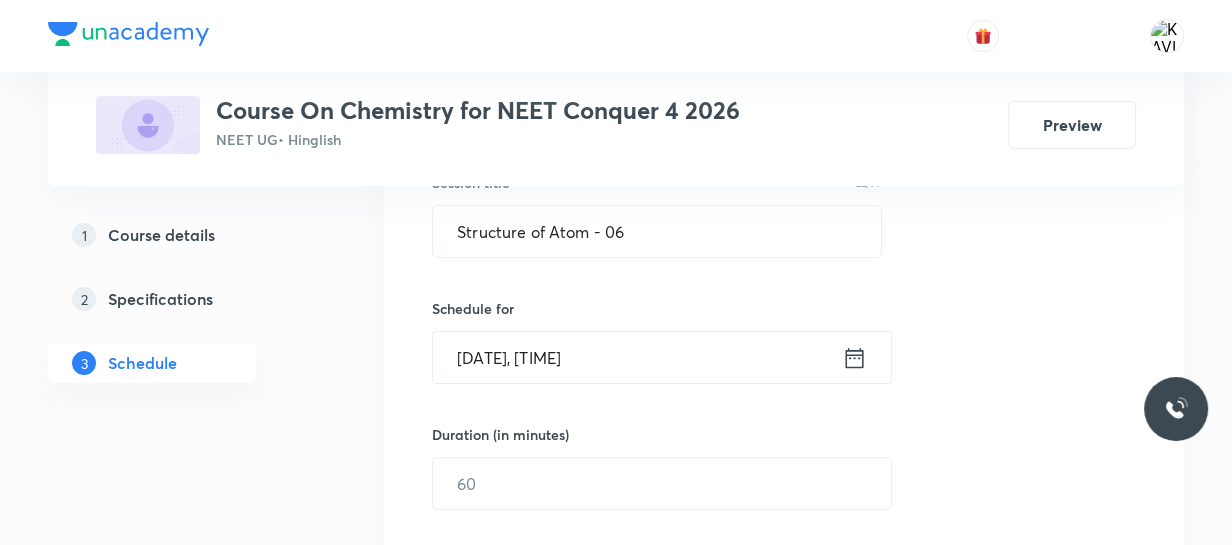 click 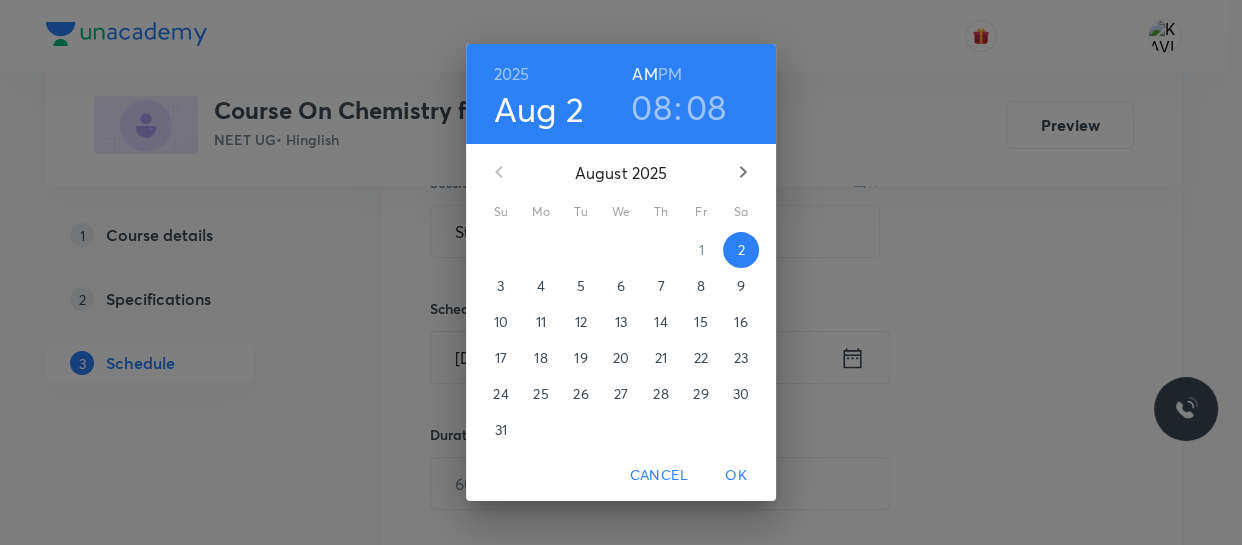 click on "08" at bounding box center [651, 107] 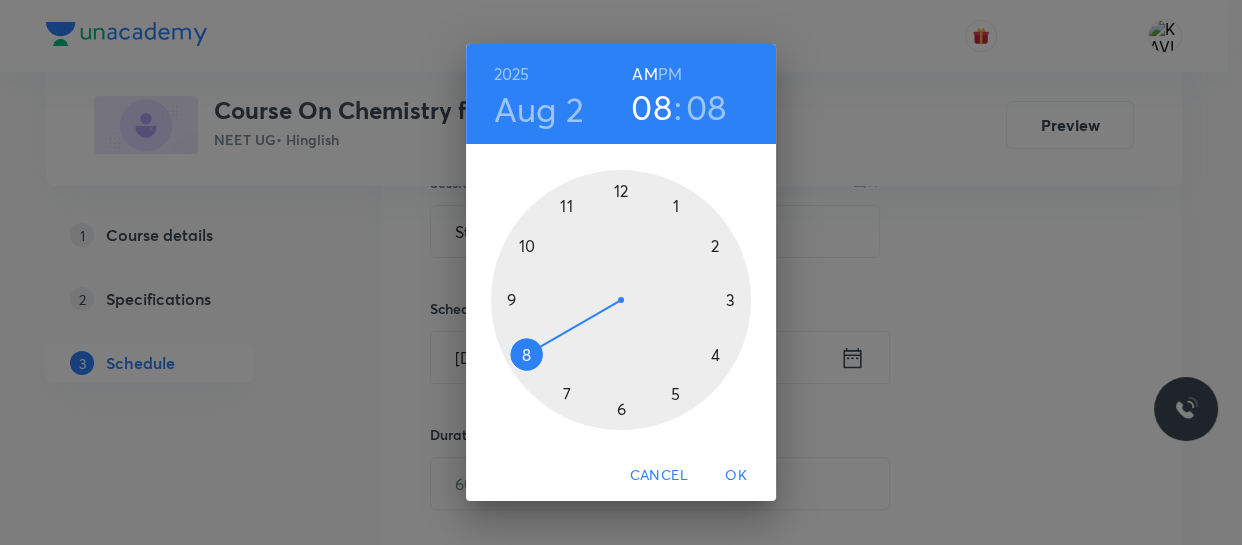 click at bounding box center (621, 300) 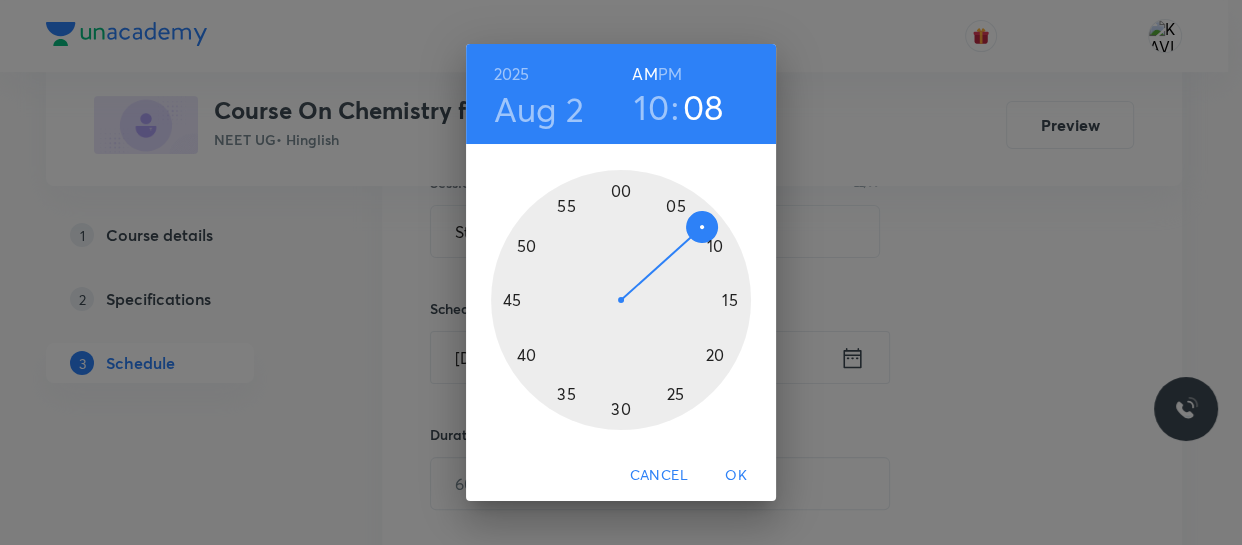 click at bounding box center [621, 300] 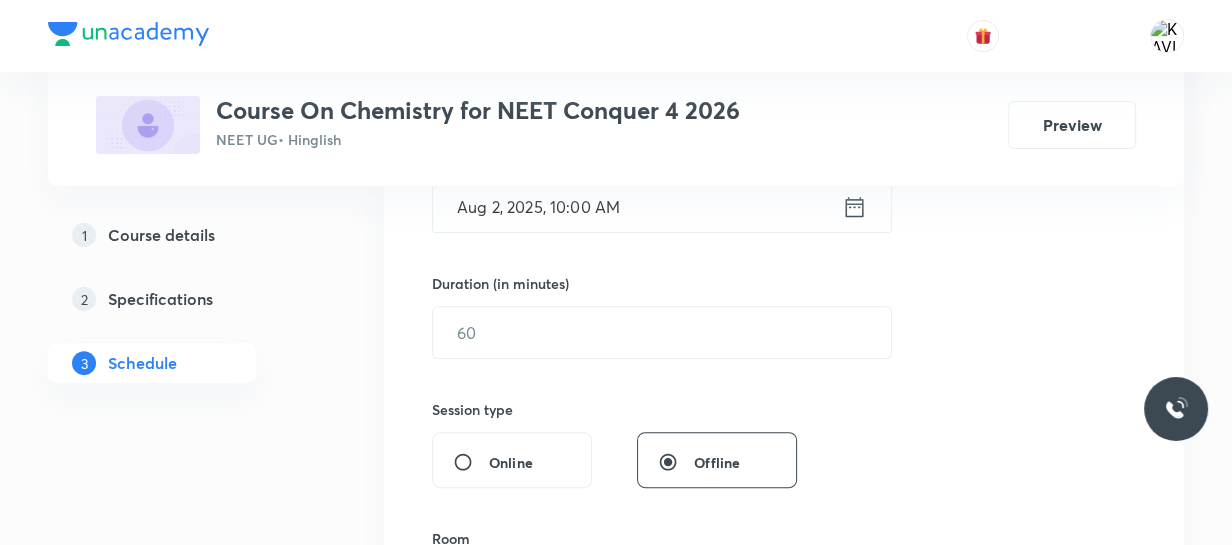 scroll, scrollTop: 547, scrollLeft: 0, axis: vertical 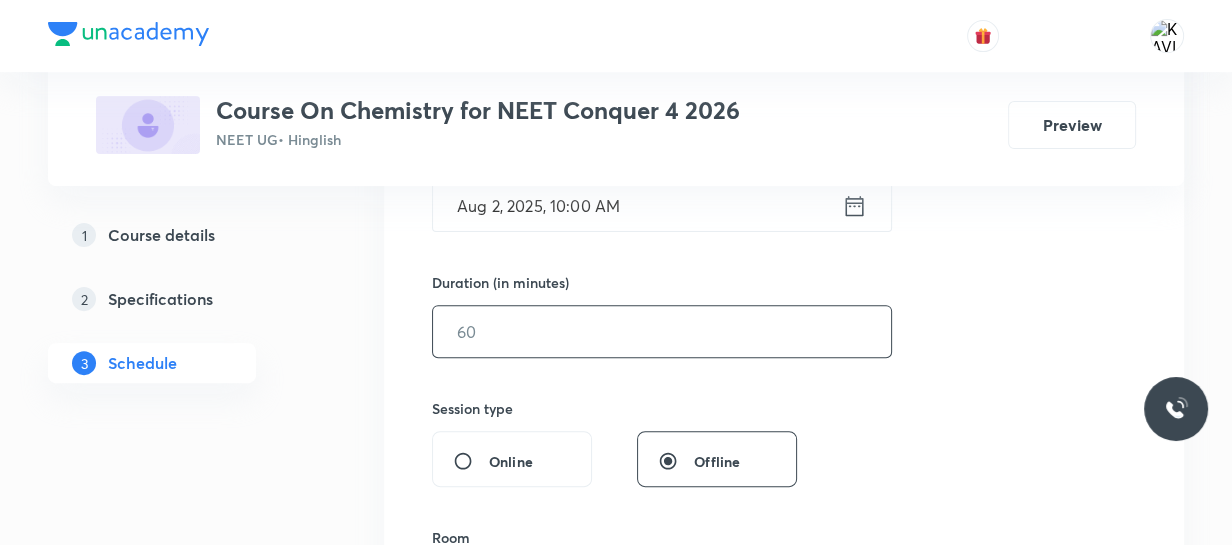 click at bounding box center (662, 331) 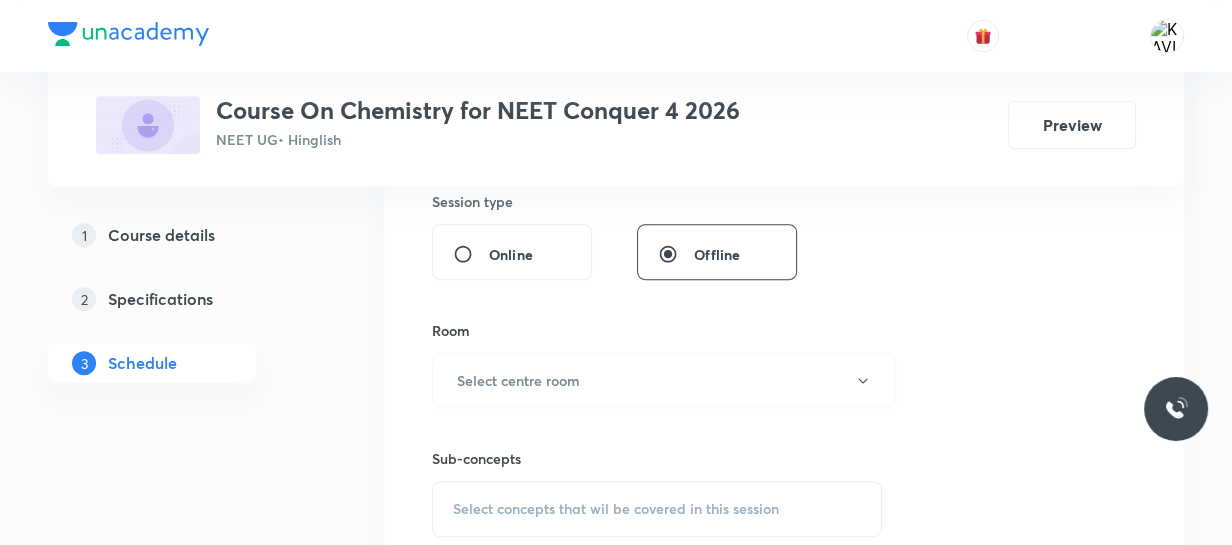scroll, scrollTop: 756, scrollLeft: 0, axis: vertical 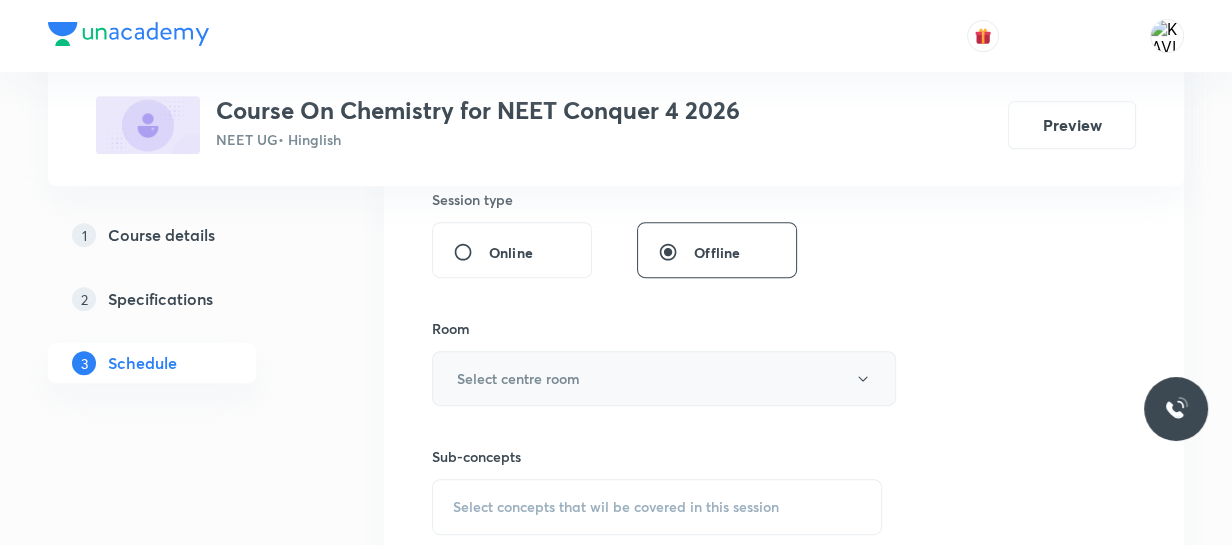 type on "75" 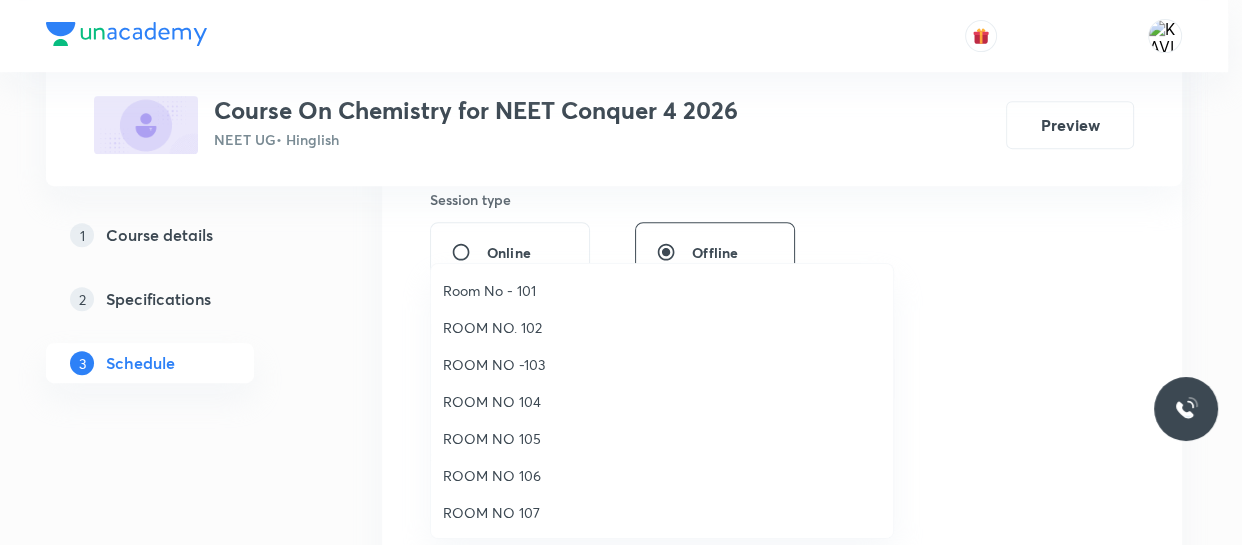 click on "ROOM NO 107" at bounding box center [662, 512] 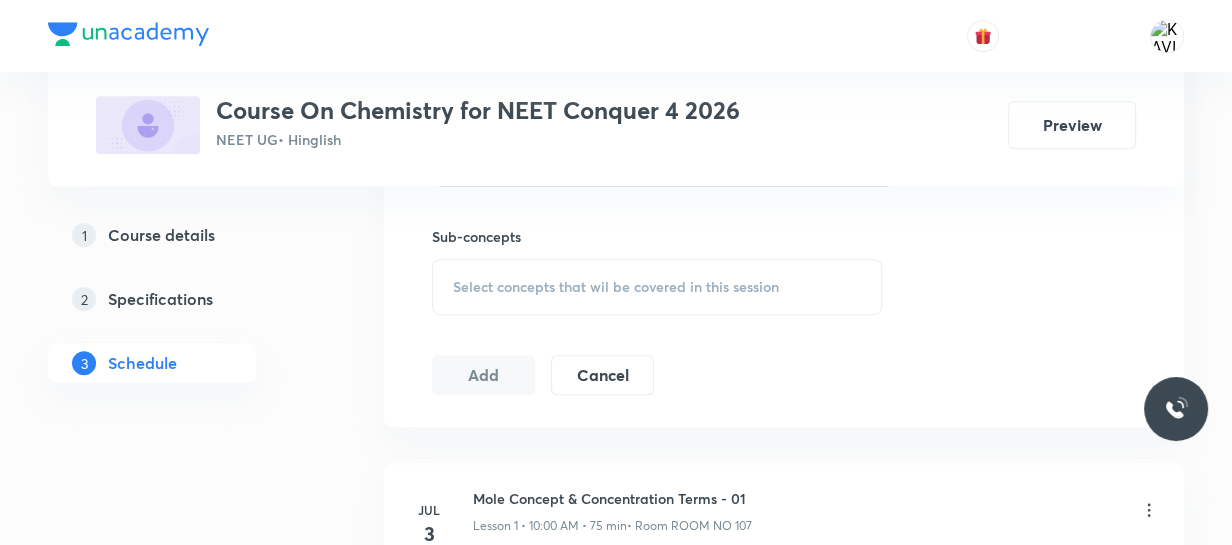 scroll, scrollTop: 978, scrollLeft: 0, axis: vertical 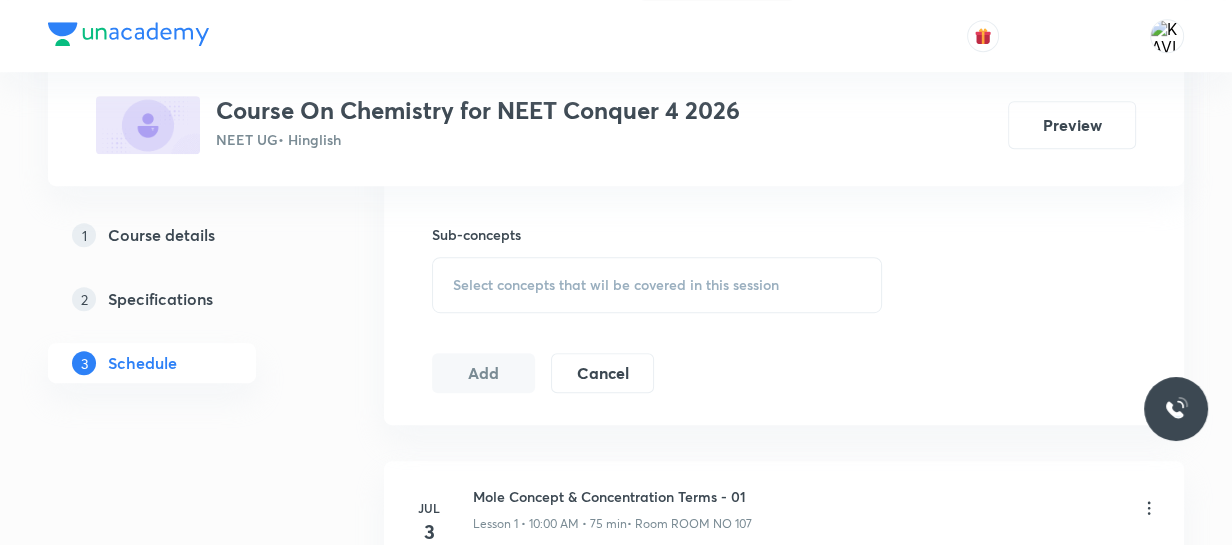 click on "Select concepts that wil be covered in this session" at bounding box center (616, 285) 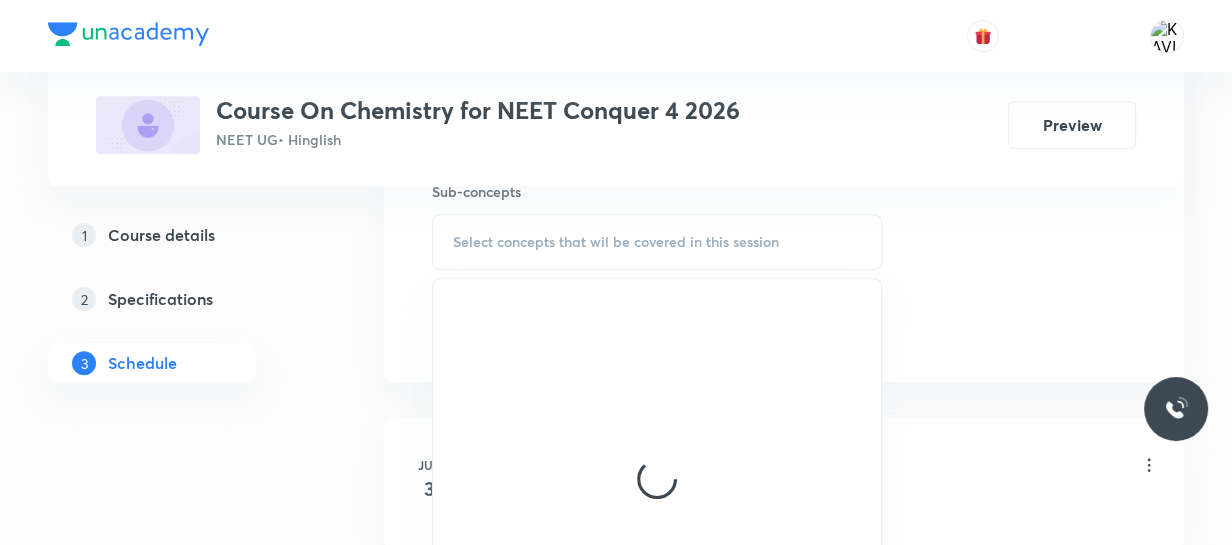 scroll, scrollTop: 1022, scrollLeft: 0, axis: vertical 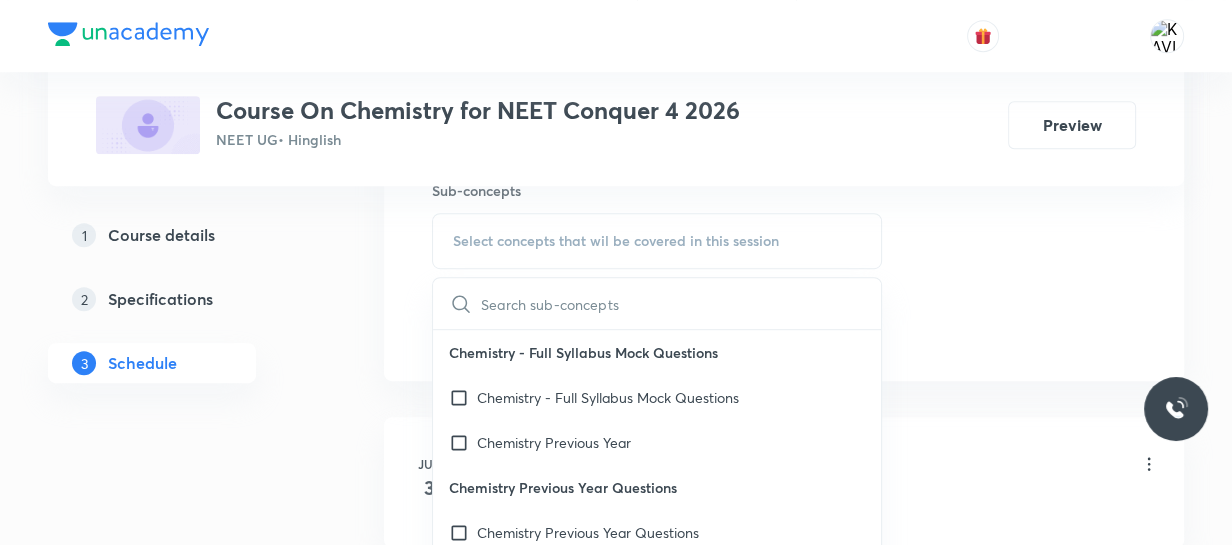 click at bounding box center [681, 303] 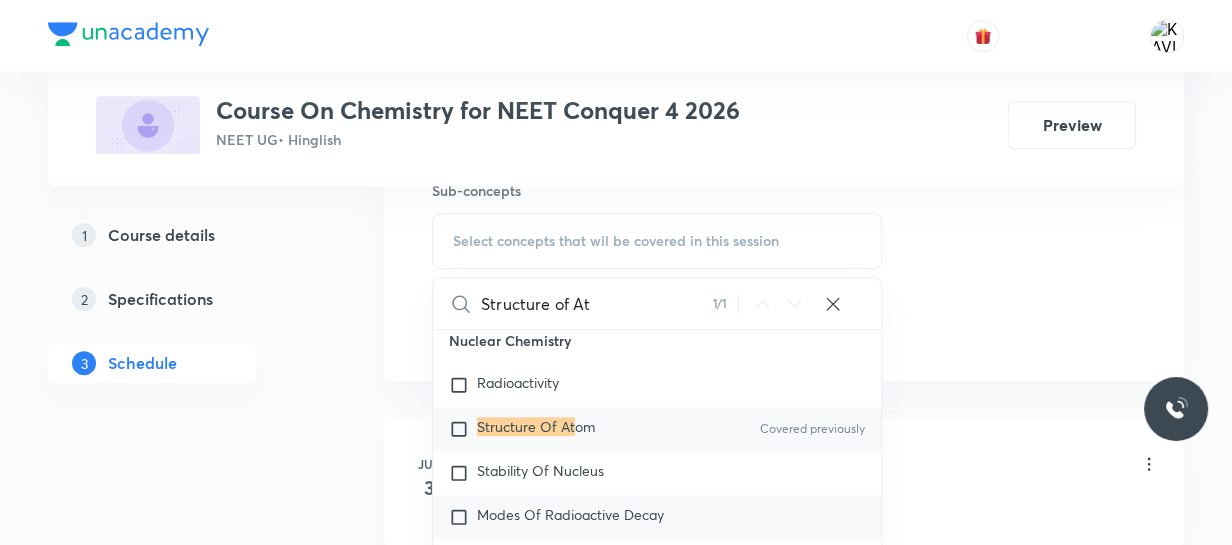scroll, scrollTop: 15377, scrollLeft: 0, axis: vertical 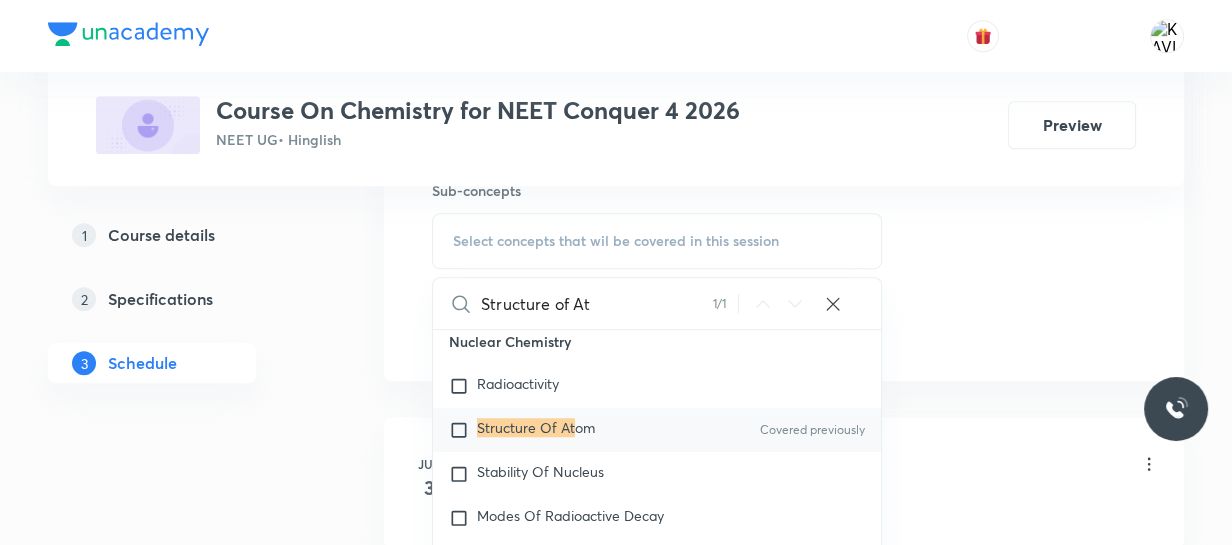 type on "Structure of At" 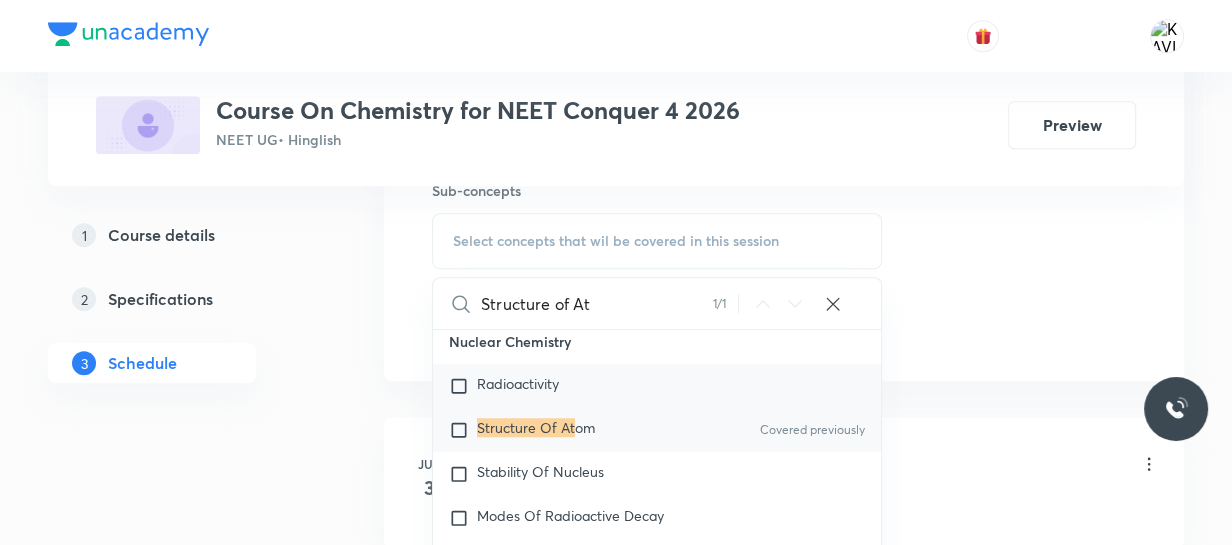 checkbox on "true" 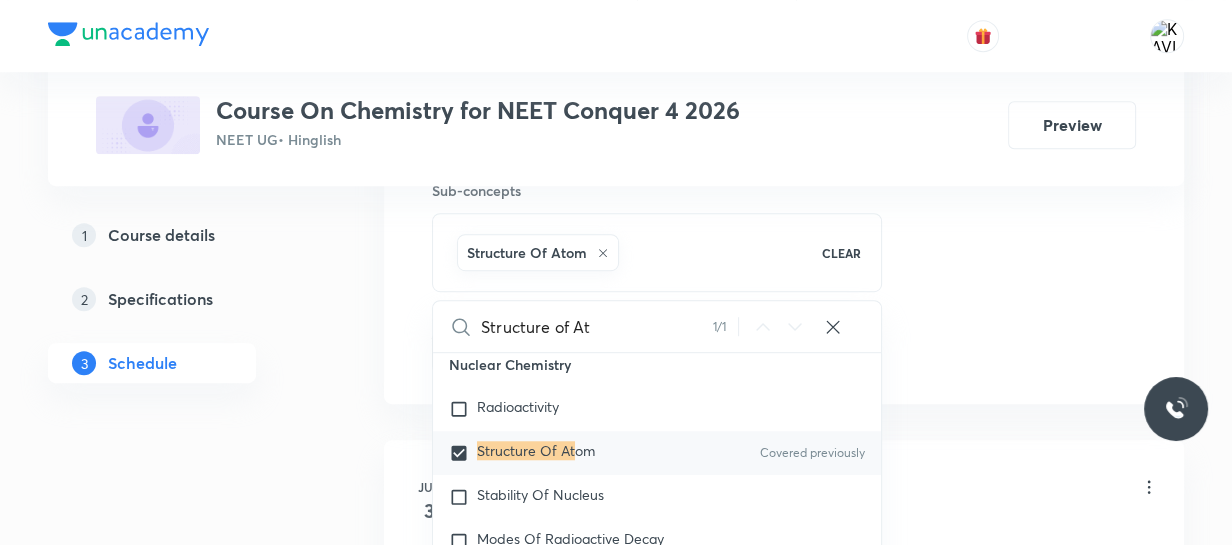 click on "Session  19 Live class Session title 22/99 Structure of Atom - 06 ​ Schedule for Aug 2, 2025, 10:00 AM ​ Duration (in minutes) 75 ​   Session type Online Offline Room ROOM NO 107 Sub-concepts Structure Of Atom CLEAR Structure of At 1 / 1 ​ Chemistry - Full Syllabus Mock Questions Chemistry - Full Syllabus Mock Questions Chemistry Previous Year Chemistry Previous Year Questions Chemistry Previous Year Questions General Topics & Mole Concept Basic Concepts Mole – Basic Introduction Covered previously Percentage Composition Stoichiometry Principle of Atom Conservation (POAC) Relation between Stoichiometric Quantities Application of Mole Concept: Gravimetric Analysis Electronic Configuration Of Atoms (Hund's rule)  Quantum Numbers (Magnetic Quantum no.) Covered previously Quantum Numbers(Pauli's Exclusion law) Mean Molar Mass or Molecular Mass Covered previously Variation of Conductivity with Concentration Covered previously Mechanism of Corrosion Atomic Structure Discovery Of Electron Atomic Models pH" at bounding box center (784, -109) 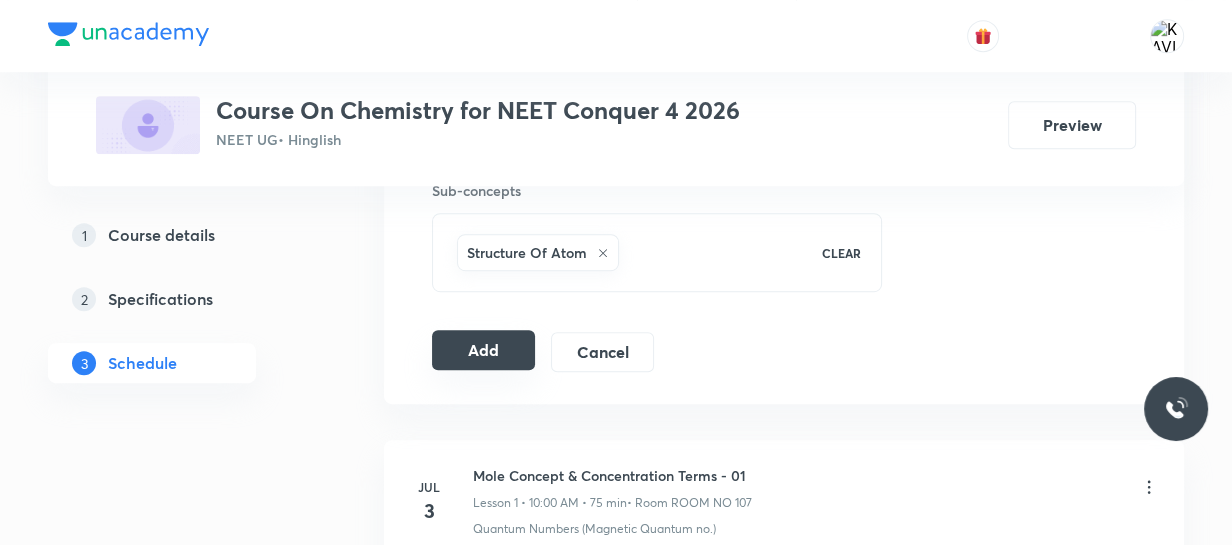 click on "Add" at bounding box center (483, 350) 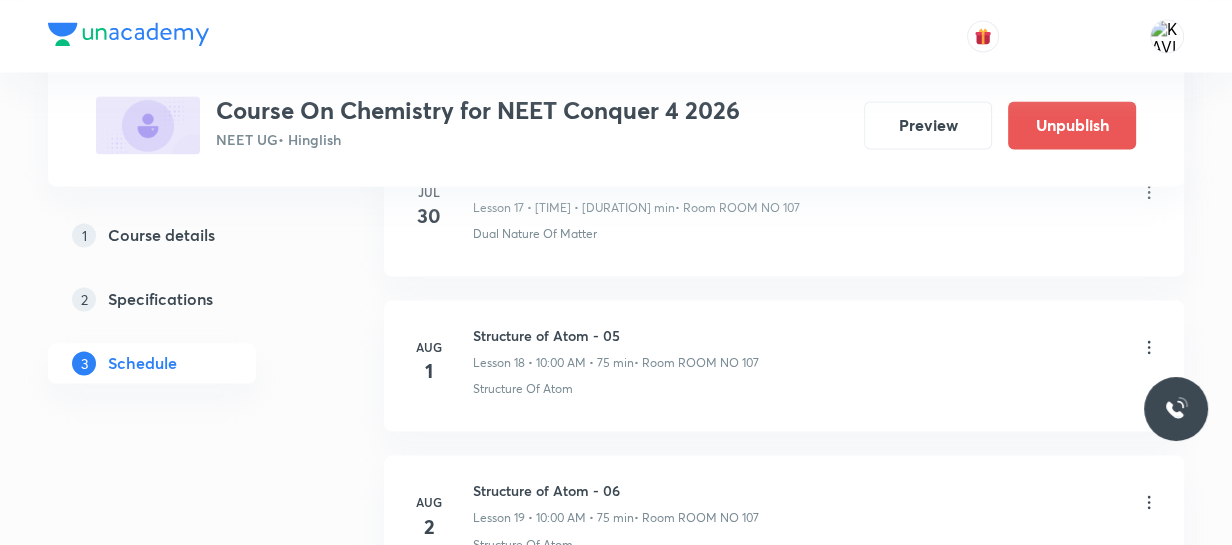 scroll, scrollTop: 3080, scrollLeft: 0, axis: vertical 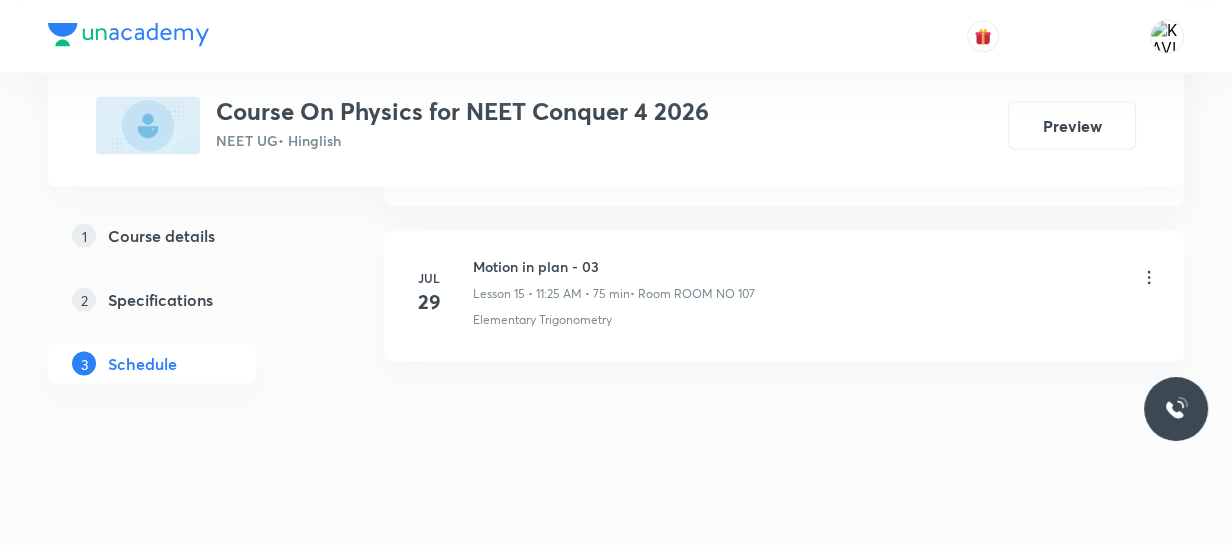 click on "Motion in plan - 03" at bounding box center (614, 265) 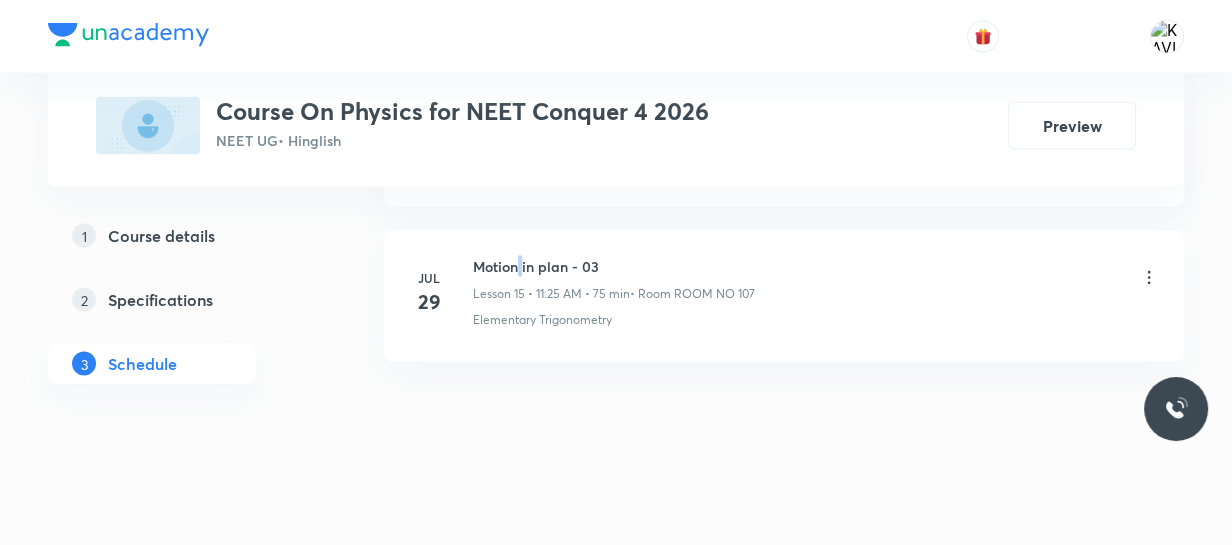 click on "Motion in plan - 03" at bounding box center (614, 265) 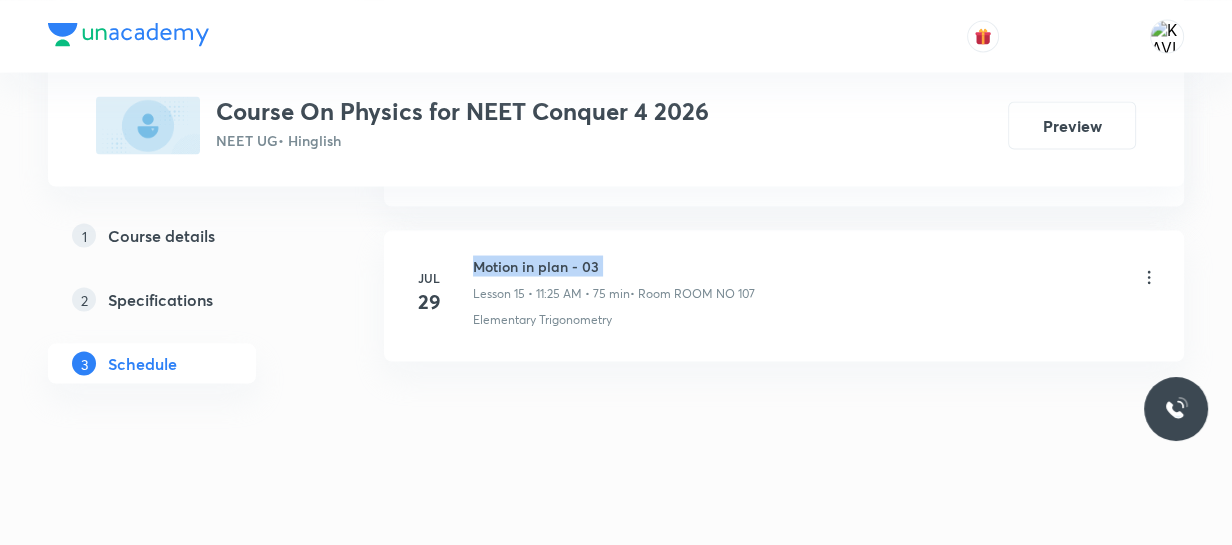 click on "Motion in plan - 03" at bounding box center (614, 265) 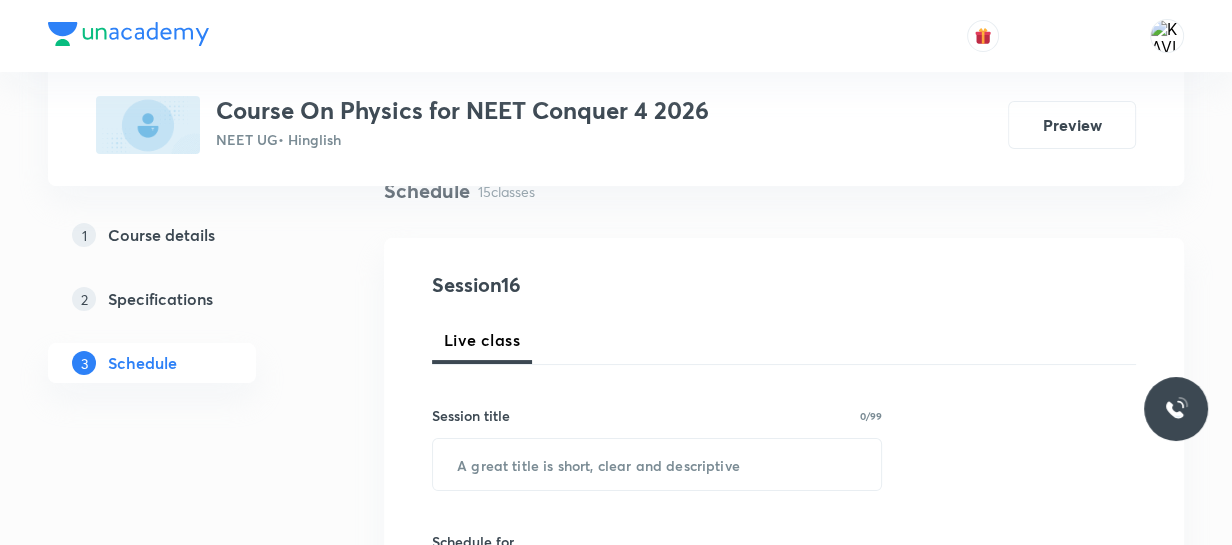 scroll, scrollTop: 166, scrollLeft: 0, axis: vertical 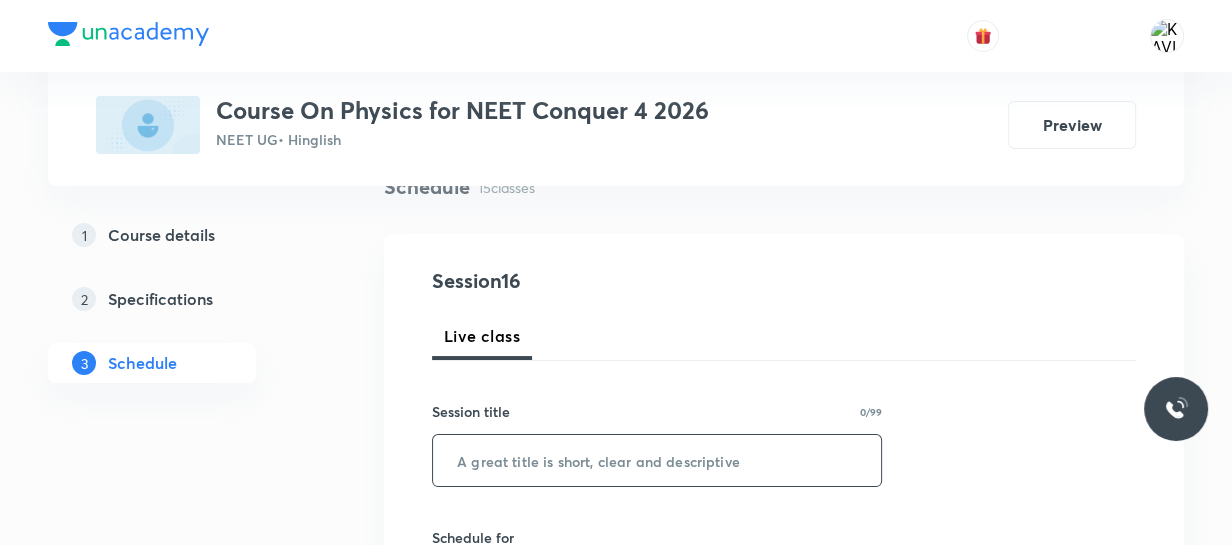 drag, startPoint x: 508, startPoint y: 429, endPoint x: 498, endPoint y: 464, distance: 36.40055 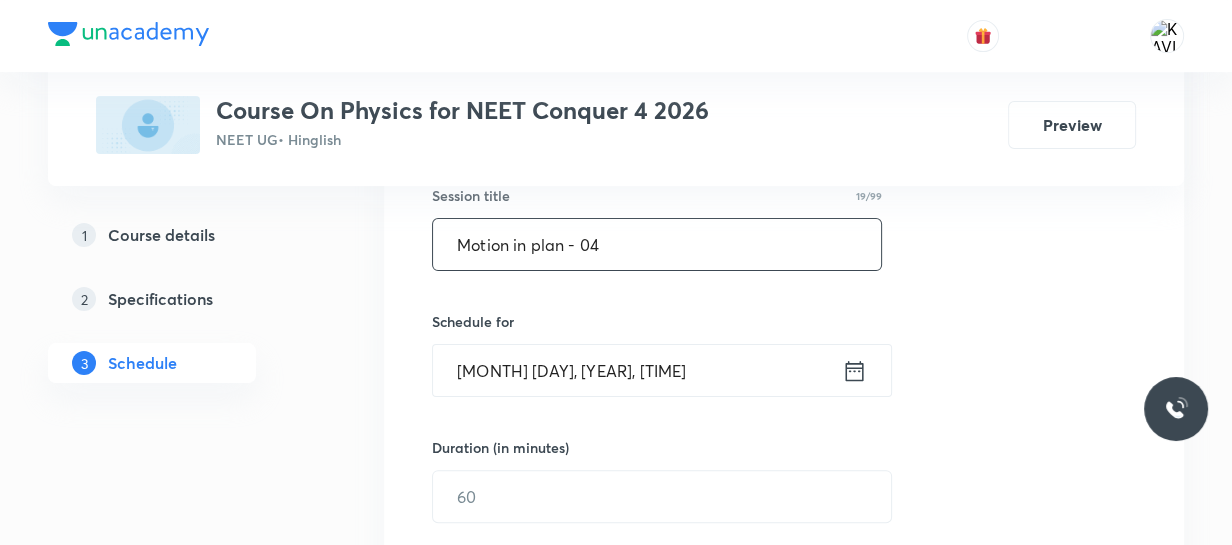 scroll, scrollTop: 383, scrollLeft: 0, axis: vertical 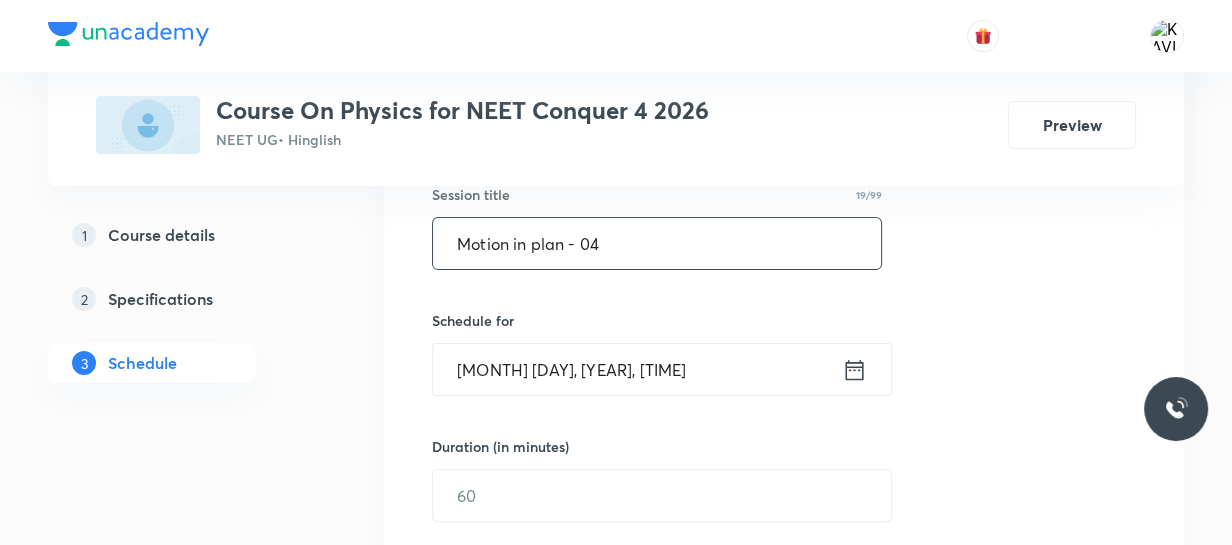 type on "Motion in plan - 04" 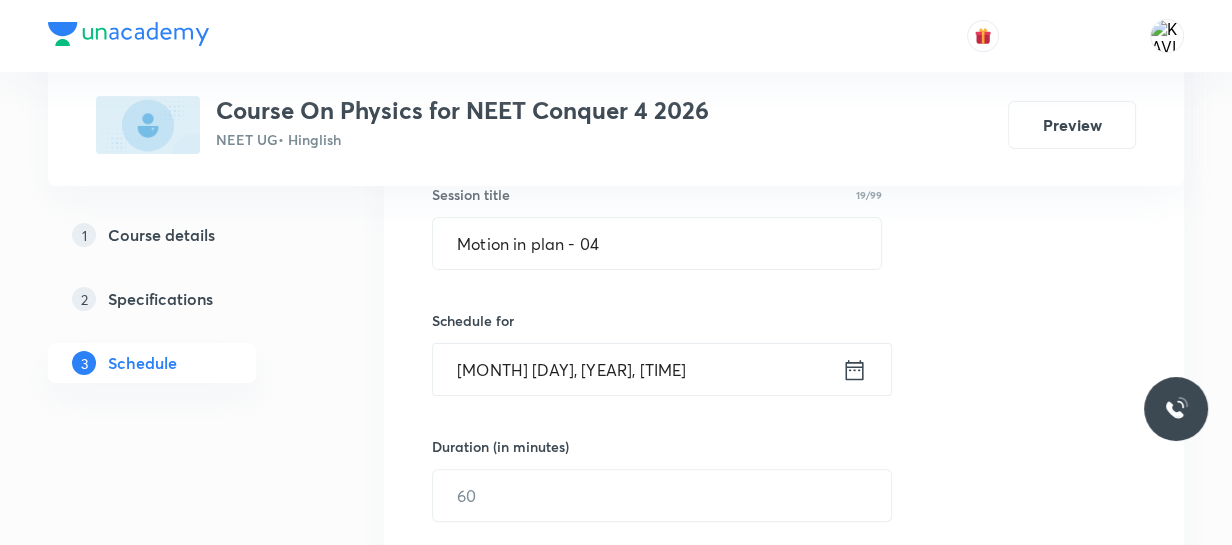 click on "[MONTH] [DAY], [YEAR], [TIME]" at bounding box center (637, 369) 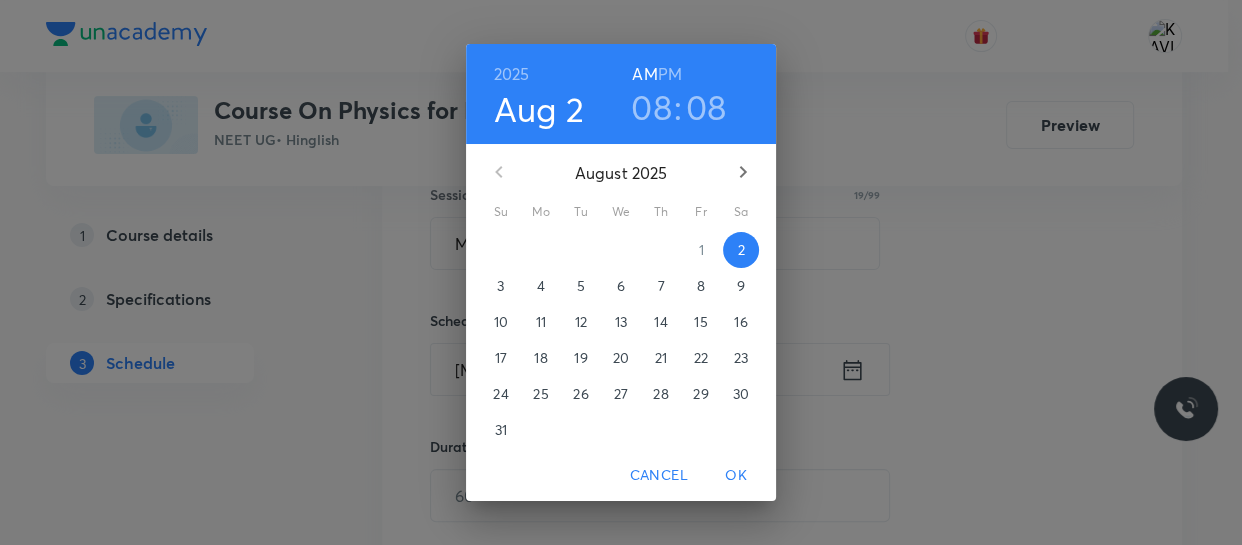 click on "08" at bounding box center (651, 107) 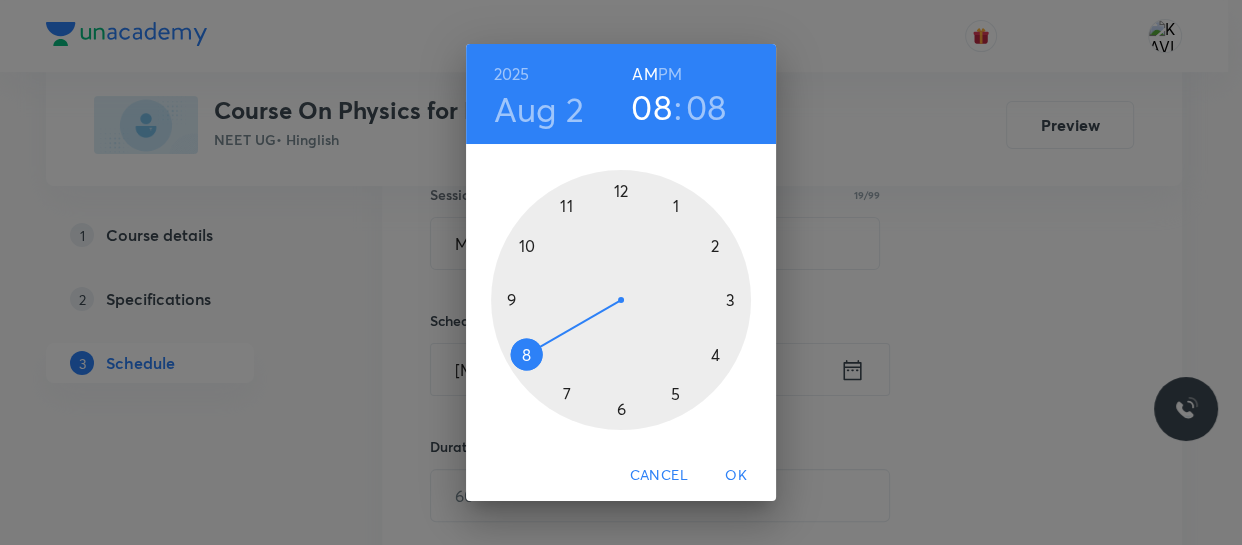 click at bounding box center (621, 300) 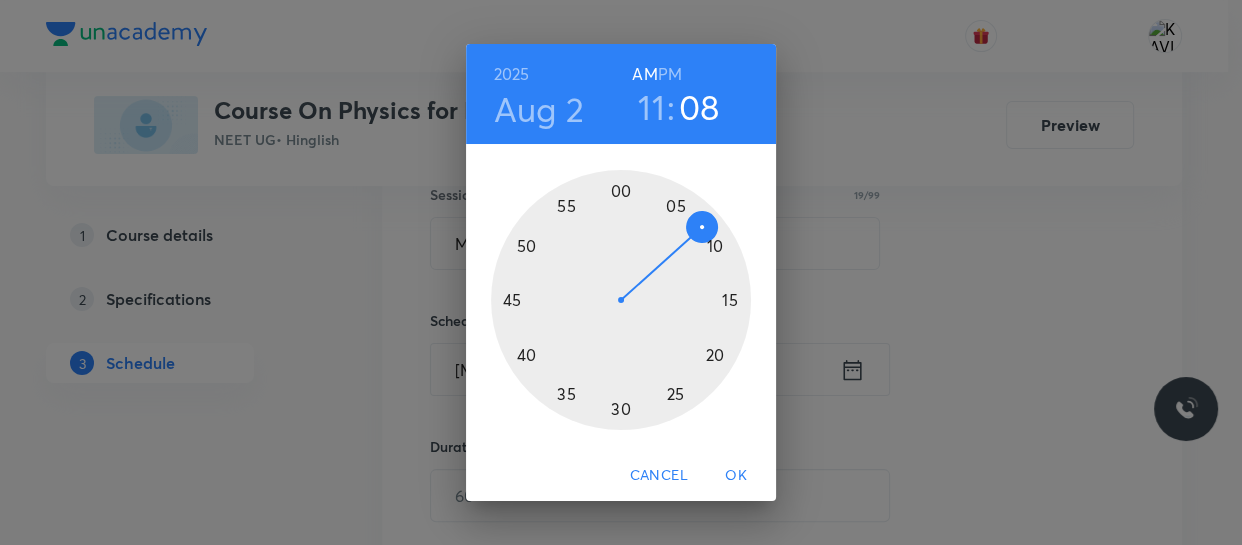 click at bounding box center [621, 300] 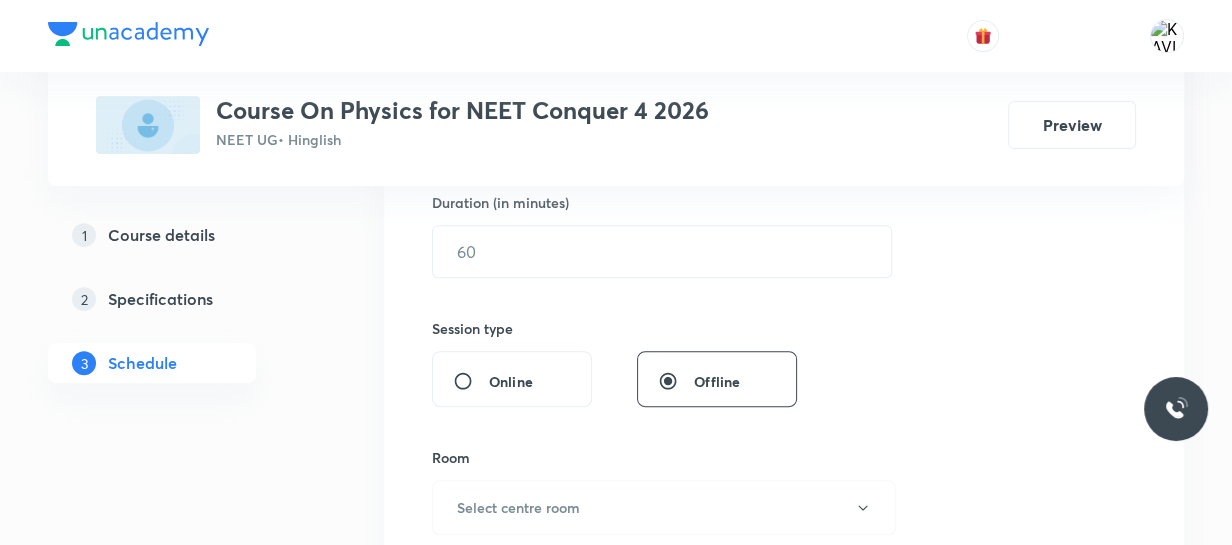 scroll, scrollTop: 628, scrollLeft: 0, axis: vertical 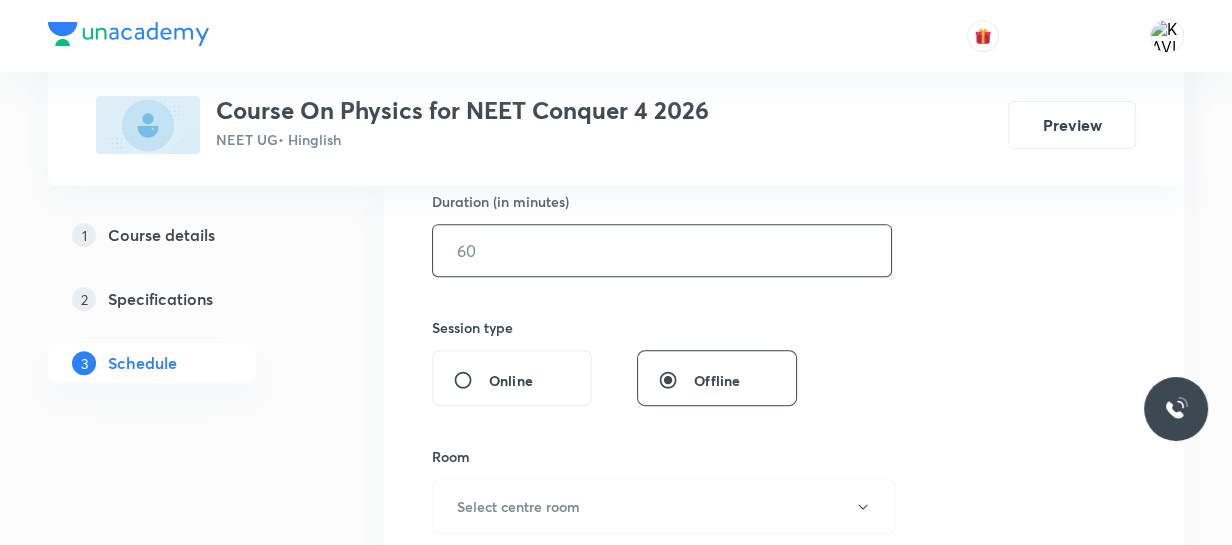 click at bounding box center (662, 250) 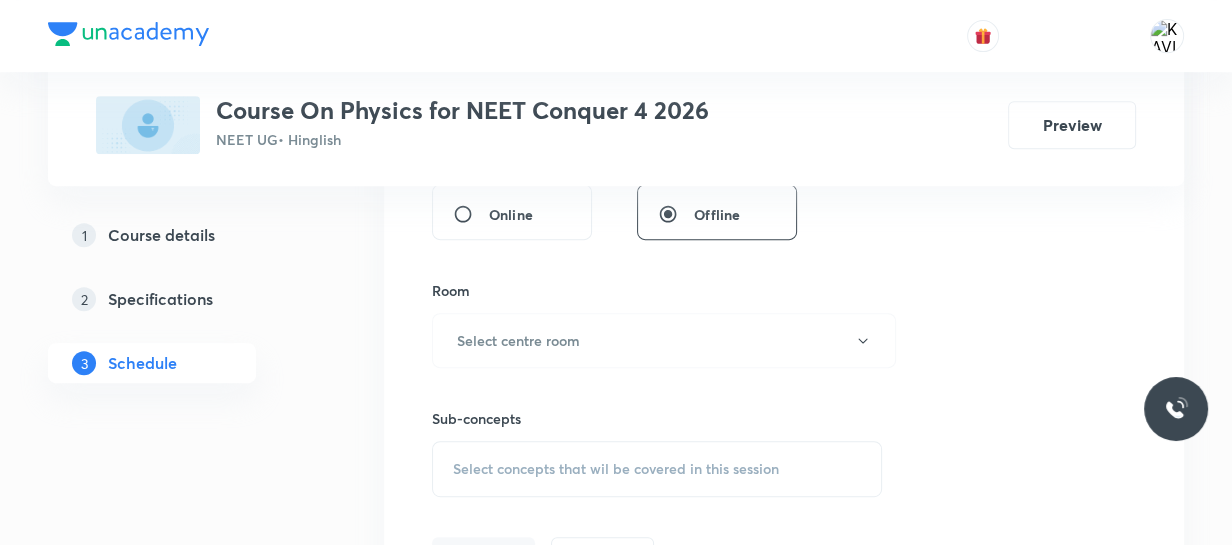 scroll, scrollTop: 795, scrollLeft: 0, axis: vertical 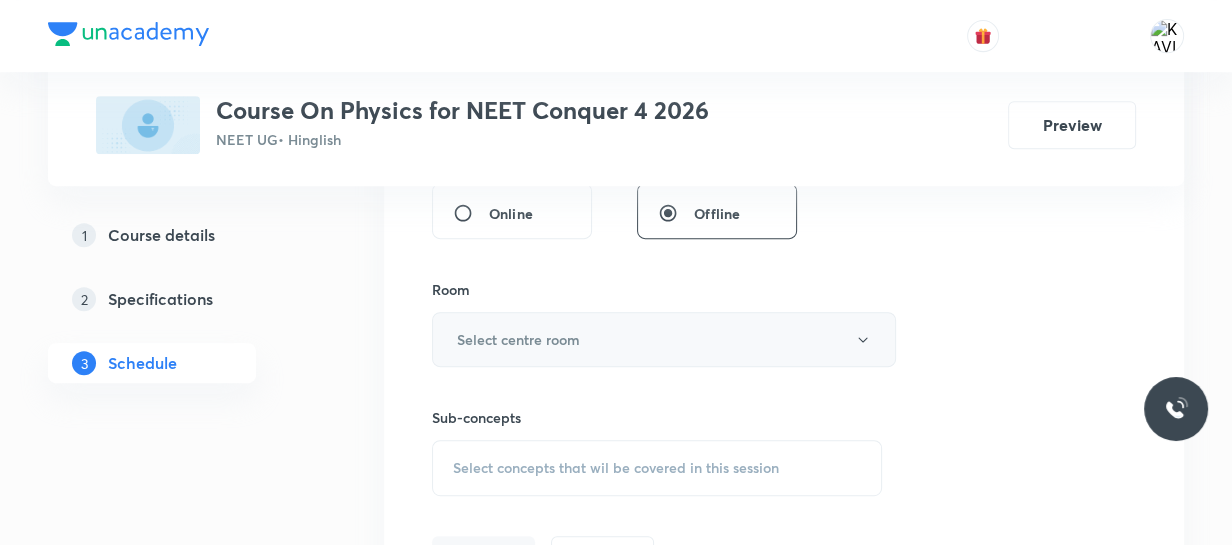 type on "75" 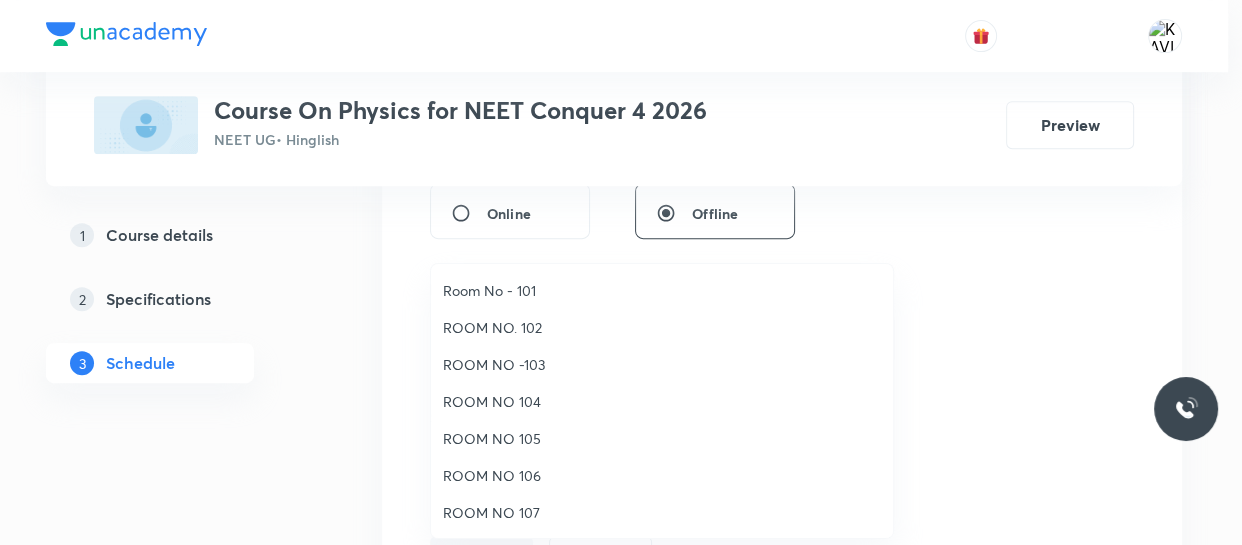 click on "ROOM NO 107" at bounding box center [662, 512] 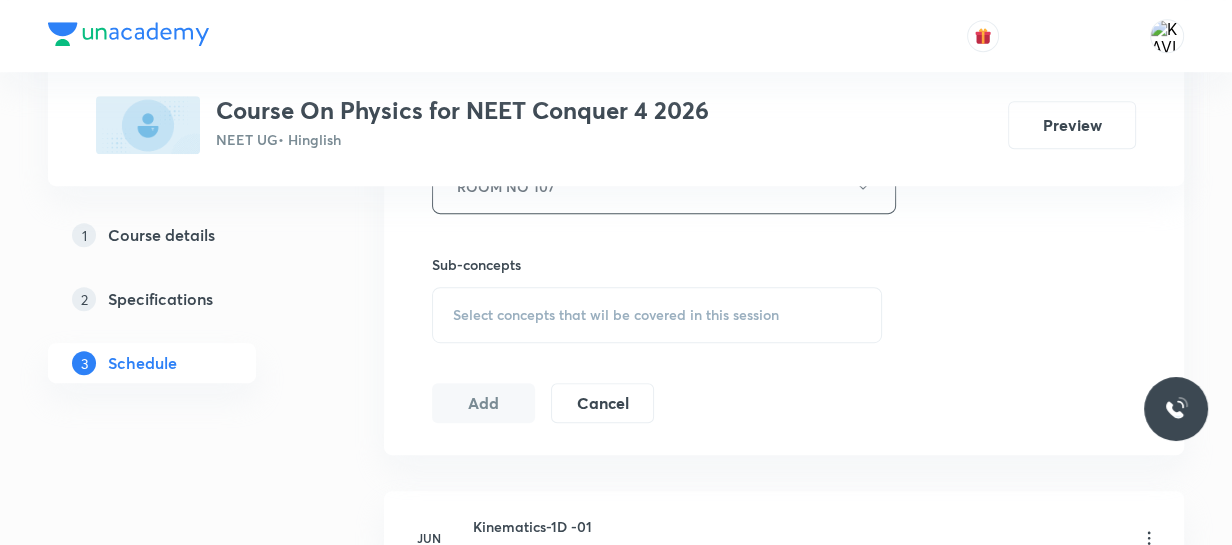 scroll, scrollTop: 949, scrollLeft: 0, axis: vertical 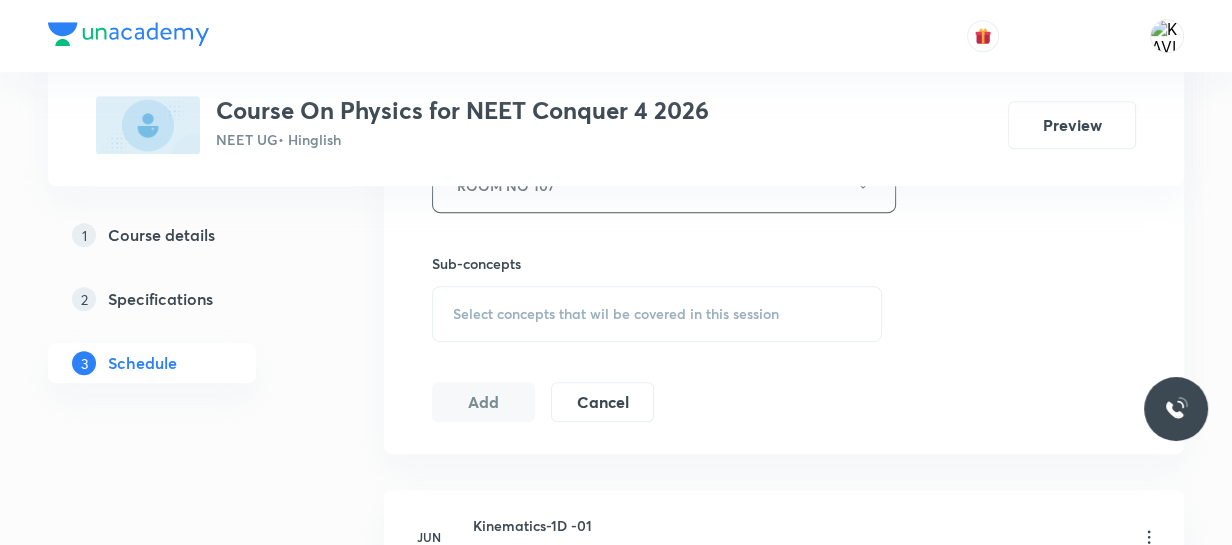 click on "Select concepts that wil be covered in this session" at bounding box center [616, 314] 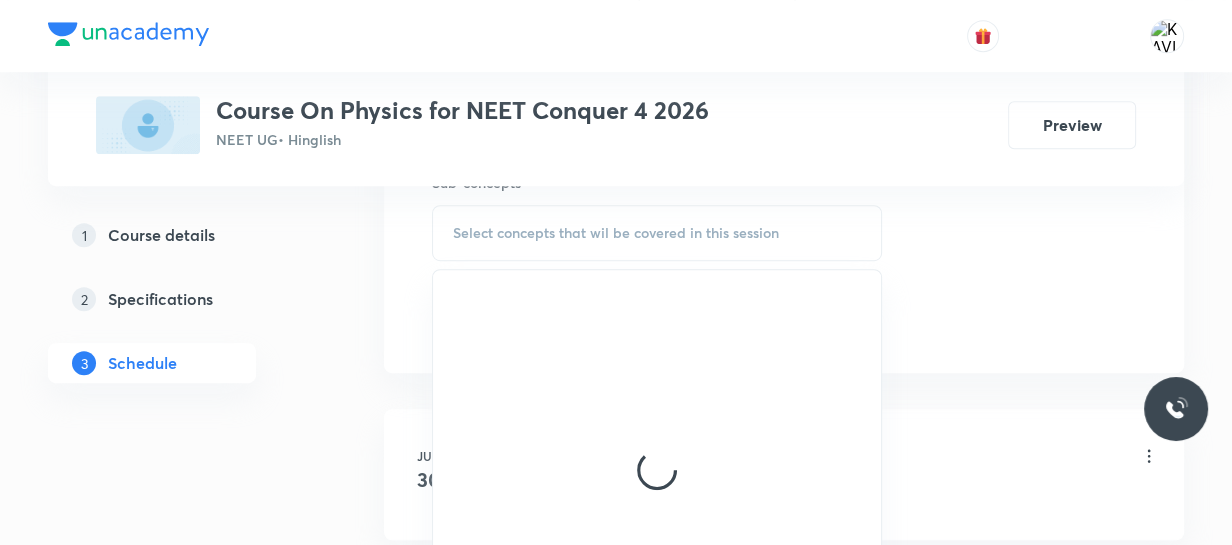 scroll, scrollTop: 1031, scrollLeft: 0, axis: vertical 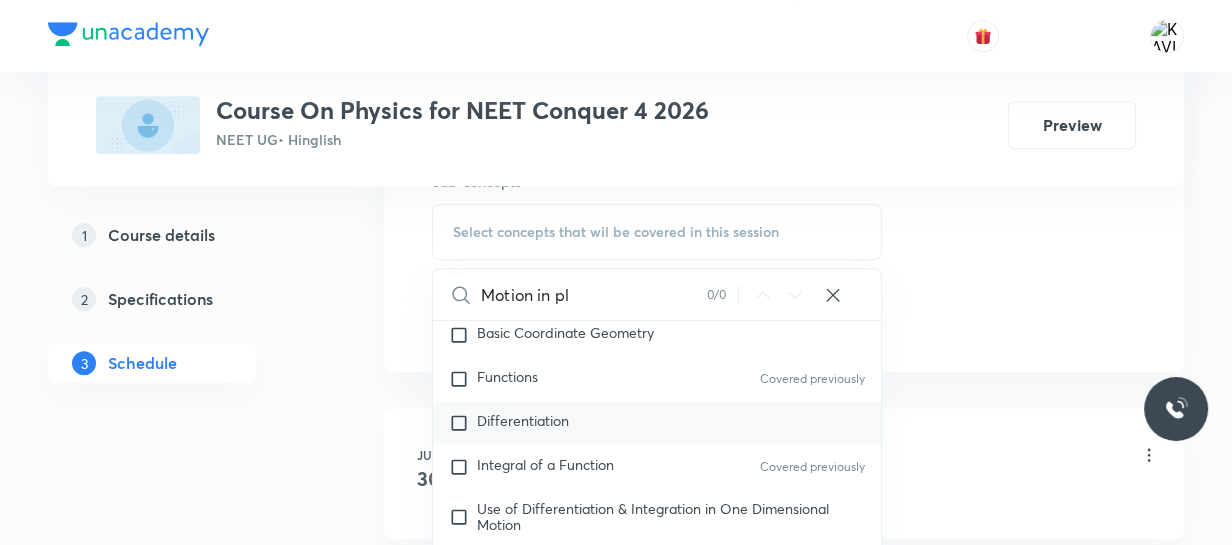 type on "Motion in pl" 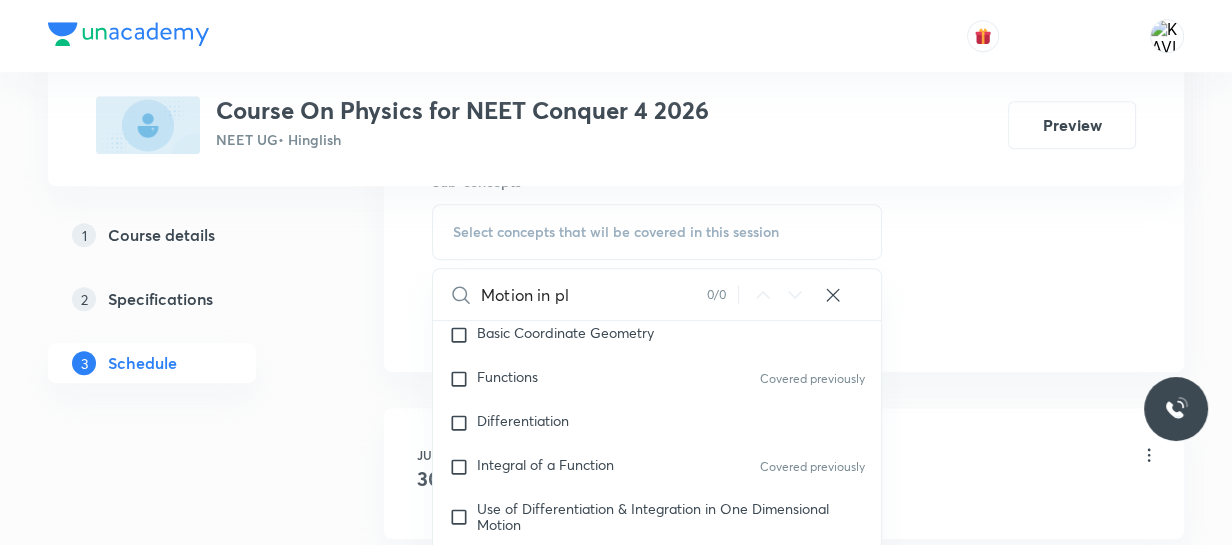 checkbox on "true" 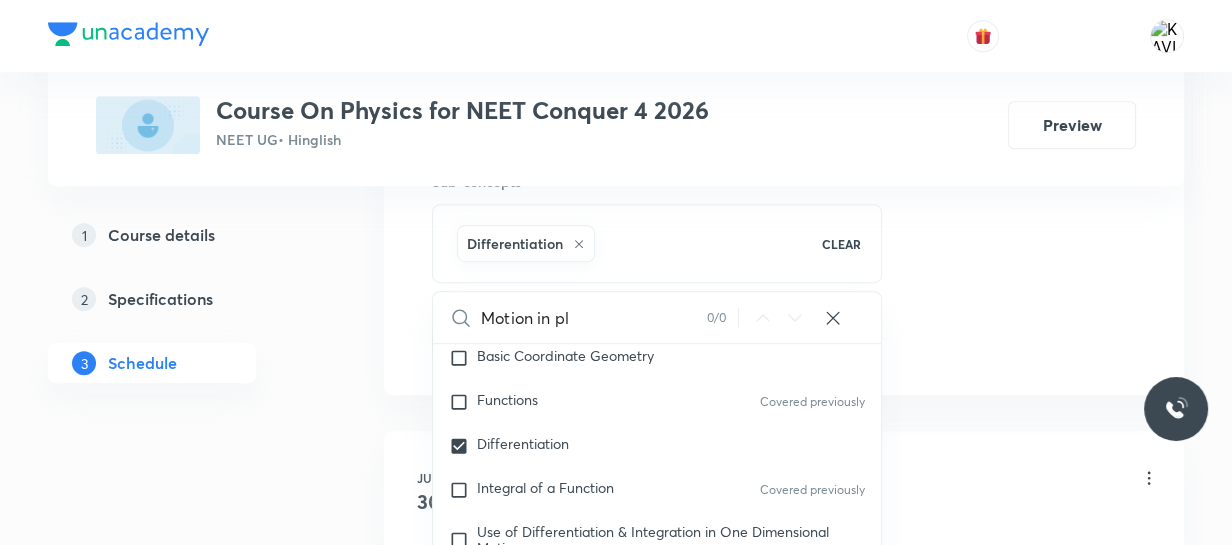 click on "Session  16 Live class Session title 19/99 Motion in plan - 04 ​ Schedule for Aug 2, 2025, 11:25 AM ​ Duration (in minutes) 75 ​   Session type Online Offline Room ROOM NO 107 Sub-concepts Differentiation CLEAR Motion in pl 0 / 0 ​ Physics - Full Syllabus Mock Questions Physics - Full Syllabus Mock Questions Covered previously Physics Previous Year Question Physics Previous Year Question Units & Dimensions Physical quantity Applications of Dimensional Analysis Significant Figures Units of Physical Quantities System of Units Dimensions of Some Mathematical Functions Unit and Dimension Product of Two Vectors Subtraction of Vectors Cross Product Covered previously Least Count Analysis Errors of Measurement Covered previously Vernier Callipers Covered previously Screw Gauge Covered previously Zero Error Covered previously Basic Mathematics Elementary Algebra Covered previously Elementary Trigonometry Covered previously Basic Coordinate Geometry Functions Covered previously Differentiation Unit Vectors Add" at bounding box center [784, -118] 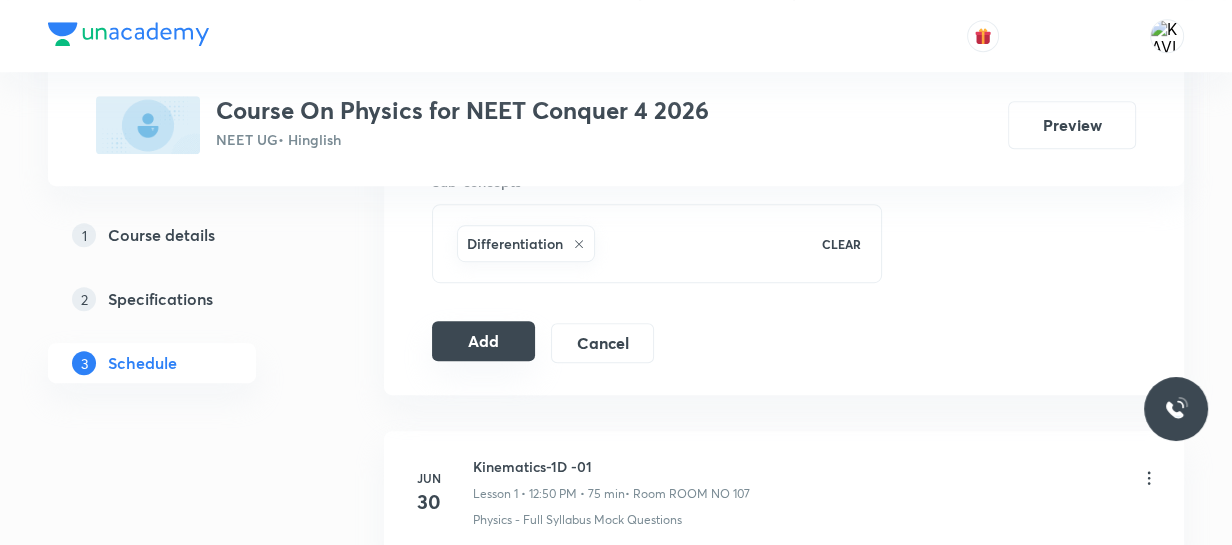 click on "Add" at bounding box center [483, 341] 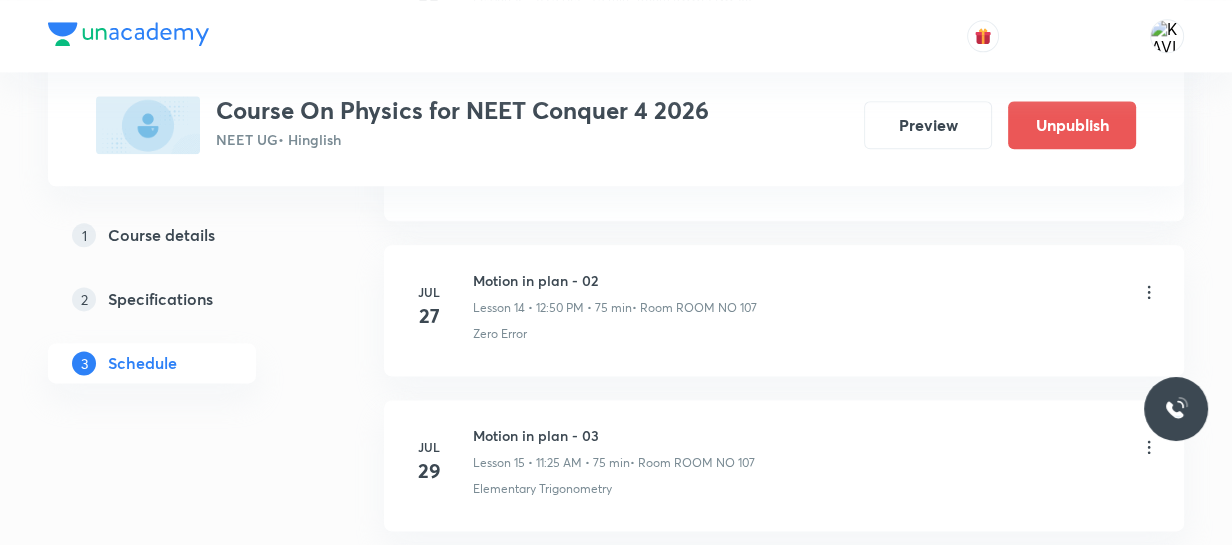 scroll, scrollTop: 2615, scrollLeft: 0, axis: vertical 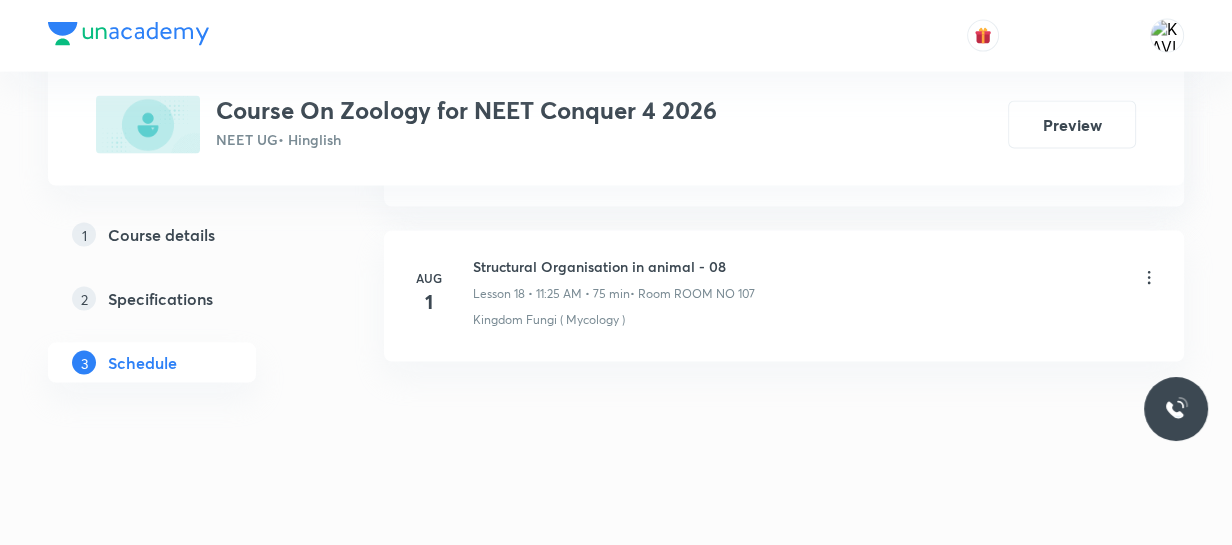 click on "Structural Organisation in animal - 08" at bounding box center [614, 266] 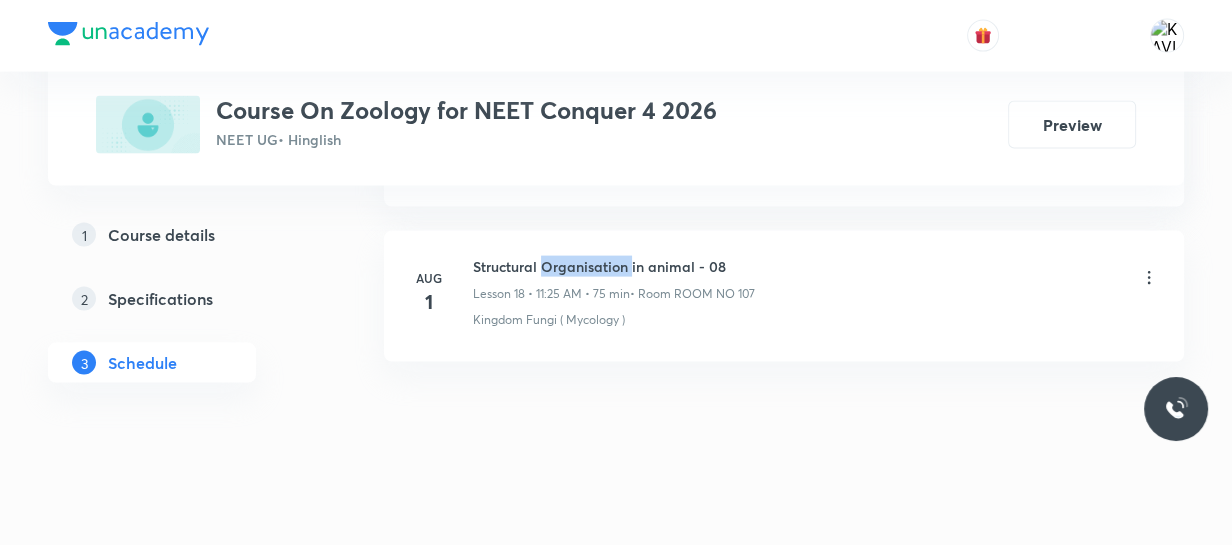 click on "Structural Organisation in animal - 08" at bounding box center [614, 266] 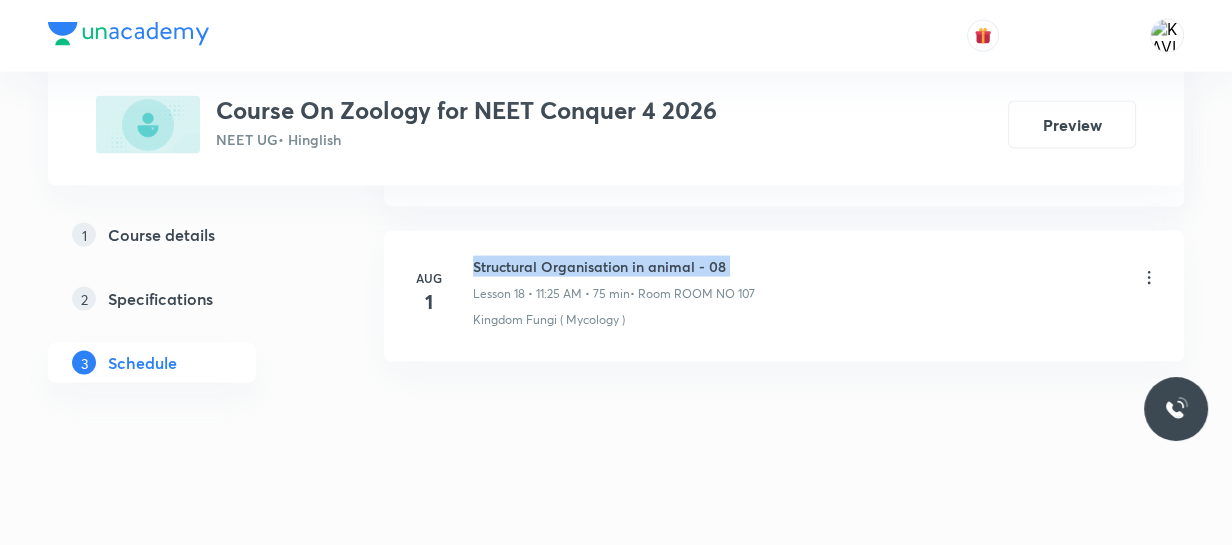 click on "Structural Organisation in animal - 08" at bounding box center [614, 266] 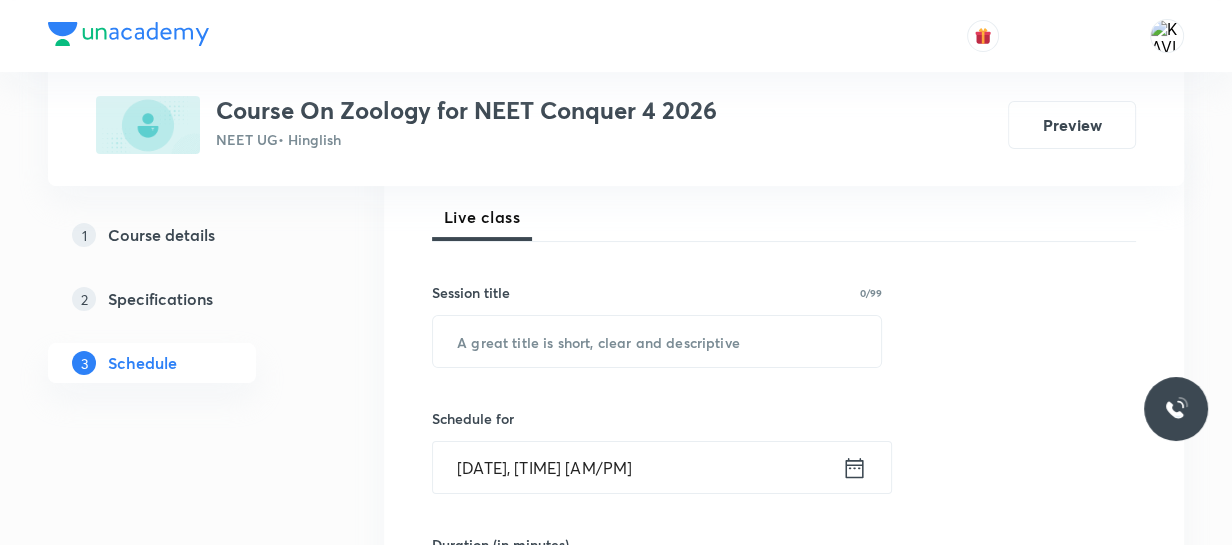 scroll, scrollTop: 288, scrollLeft: 0, axis: vertical 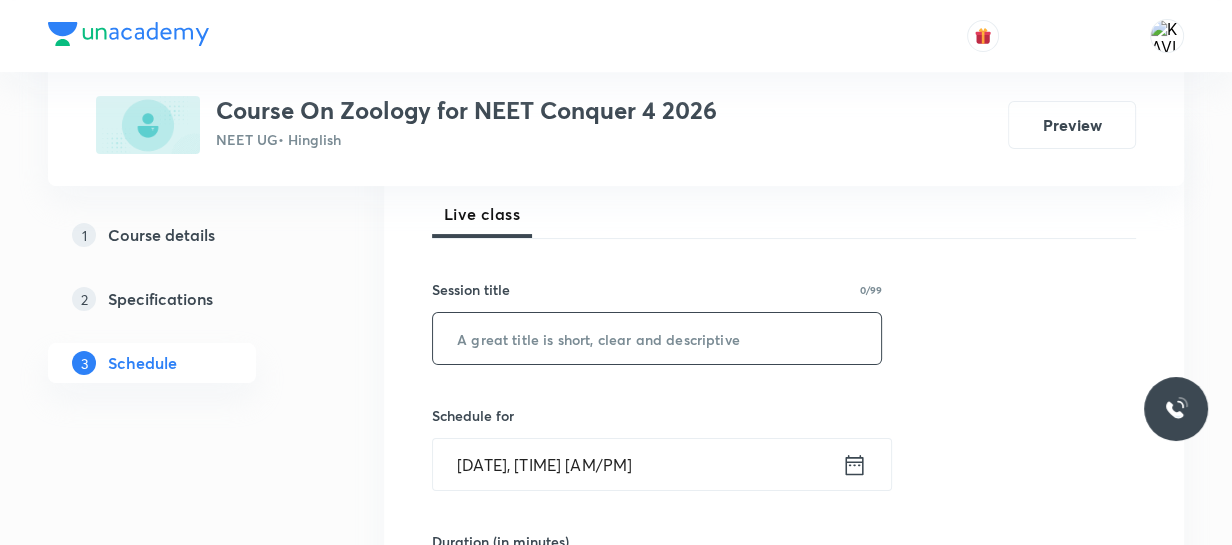 click at bounding box center [657, 338] 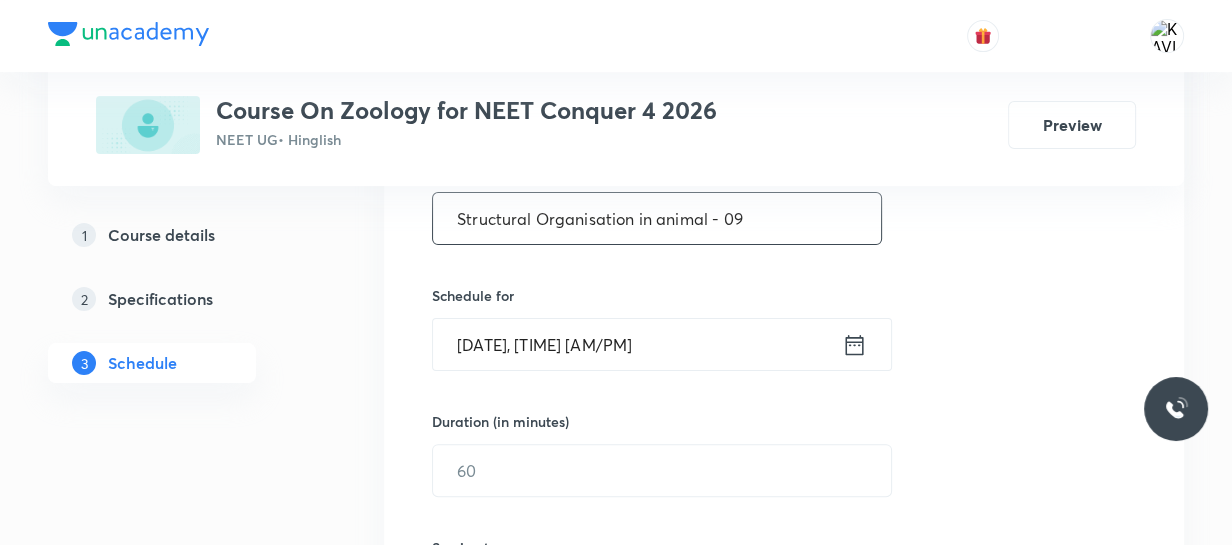 scroll, scrollTop: 407, scrollLeft: 0, axis: vertical 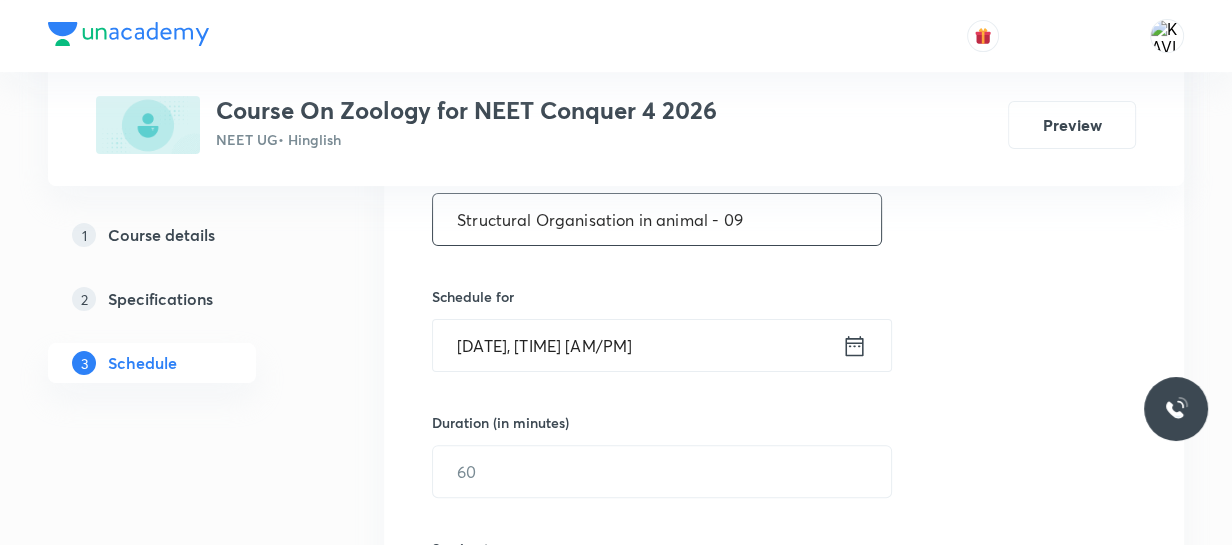 type on "Structural Organisation in animal - 09" 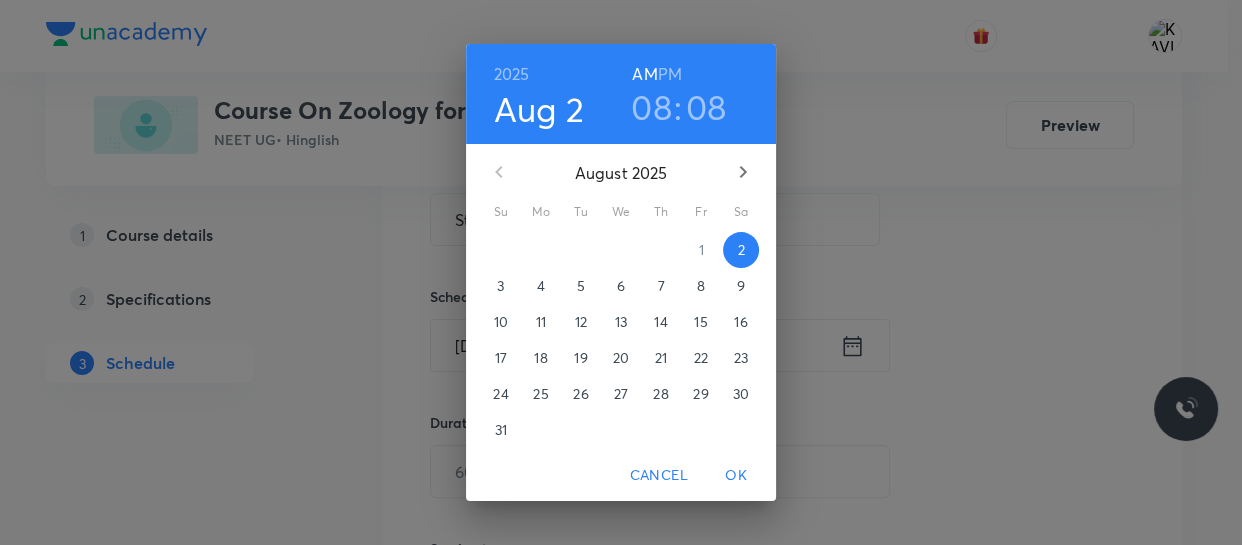 click on "PM" at bounding box center (670, 74) 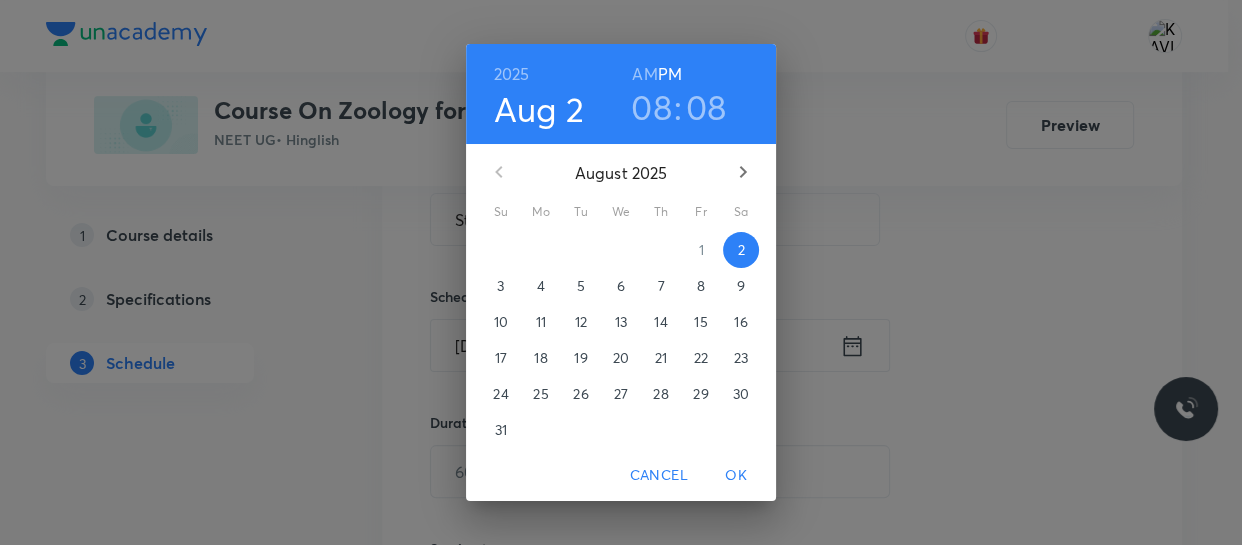 click on "2025 Aug 2 08 : 08 AM PM" at bounding box center [621, 94] 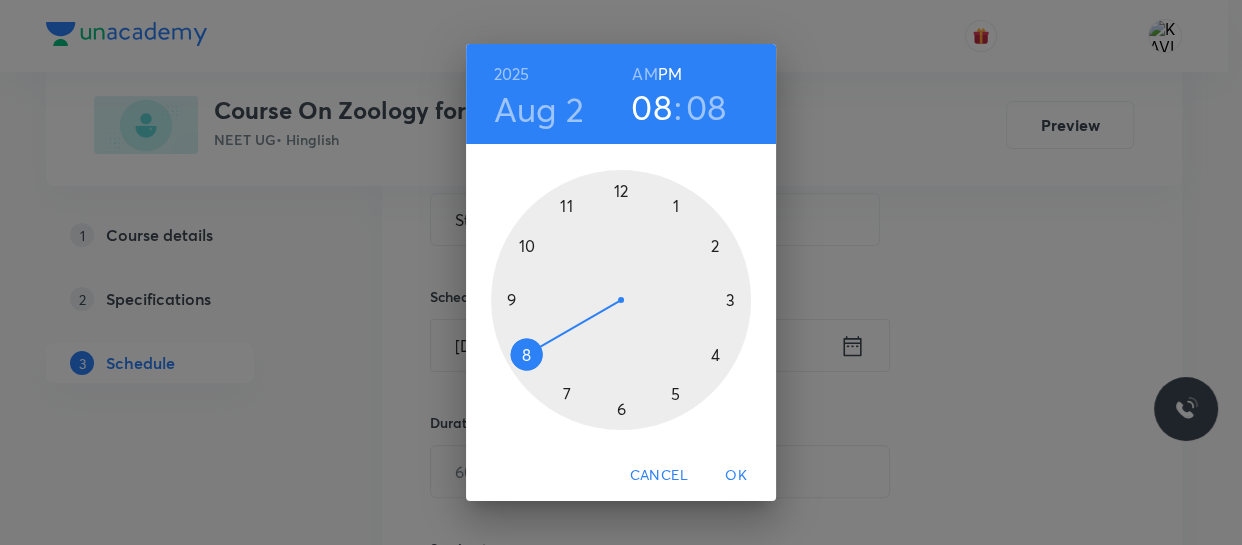 click at bounding box center (621, 300) 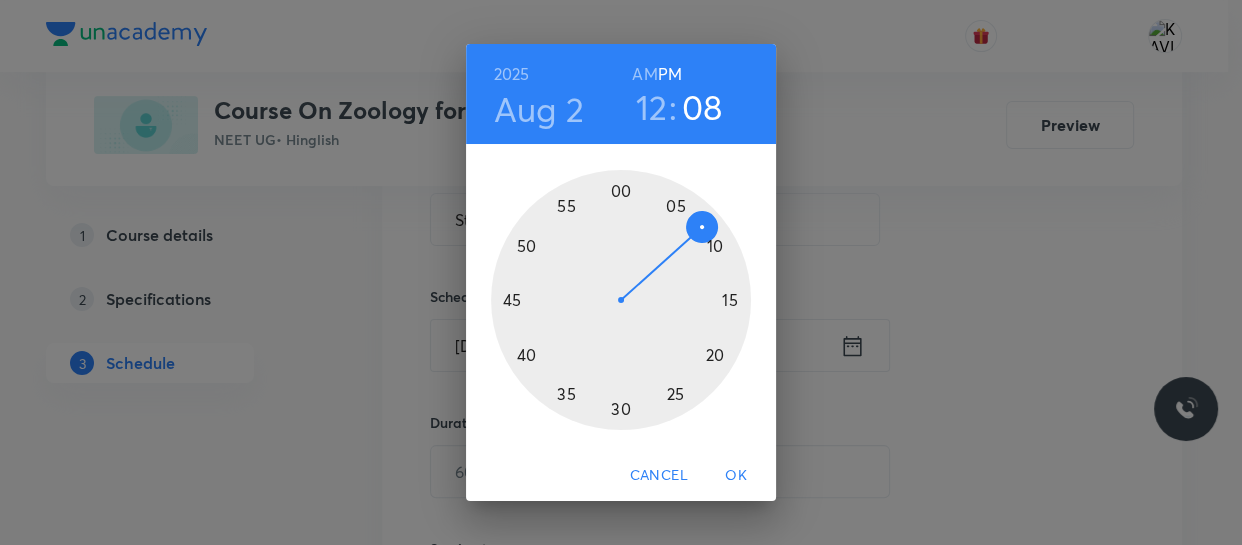 click at bounding box center [621, 300] 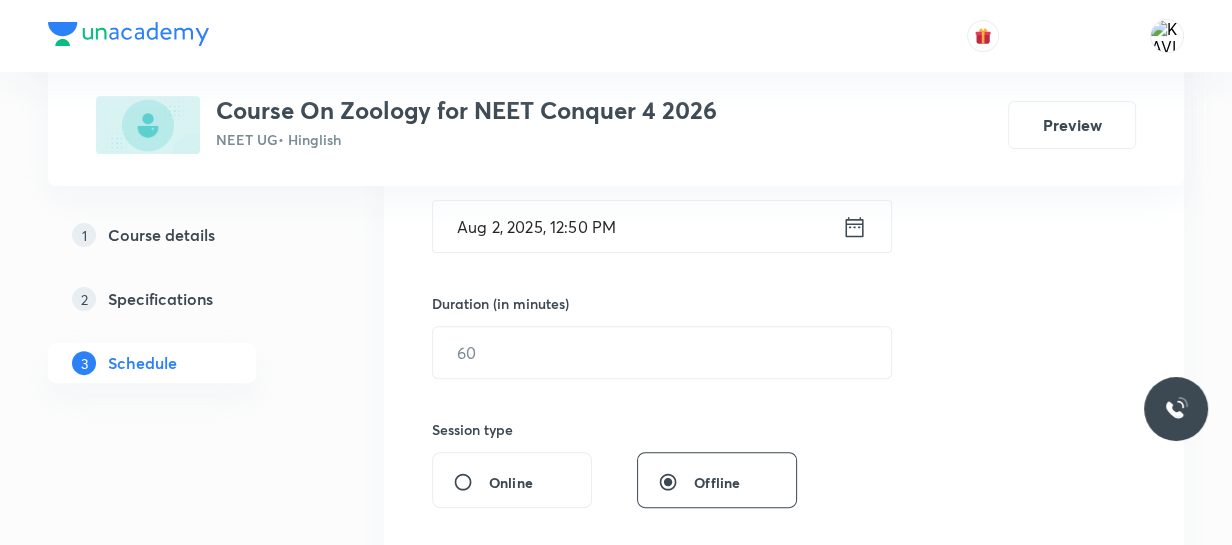 scroll, scrollTop: 527, scrollLeft: 0, axis: vertical 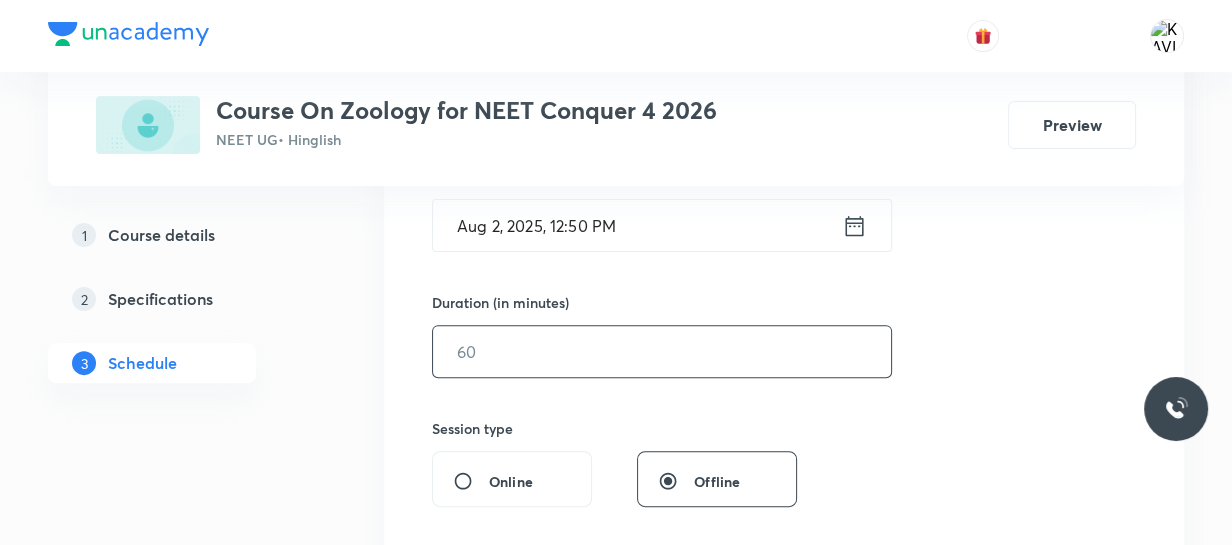 click at bounding box center (662, 351) 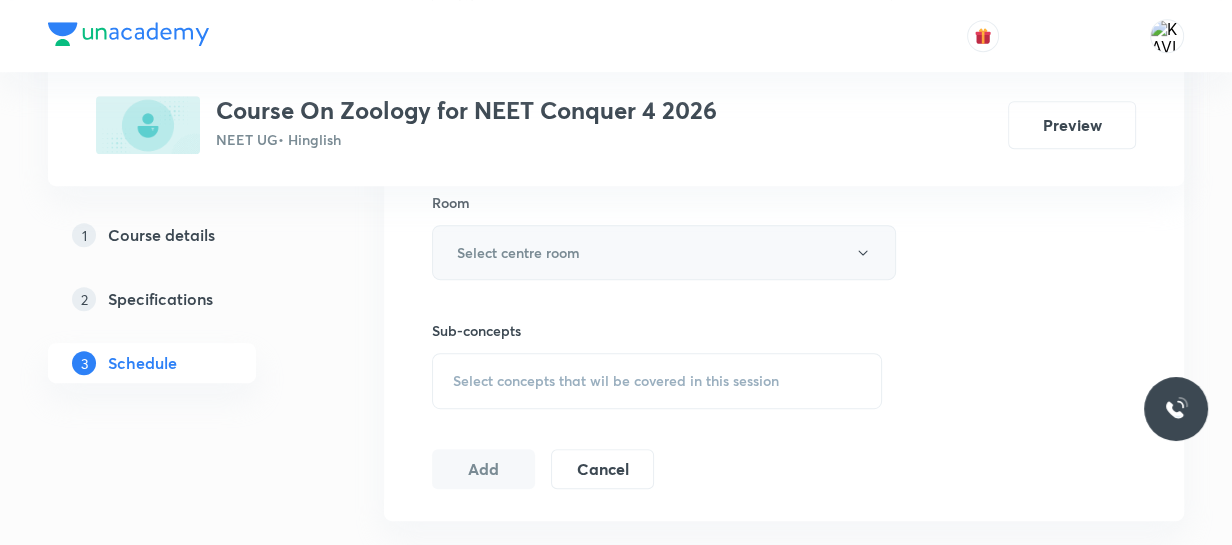 scroll, scrollTop: 883, scrollLeft: 0, axis: vertical 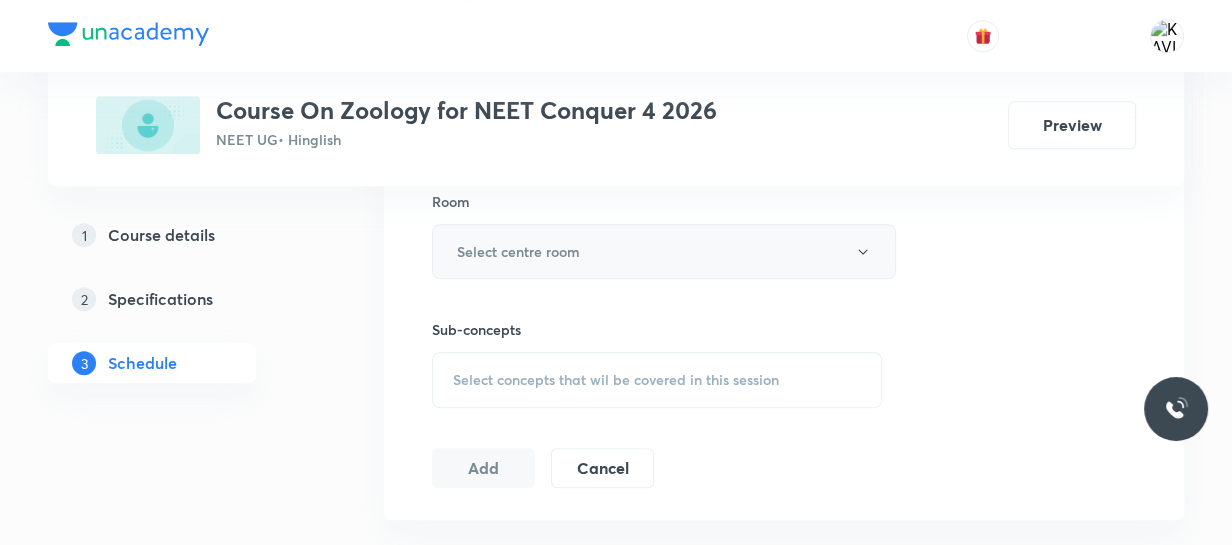 type on "75" 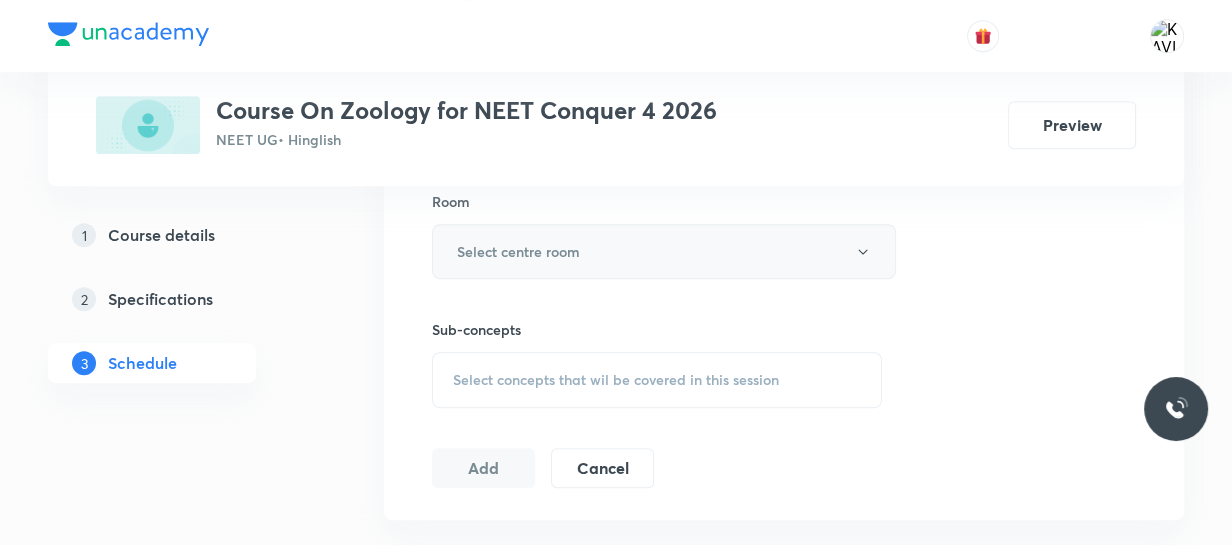 click on "Select centre room" at bounding box center (664, 251) 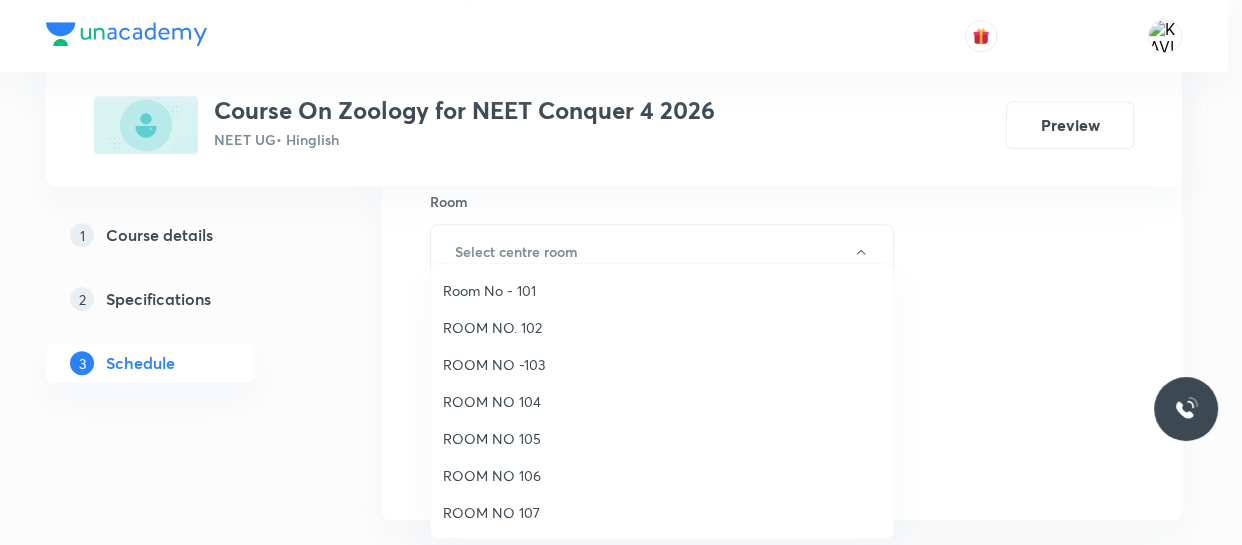 click on "ROOM NO 107" at bounding box center (662, 512) 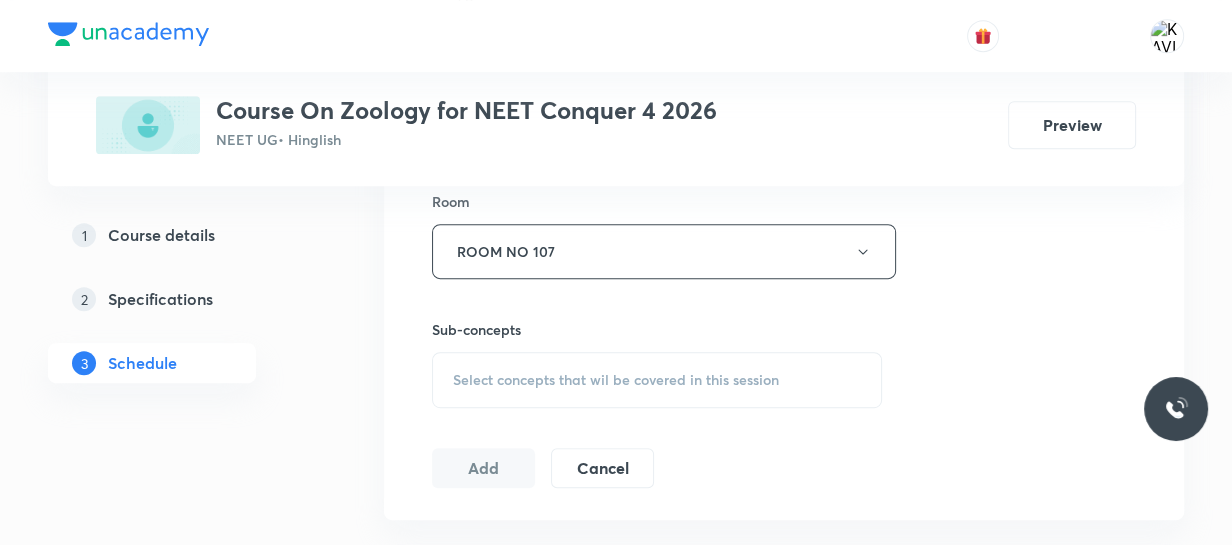 scroll, scrollTop: 986, scrollLeft: 0, axis: vertical 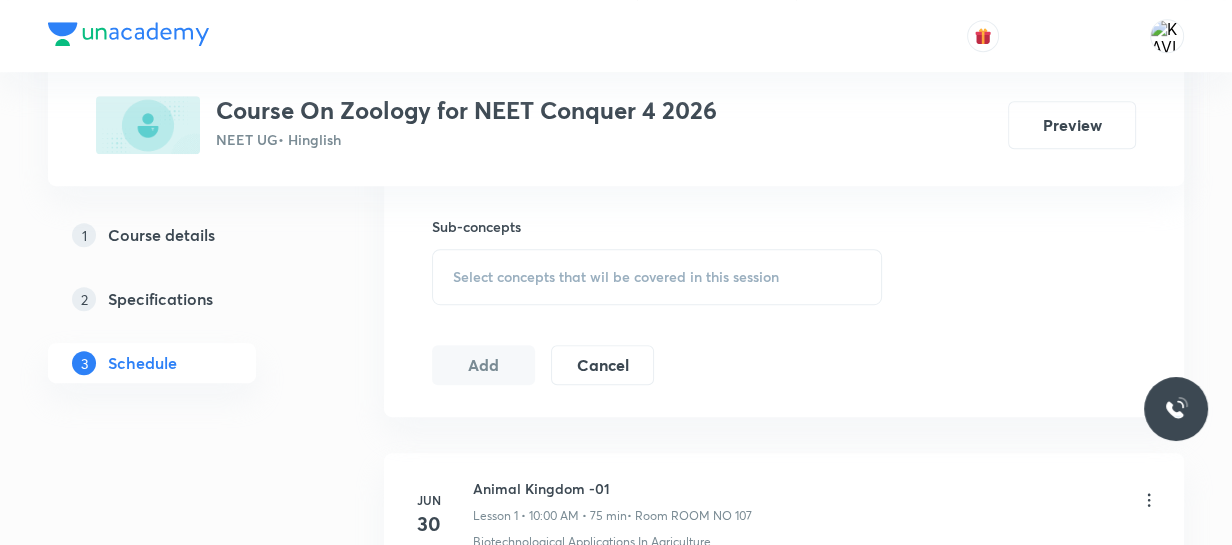 click on "Select concepts that wil be covered in this session" at bounding box center (657, 277) 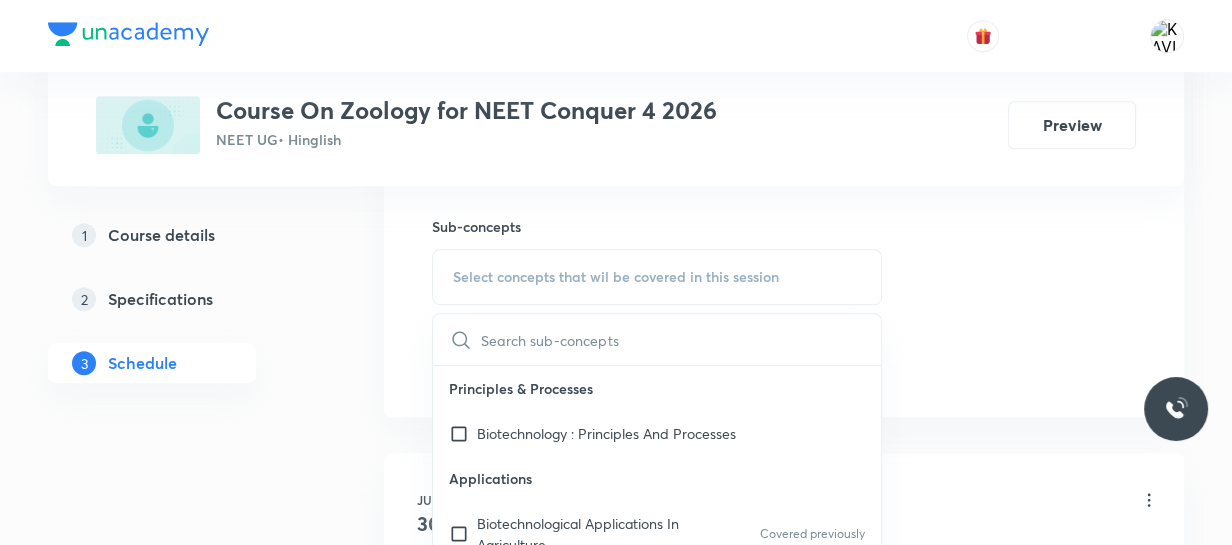 click at bounding box center (681, 339) 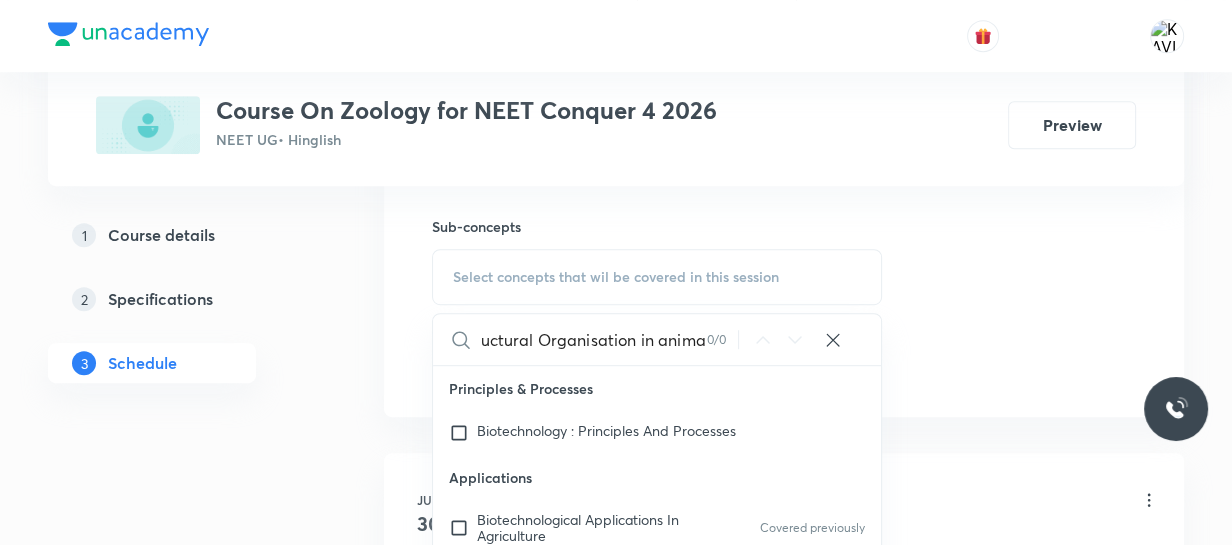 scroll, scrollTop: 0, scrollLeft: 20, axis: horizontal 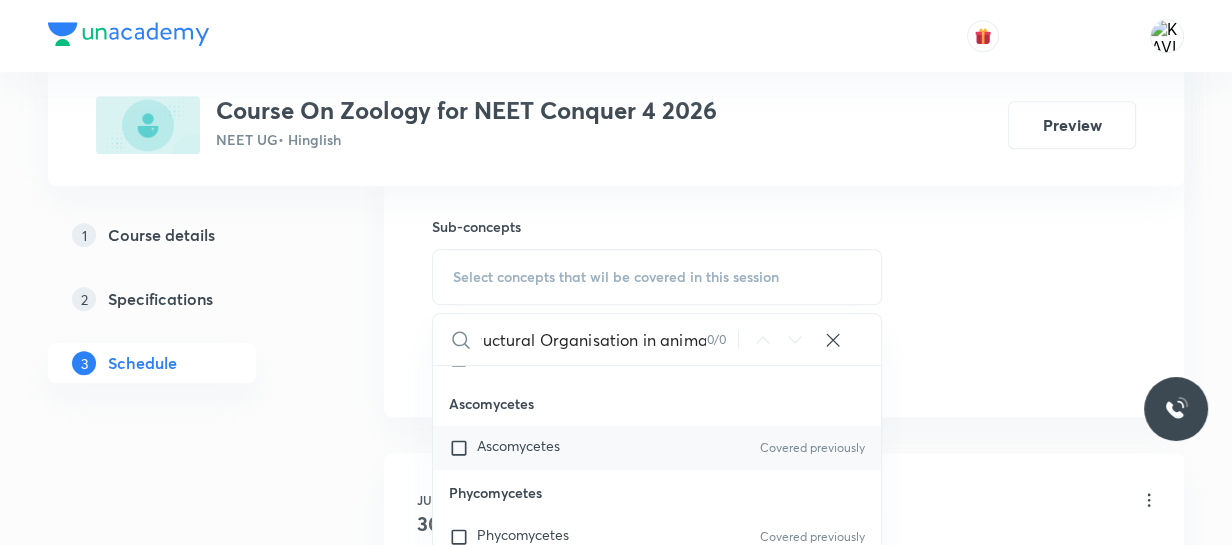 type on "Structural Organisation in anima" 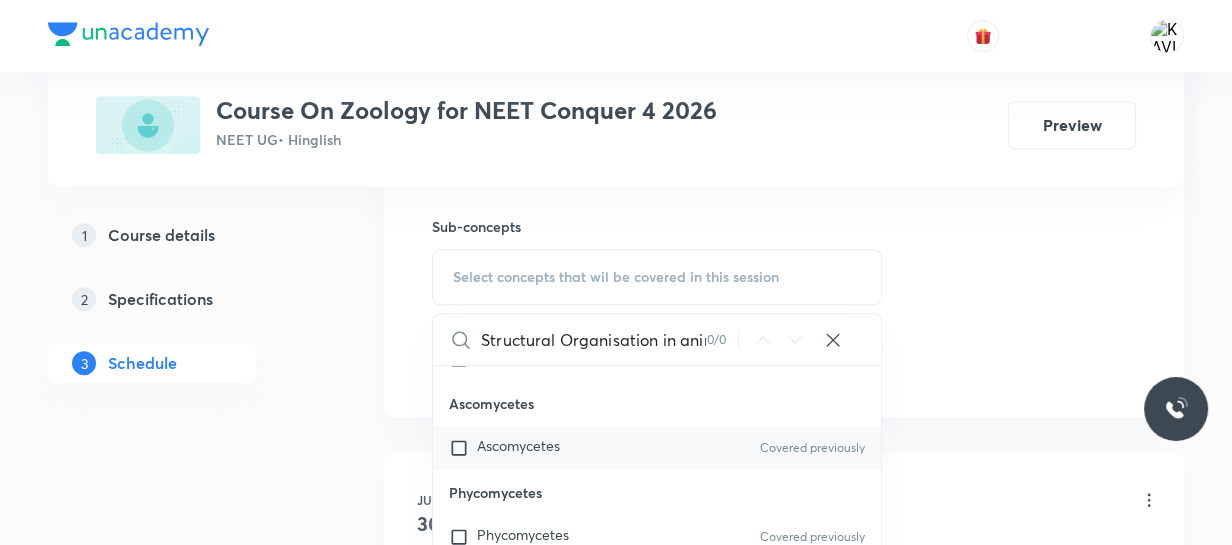 click on "Ascomycetes Covered previously" at bounding box center (657, 448) 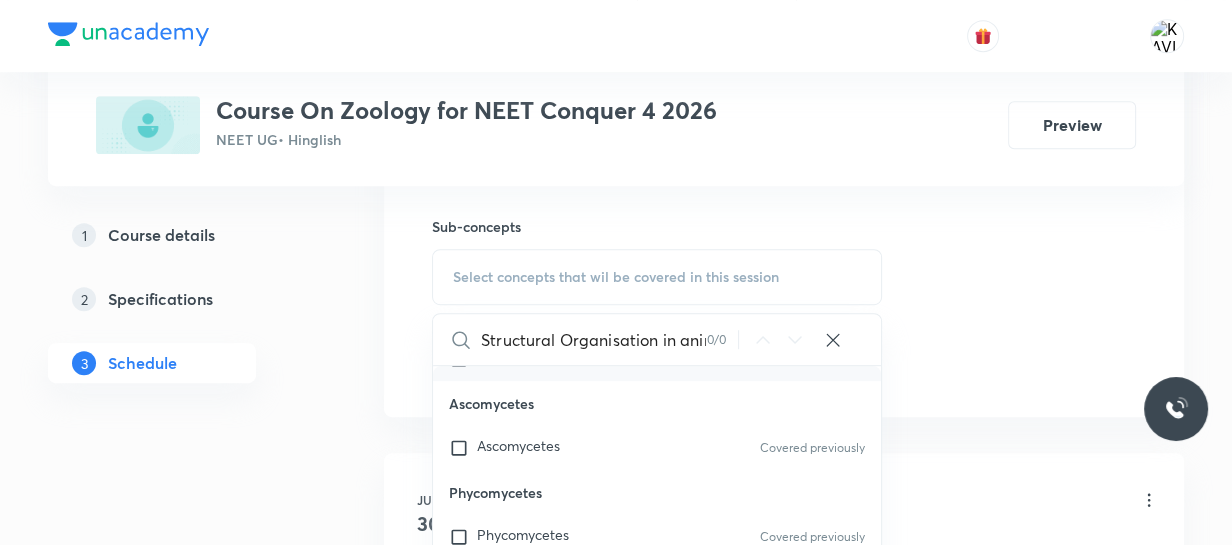 checkbox on "true" 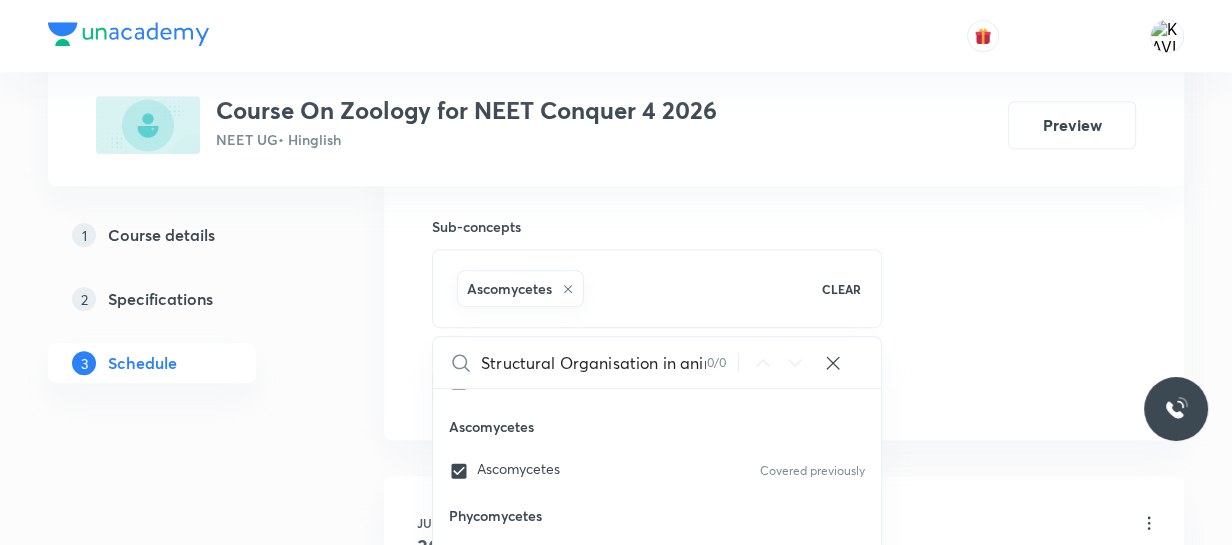 click on "Session  19 Live class Session title 38/99 Structural Organisation in animal - 09 ​ Schedule for Aug 2, 2025, 12:50 PM ​ Duration (in minutes) 75 ​   Session type Online Offline Room ROOM NO 107 Sub-concepts Ascomycetes CLEAR Structural Organisation in anima 0 / 0 ​ Principles & Processes Biotechnology : Principles And Processes Applications Biotechnological Applications In Agriculture Covered previously Biotechnological Applications In Medicine Transgenic Animals Ethical Issues Industrial Biotechnology Biosafety Issues Kingdom Protista Kingdom Protista Covered previously Prions and Lichens Prions and Lichens Covered previously Viroids Viroids Covered previously Viruses Viruses Covered previously Deuteromycetes Deuteromycetes Covered previously Basidiomycetes Basidiomycetes Covered previously Ascomycetes Ascomycetes Covered previously Phycomycetes Phycomycetes Covered previously Kingdom Fungi ( Mycology ) Kingdom Fungi ( Mycology ) Covered previously Slime Moulds Slime Moulds Division - Pyrrophyta Add" at bounding box center [784, -73] 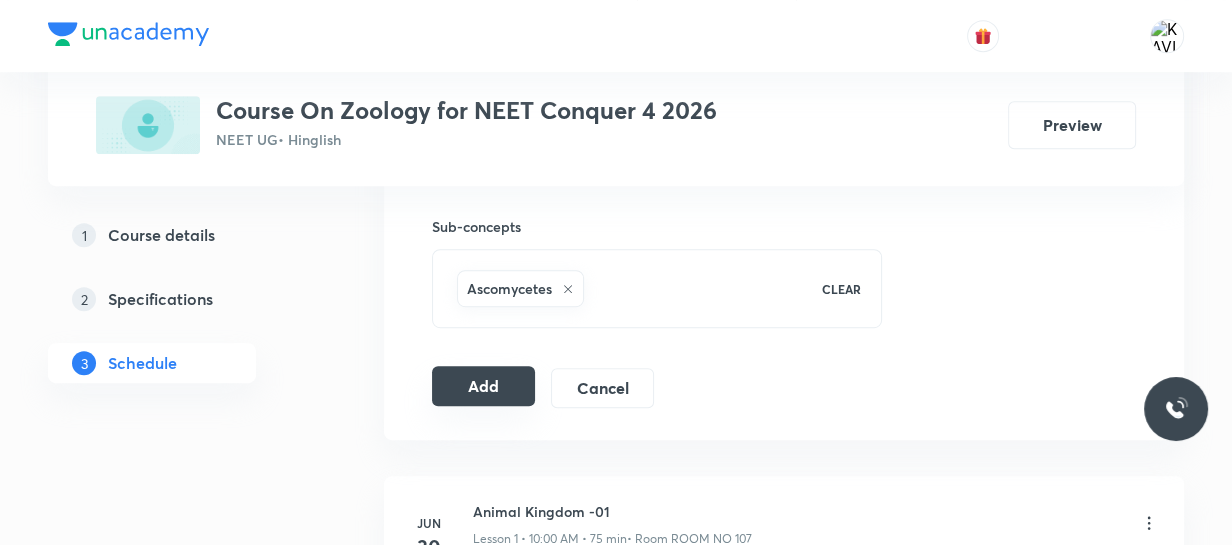 click on "Add" at bounding box center (483, 386) 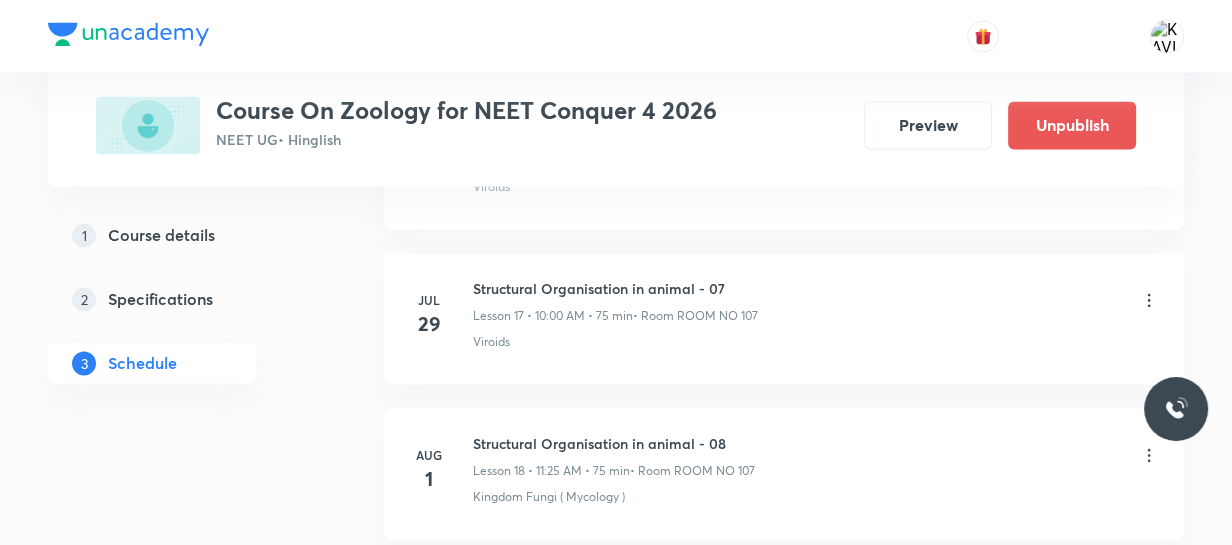 scroll, scrollTop: 3080, scrollLeft: 0, axis: vertical 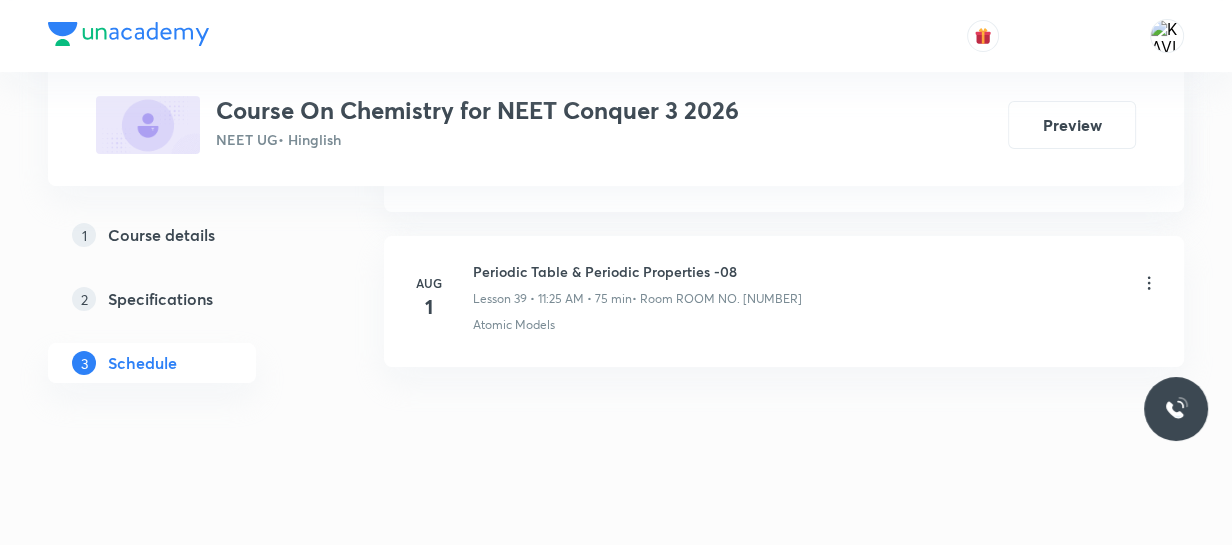 click on "Periodic Table & Periodic Properties -08" at bounding box center (637, 271) 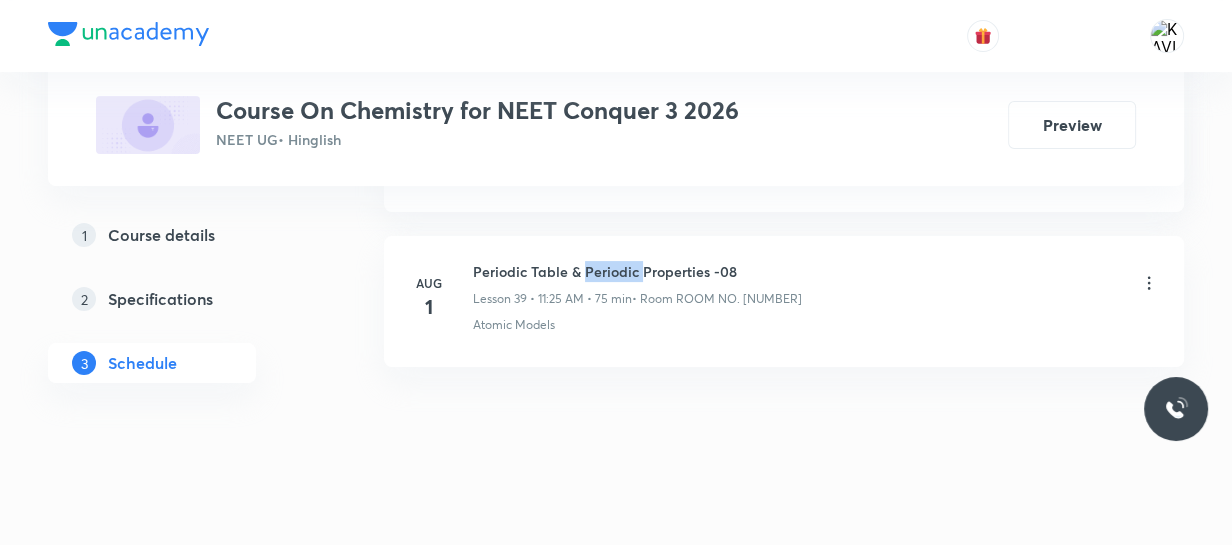click on "Periodic Table & Periodic Properties -08" at bounding box center [637, 271] 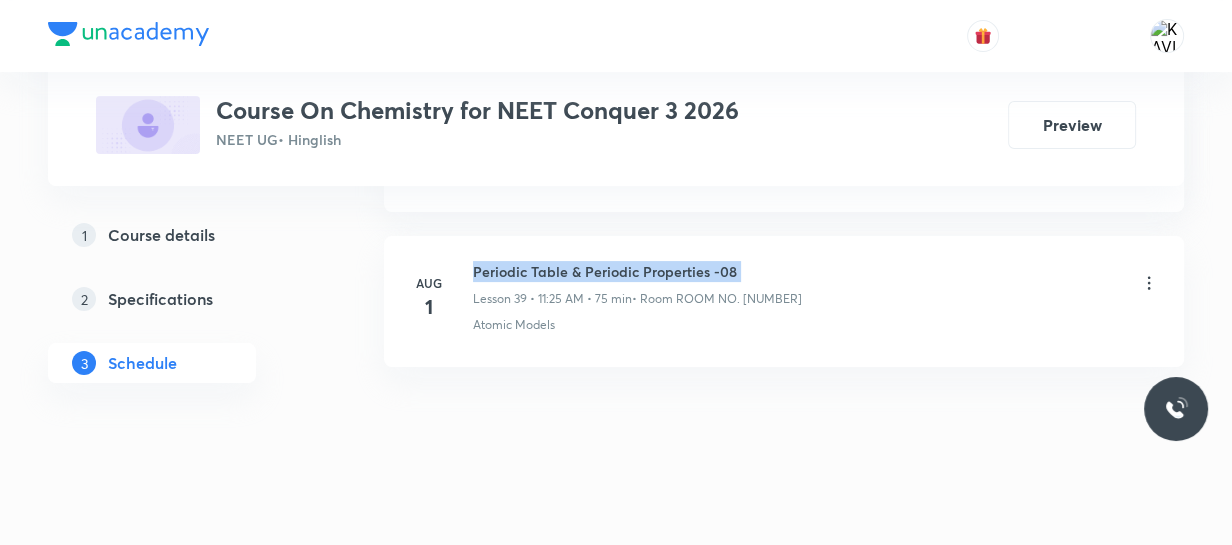 click on "Periodic Table & Periodic Properties -08" at bounding box center [637, 271] 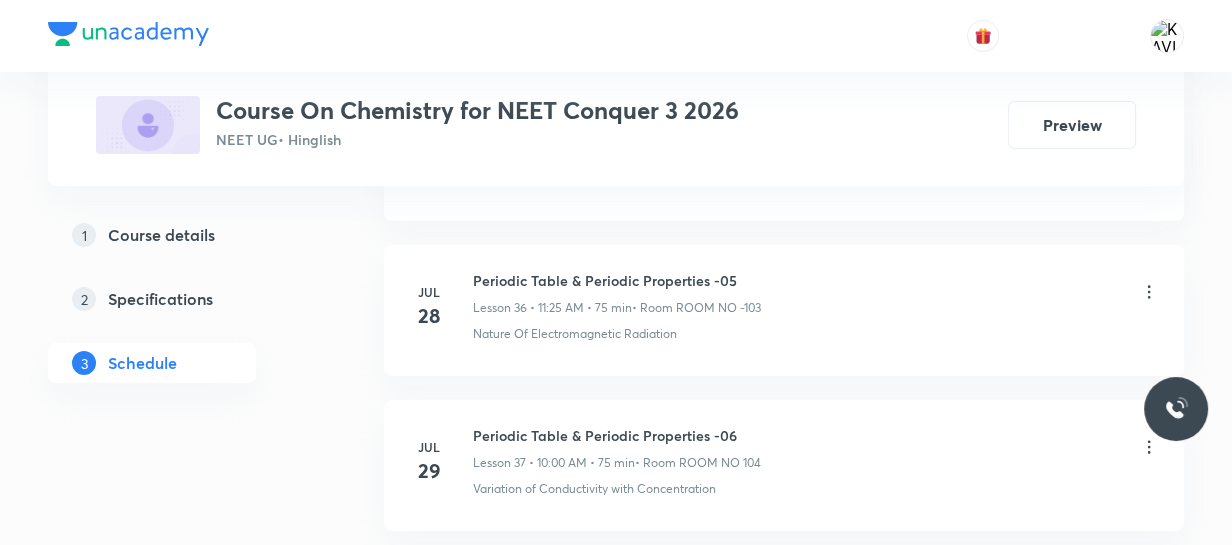 scroll, scrollTop: 7093, scrollLeft: 0, axis: vertical 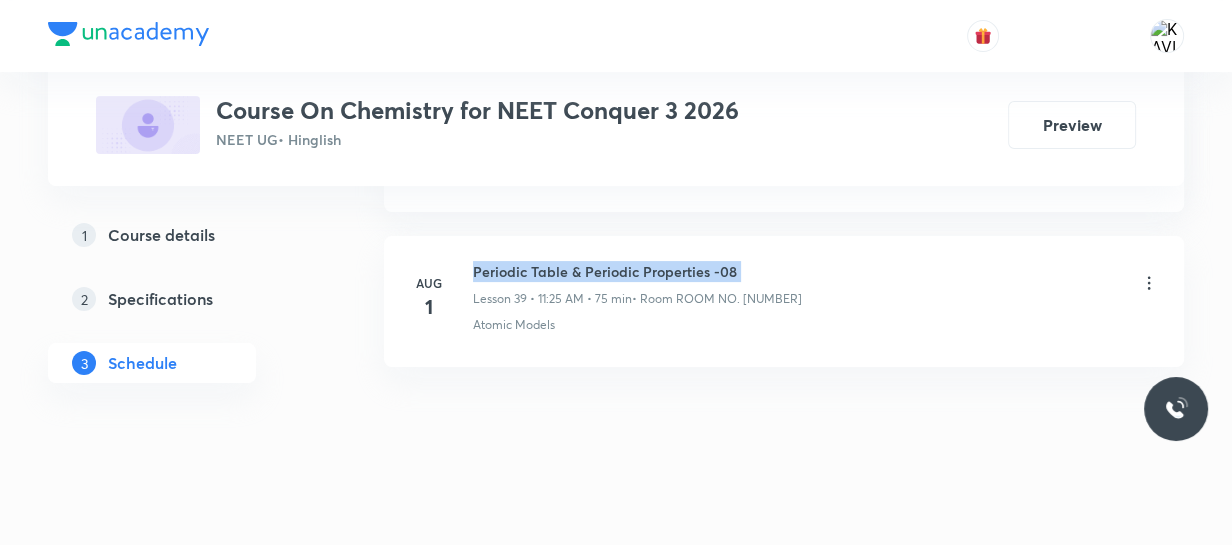 click on "Periodic Table & Periodic Properties -08" at bounding box center [637, 271] 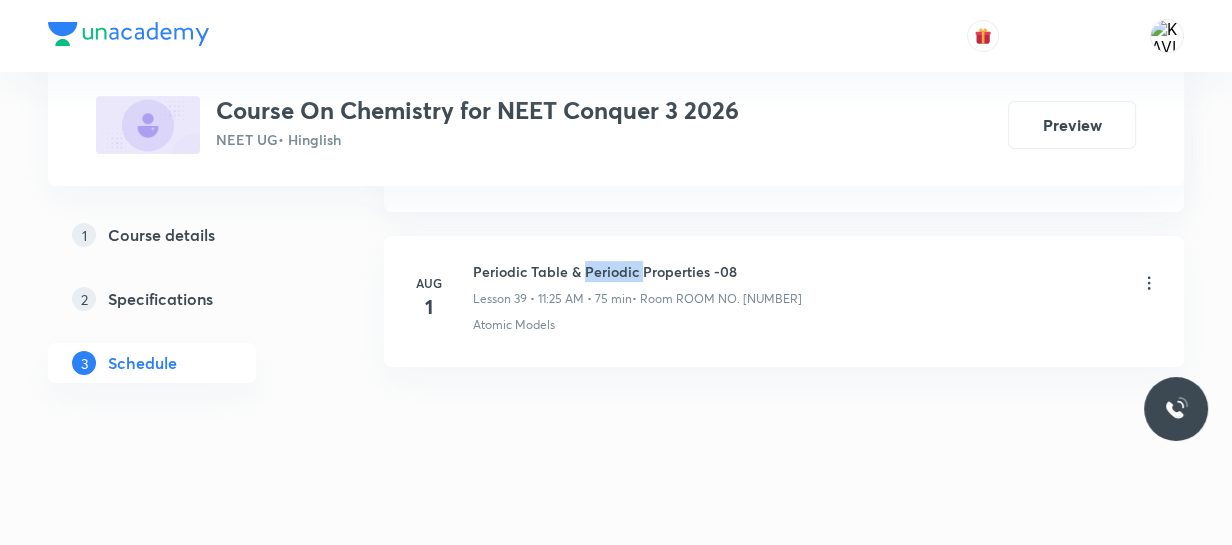 click on "Periodic Table & Periodic Properties -08" at bounding box center (637, 271) 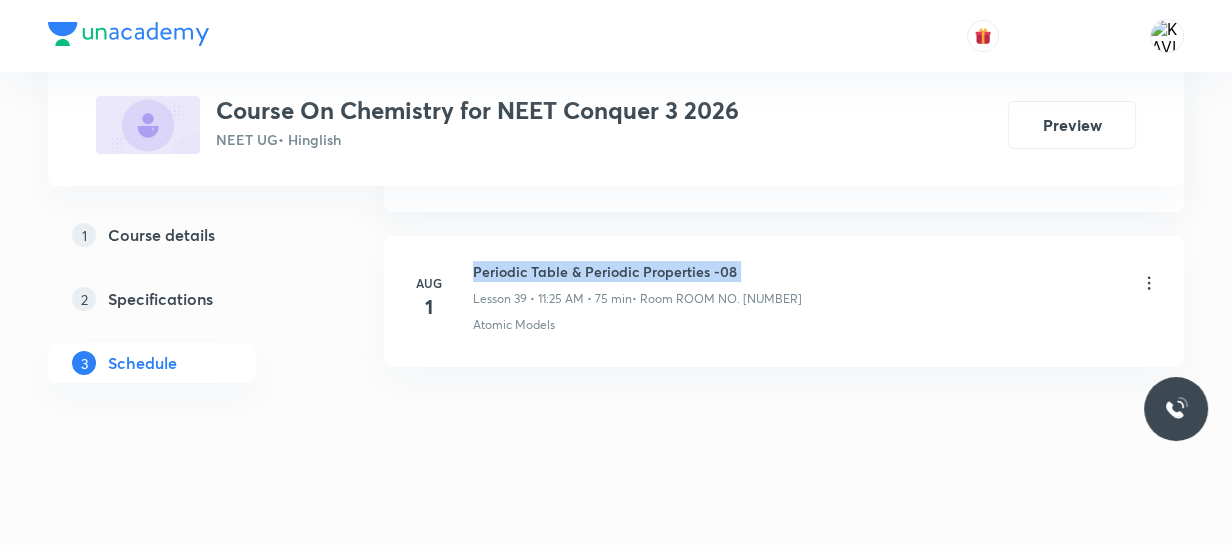 click on "Periodic Table & Periodic Properties -08" at bounding box center [637, 271] 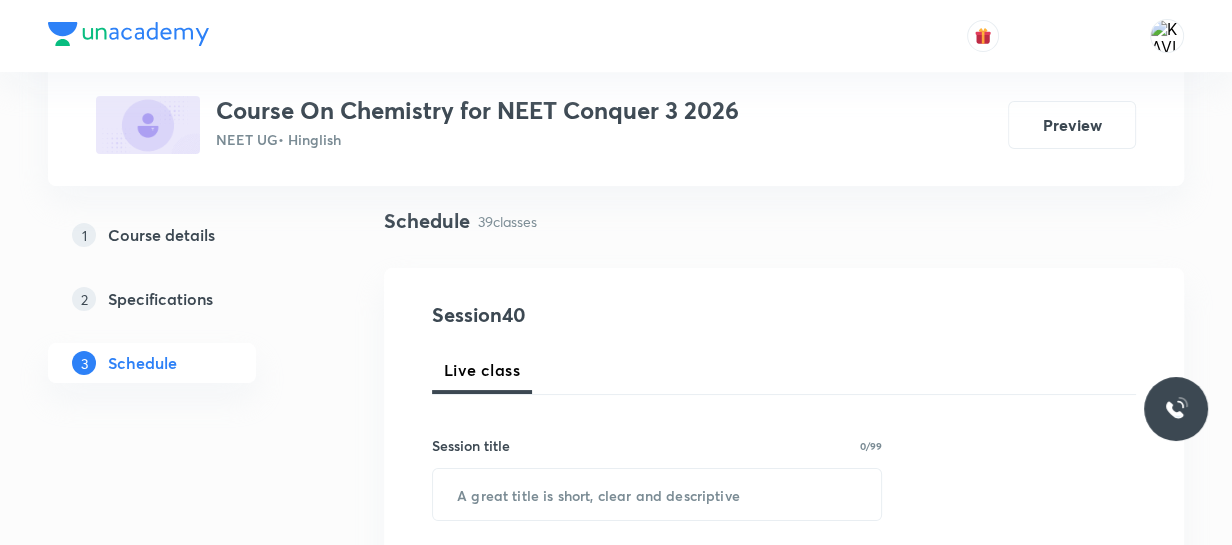 scroll, scrollTop: 395, scrollLeft: 0, axis: vertical 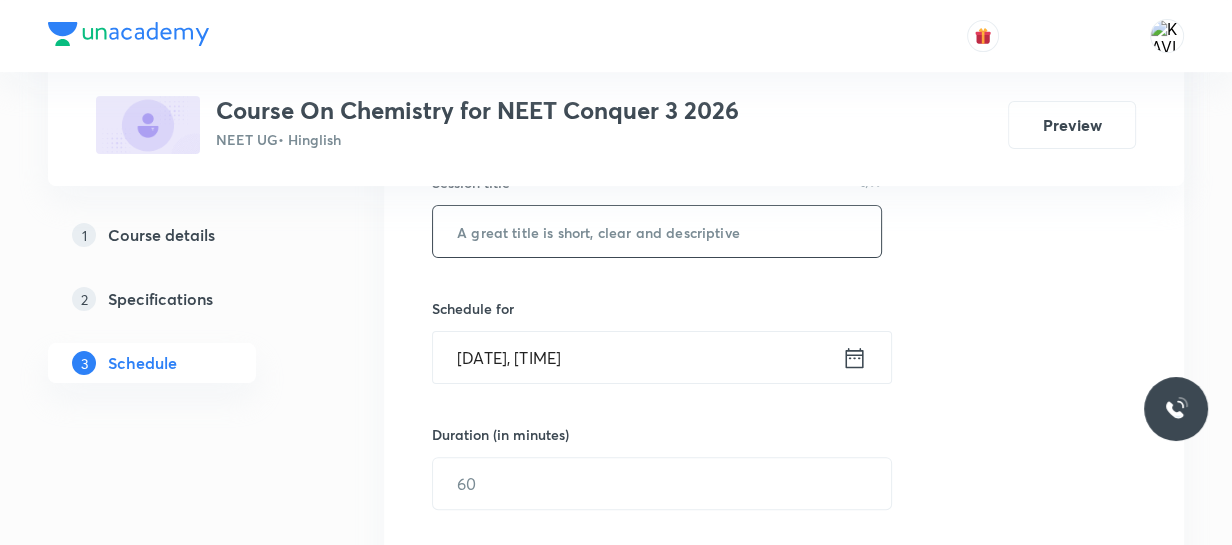 click at bounding box center [657, 231] 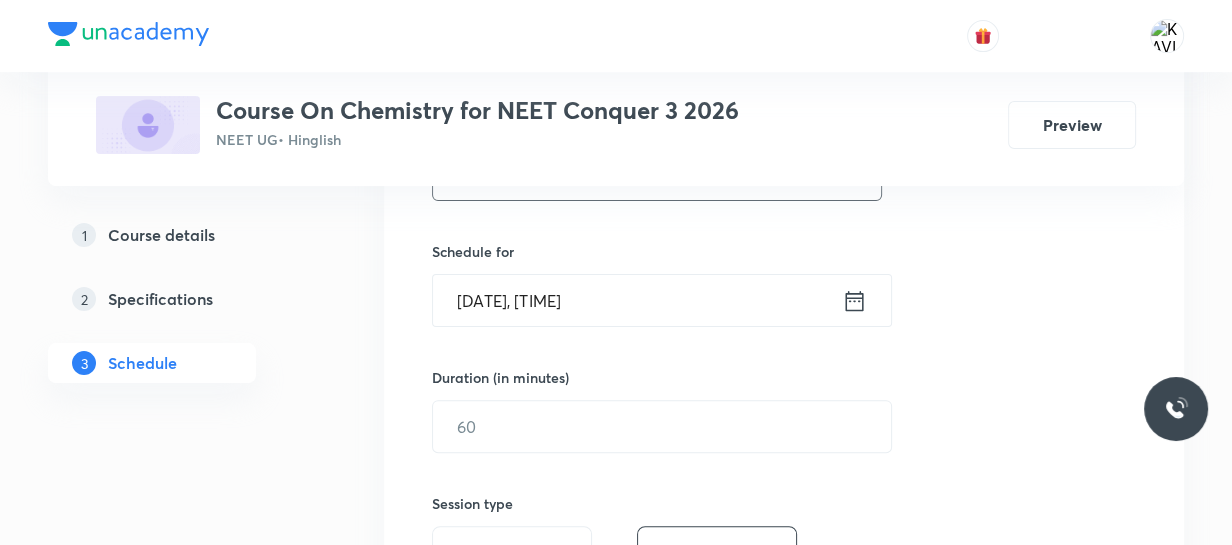 scroll, scrollTop: 453, scrollLeft: 0, axis: vertical 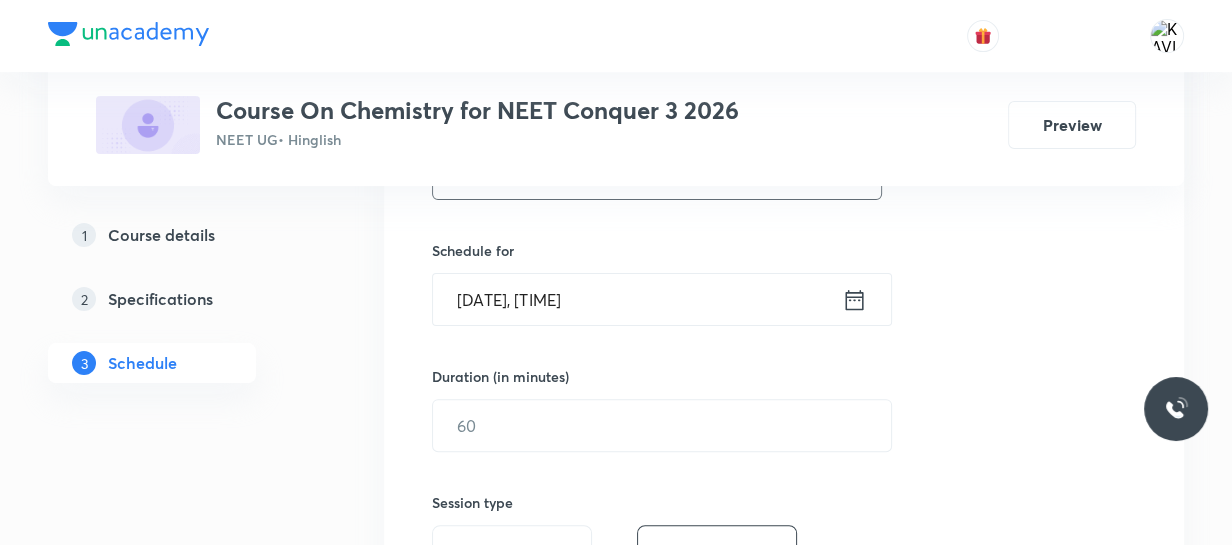 type on "Periodic Table & Periodic Properties -09" 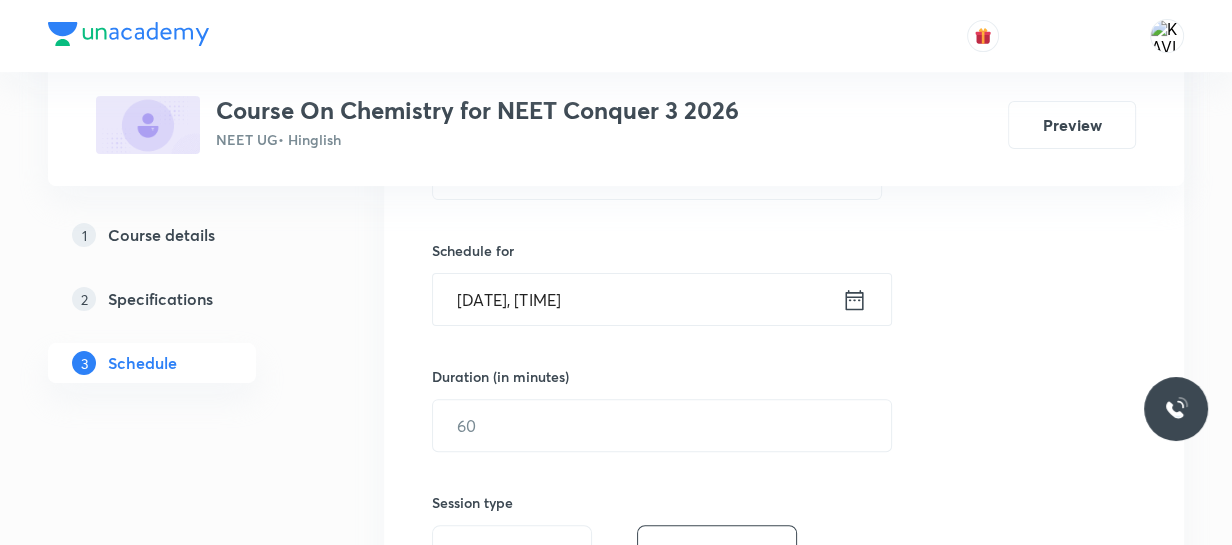 click 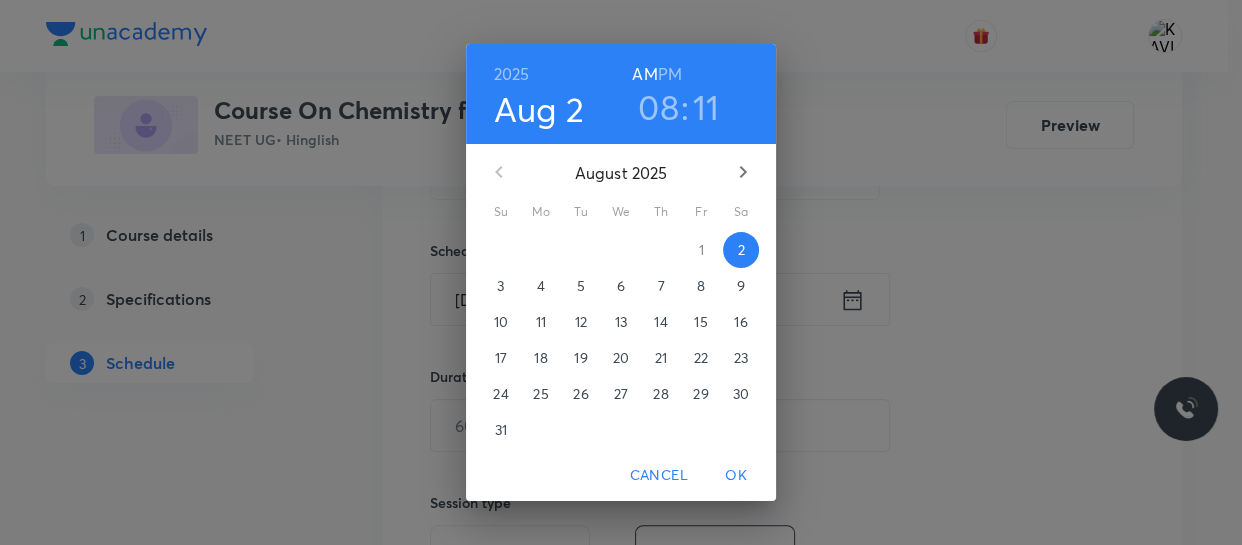 click on "08" at bounding box center [658, 107] 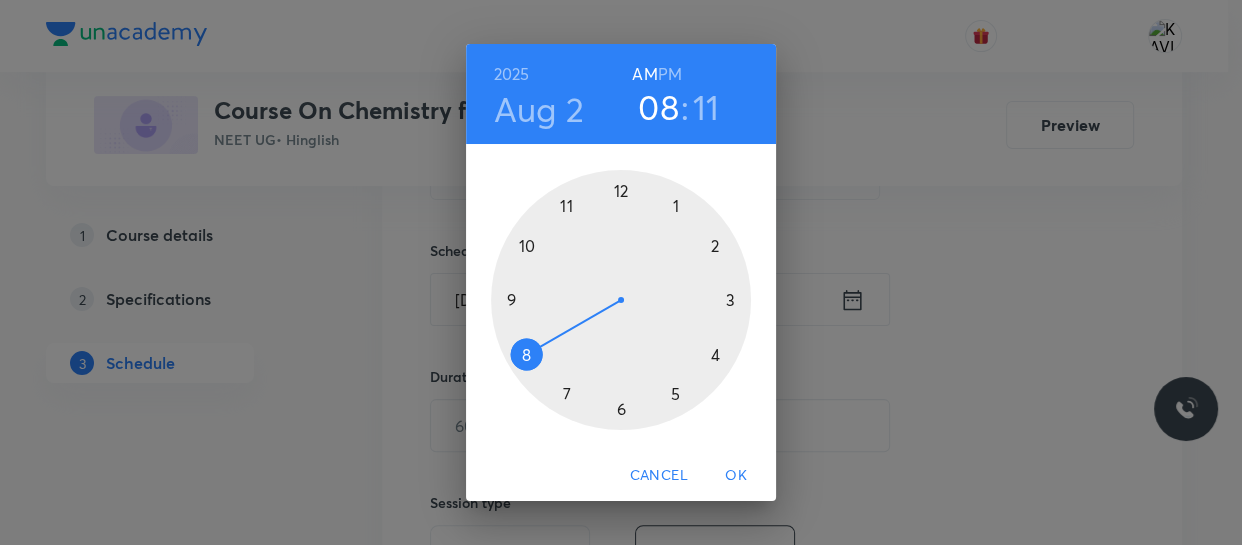 click at bounding box center [621, 300] 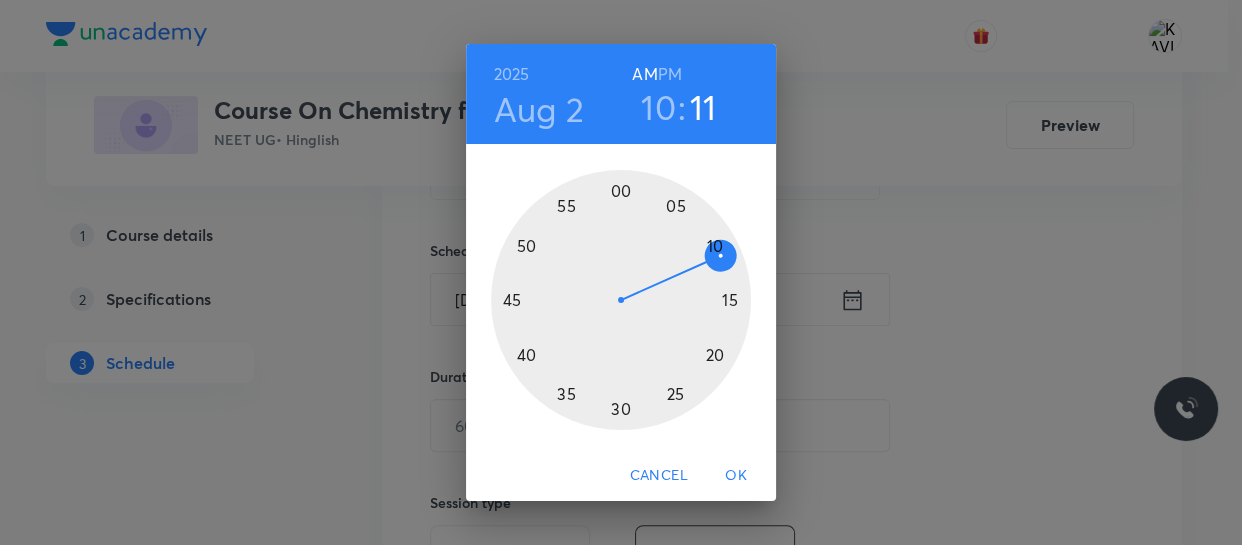 click at bounding box center [621, 300] 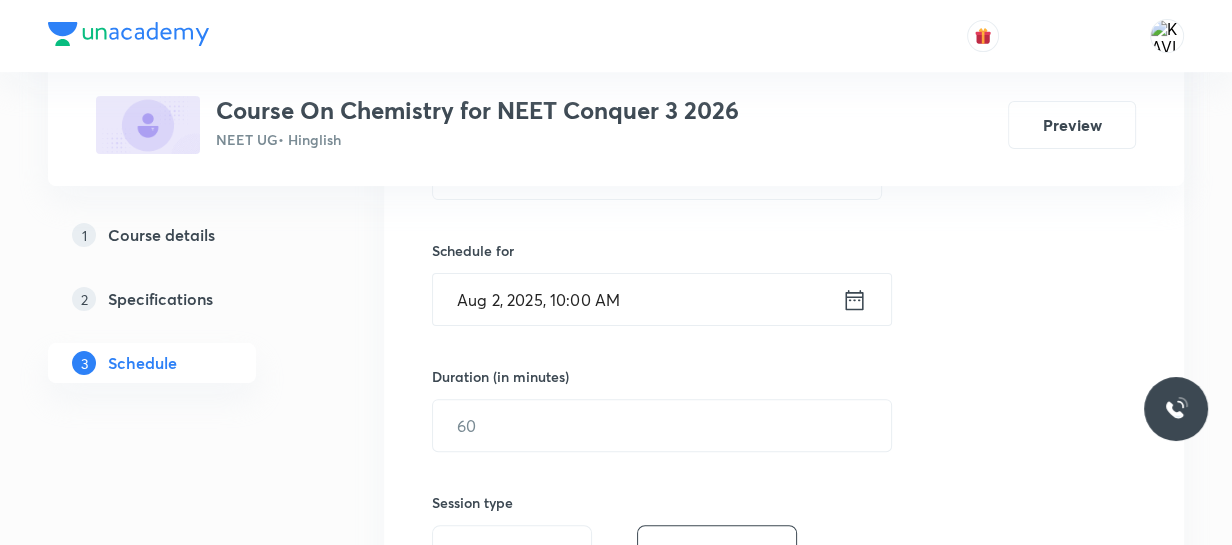 scroll, scrollTop: 570, scrollLeft: 0, axis: vertical 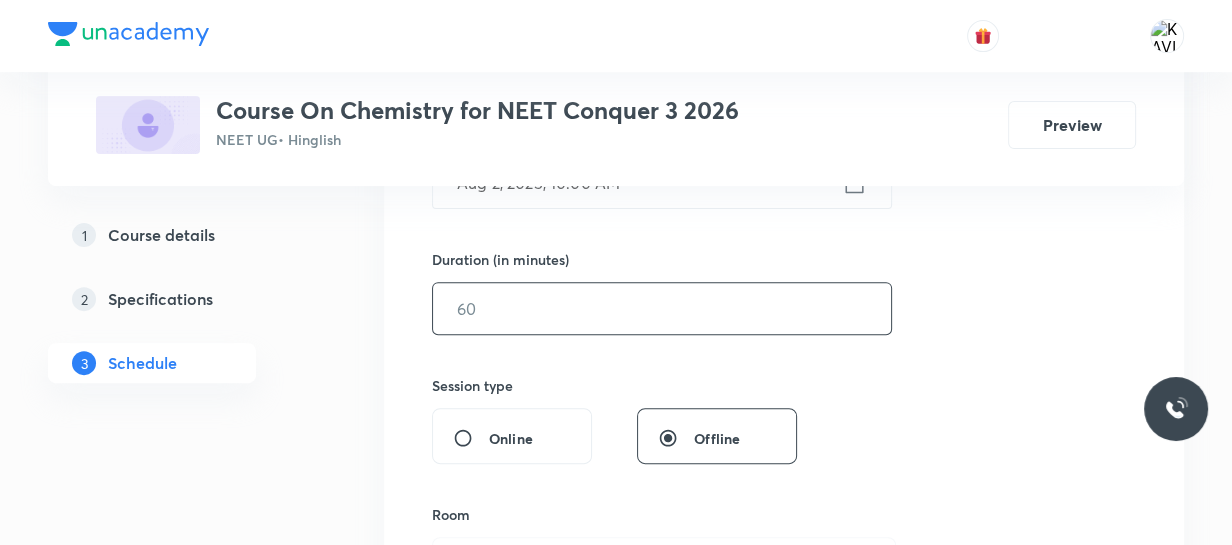 click at bounding box center (662, 308) 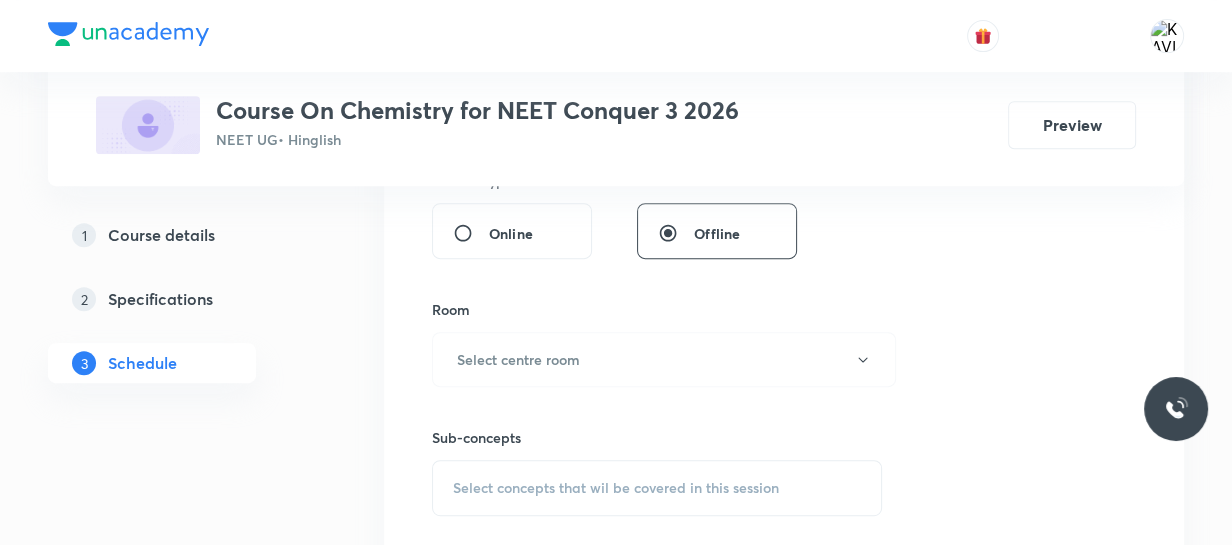 scroll, scrollTop: 802, scrollLeft: 0, axis: vertical 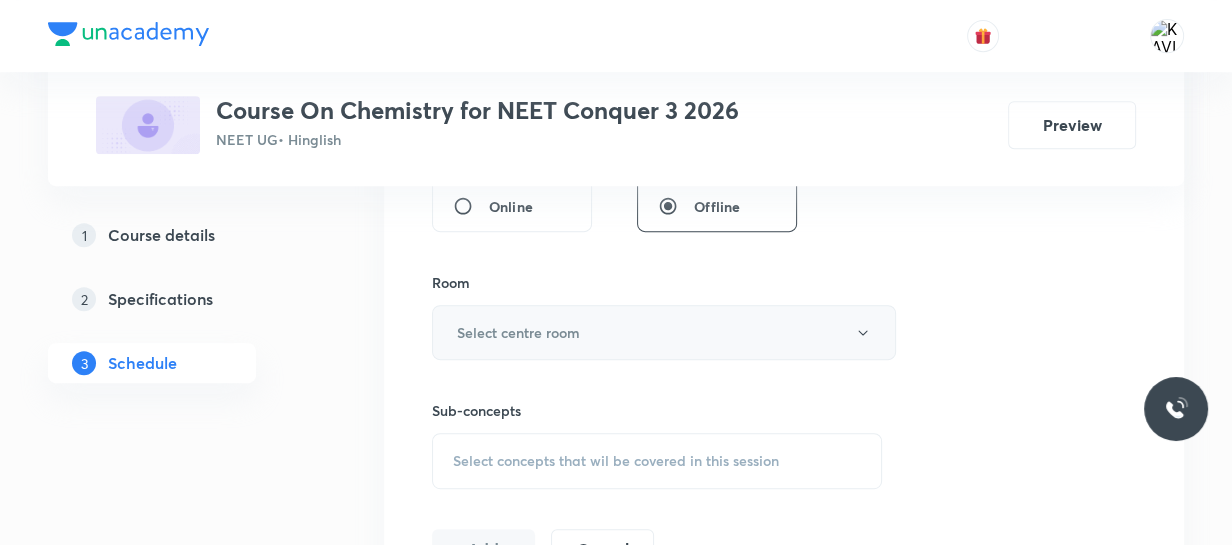 type on "75" 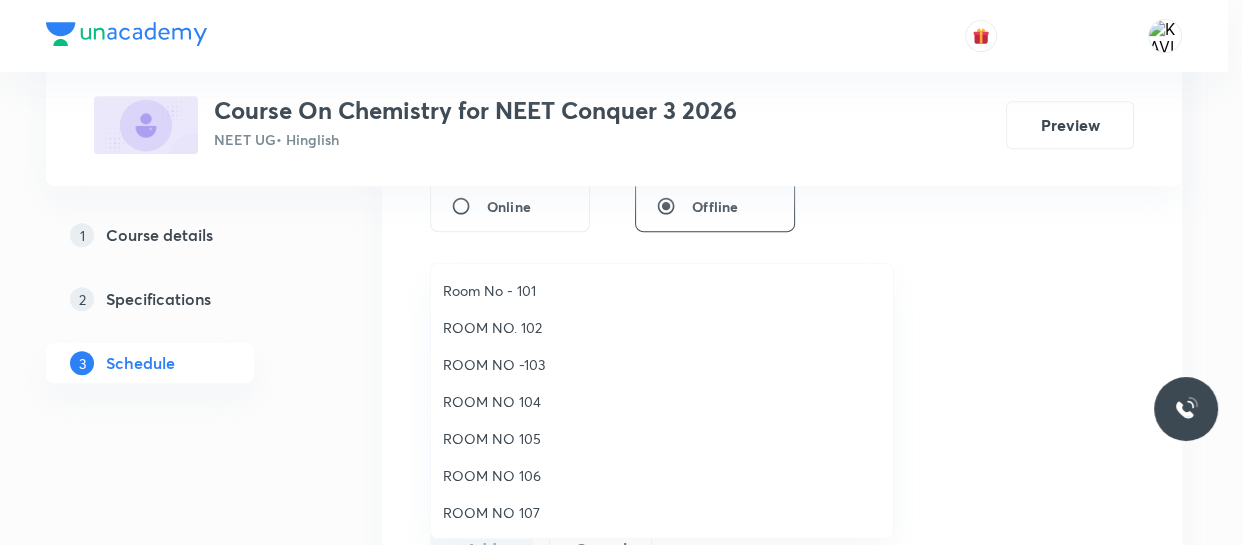 click on "ROOM NO 104" at bounding box center [662, 401] 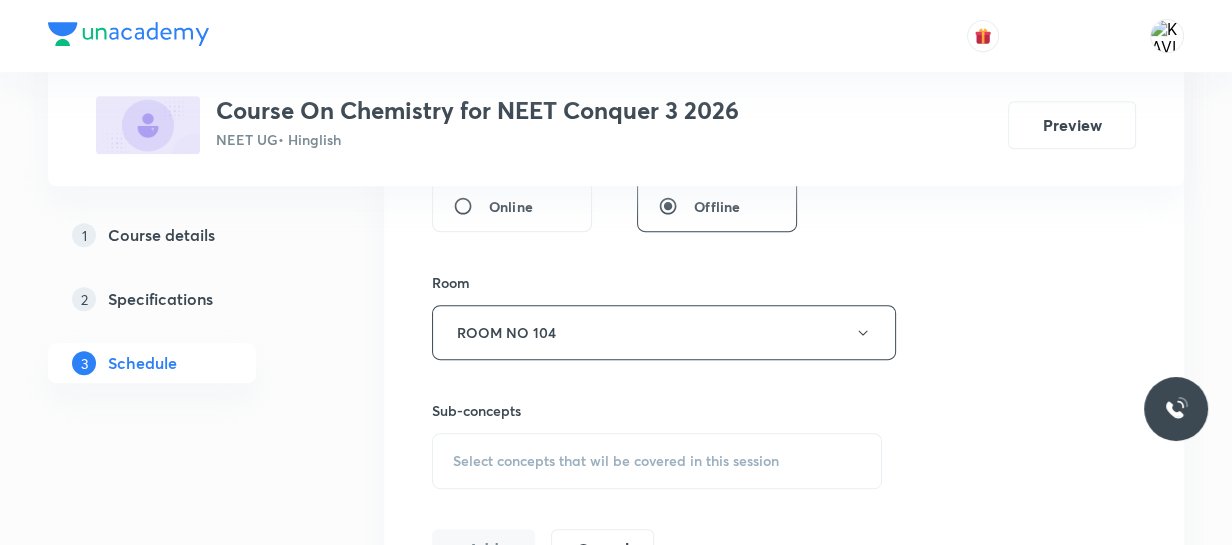 scroll, scrollTop: 916, scrollLeft: 0, axis: vertical 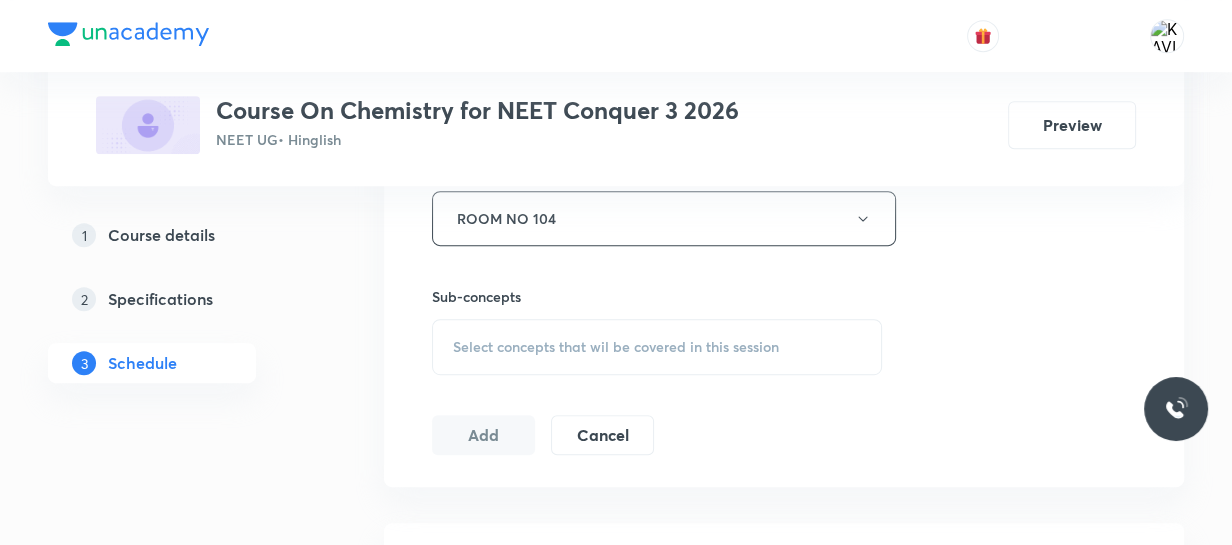 click on "Select concepts that wil be covered in this session" at bounding box center [616, 347] 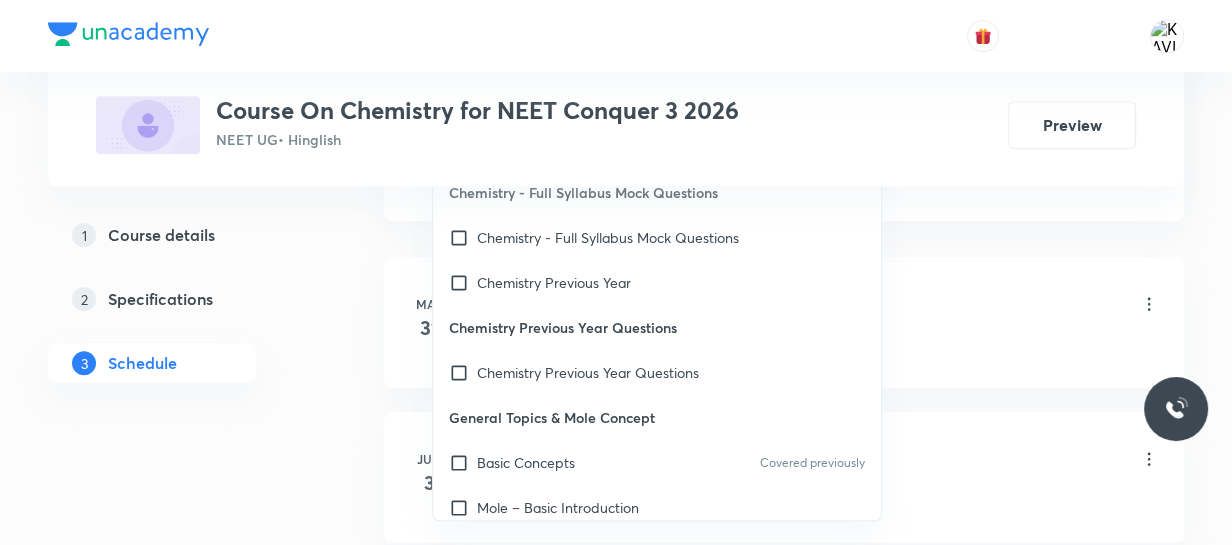 scroll, scrollTop: 1183, scrollLeft: 0, axis: vertical 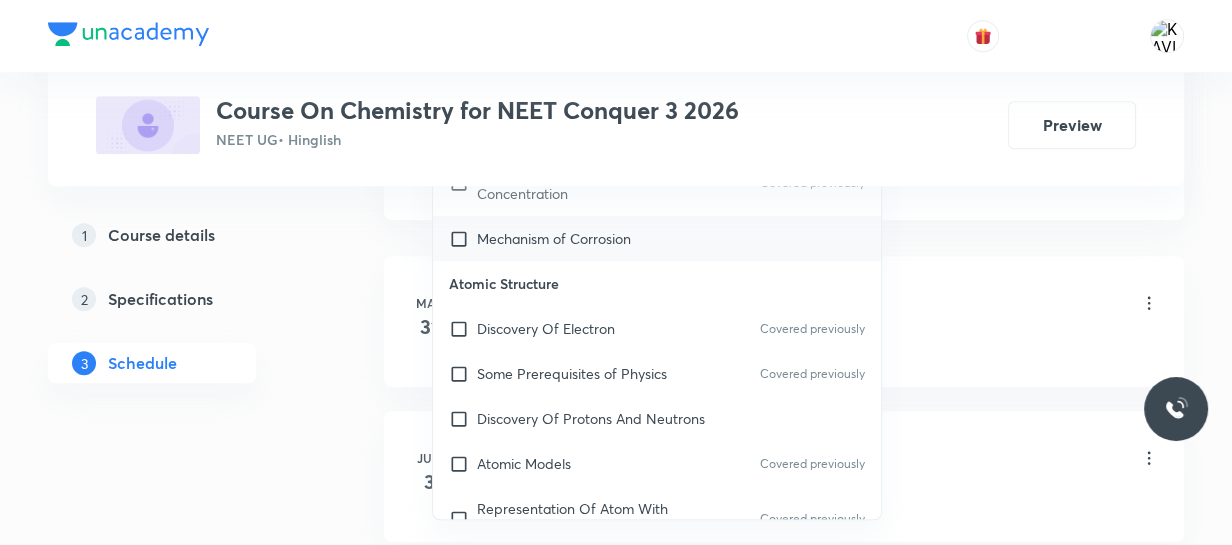 click on "Mechanism of Corrosion" at bounding box center (554, 238) 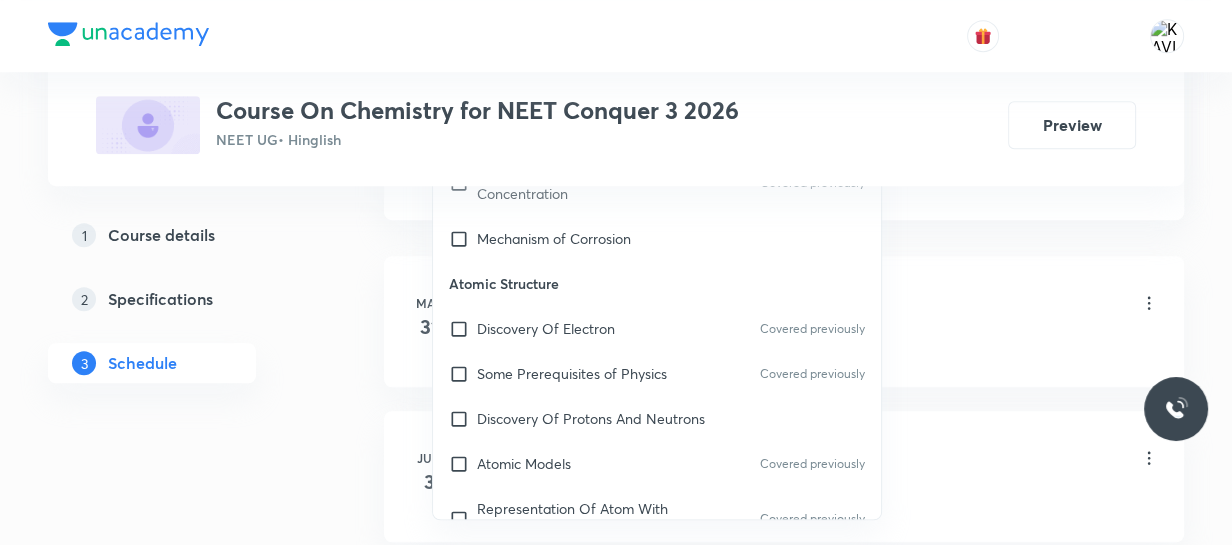 checkbox on "true" 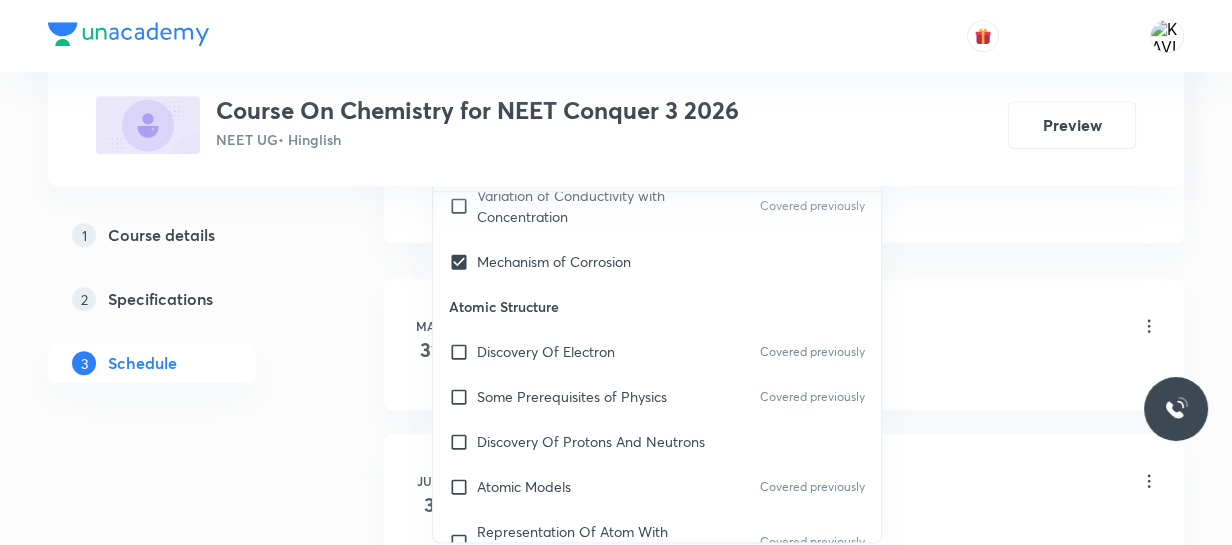 click on "Session  40 Live class Session title 40/99 Periodic Table & Periodic Properties -09 ​ Schedule for Aug 2, 2025, 10:00 AM ​ Duration (in minutes) 75 ​   Session type Online Offline Room ROOM NO 104 Sub-concepts Mechanism of Corrosion CLEAR ​ Chemistry - Full Syllabus Mock Questions Chemistry - Full Syllabus Mock Questions Chemistry Previous Year Chemistry Previous Year Questions Chemistry Previous Year Questions General Topics & Mole Concept Basic Concepts Covered previously Mole – Basic Introduction Percentage Composition Stoichiometry Principle of Atom Conservation (POAC) Relation between Stoichiometric Quantities Application of Mole Concept: Gravimetric Analysis Electronic Configuration Of Atoms (Hund's rule) Covered previously  Quantum Numbers (Magnetic Quantum no.) Covered previously Quantum Numbers(Pauli's Exclusion law) Covered previously Mean Molar Mass or Molecular Mass Variation of Conductivity with Concentration Covered previously Mechanism of Corrosion Atomic Structure Covered previously" at bounding box center [784, -270] 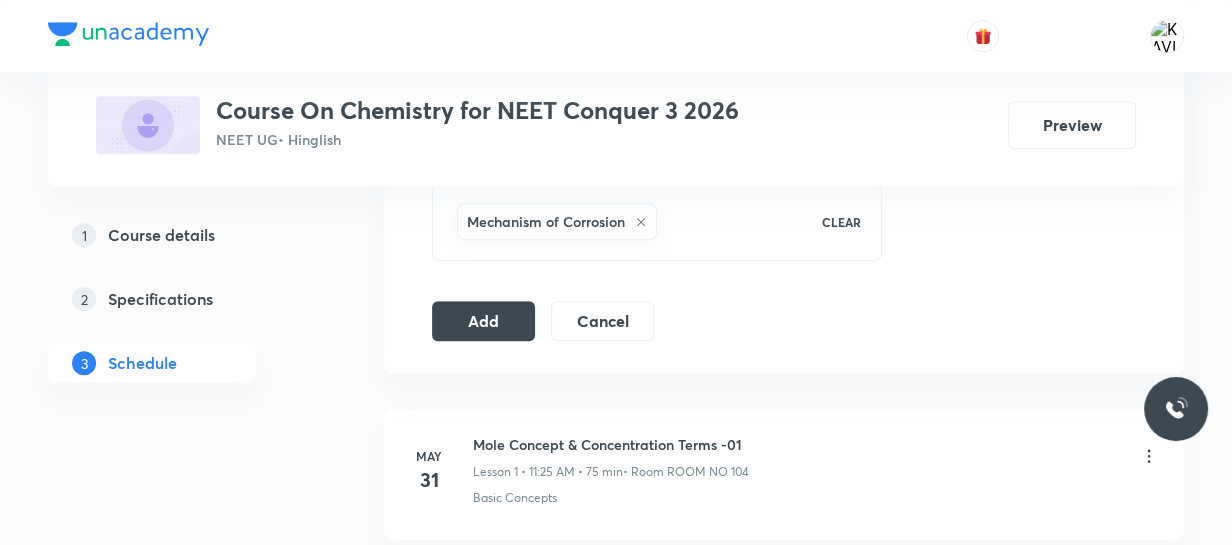scroll, scrollTop: 1051, scrollLeft: 0, axis: vertical 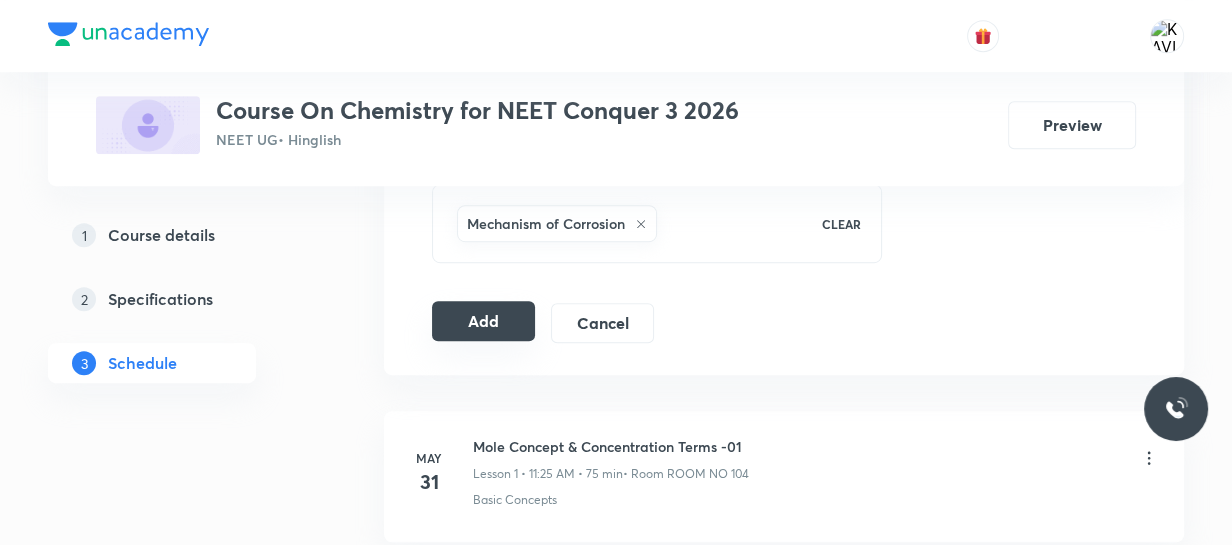 click on "Add" at bounding box center (483, 321) 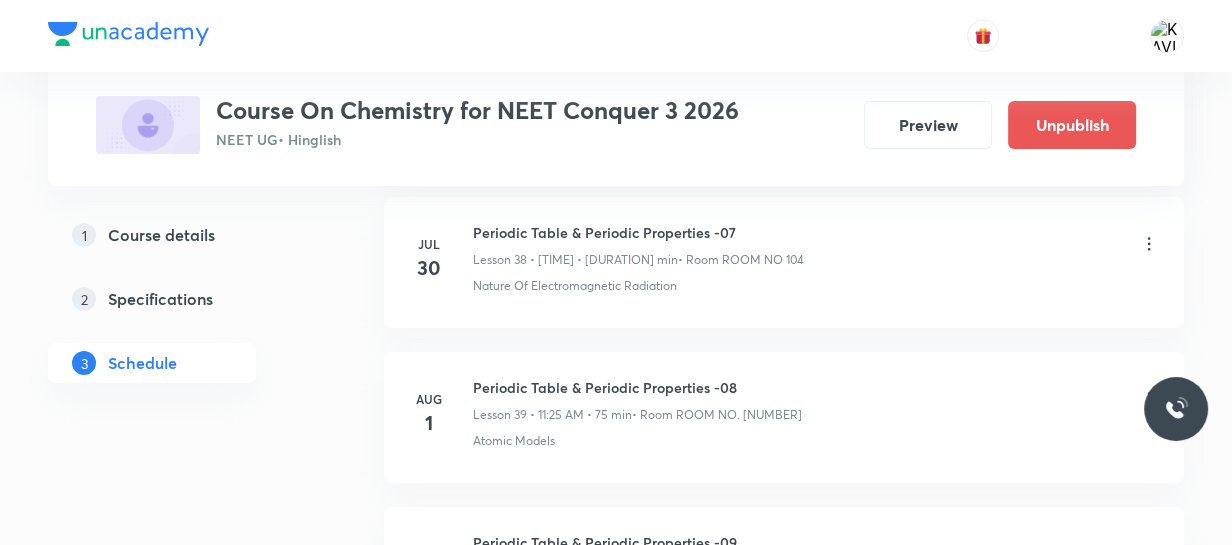 scroll, scrollTop: 6330, scrollLeft: 0, axis: vertical 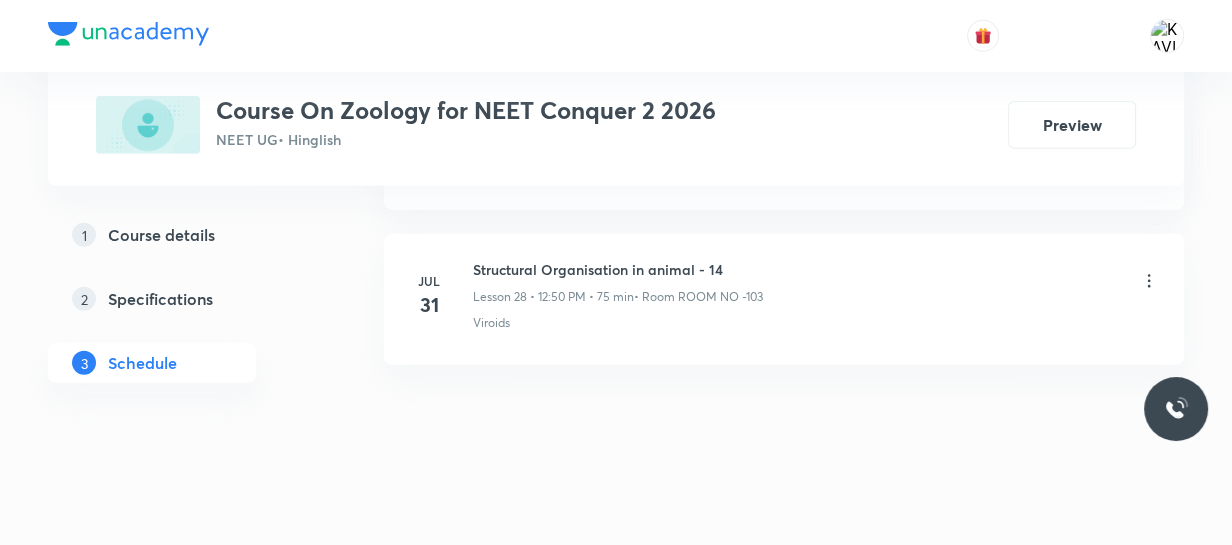 click on "Structural Organisation in animal - 14" at bounding box center (618, 269) 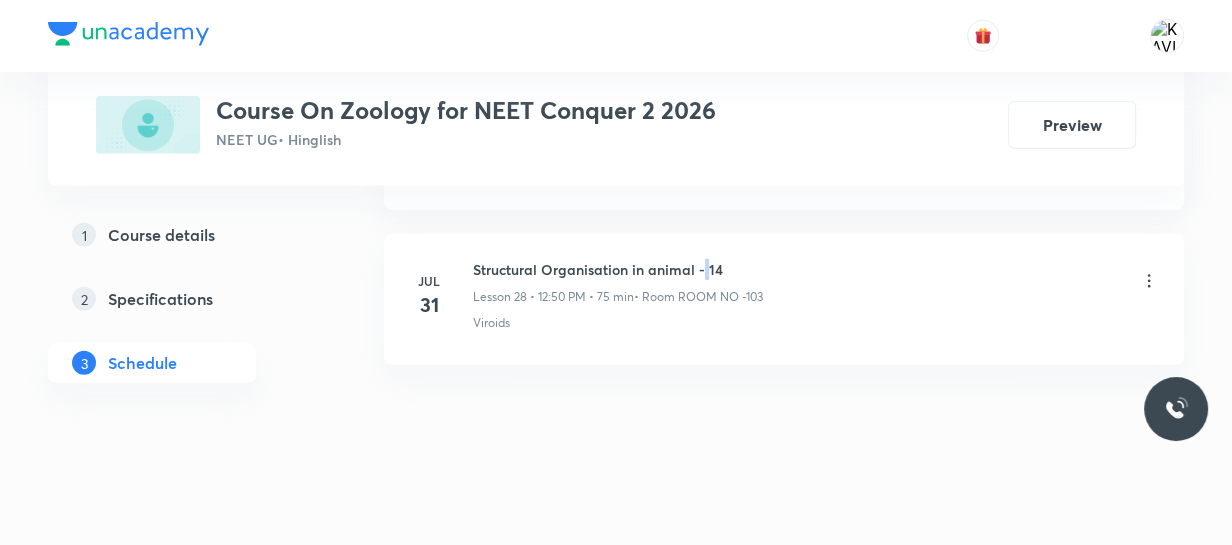 click on "Structural Organisation in animal - 14" at bounding box center (618, 269) 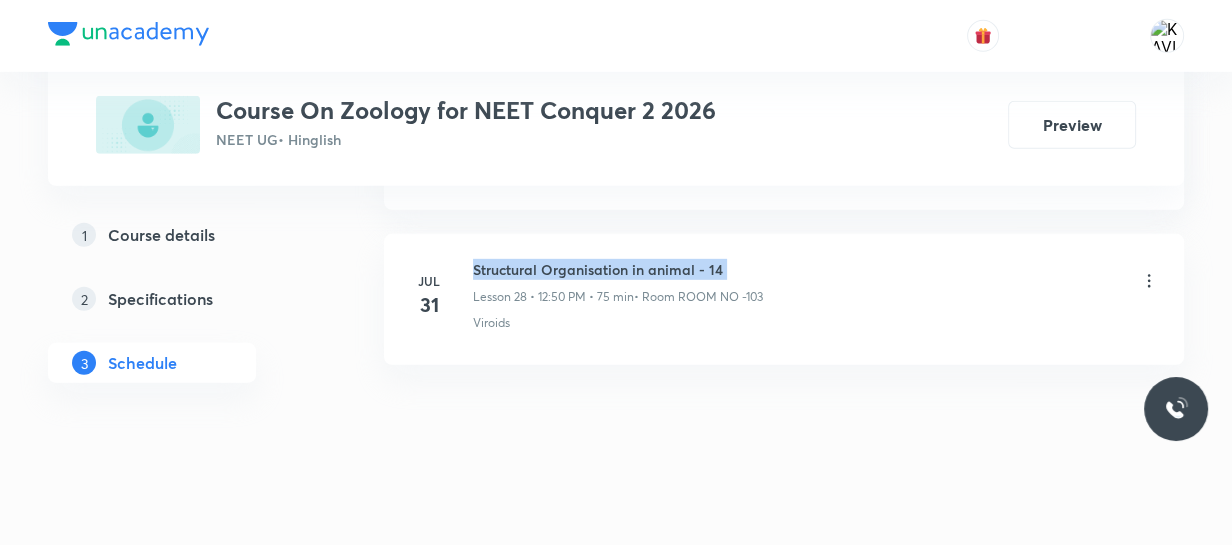 click on "Structural Organisation in animal - 14" at bounding box center [618, 269] 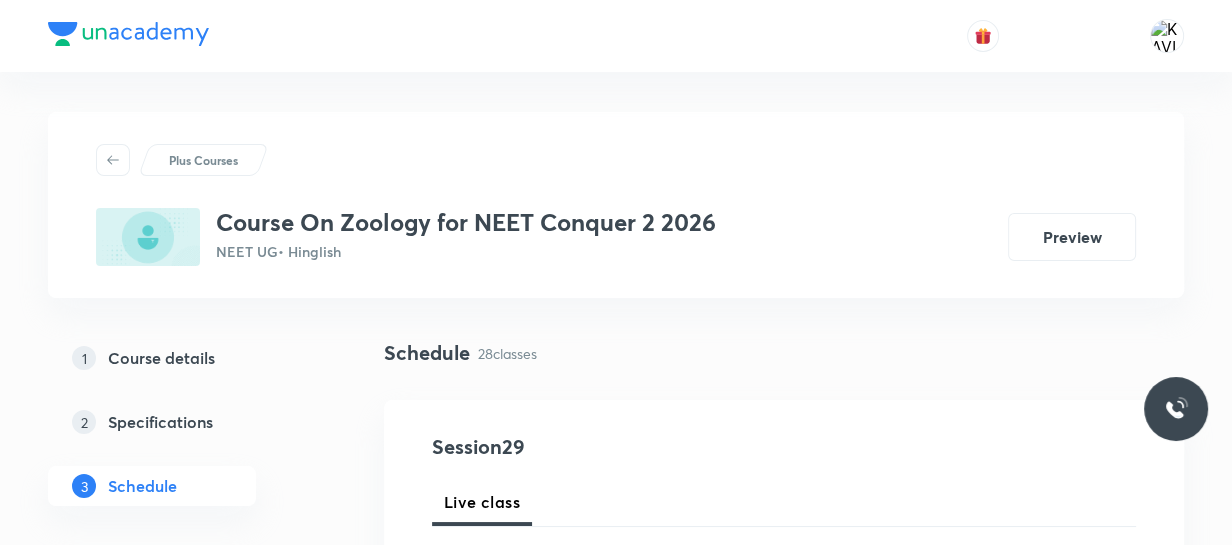scroll, scrollTop: 245, scrollLeft: 0, axis: vertical 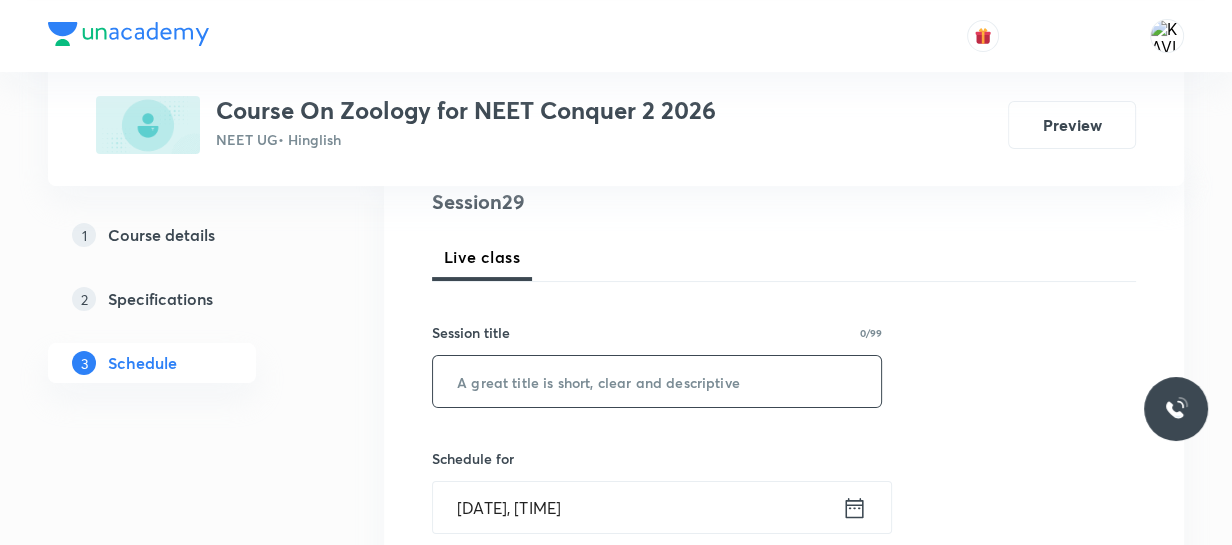 click at bounding box center (657, 381) 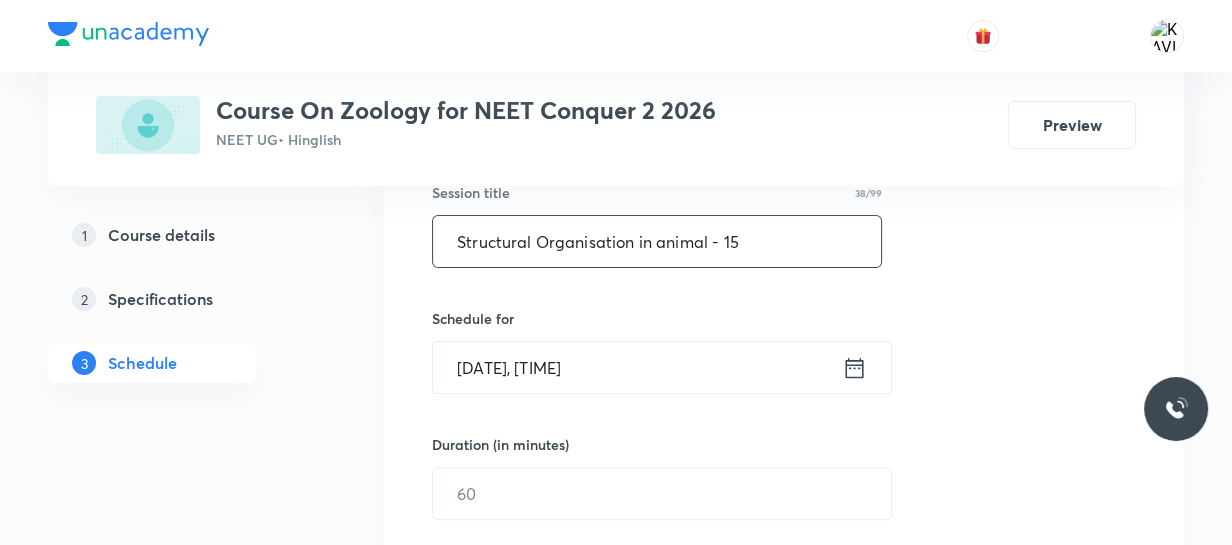 scroll, scrollTop: 389, scrollLeft: 0, axis: vertical 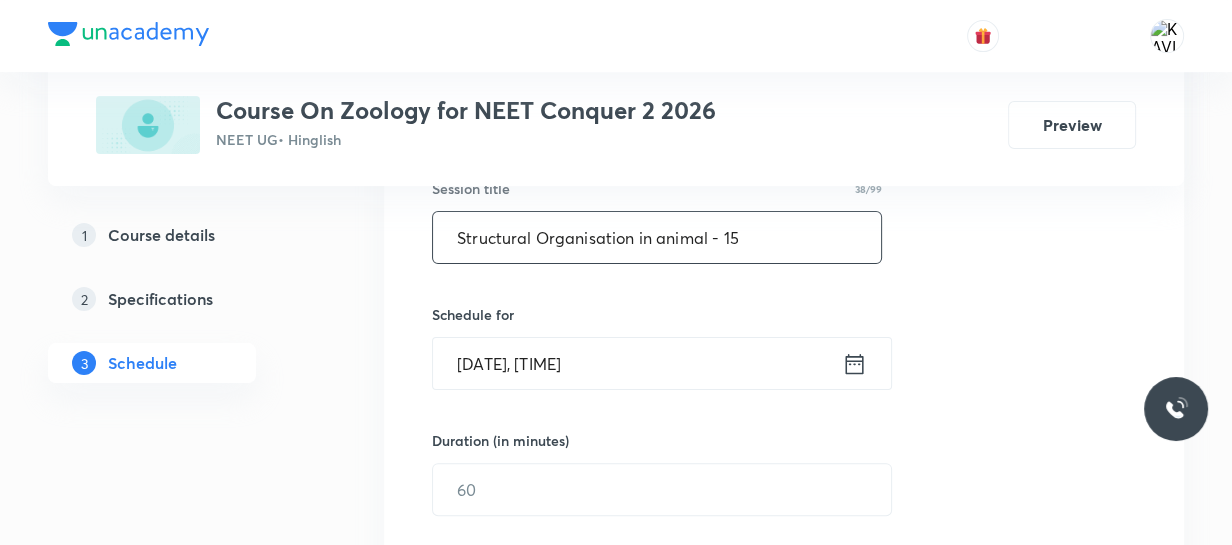 type on "Structural Organisation in animal - 15" 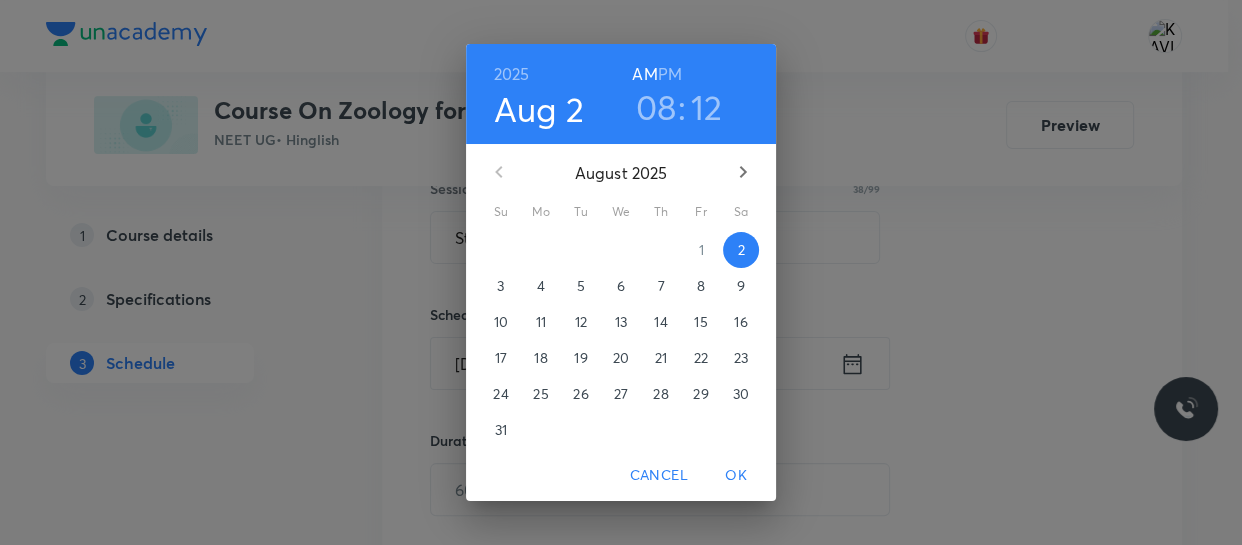 click on "PM" at bounding box center [670, 74] 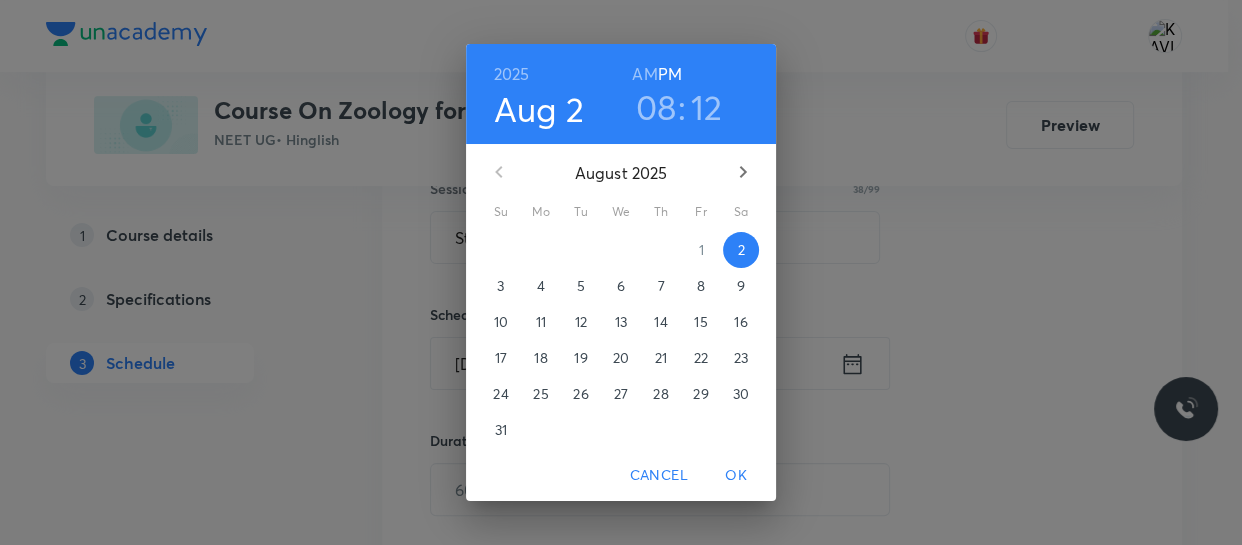 click on "PM" at bounding box center (670, 74) 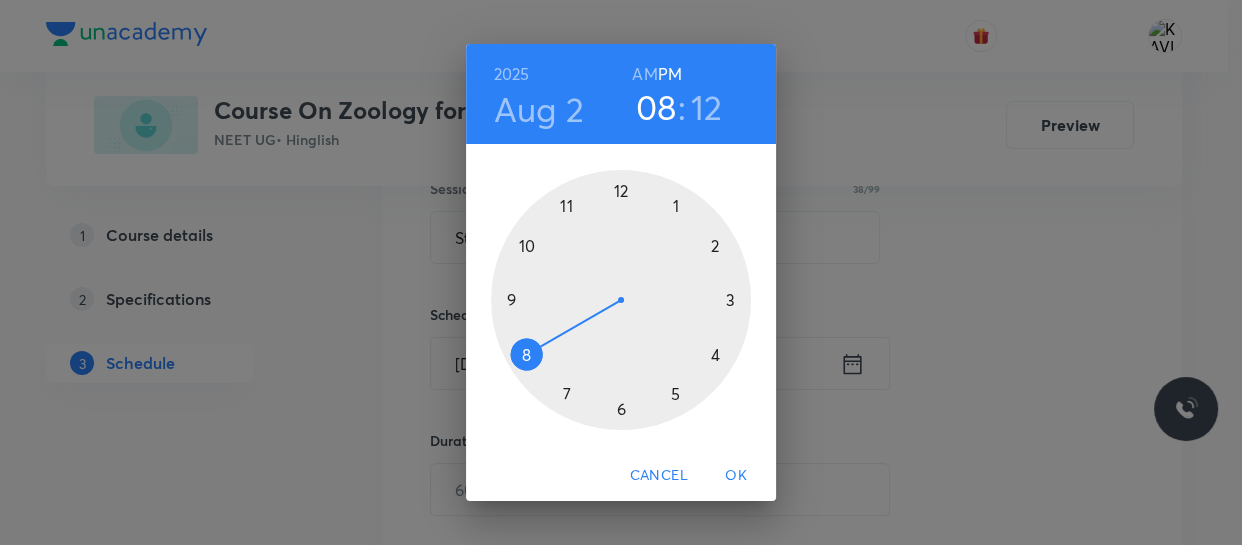 click on "AM" at bounding box center (644, 74) 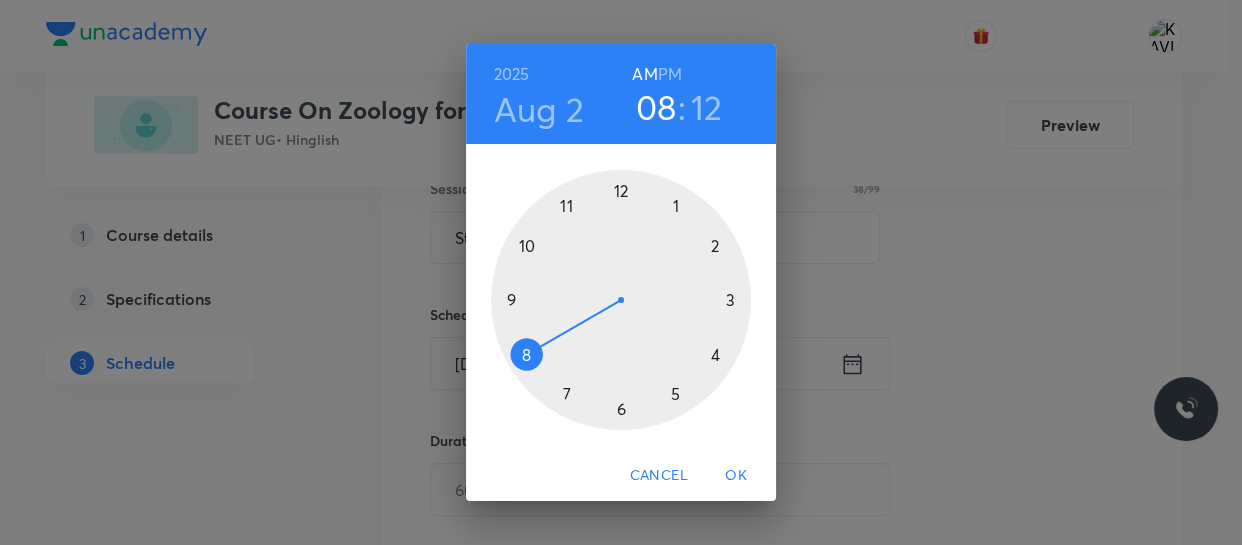 click at bounding box center [621, 300] 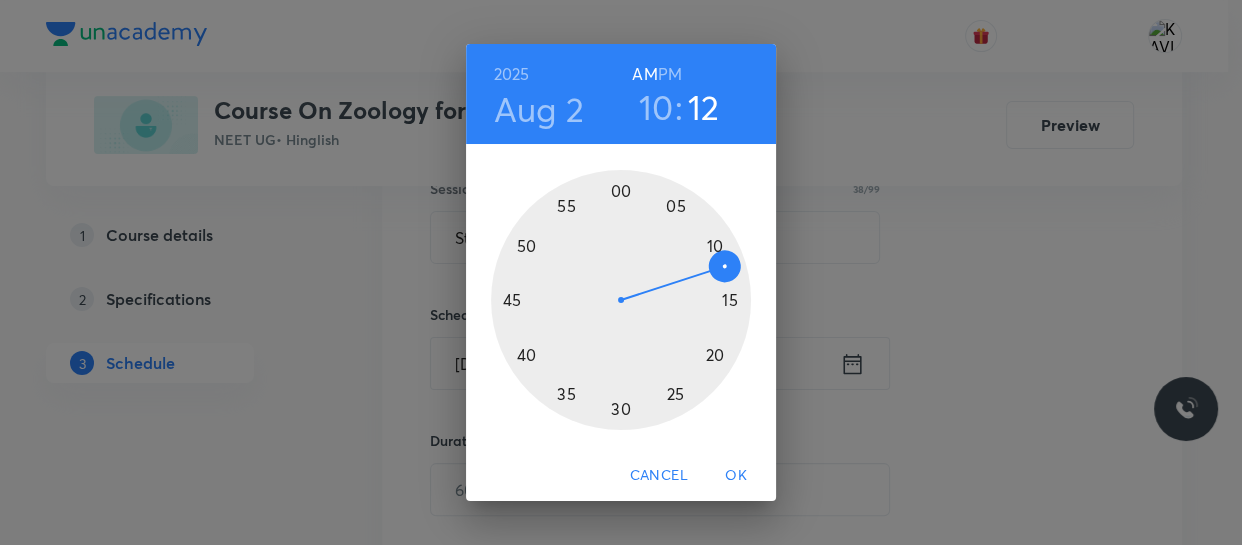 click at bounding box center [621, 300] 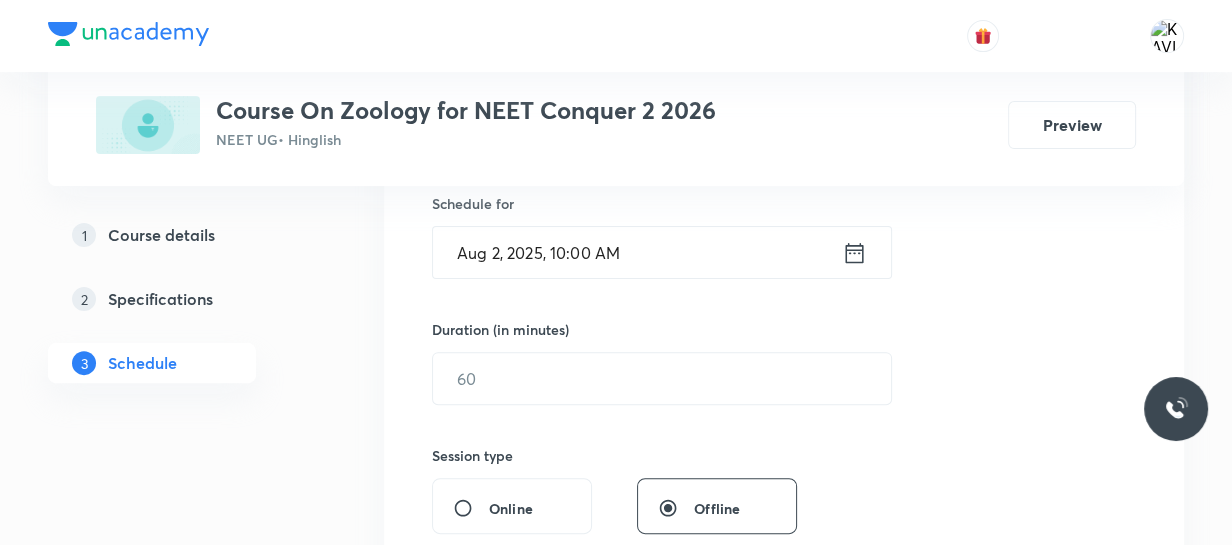 scroll, scrollTop: 500, scrollLeft: 0, axis: vertical 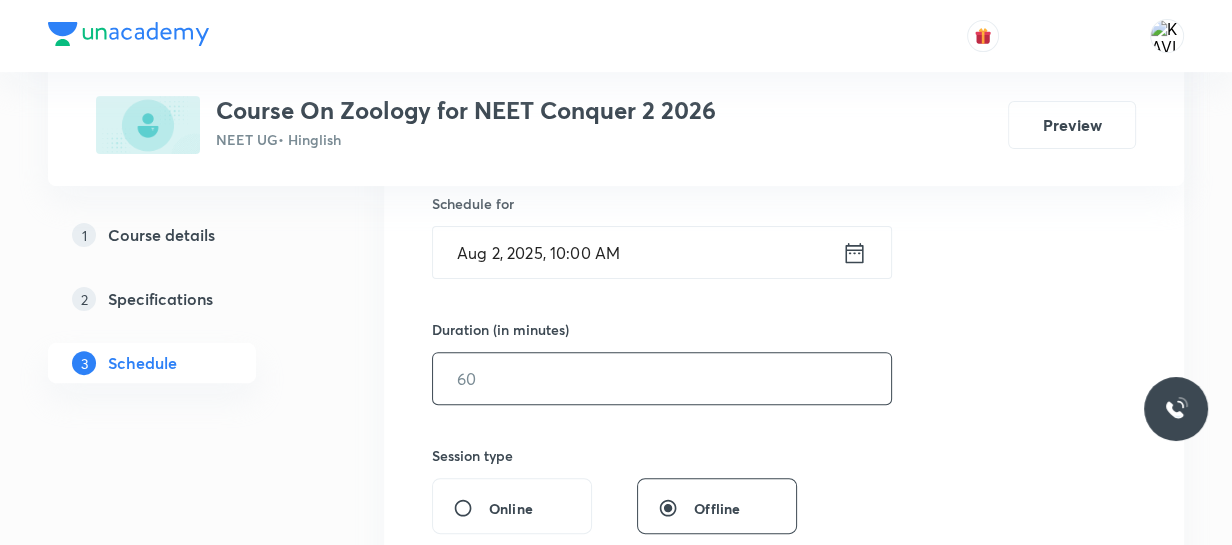 click at bounding box center [662, 378] 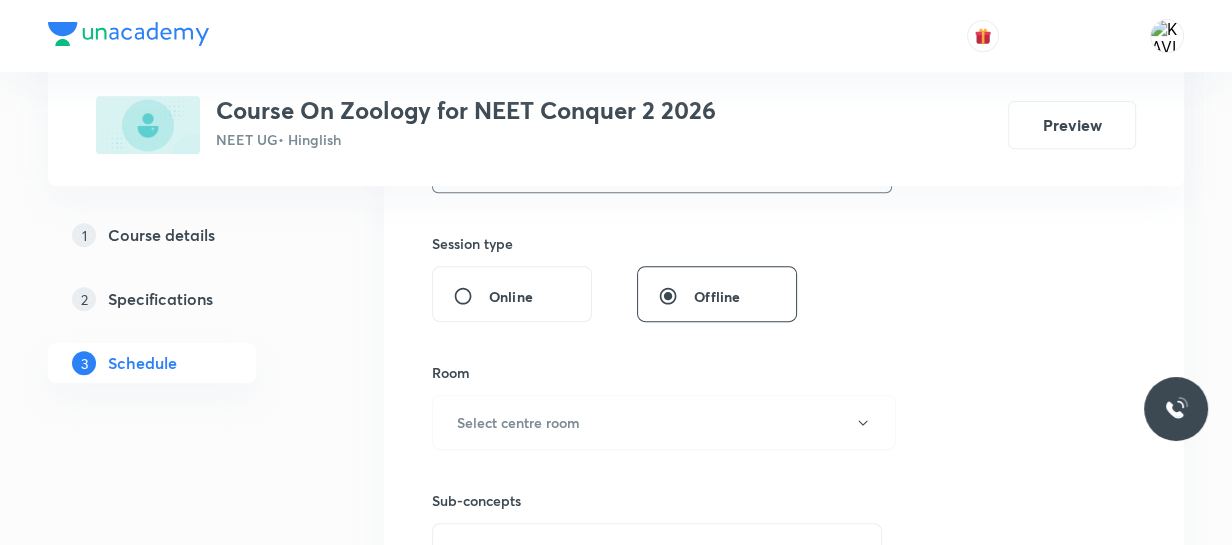 scroll, scrollTop: 713, scrollLeft: 0, axis: vertical 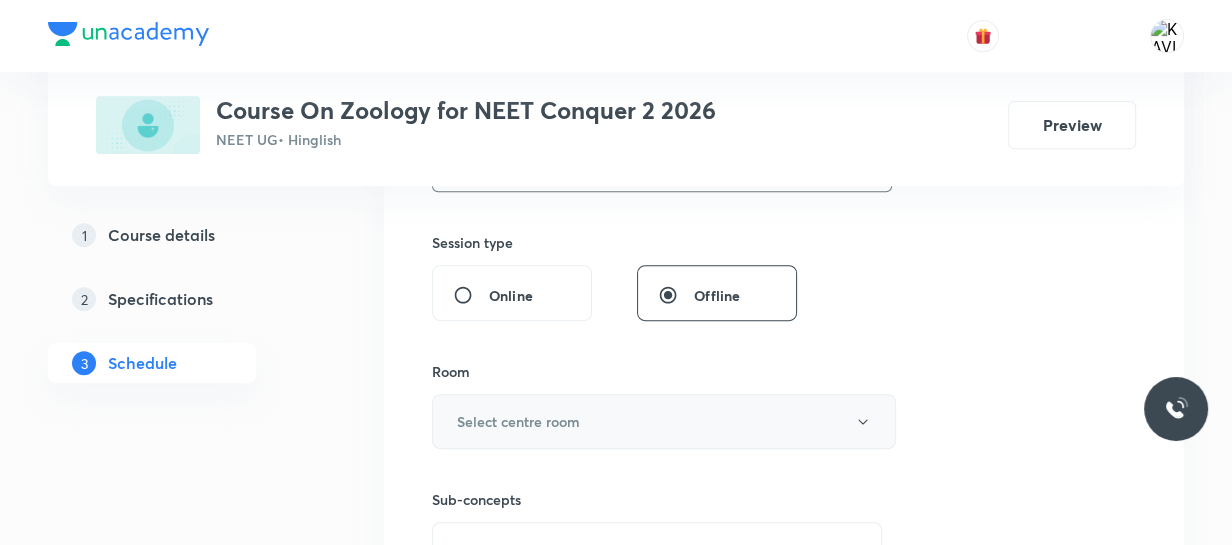 type on "75" 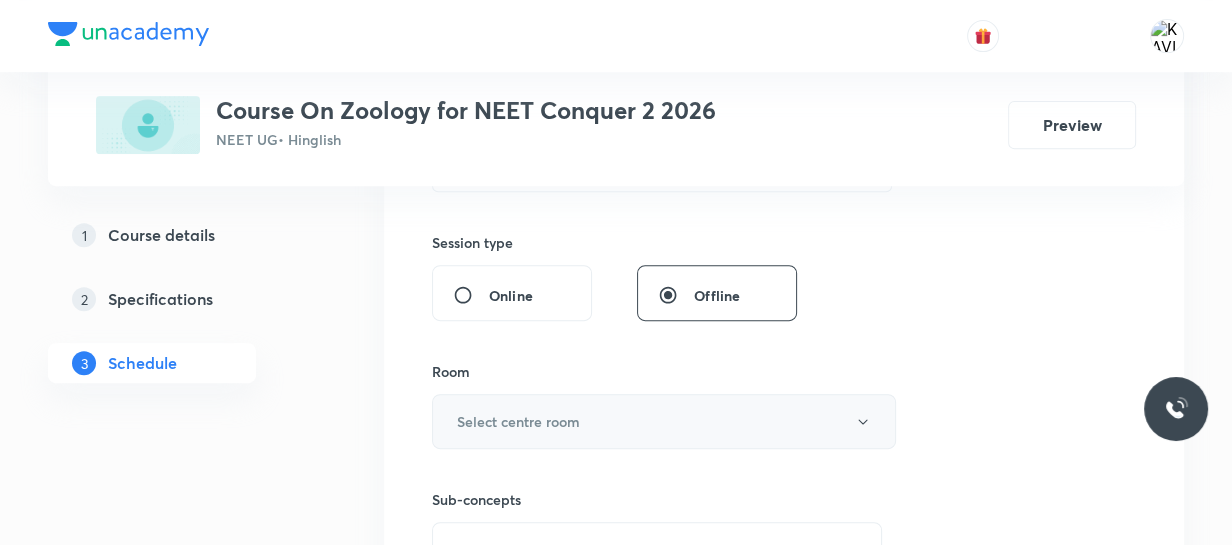 click on "Select centre room" at bounding box center (518, 421) 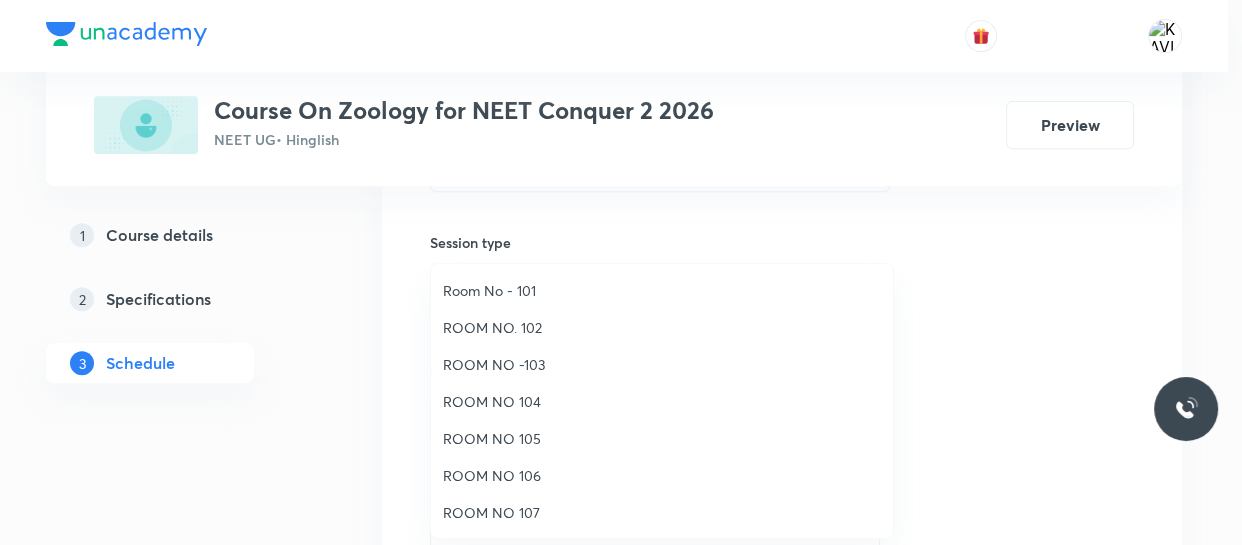 click on "ROOM NO -103" at bounding box center (662, 364) 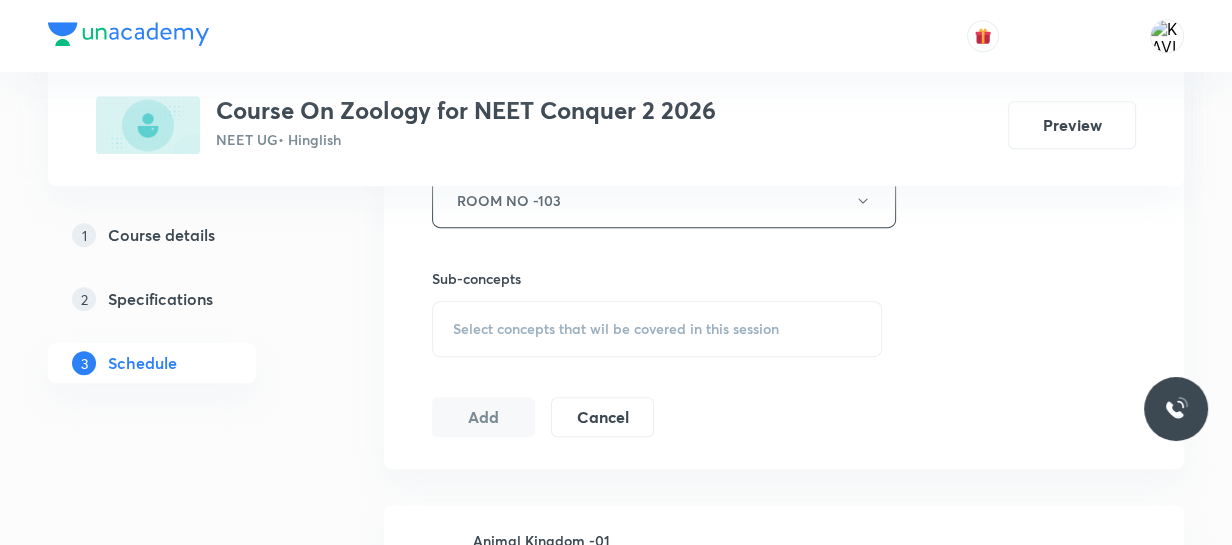 scroll, scrollTop: 938, scrollLeft: 0, axis: vertical 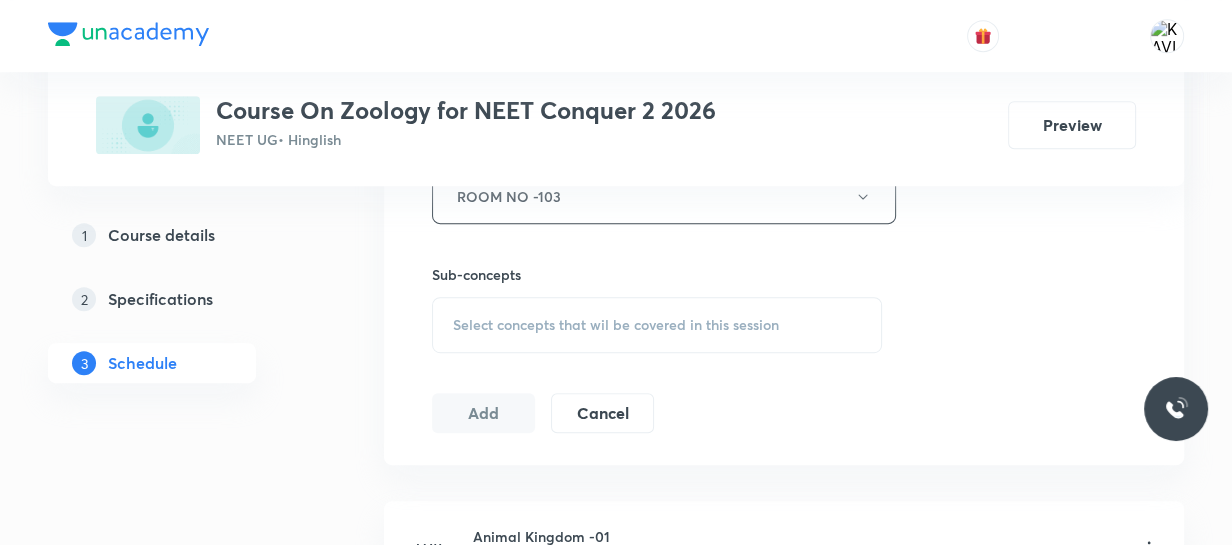 click on "Select concepts that wil be covered in this session" at bounding box center [616, 325] 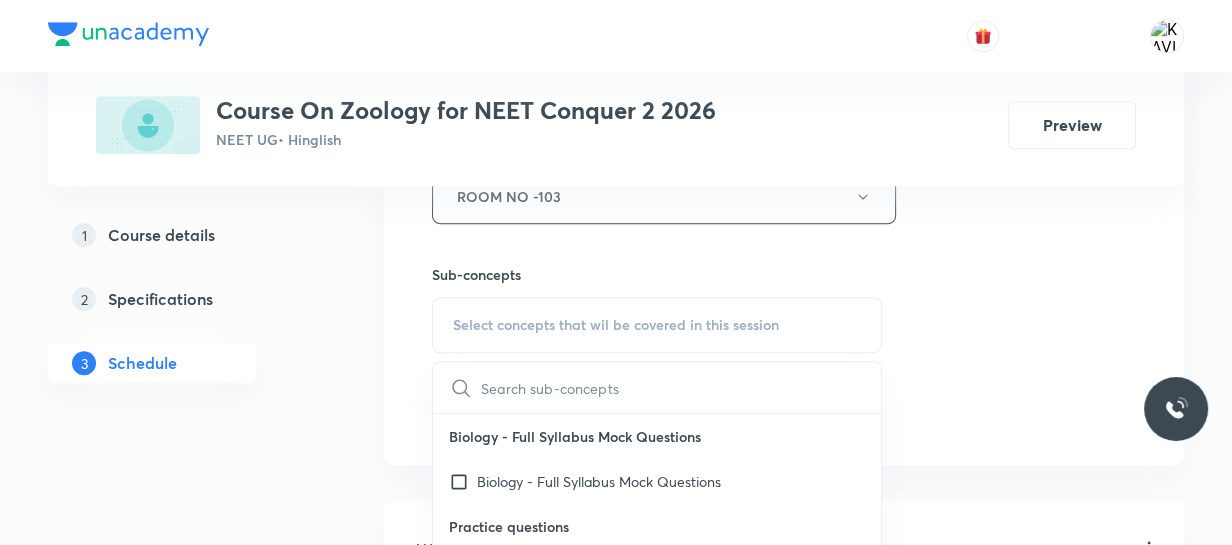 click at bounding box center (681, 387) 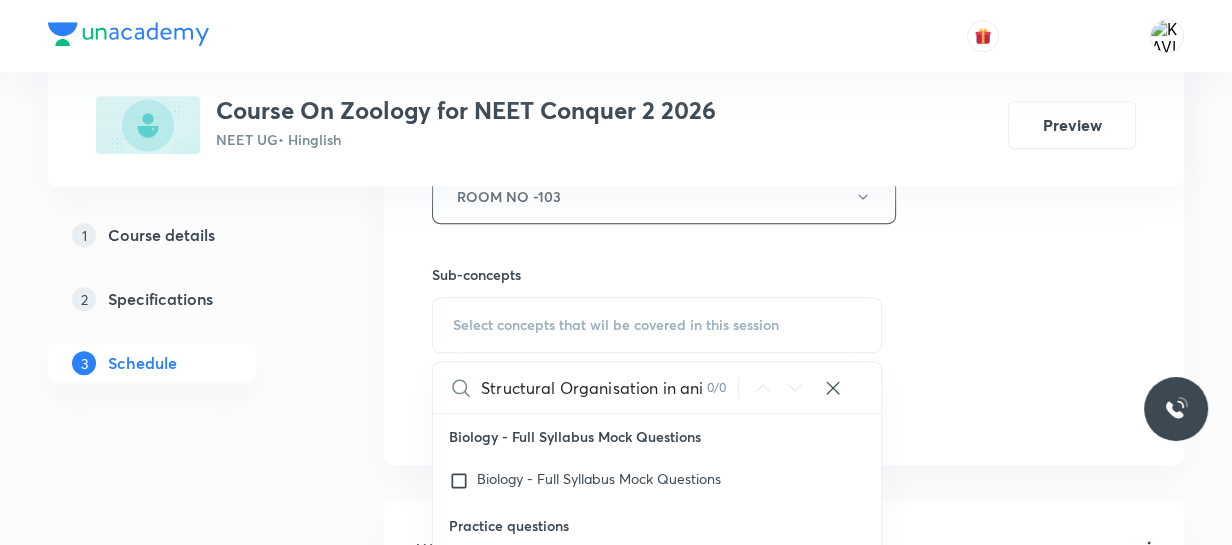 scroll, scrollTop: 0, scrollLeft: 0, axis: both 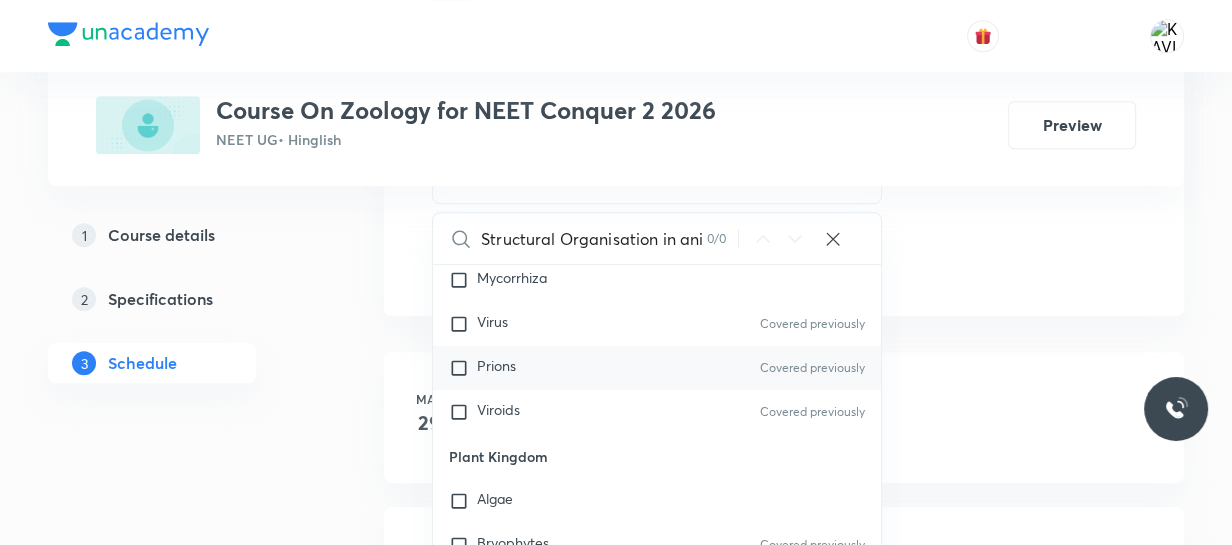 type on "Structural Organisation in ani" 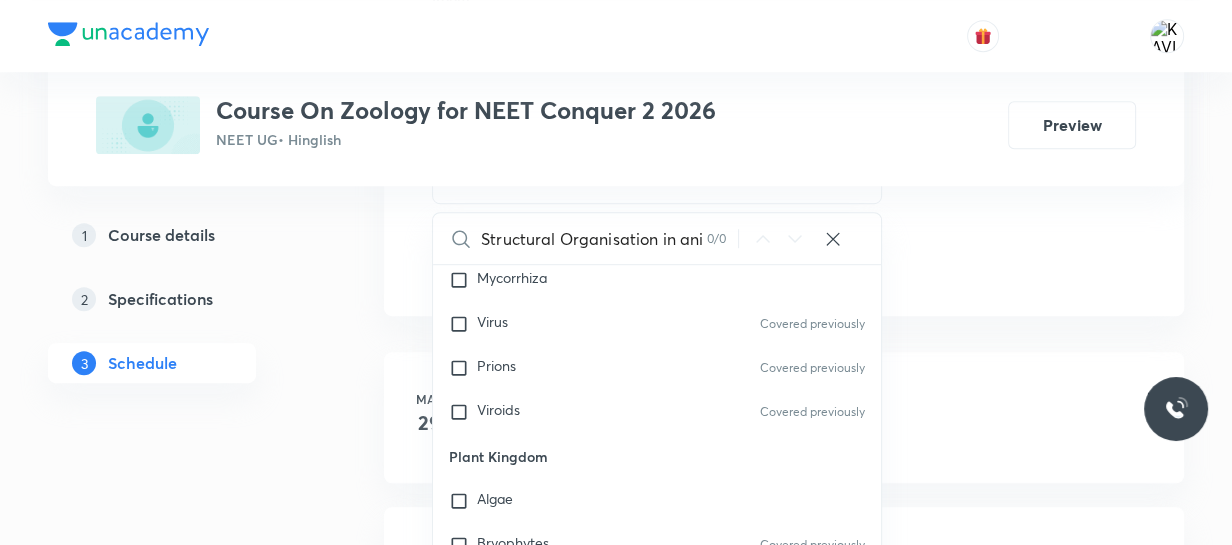 checkbox on "true" 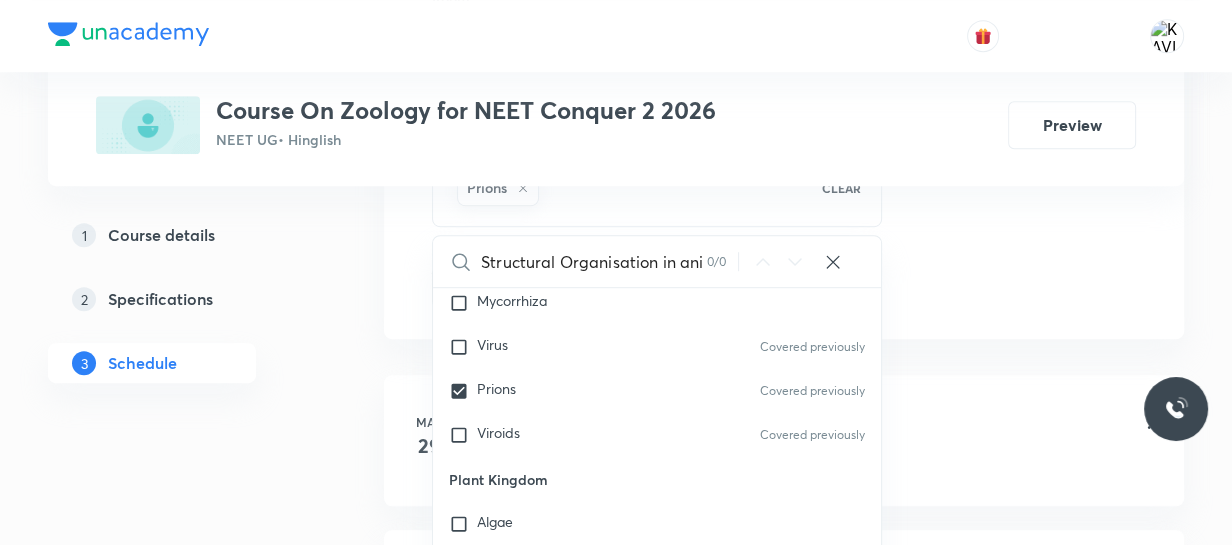 click on "Session  29 Live class Session title 38/99 Structural Organisation in animal - 15 ​ Schedule for Aug 2, 2025, 10:00 AM ​ Duration (in minutes) 75 ​   Session type Online Offline Room ROOM NO -103 Sub-concepts Prions CLEAR Structural Organisation in ani 0 / 0 ​ Biology - Full Syllabus Mock Questions Biology - Full Syllabus Mock Questions Practice questions Practice Questions Biology Previous Year Questions Maths Previous Year Questions Living World What Is Living? Diversity In The Living World Systematics Types Of Taxonomy Fundamental Components Of Taxonomy Taxonomic Categories Taxonomical Aids Covered previously The Three Domains Of Life Covered previously Biological Nomenclature  Covered previously Biological Classification System Of Classification Covered previously Kingdom Monera Covered previously Kingdom Protista Kingdom Fungi Covered previously Kingdom Plantae Covered previously Kingdom Animalia Linchens Covered previously Mycorrhiza Virus Covered previously Prions Covered previously Viroids ER" at bounding box center [784, -174] 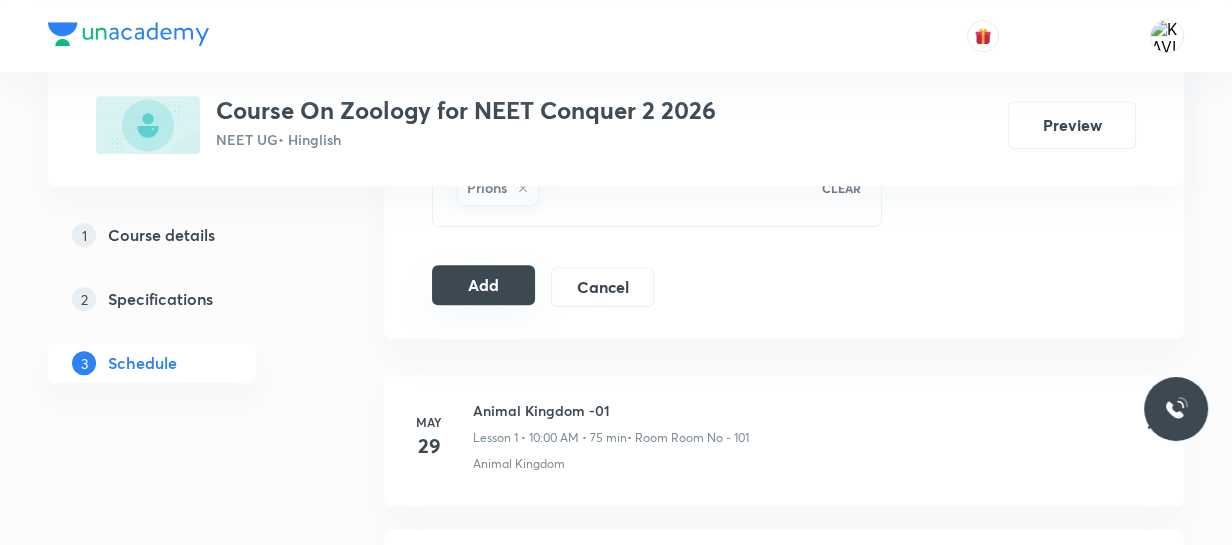 click on "Add" at bounding box center (483, 285) 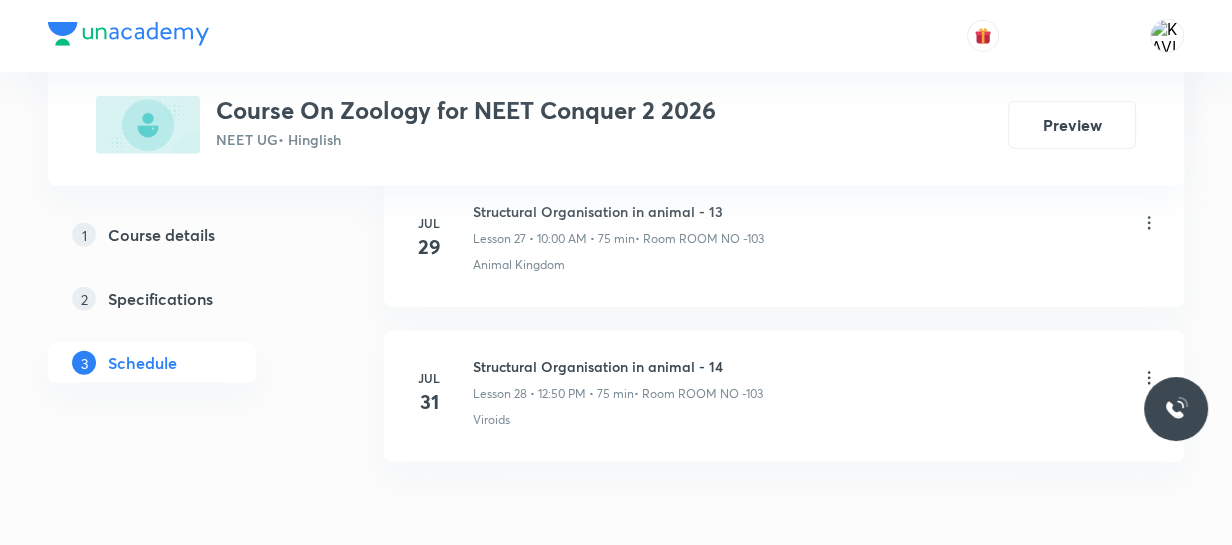 scroll, scrollTop: 5413, scrollLeft: 0, axis: vertical 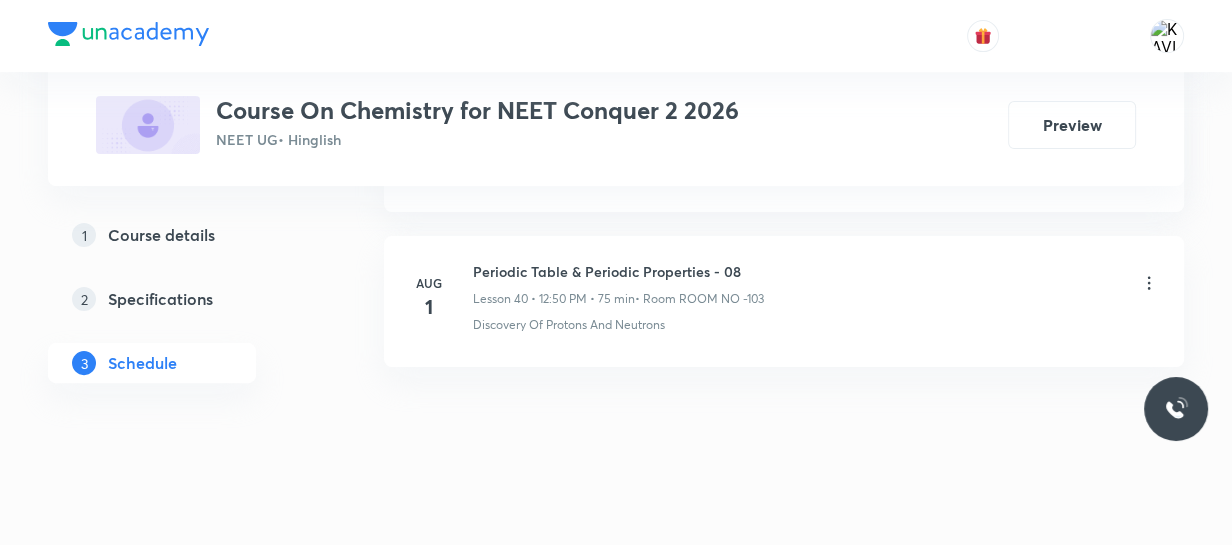 click on "Periodic Table & Periodic Properties - 08" at bounding box center (618, 271) 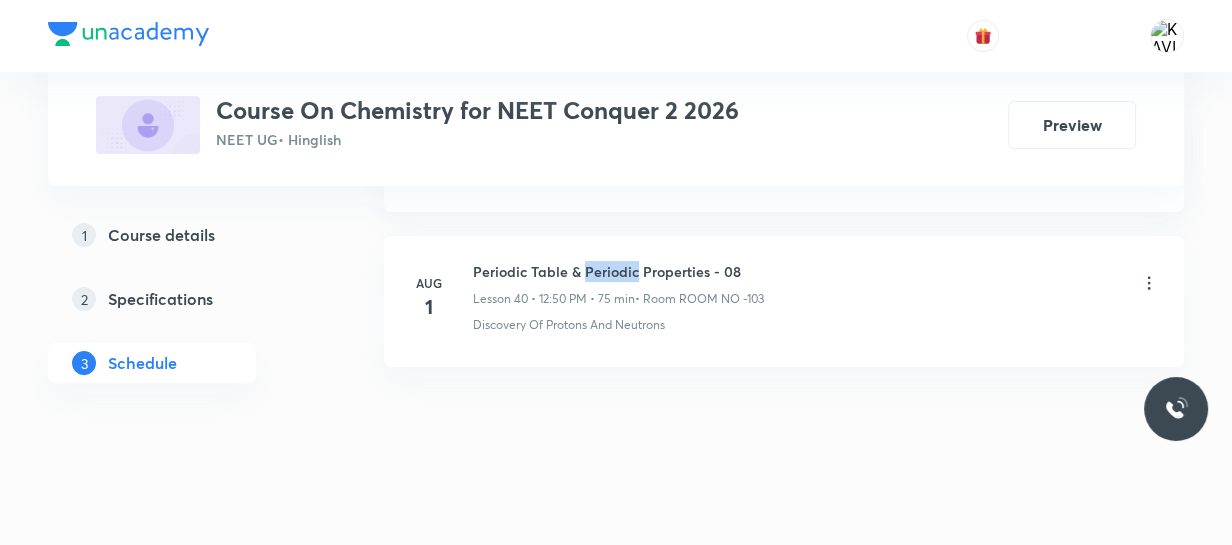 click on "Periodic Table & Periodic Properties - 08" at bounding box center (618, 271) 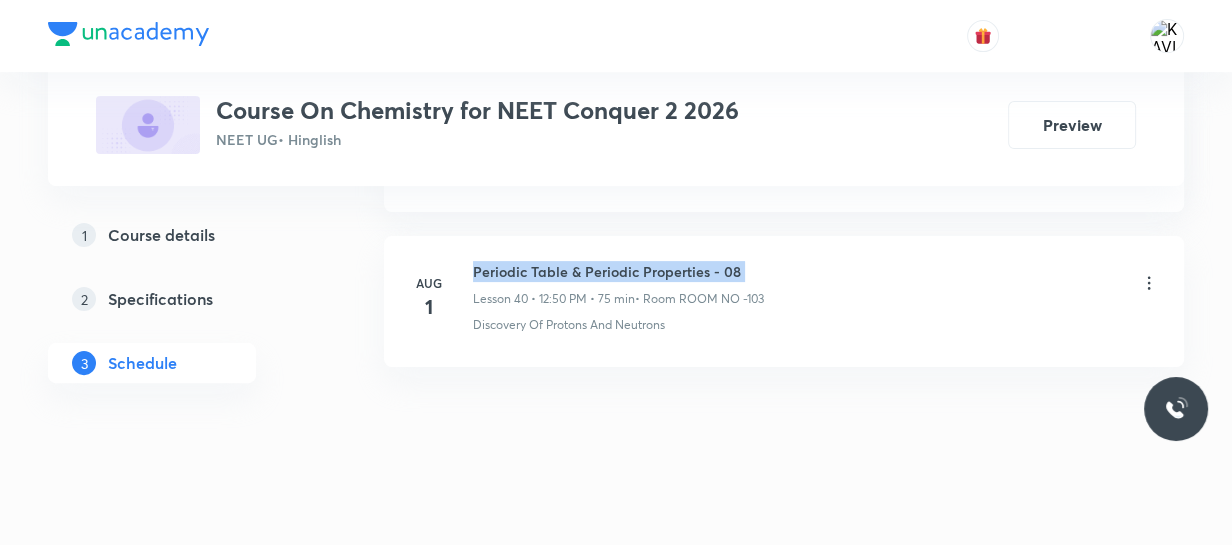 click on "Periodic Table & Periodic Properties - 08" at bounding box center [618, 271] 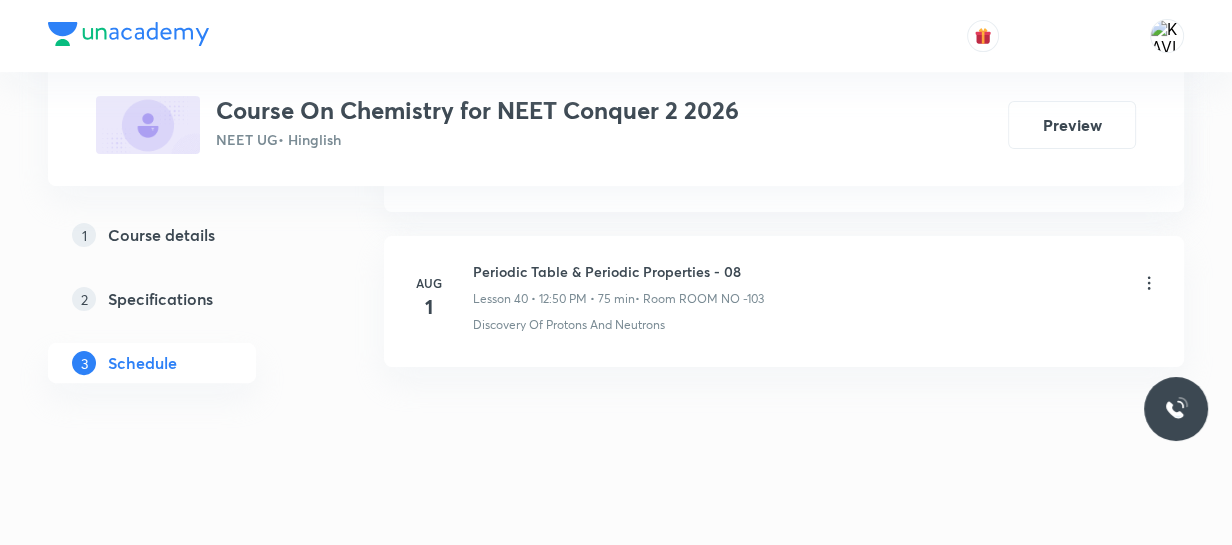 click on "Schedule 40  classes Session  41 Live class Session title 0/99 ​ Schedule for [DATE], [TIME] ​ Duration (in minutes) ​   Session type Online Offline Room Select centre room Sub-concepts Select concepts that wil be covered in this session Add Cancel [MONTH] [DAY] Mole Concept & Concentration Terms -01 Lesson 1 • [TIME] • [DURATION] min  • Room Room No - [NUMBER] Principle of Atom Conservation (POAC) [MONTH] [DAY] Mole Concept & Concentration Terms -02 Lesson 2 • [TIME] • [DURATION] min  • Room Room No - [NUMBER] Mole Concept & Concentration terms [MONTH] [DAY] Mole Concept & Concentration Terms -03 Lesson 3 • [TIME] • [DURATION] min  • Room Room No - [NUMBER] Percentage Composition [MONTH] [DAY] Mole Concept & Concentration Terms -04 Lesson 4 • [TIME] • [DURATION] min  • Room Room No - [NUMBER] Chemistry Previous Year [MONTH] [DAY] Mole Concept & Concentration Terms -05 Lesson 5 • [TIME] • [DURATION] min  • Room Room No - [NUMBER] Chemistry Previous Year Questions [MONTH] [DAY] Mole Concept & Concentration Terms -06 Lesson 6 • [TIME] • [DURATION] min [MONTH] [DAY] [MONTH] [DAY]" at bounding box center (784, -3196) 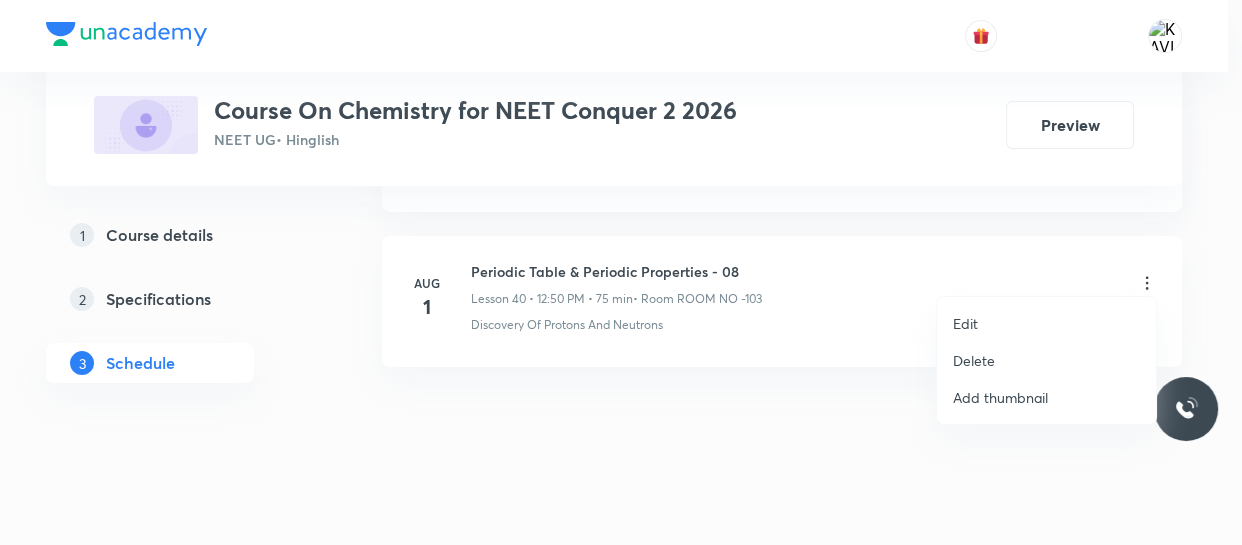 click on "Edit" at bounding box center [965, 323] 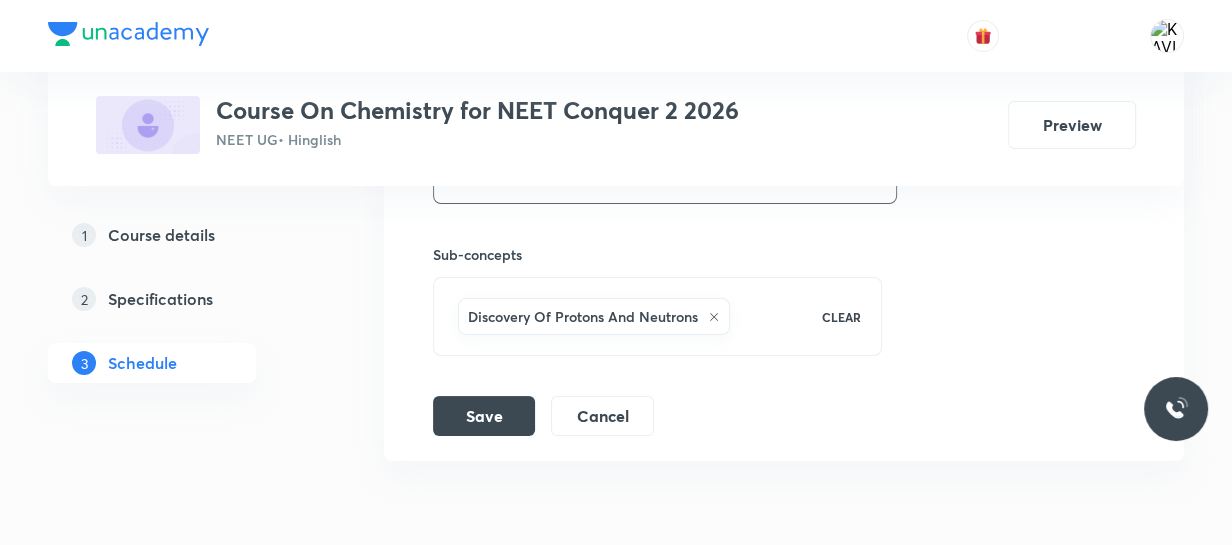scroll, scrollTop: 7098, scrollLeft: 0, axis: vertical 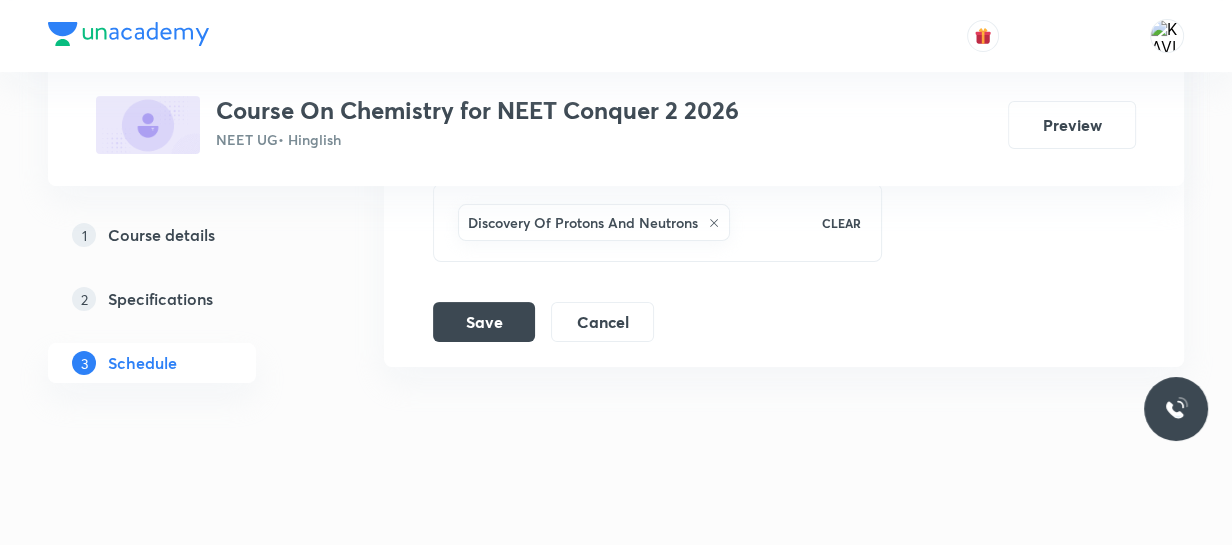 click on "Schedule 40  classes [MONTH] [DAY] Mole Concept & Concentration Terms -01 Lesson 1 • [TIME] • [DURATION] min  • Room Room No - [NUMBER] Principle of Atom Conservation (POAC) [MONTH] [DAY] Mole Concept & Concentration Terms -02 Lesson 2 • [TIME] • [DURATION] min  • Room Room No - [NUMBER] Mole Concept & Concentration terms [MONTH] [DAY] Mole Concept & Concentration Terms -03 Lesson 3 • [TIME] • [DURATION] min  • Room Room No - [NUMBER] Percentage Composition [MONTH] [DAY] Mole Concept & Concentration Terms -04 Lesson 4 • [TIME] • [DURATION] min  • Room Room No - [NUMBER] Chemistry Previous Year [MONTH] [DAY] Mole Concept & Concentration Terms -05 Lesson 5 • [TIME] • [DURATION] min  • Room Room No - [NUMBER] Chemistry Previous Year Questions [MONTH] [DAY] Mole Concept & Concentration Terms -06 Lesson 6 • [TIME] • [DURATION] min  • Room Room No - [NUMBER] Mole Concept & Concentration terms [MONTH] [DAY] Mole Concept & Concentration Terms -07 Lesson 7 • [TIME] • [DURATION] min  • Room Room No - [NUMBER] Mole Concept & Concentration terms [MONTH] [DAY] Mole Concept & Concentration Terms -08 [MONTH] [DAY] [NUMBER]" at bounding box center (784, -3121) 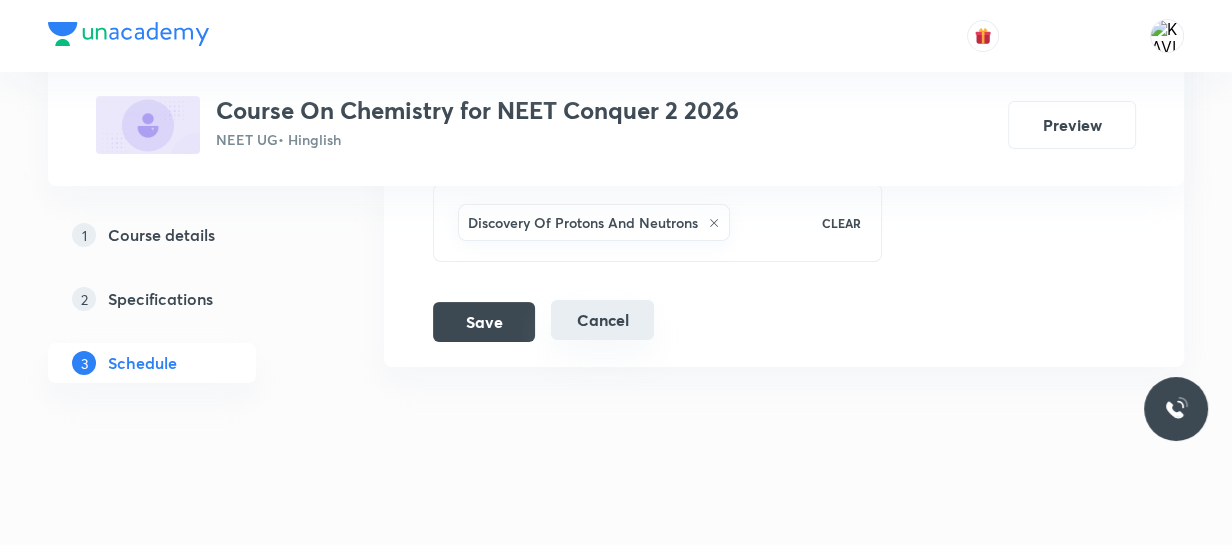 click on "Cancel" at bounding box center (602, 320) 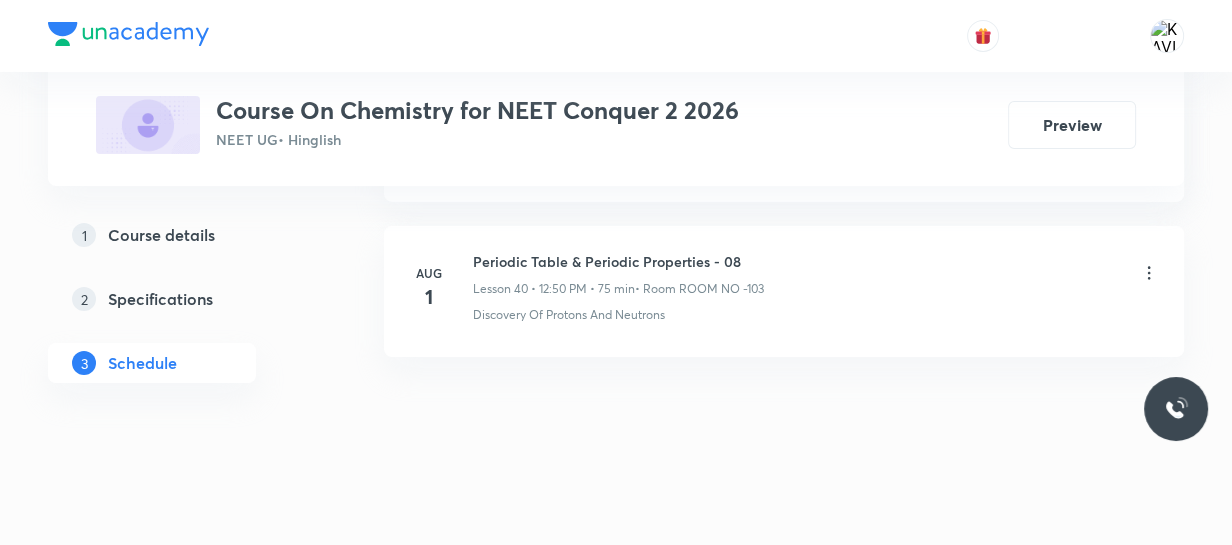 scroll, scrollTop: 6330, scrollLeft: 0, axis: vertical 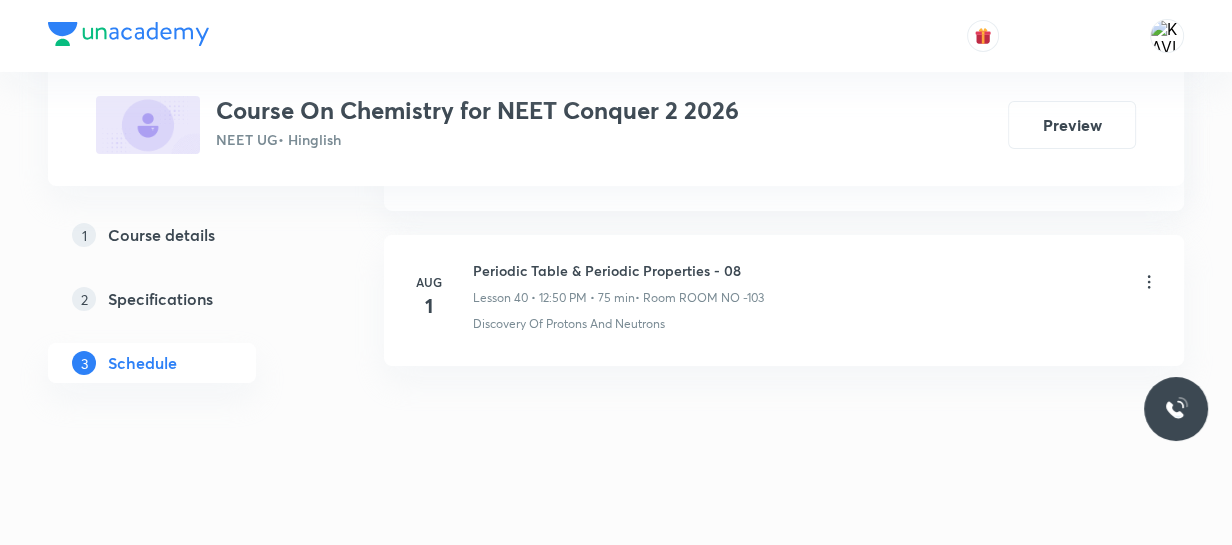 click on "Periodic Table & Periodic Properties - 08" at bounding box center (618, 270) 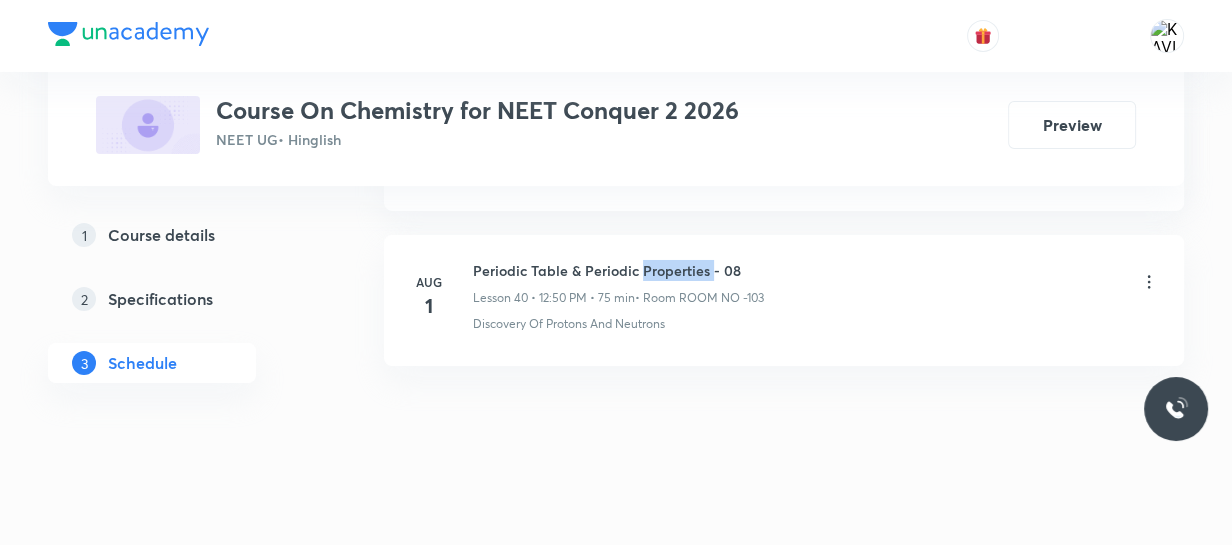 click on "Periodic Table & Periodic Properties - 08" at bounding box center [618, 270] 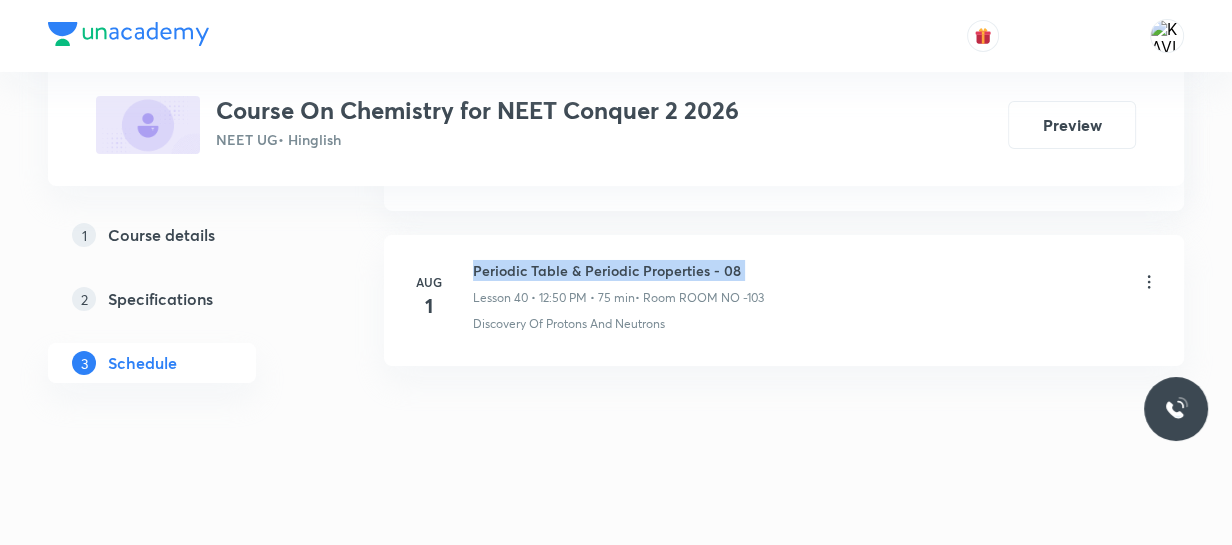 click on "Periodic Table & Periodic Properties - 08" at bounding box center [618, 270] 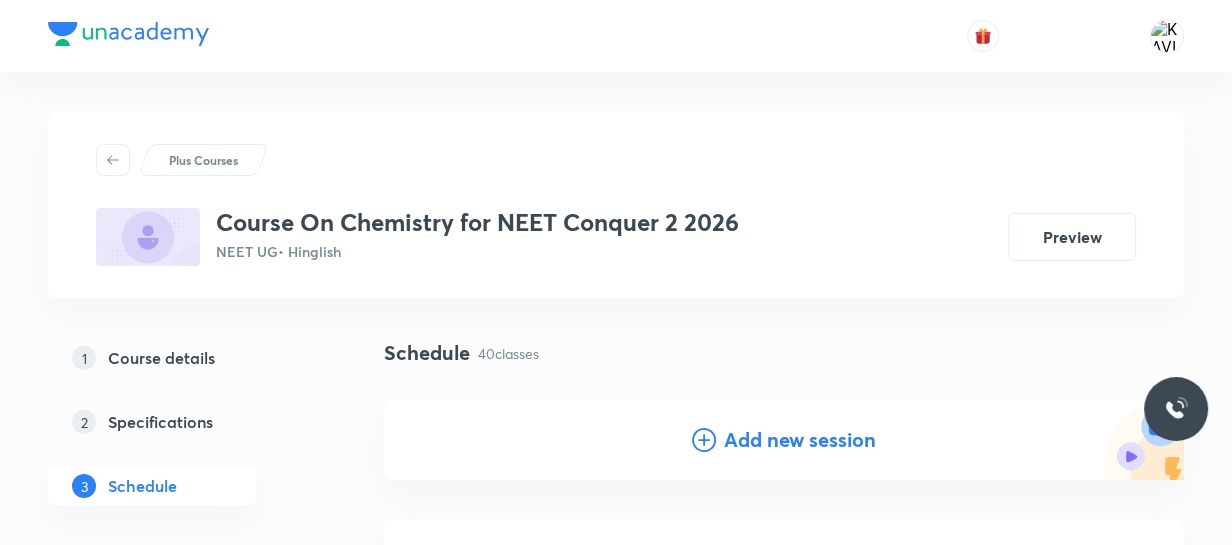 scroll, scrollTop: 185, scrollLeft: 0, axis: vertical 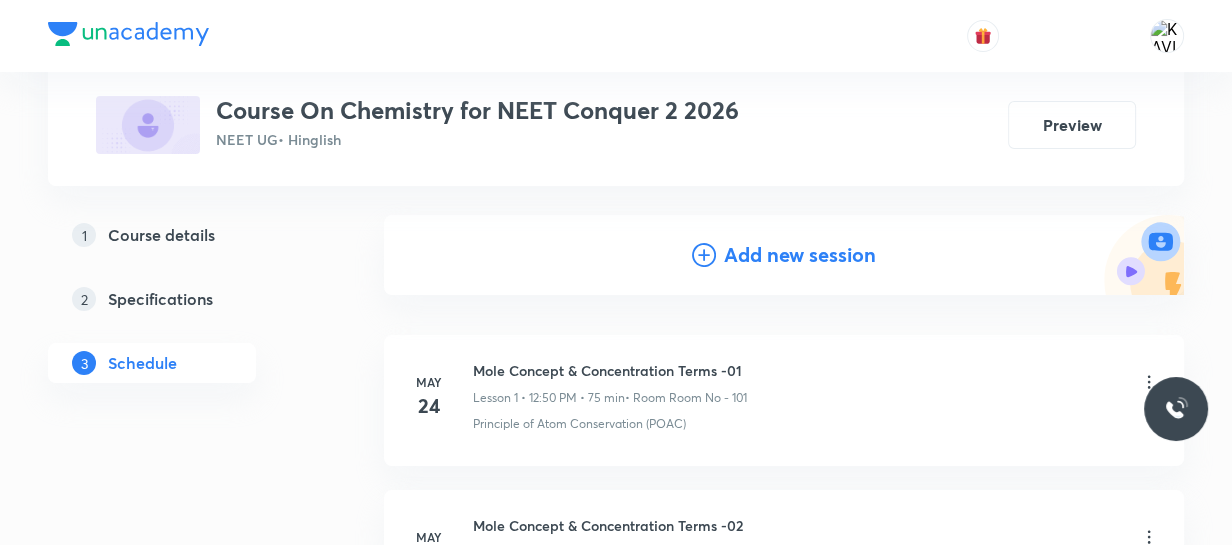 click on "Add new session" at bounding box center [800, 255] 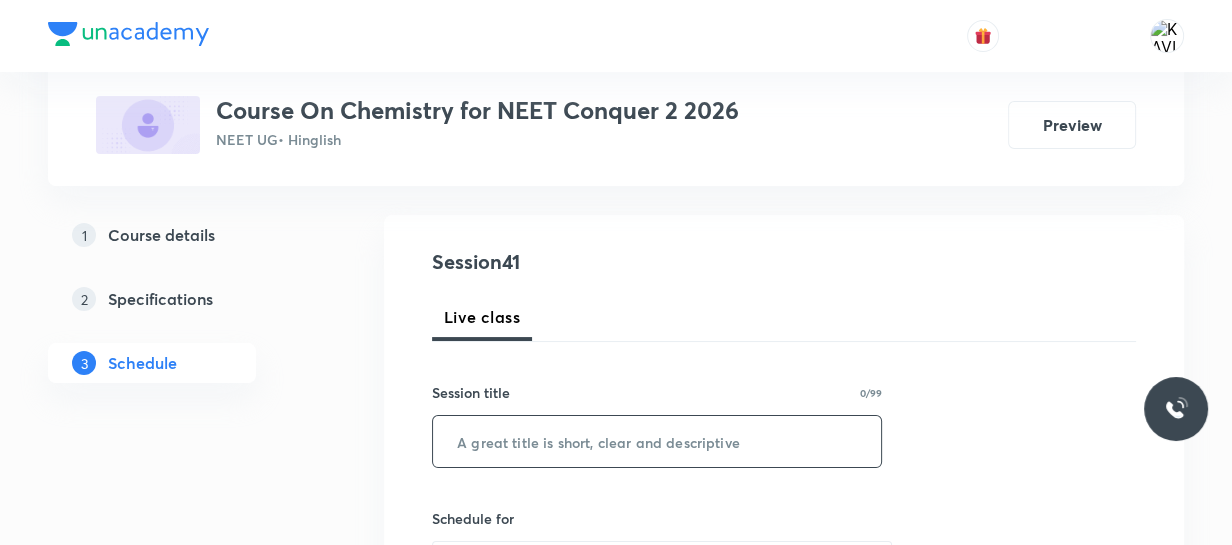 click at bounding box center (657, 441) 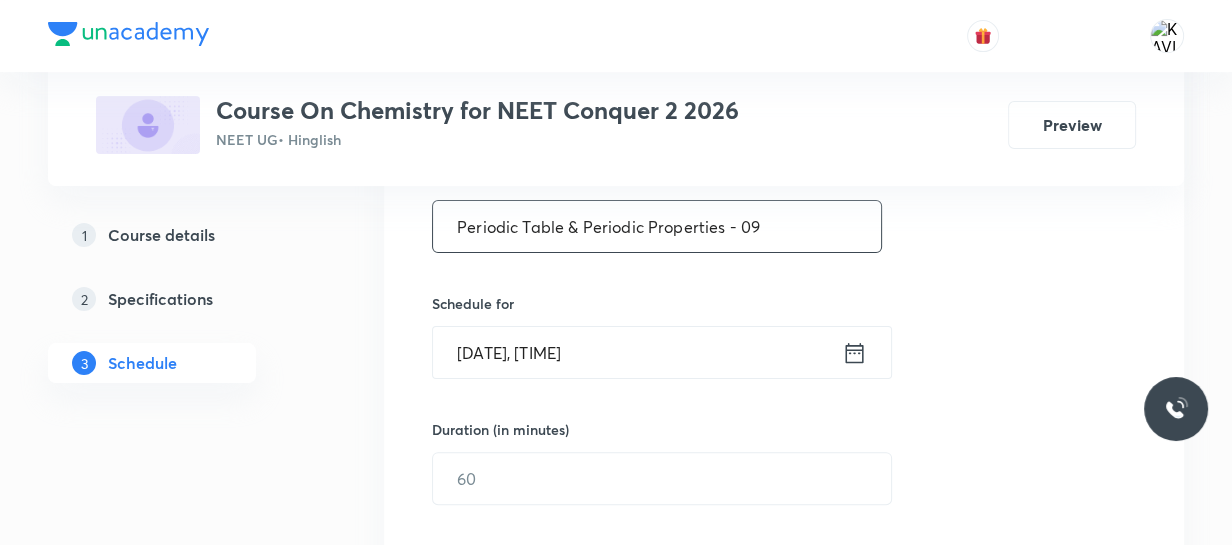 scroll, scrollTop: 401, scrollLeft: 0, axis: vertical 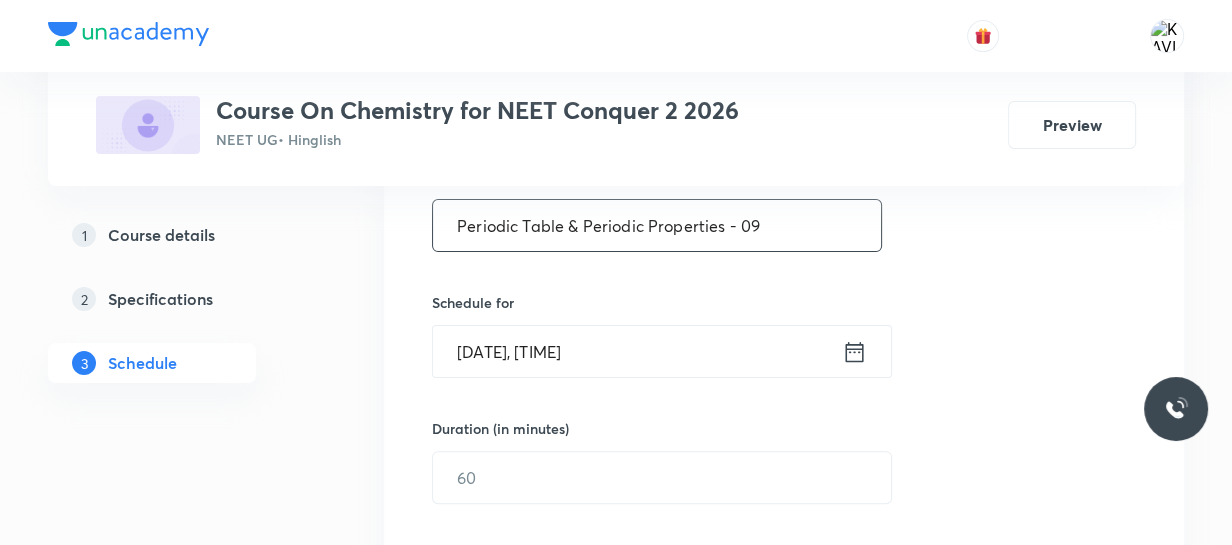 type on "Periodic Table & Periodic Properties - 09" 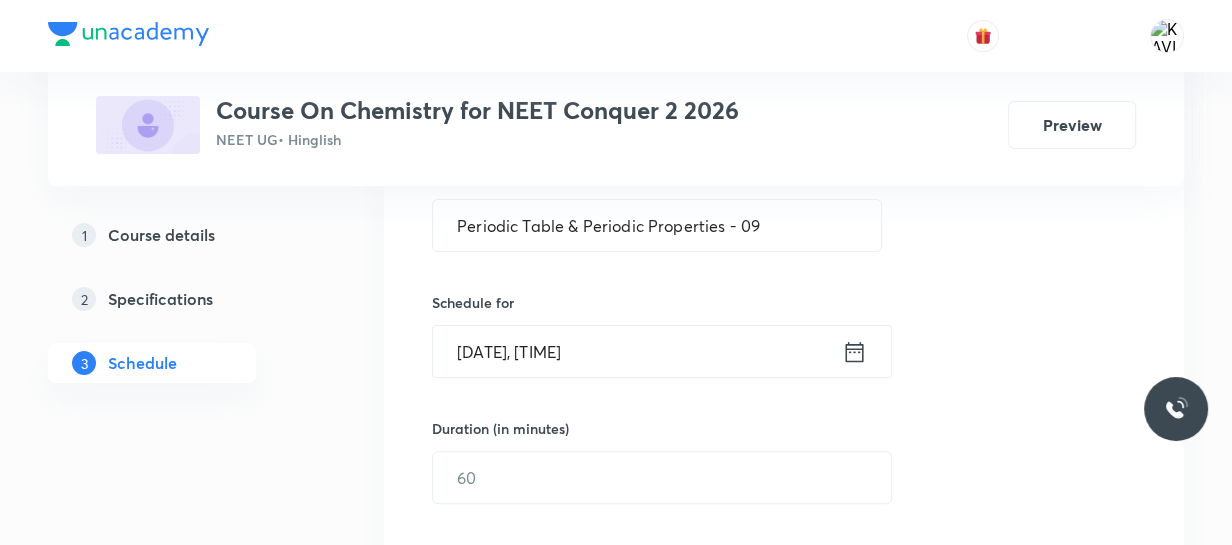 click 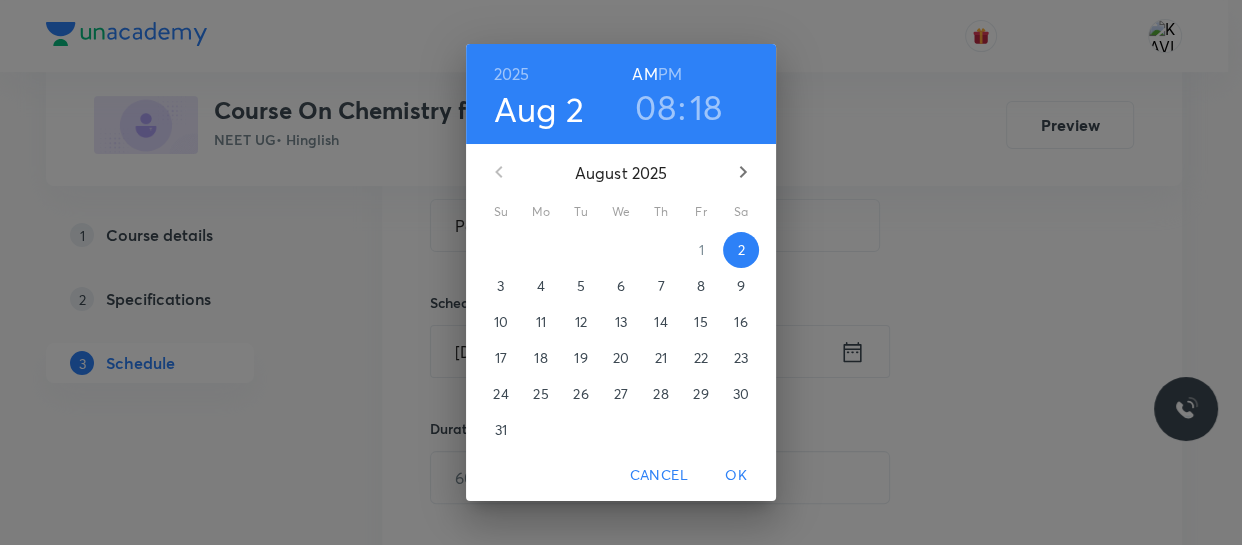 click on "08" at bounding box center [655, 107] 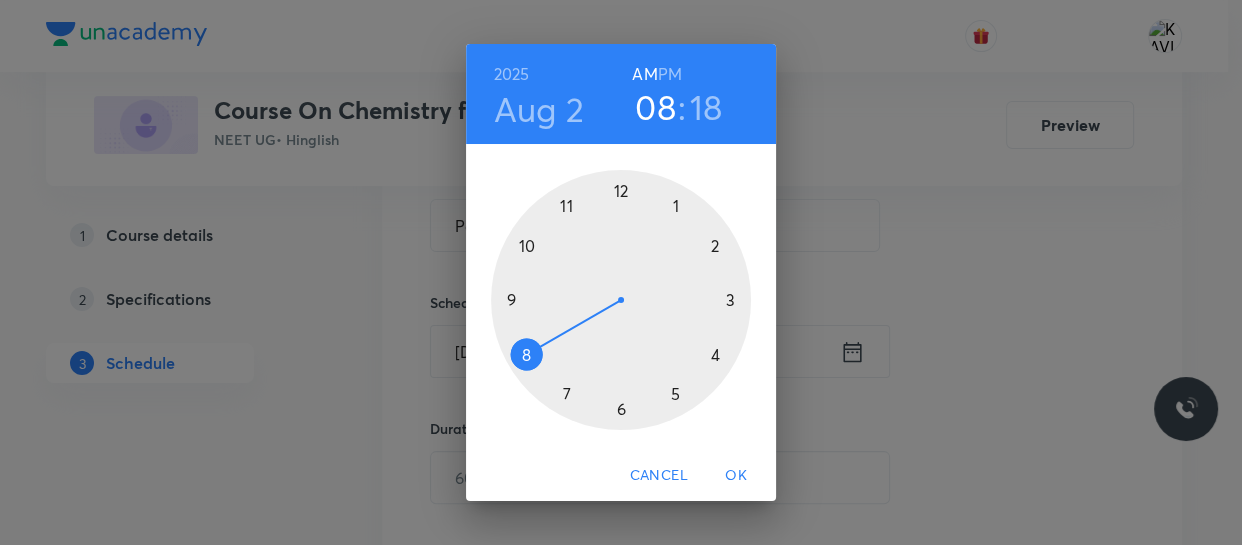 click at bounding box center [621, 300] 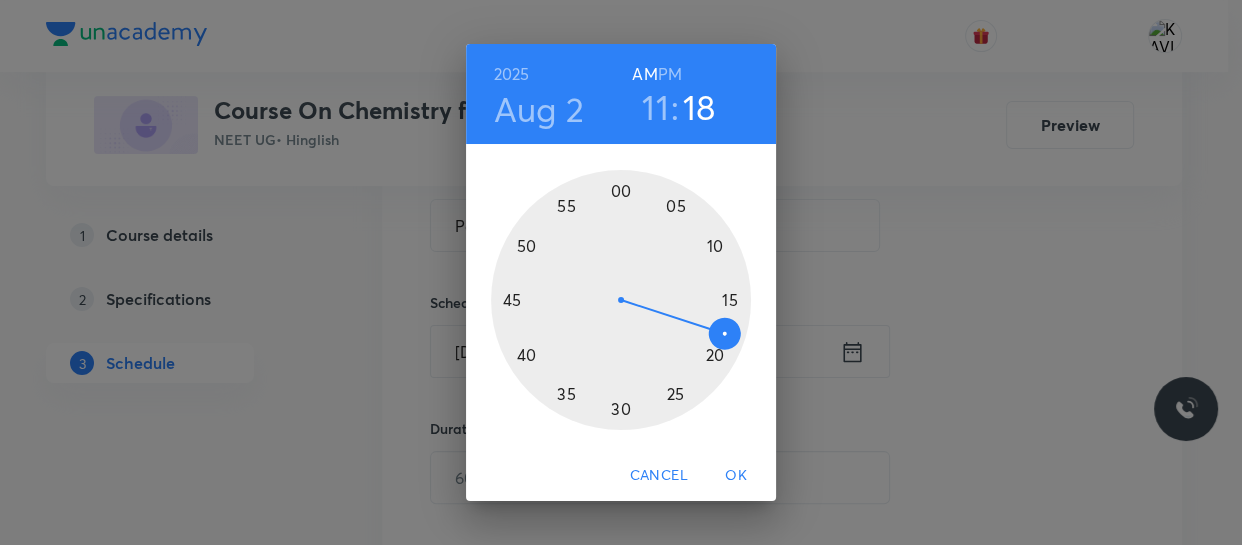 click at bounding box center [621, 300] 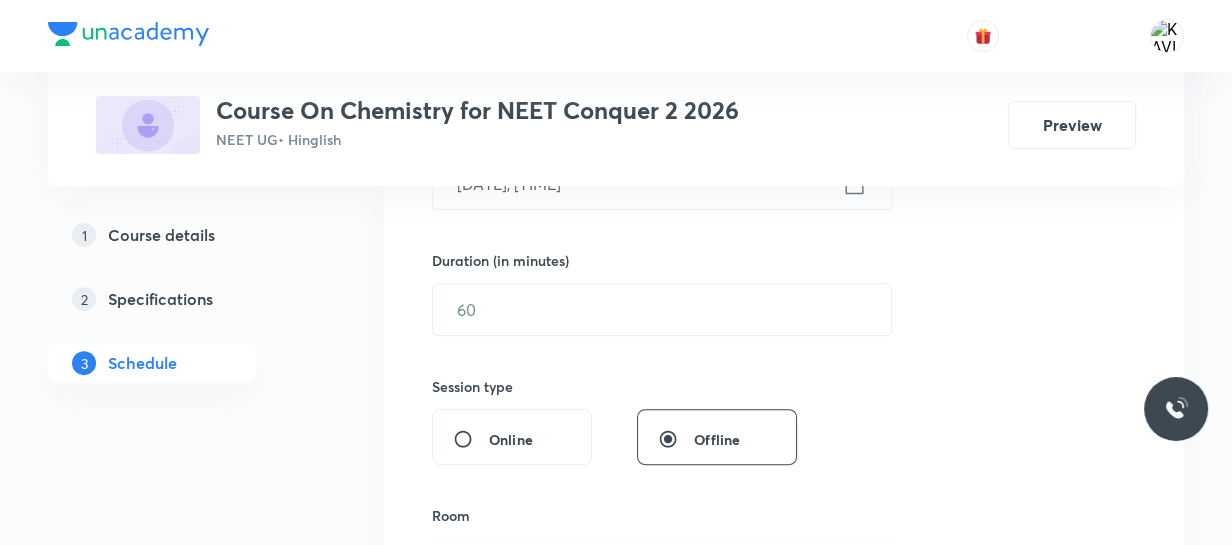 scroll, scrollTop: 570, scrollLeft: 0, axis: vertical 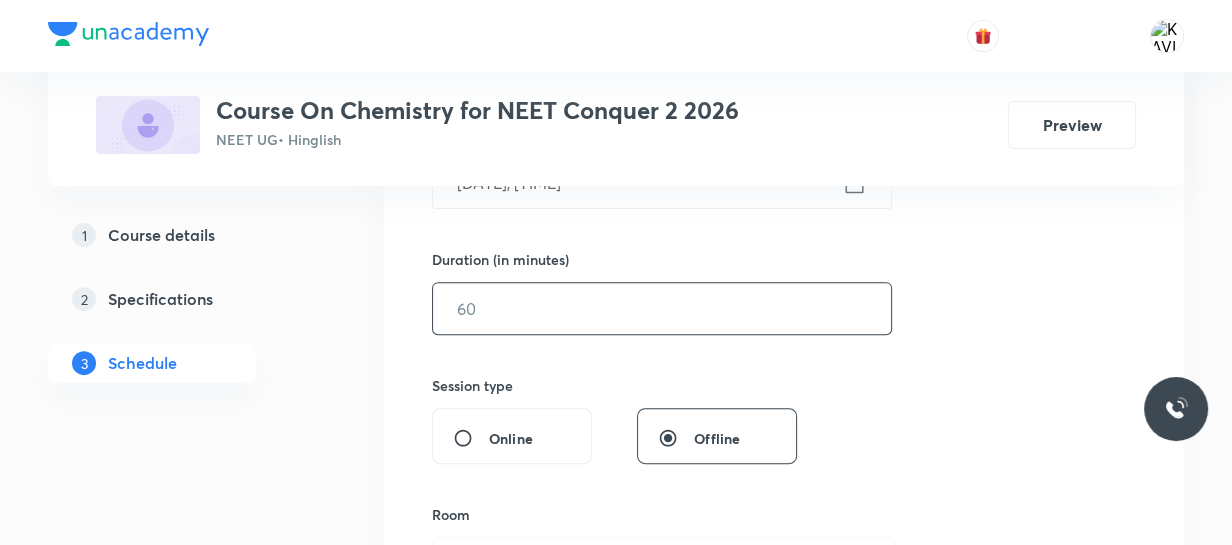 click at bounding box center (662, 308) 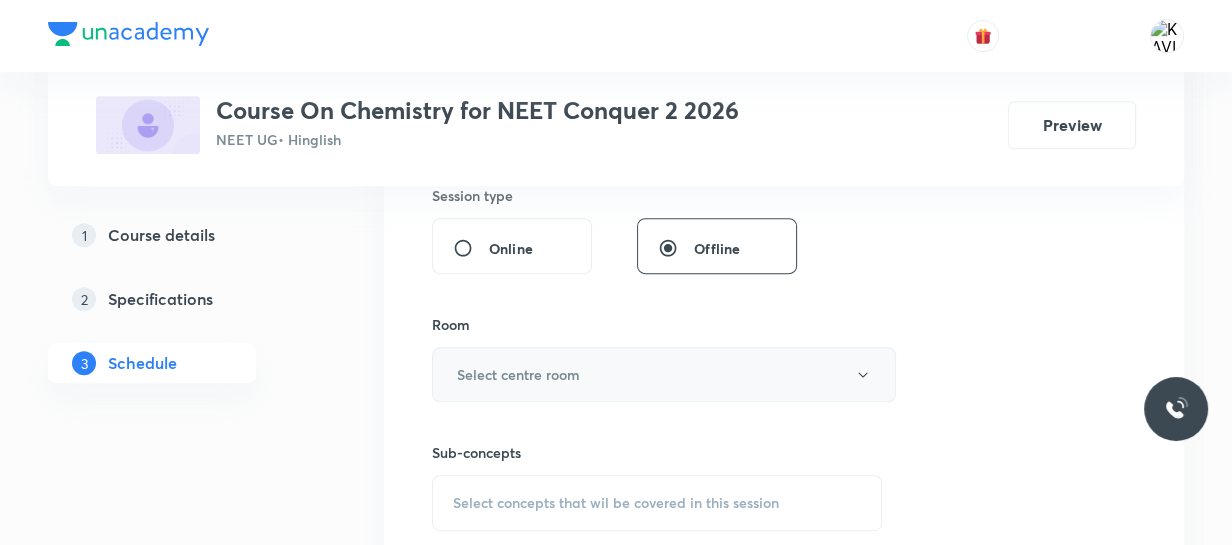 scroll, scrollTop: 764, scrollLeft: 0, axis: vertical 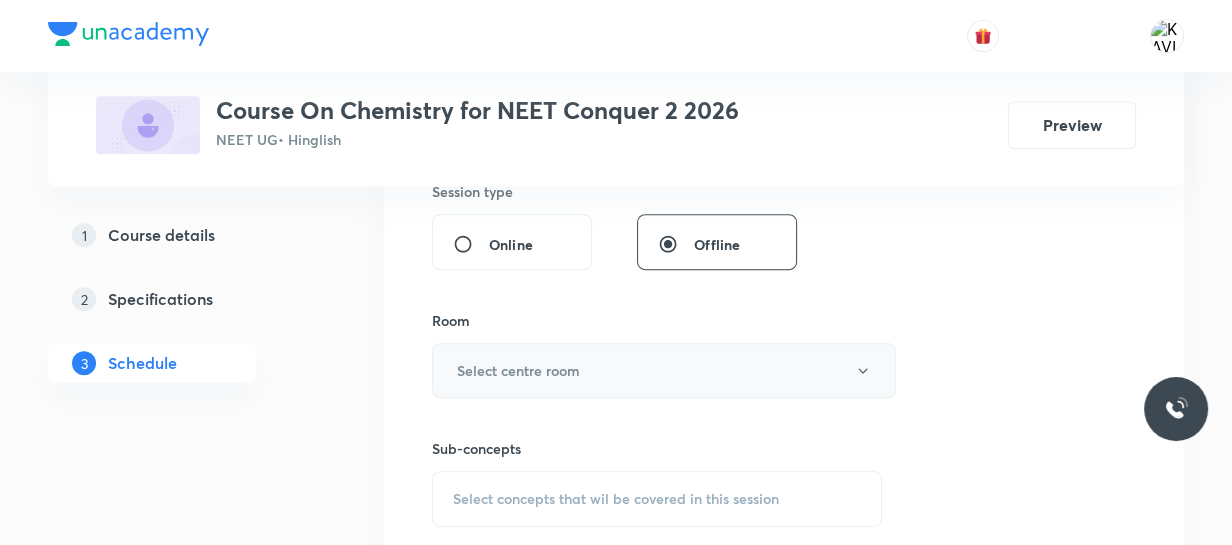 type on "150" 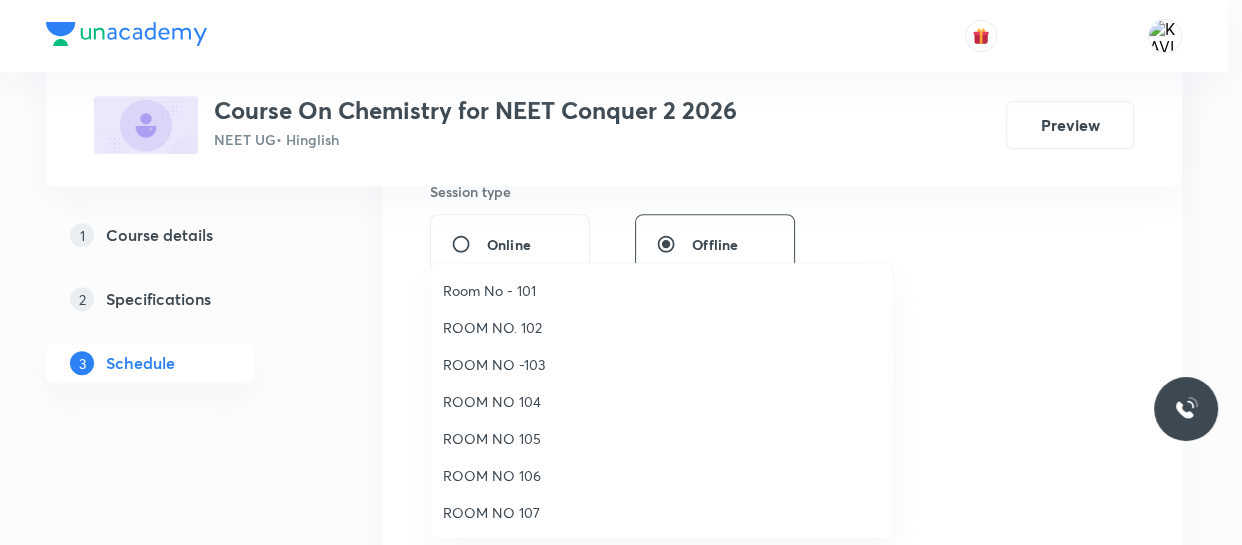 click on "ROOM NO 106" at bounding box center [662, 475] 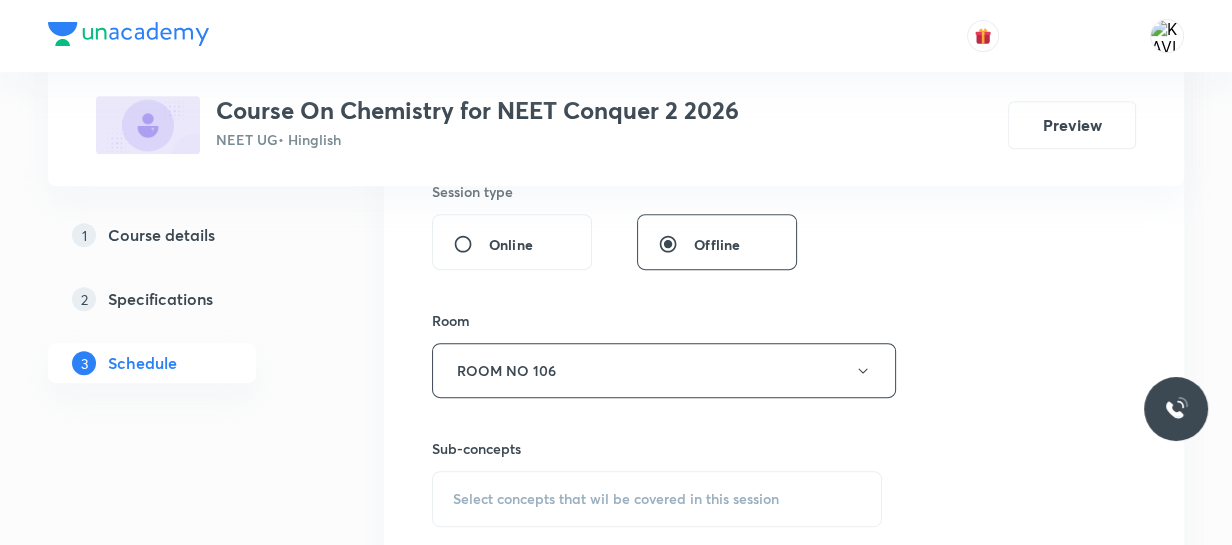 scroll, scrollTop: 855, scrollLeft: 0, axis: vertical 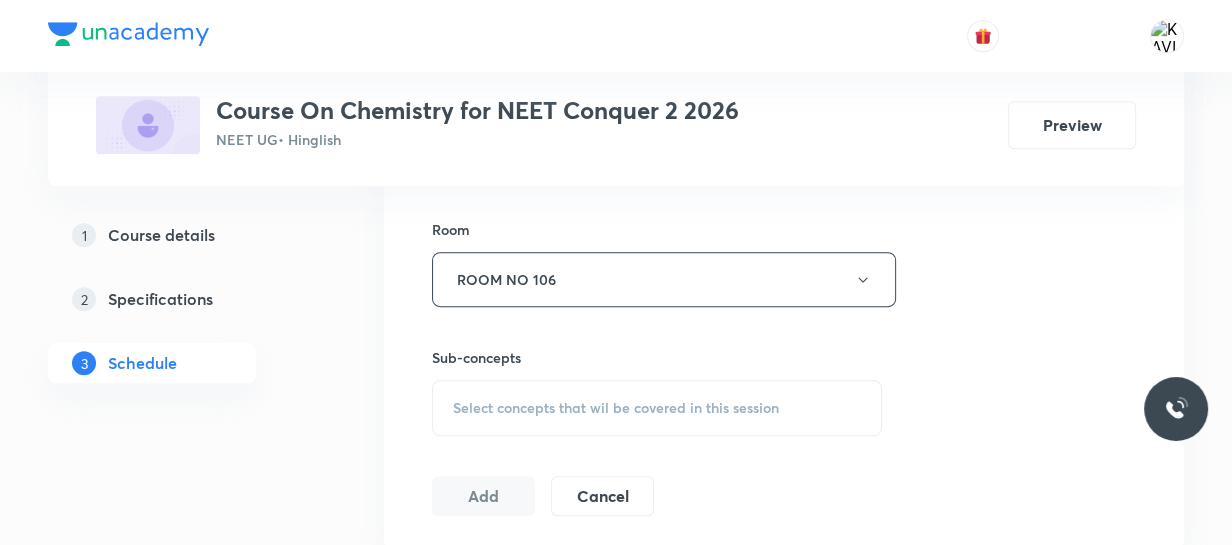 click on "Select concepts that wil be covered in this session" at bounding box center (616, 408) 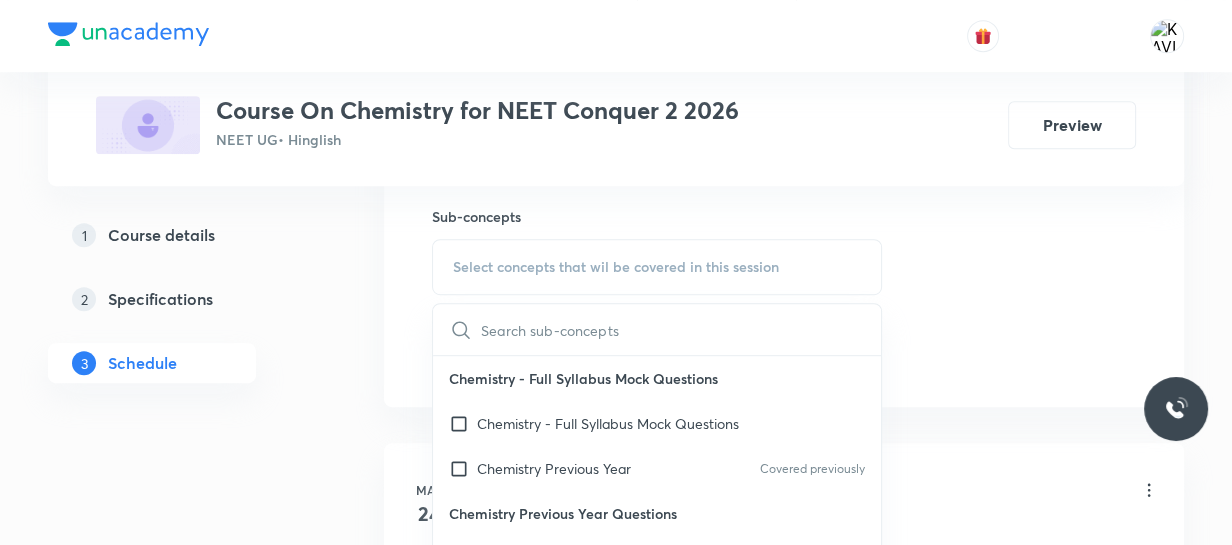 scroll, scrollTop: 1001, scrollLeft: 0, axis: vertical 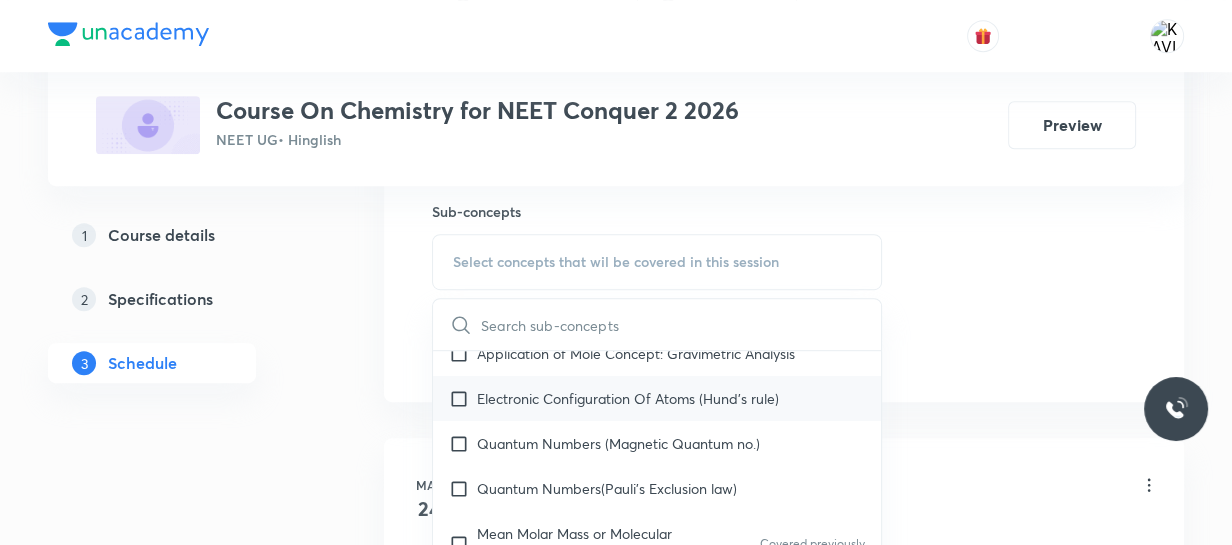 click on "Electronic Configuration Of Atoms (Hund's rule)" at bounding box center [657, 398] 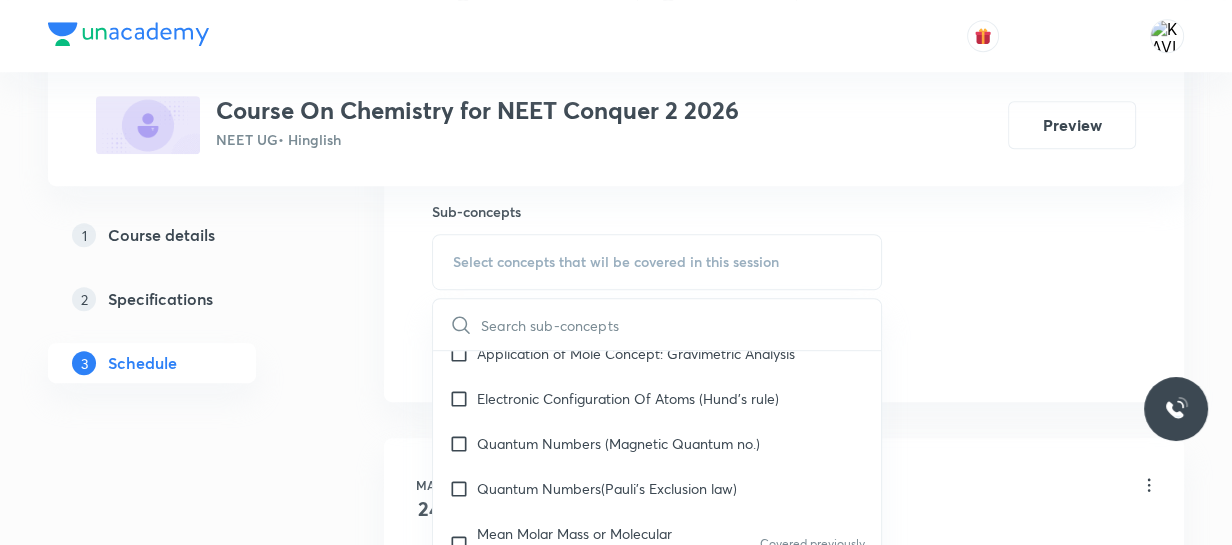 checkbox on "true" 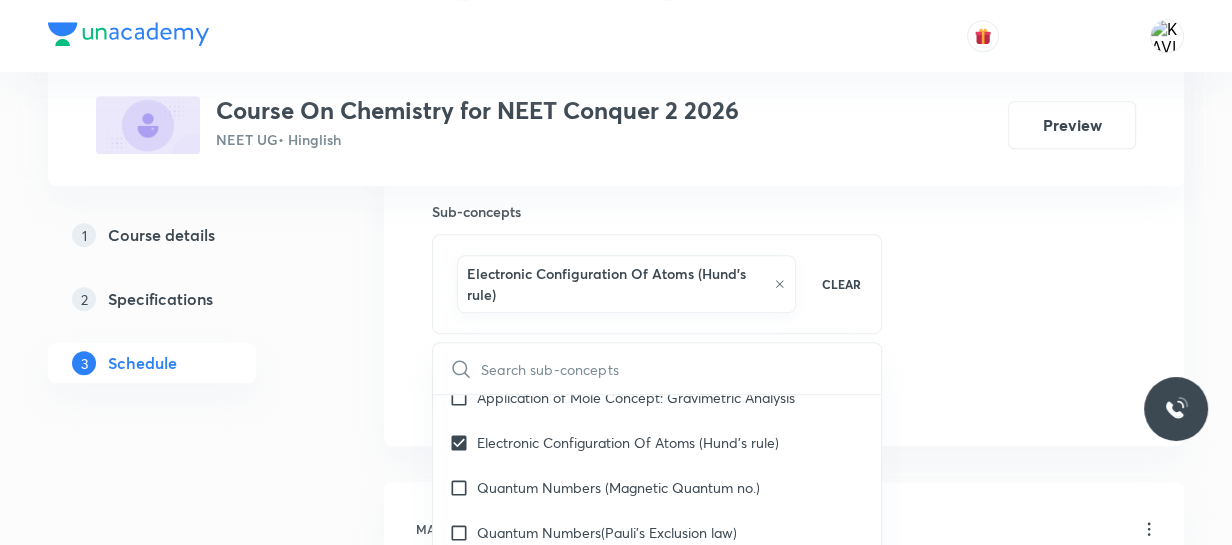 click on "Session  41 Live class Session title 41/99 Periodic Table & Periodic Properties - 09 ​ Schedule for Aug 2, 2025, 11:25 AM ​ Duration (in minutes) 150 ​   Session type Online Offline Room ROOM NO 106 Sub-concepts Electronic Configuration Of Atoms (Hund's rule) CLEAR ​ Chemistry - Full Syllabus Mock Questions Chemistry - Full Syllabus Mock Questions Chemistry Previous Year Covered previously Chemistry Previous Year Questions Chemistry Previous Year Questions Covered previously General Topics & Mole Concept Basic Concepts Mole – Basic Introduction Percentage Composition Covered previously Stoichiometry Principle of Atom Conservation (POAC) Covered previously Relation between Stoichiometric Quantities Covered previously Application of Mole Concept: Gravimetric Analysis Electronic Configuration Of Atoms (Hund's rule)  Quantum Numbers (Magnetic Quantum no.) Quantum Numbers(Pauli's Exclusion law) Mean Molar Mass or Molecular Mass Covered previously Variation of Conductivity with Concentration Atomic Models" at bounding box center (784, -78) 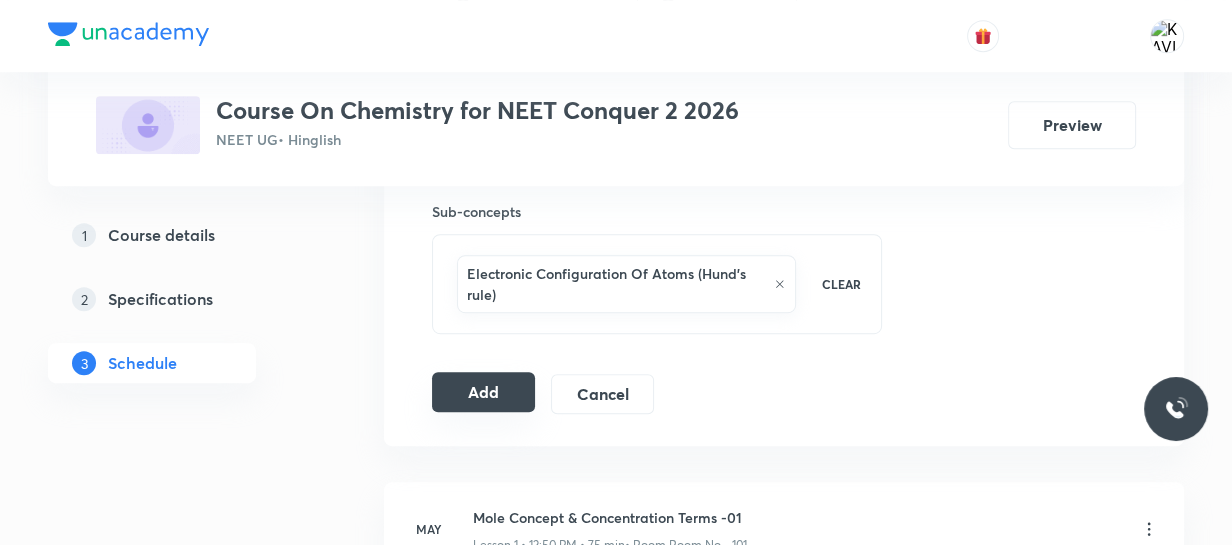 click on "Add" at bounding box center (483, 392) 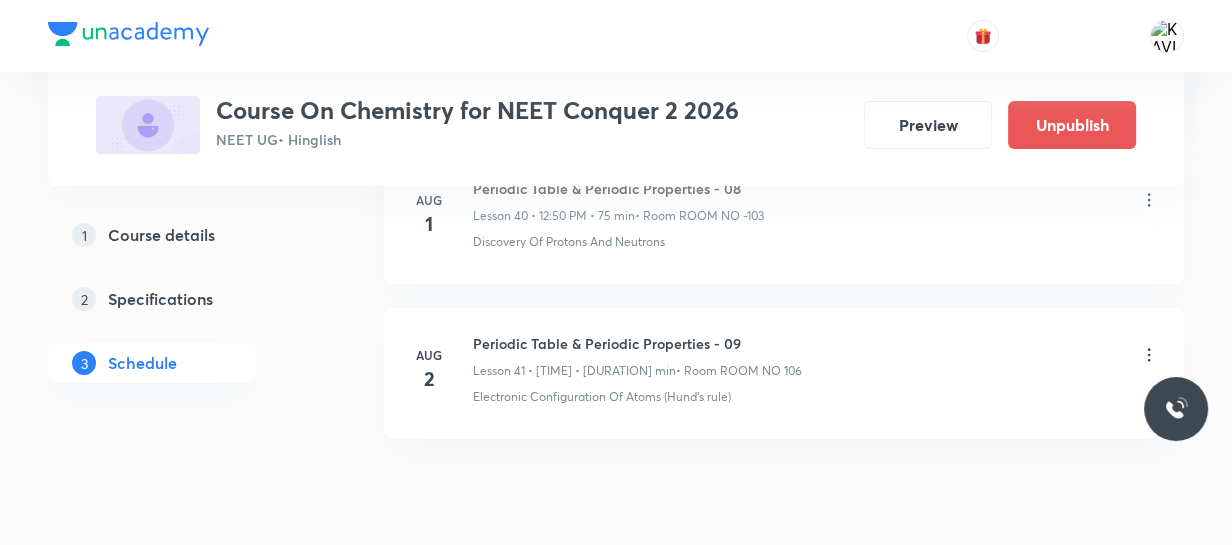 scroll, scrollTop: 6485, scrollLeft: 0, axis: vertical 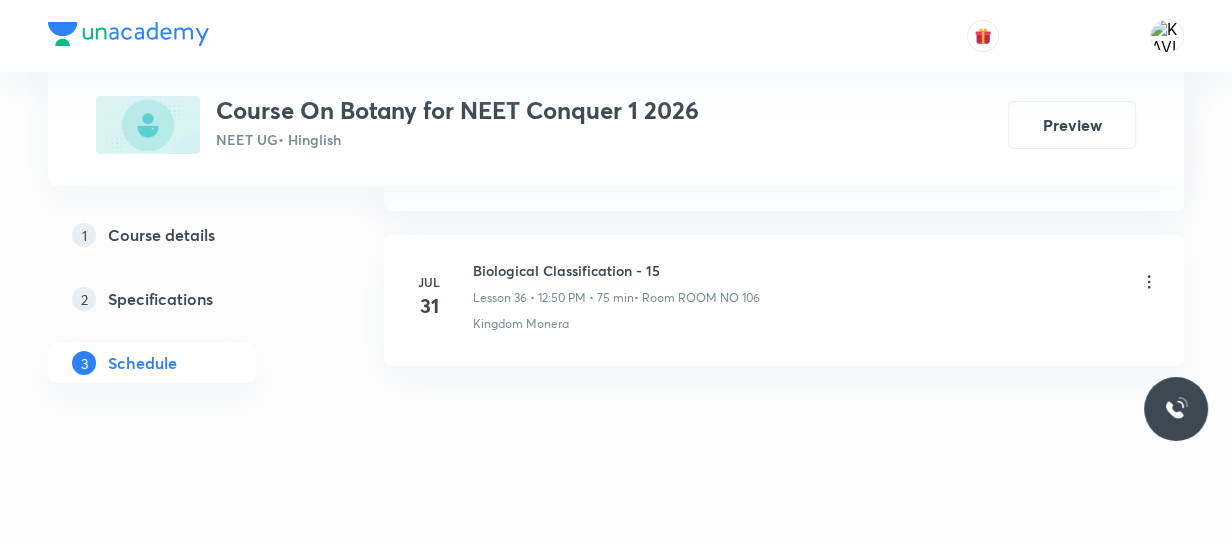 click on "Biological Classification - 15" at bounding box center (616, 270) 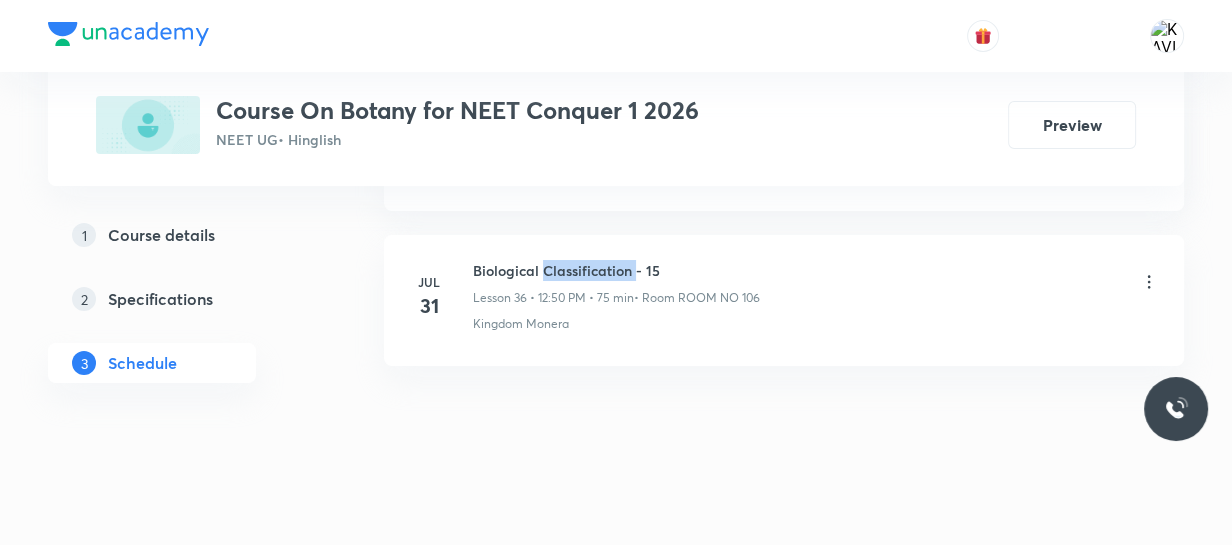 click on "Biological Classification - 15" at bounding box center [616, 270] 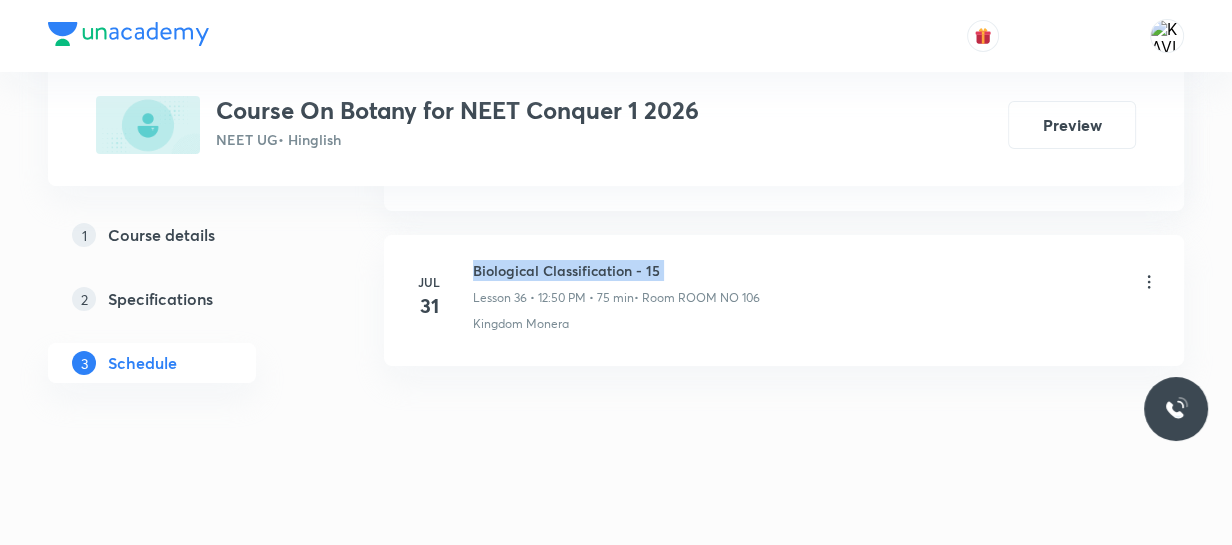 click on "Biological Classification - 15" at bounding box center (616, 270) 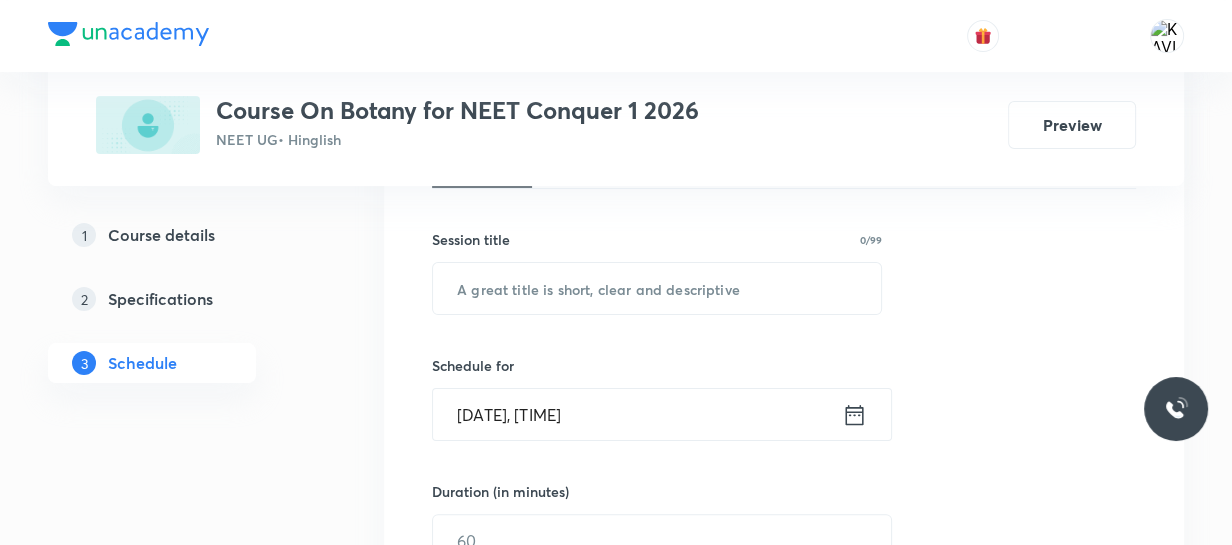 scroll, scrollTop: 351, scrollLeft: 0, axis: vertical 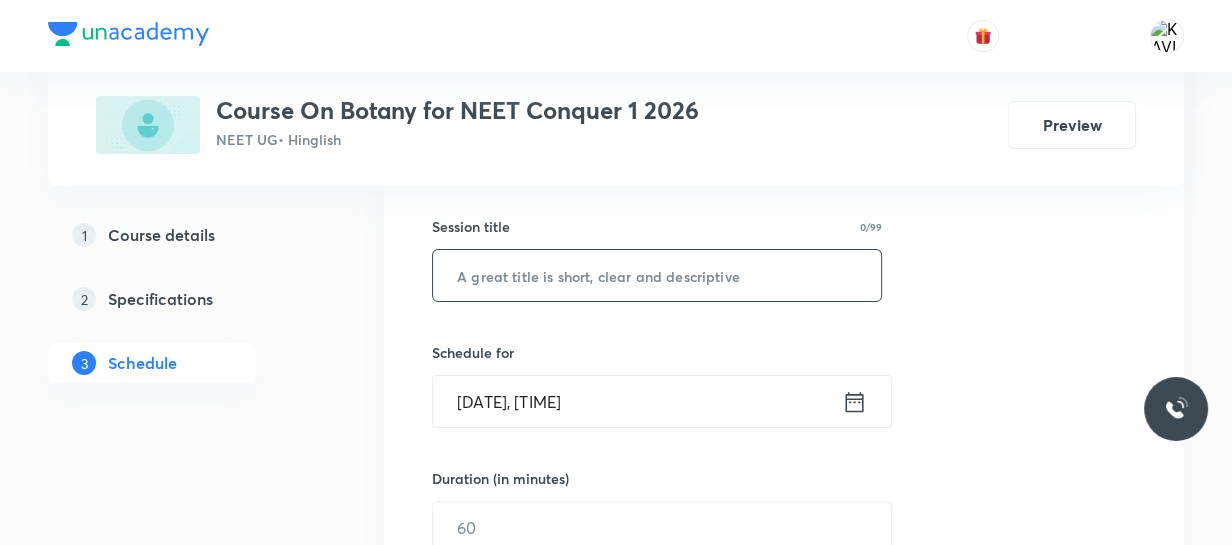 click at bounding box center (657, 275) 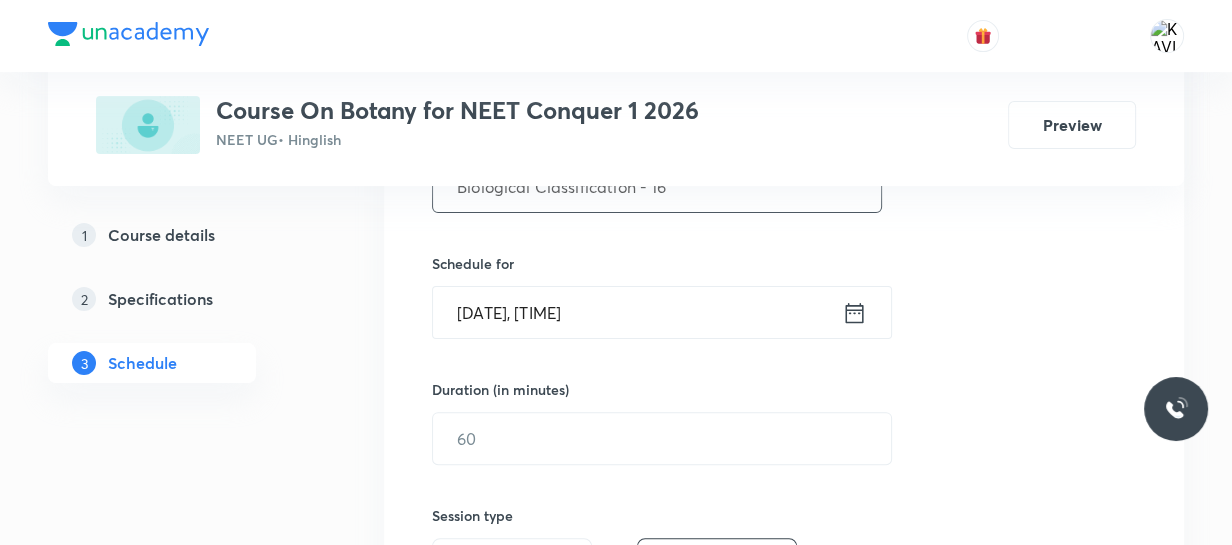 scroll, scrollTop: 444, scrollLeft: 0, axis: vertical 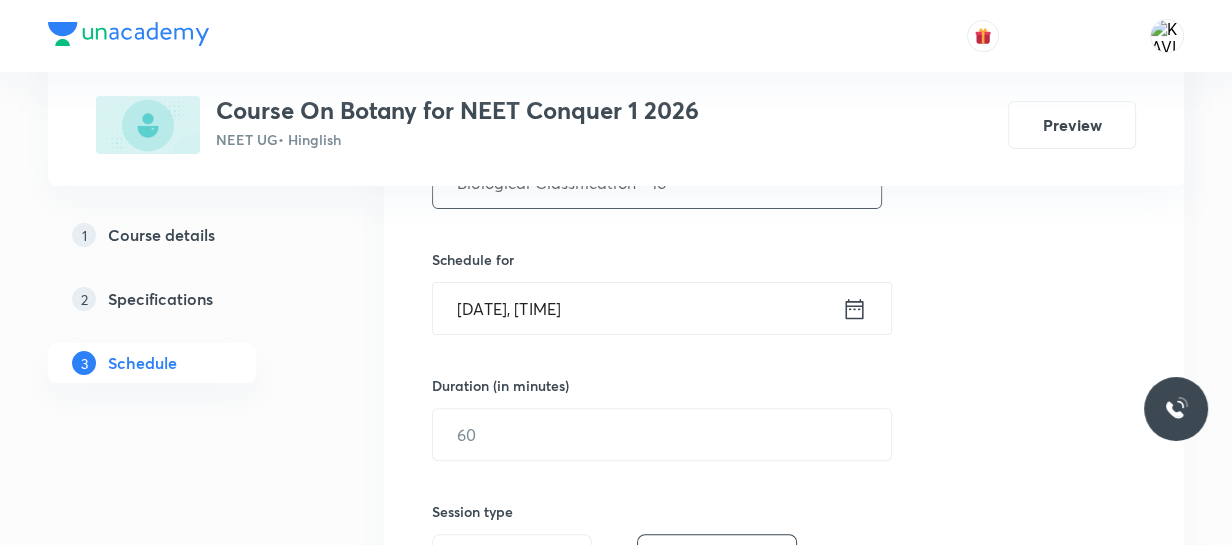 type on "Biological Classification - 16" 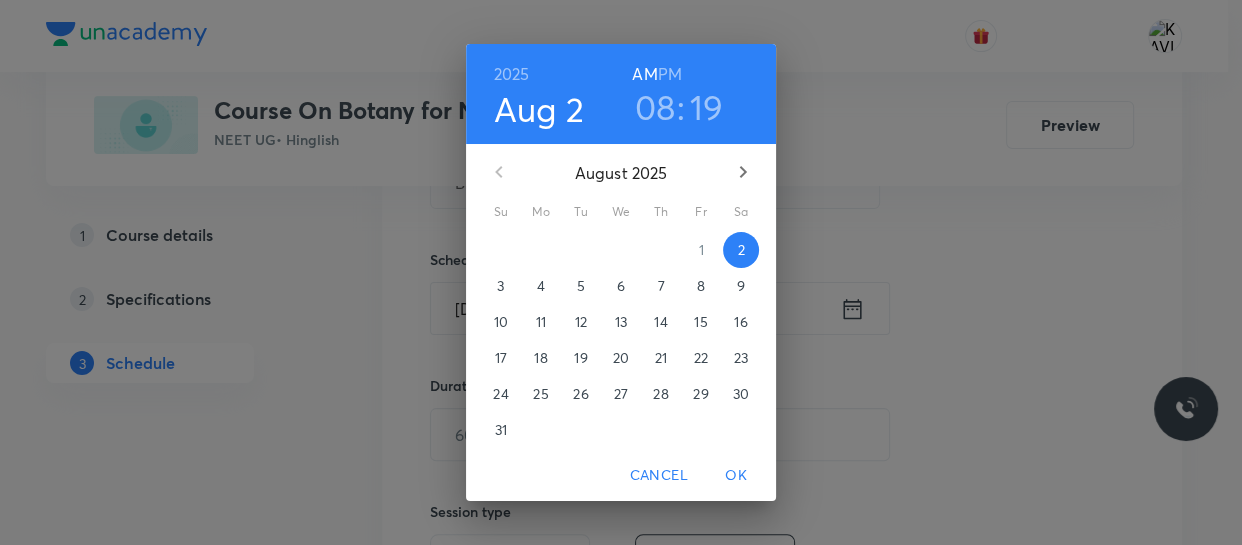 click on "08" at bounding box center (655, 107) 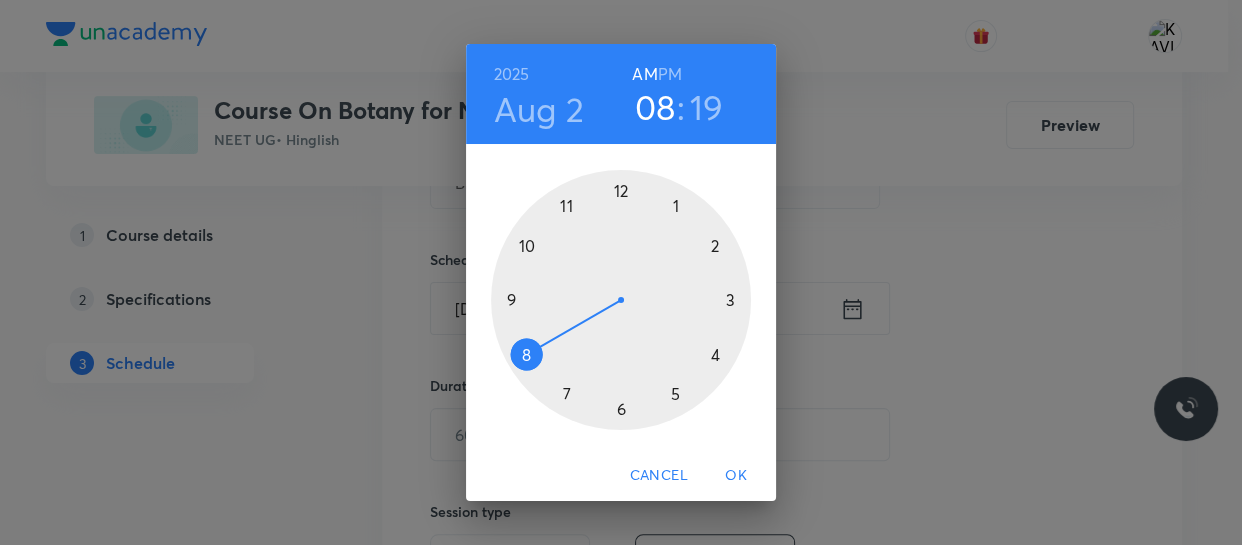 click at bounding box center [621, 300] 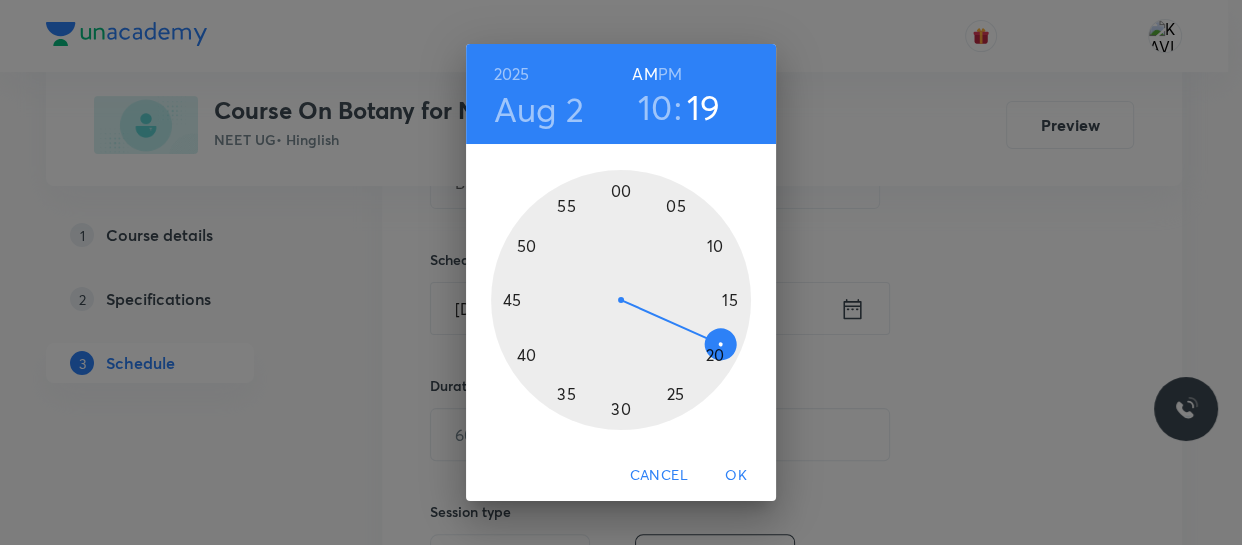 click at bounding box center (621, 300) 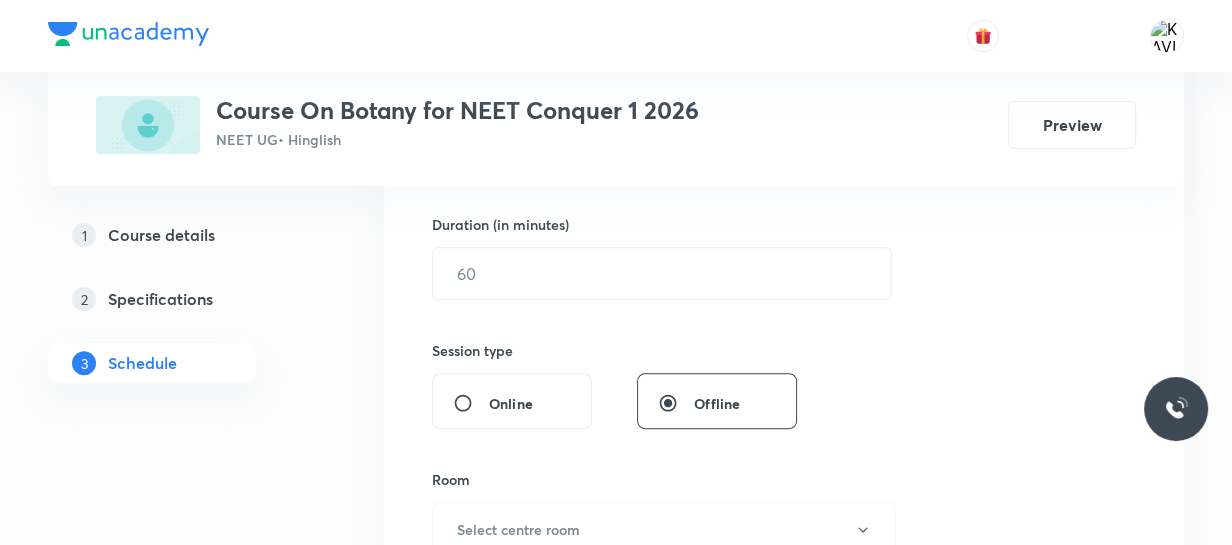 scroll, scrollTop: 606, scrollLeft: 0, axis: vertical 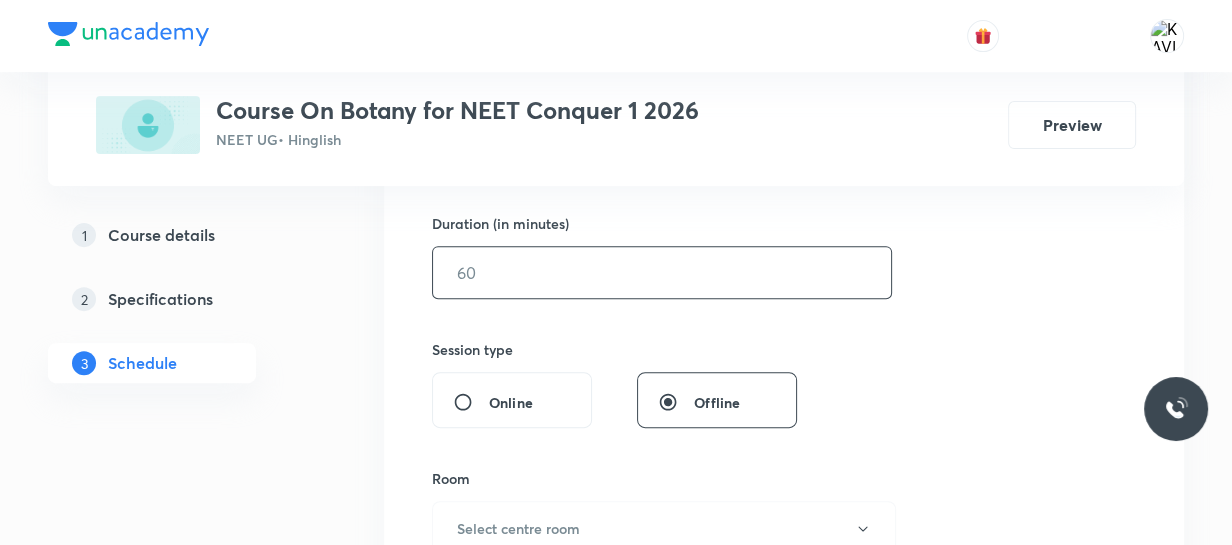 click at bounding box center (662, 272) 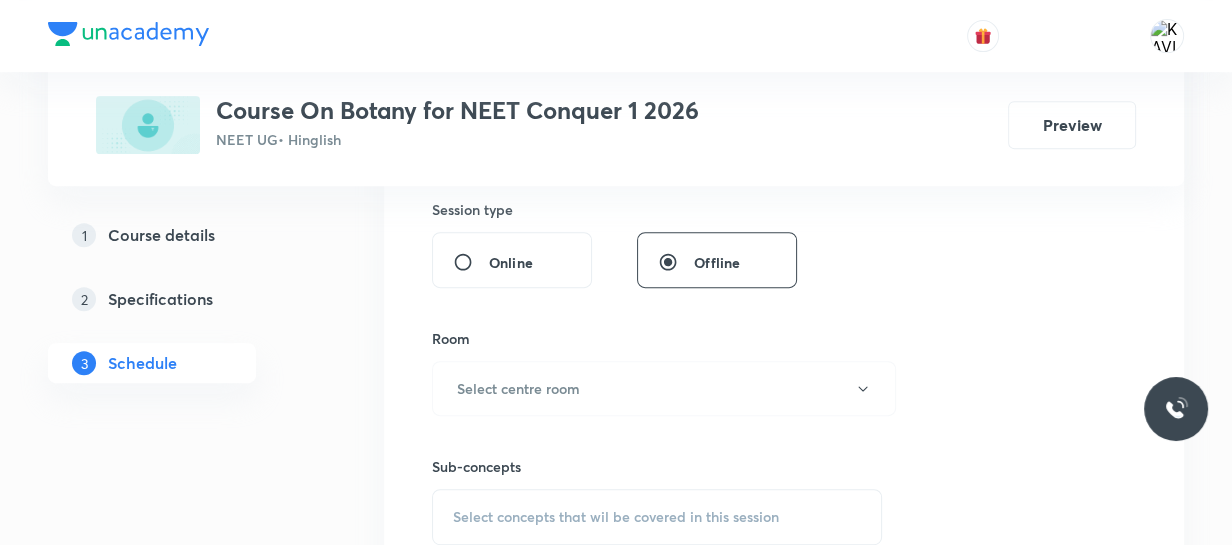 scroll, scrollTop: 747, scrollLeft: 0, axis: vertical 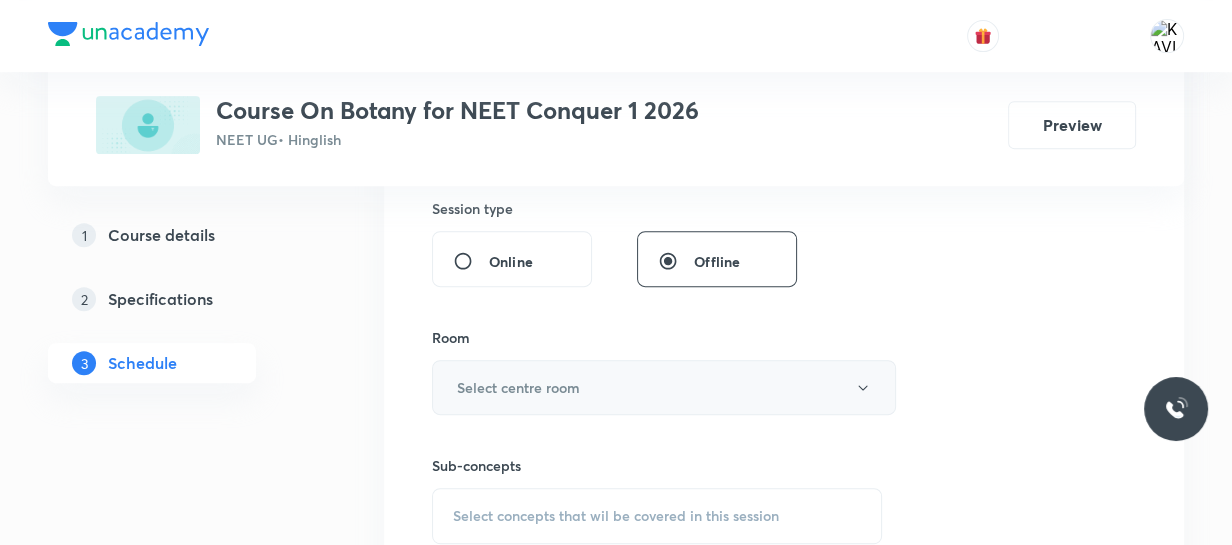 type on "75" 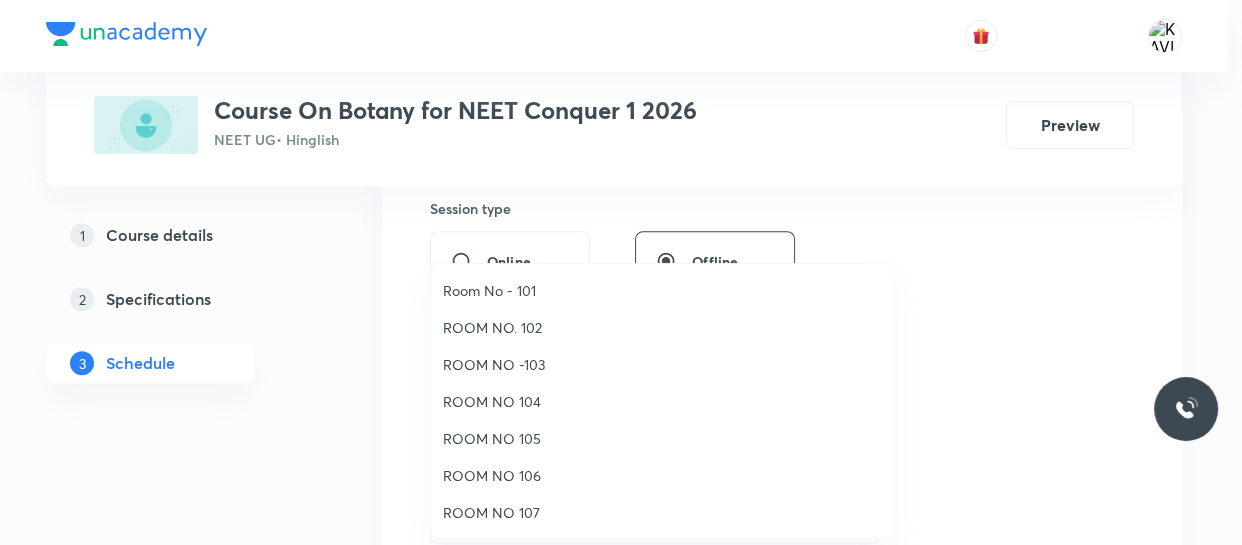 click on "ROOM NO 106" at bounding box center [662, 475] 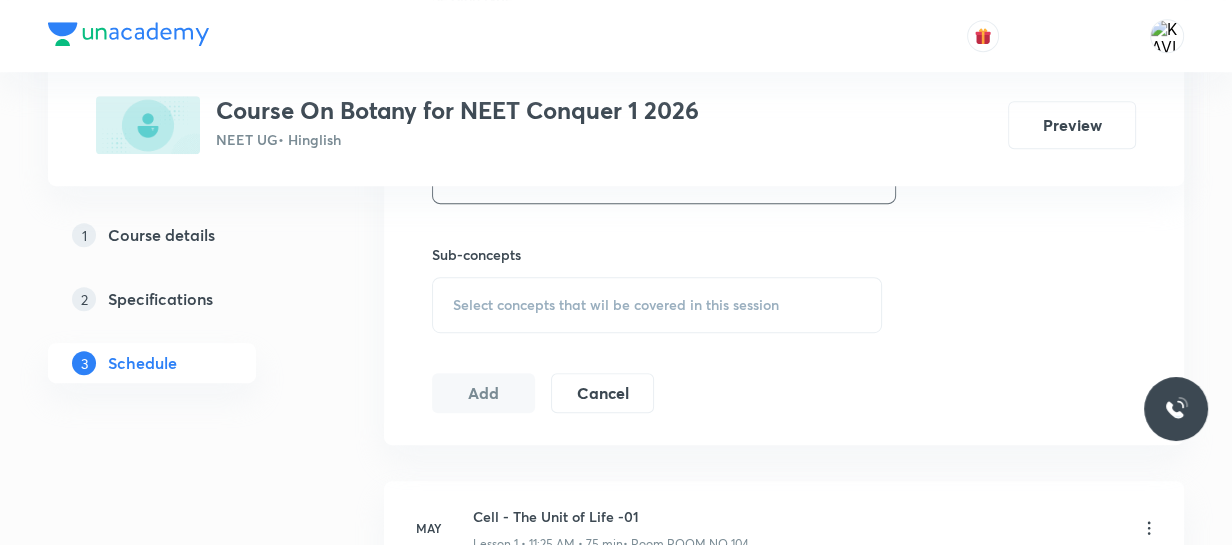 scroll, scrollTop: 959, scrollLeft: 0, axis: vertical 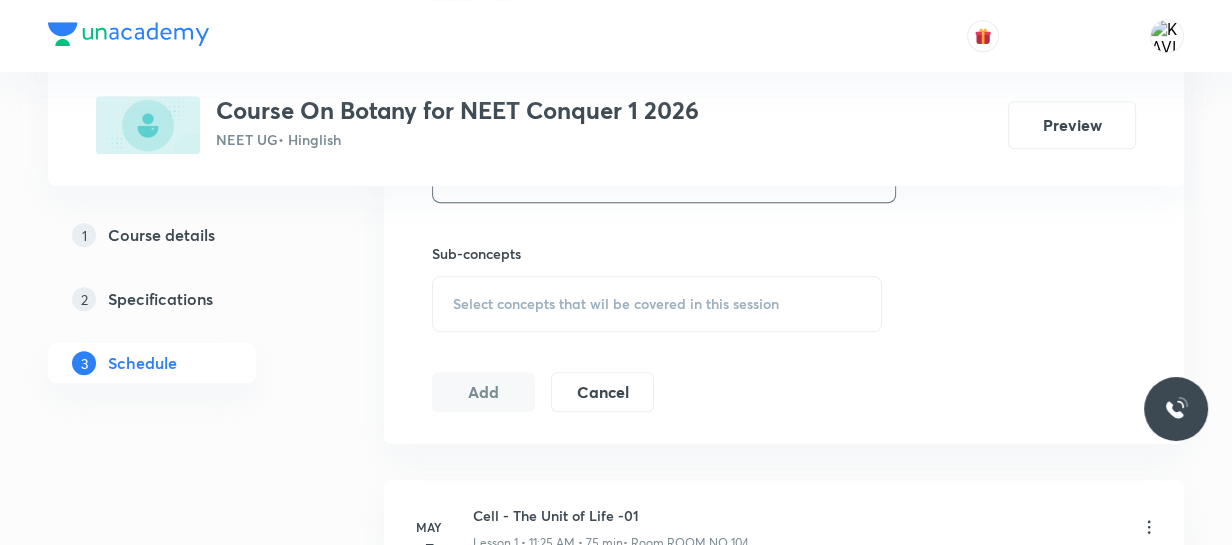 click on "Select concepts that wil be covered in this session" at bounding box center (616, 304) 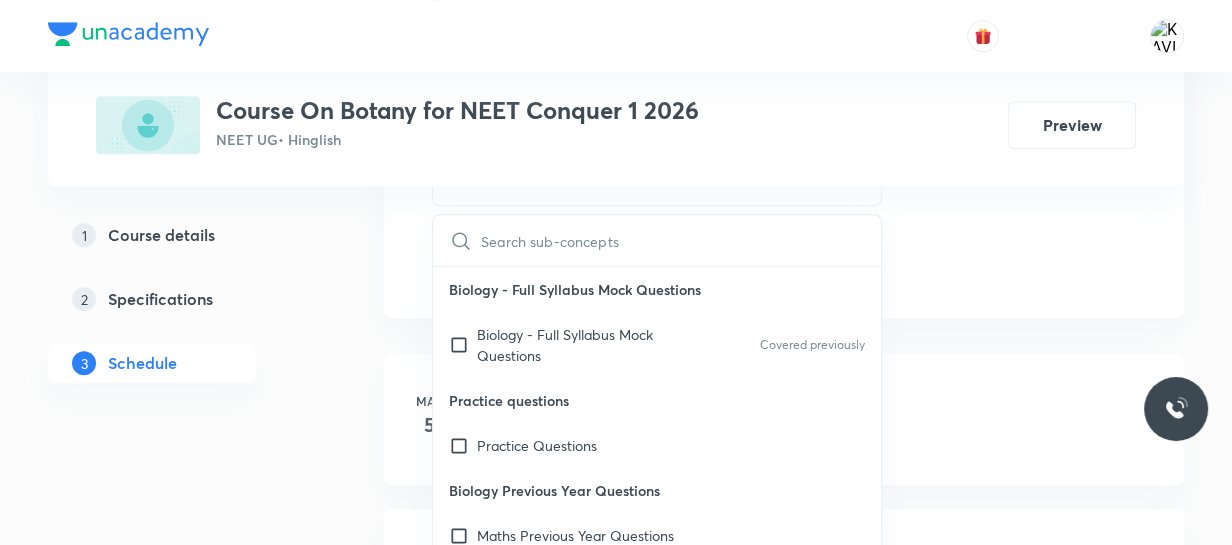 scroll, scrollTop: 1089, scrollLeft: 0, axis: vertical 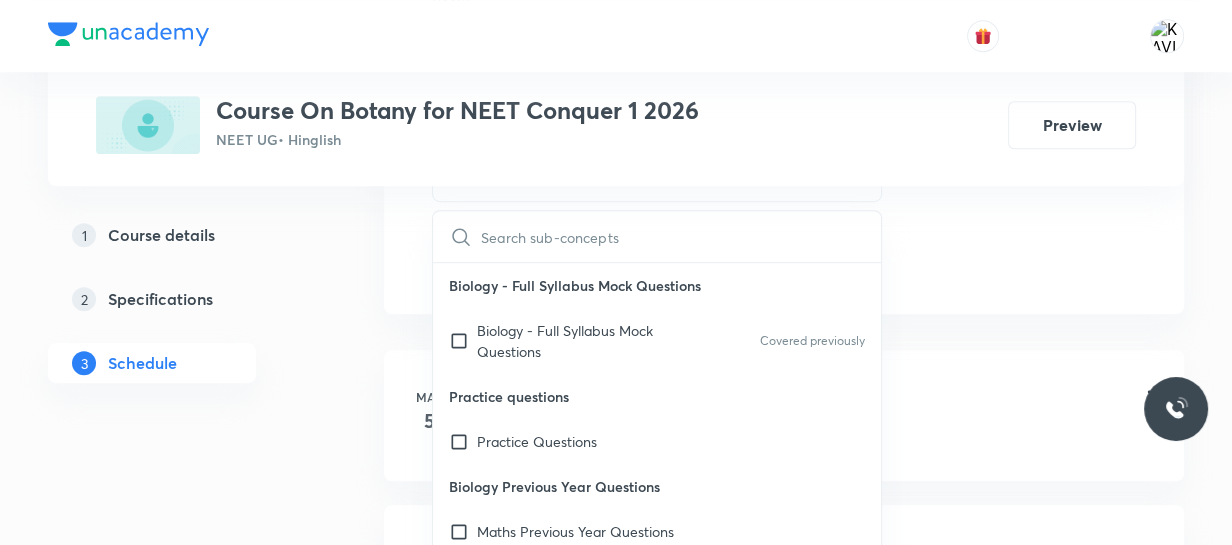 click at bounding box center (681, 236) 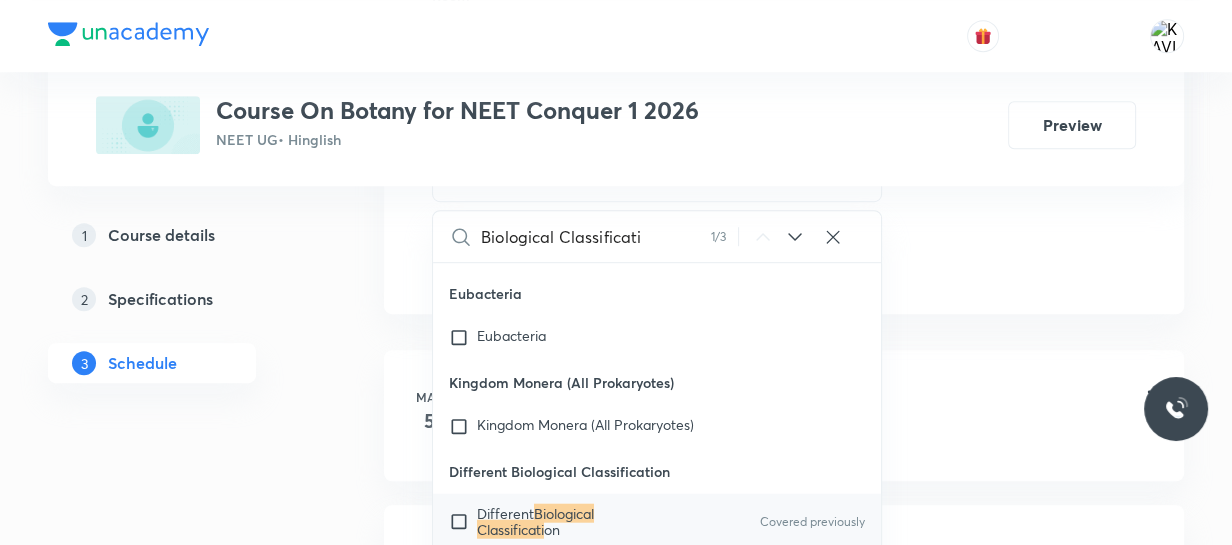 scroll, scrollTop: 31826, scrollLeft: 0, axis: vertical 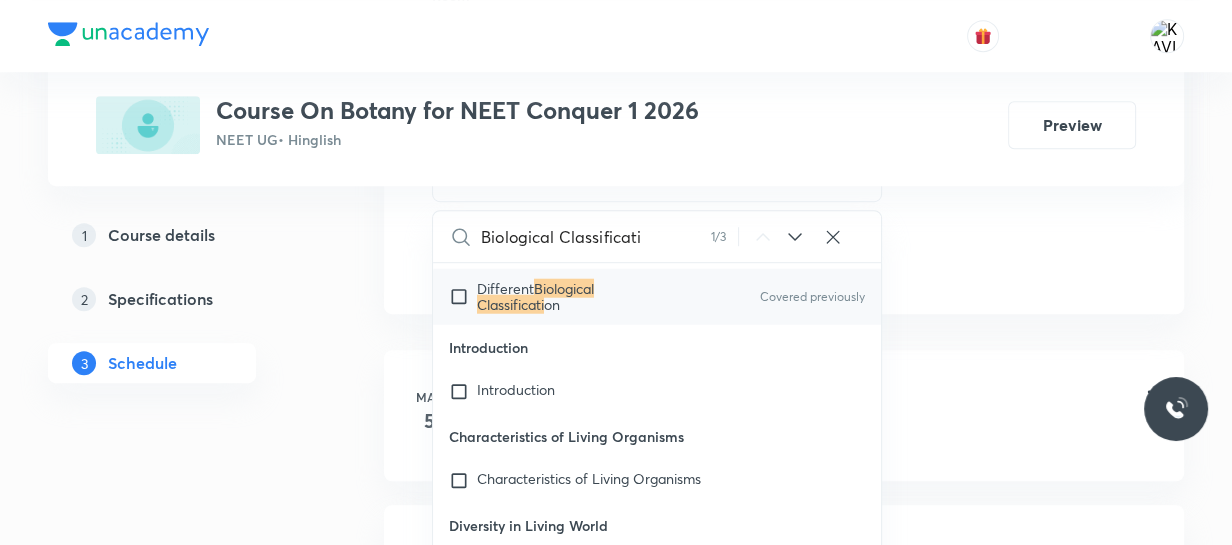 type on "Biological Classificati" 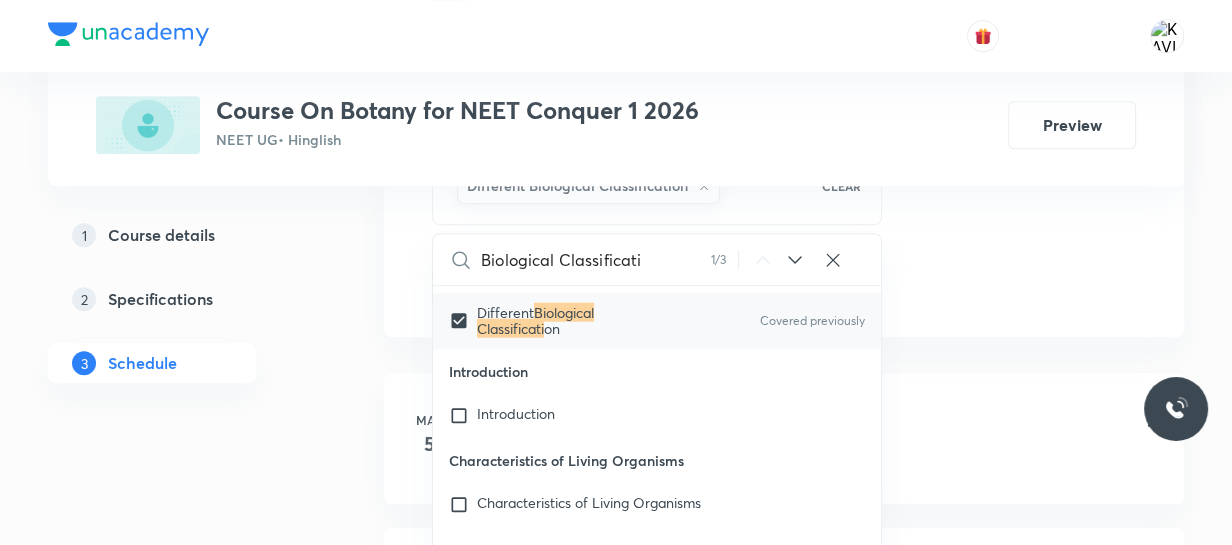 click on "Session  37 Live class Session title 30/99 Biological Classification - 16 ​ Schedule for Aug 2, 2025, 10:00 AM ​ Duration (in minutes) 75 ​   Session type Online Offline Room ROOM NO 106 Sub-concepts Different Biological Classification CLEAR Biological Classificati 1 / 3 ​ Biology - Full Syllabus Mock Questions Biology - Full Syllabus Mock Questions Covered previously Practice questions Practice Questions Biology Previous Year Questions Maths Previous Year Questions Living World What Is Living? Covered previously Diversity In The Living World Covered previously Systematics Covered previously Types Of Taxonomy Covered previously Fundamental Components Of Taxonomy Taxonomic Categories Covered previously Taxonomical Aids The Three Domains Of Life Covered previously Biological Nomenclature  Covered previously Biological Classification System Of Classification Kingdom Monera Covered previously Kingdom Protista Kingdom Fungi Covered previously Kingdom Plantae Kingdom Animalia Linchens Covered previously ER" at bounding box center (784, -176) 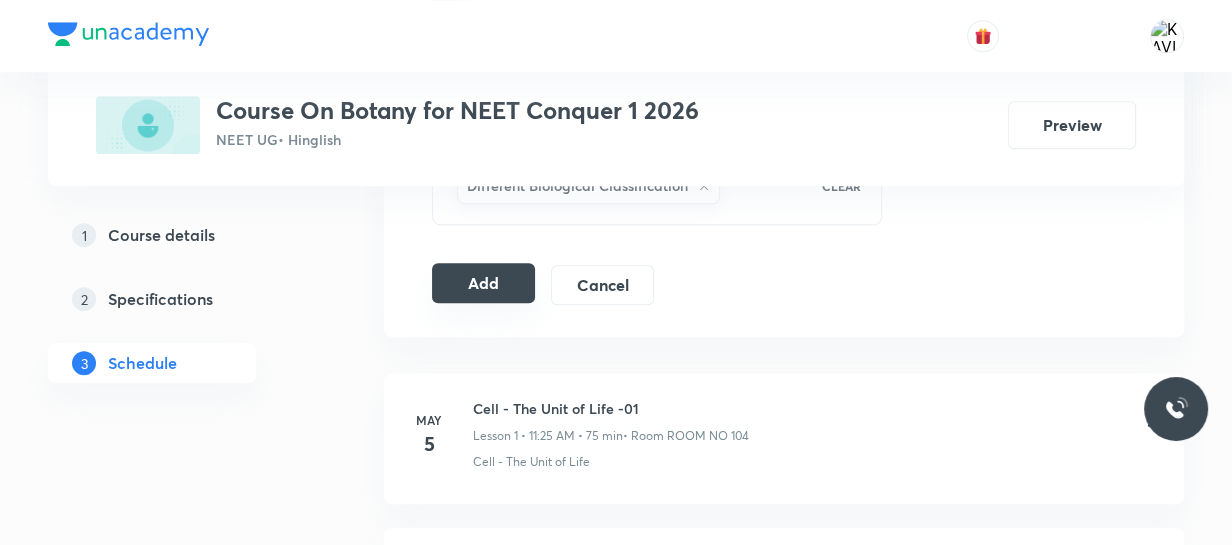 click on "Add" at bounding box center [483, 283] 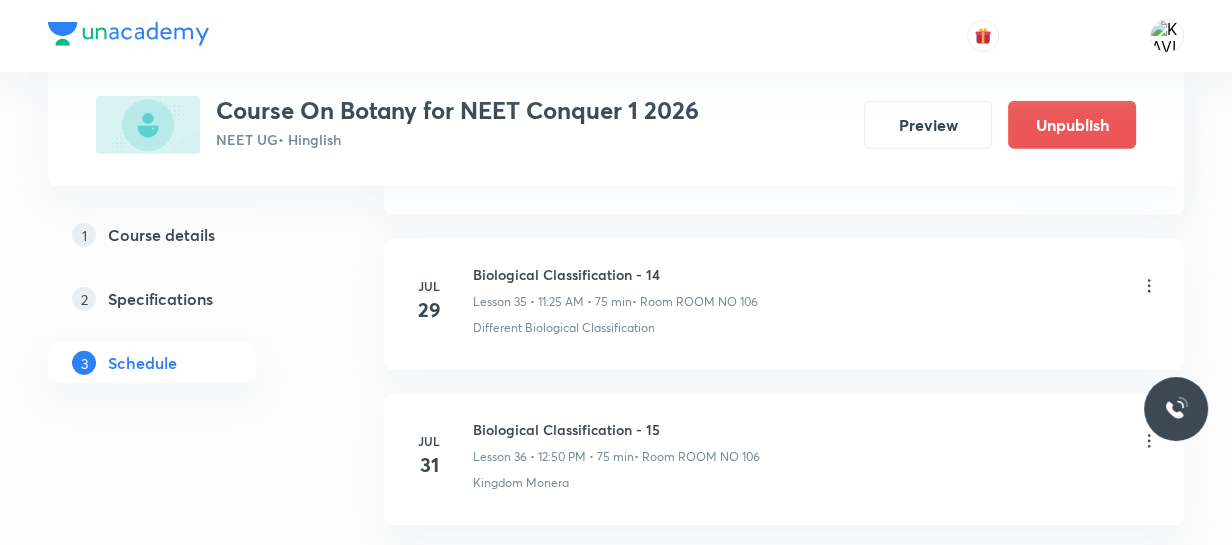 scroll, scrollTop: 5866, scrollLeft: 0, axis: vertical 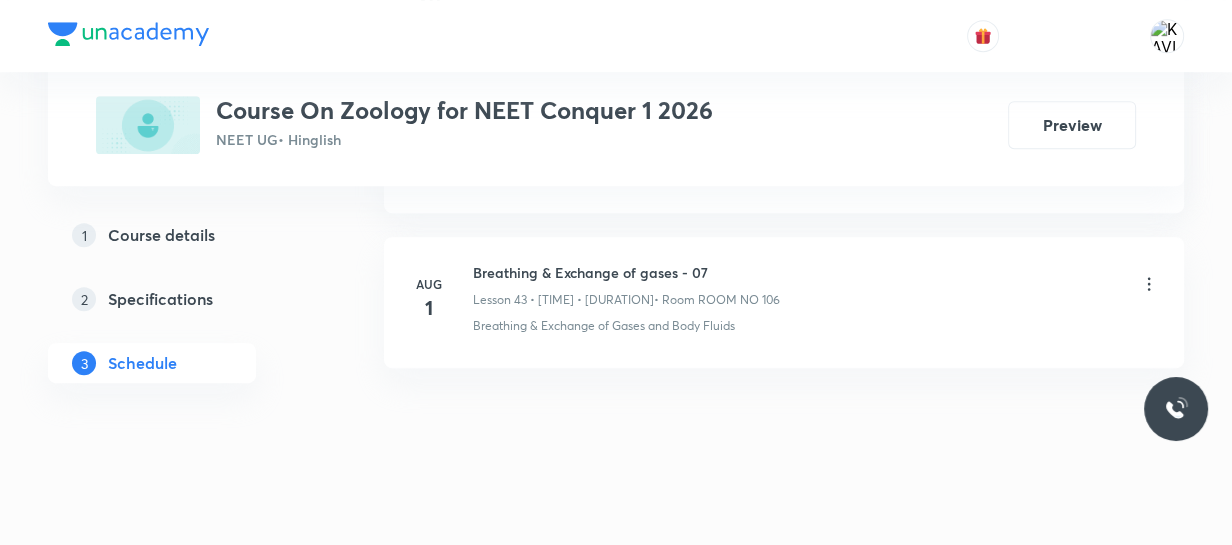 click on "Breathing & Exchange of gases - 07" at bounding box center [626, 272] 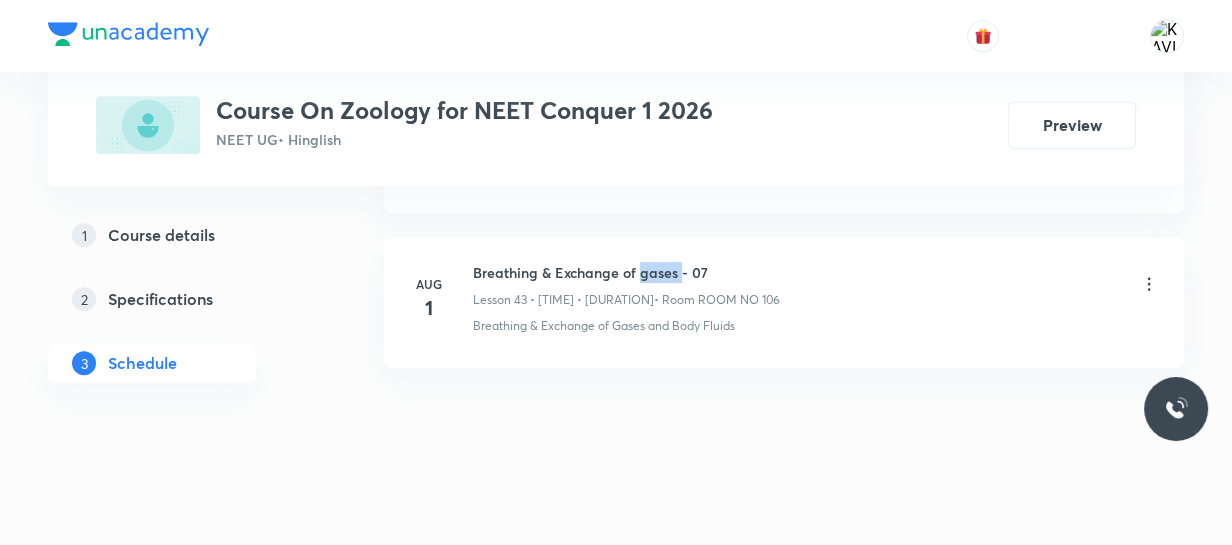 click on "Breathing & Exchange of gases - 07" at bounding box center [626, 272] 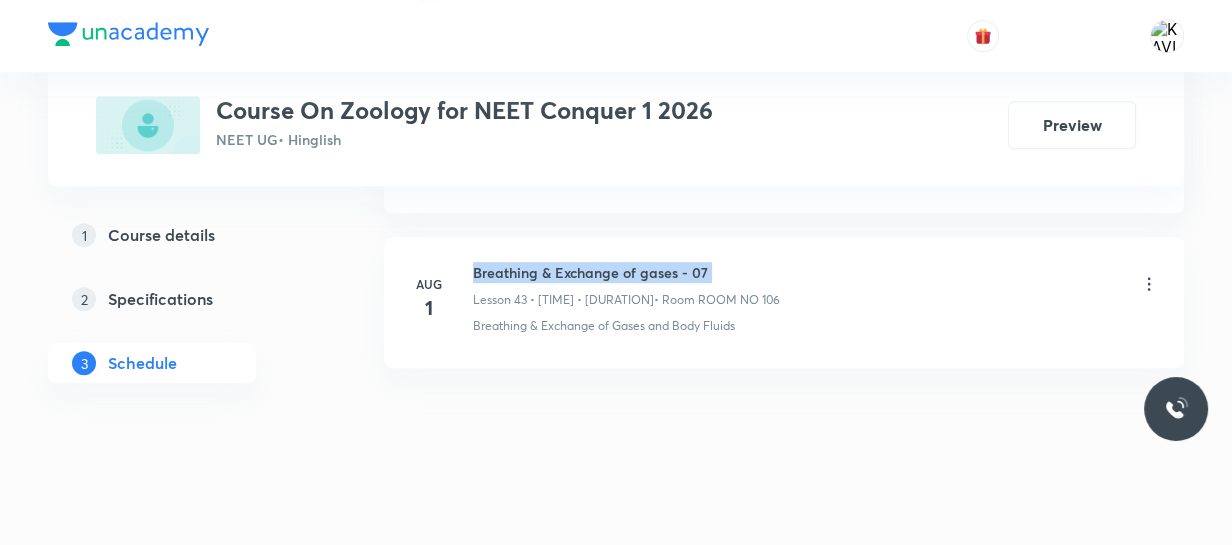click on "Breathing & Exchange of gases - 07" at bounding box center (626, 272) 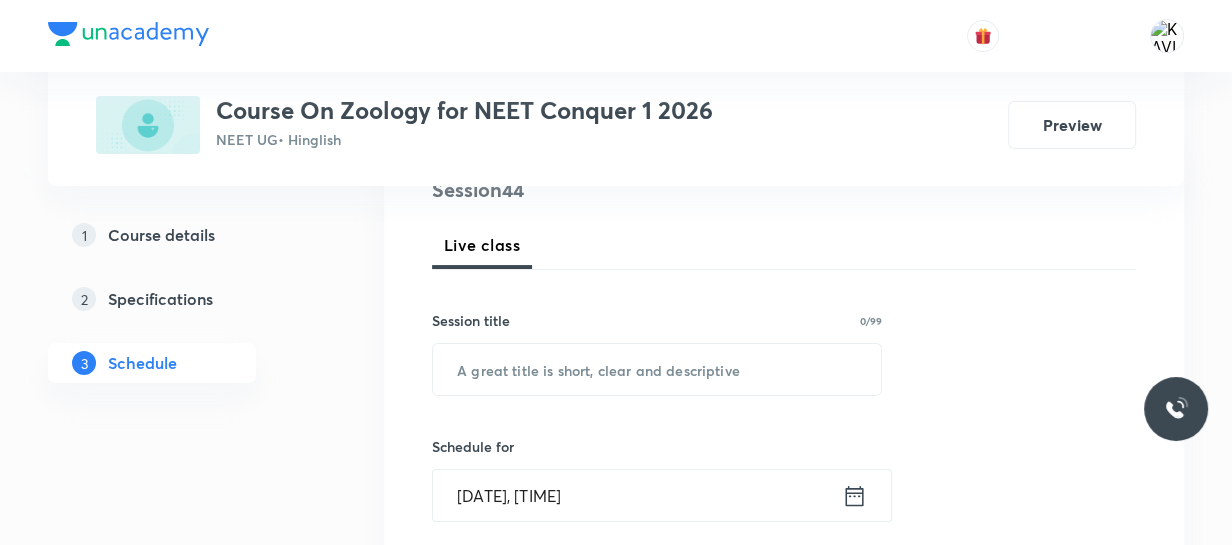 scroll, scrollTop: 258, scrollLeft: 0, axis: vertical 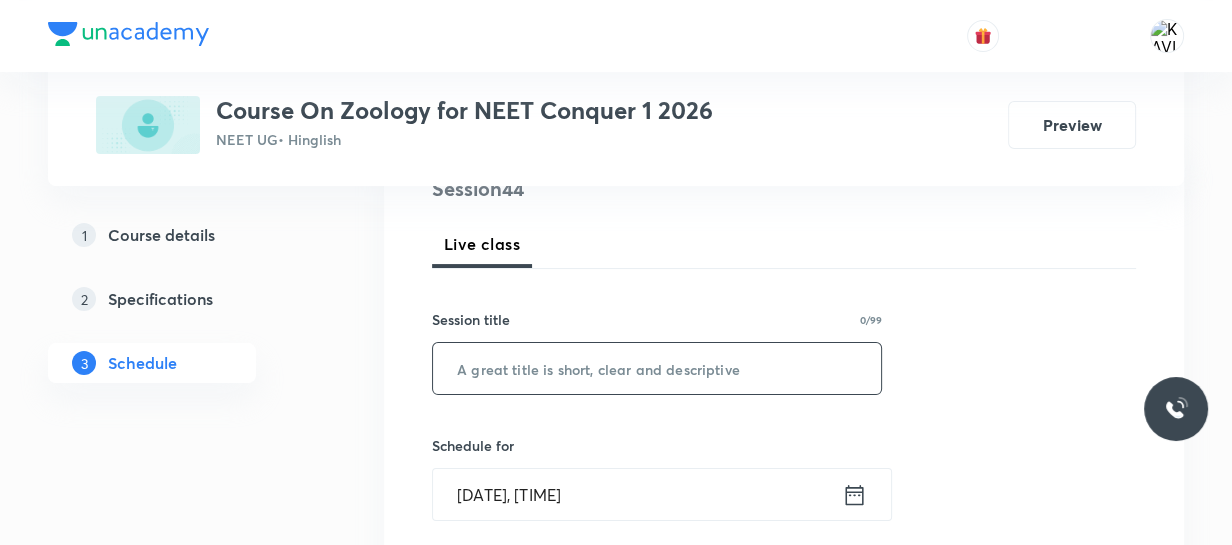 click at bounding box center (657, 368) 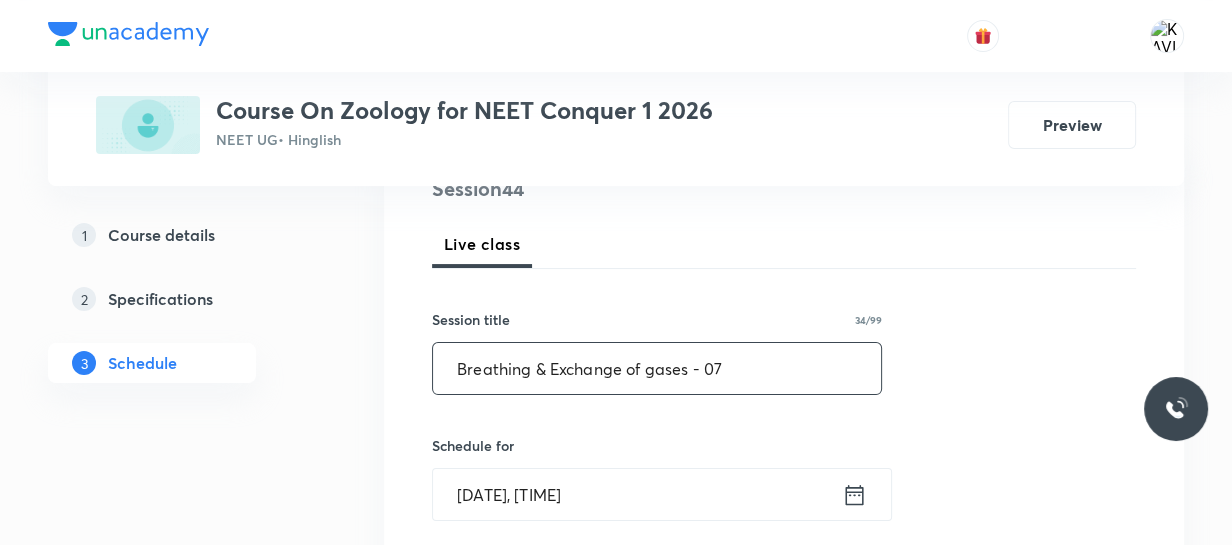 click on "Breathing & Exchange of gases - 07" at bounding box center (657, 368) 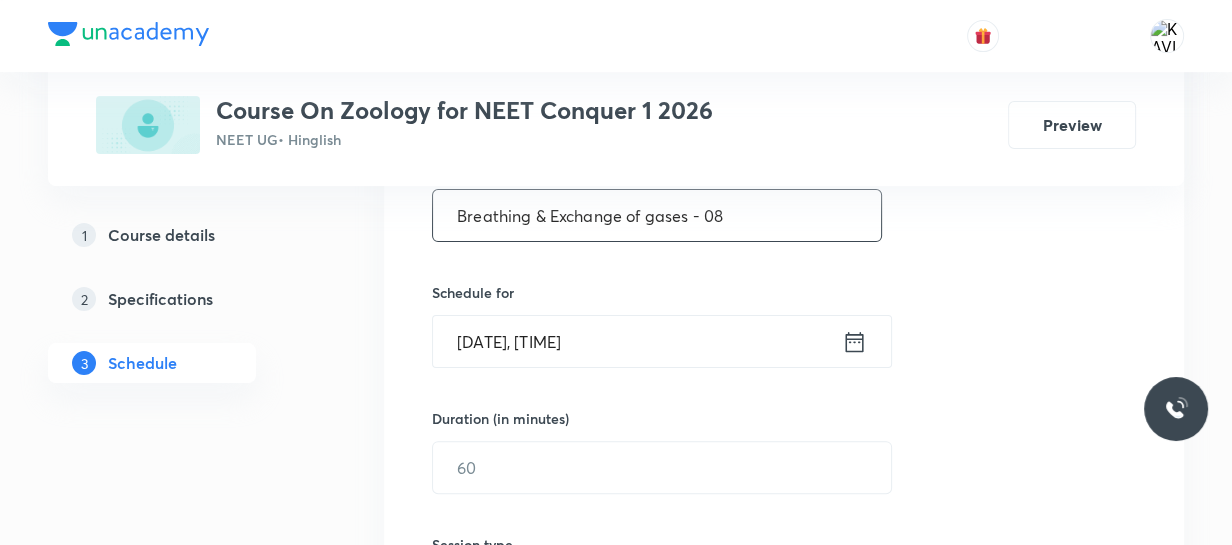 scroll, scrollTop: 414, scrollLeft: 0, axis: vertical 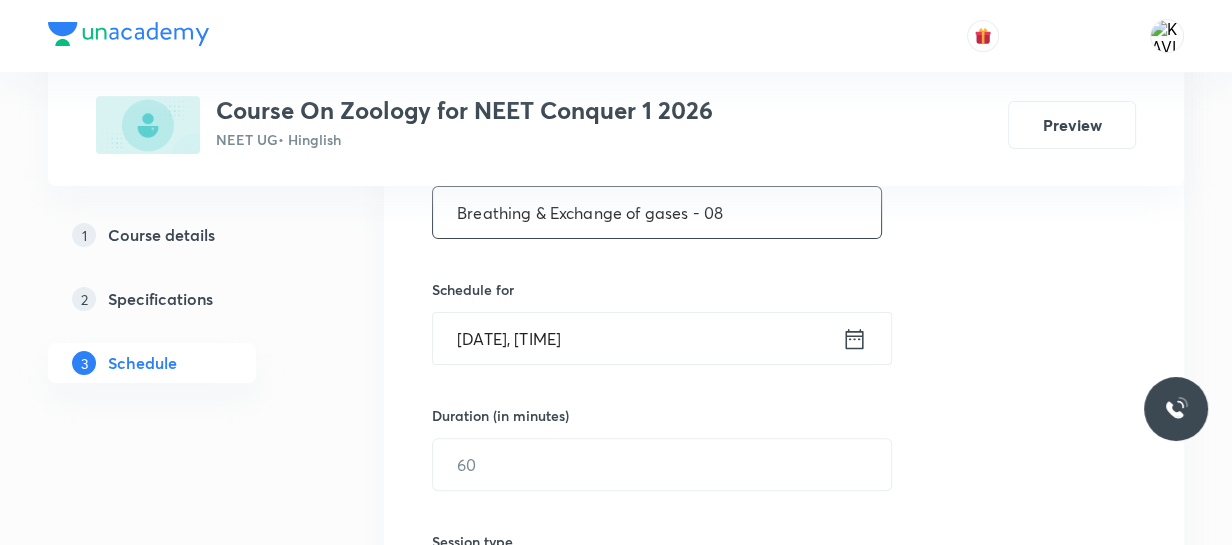 type on "Breathing & Exchange of gases - 08" 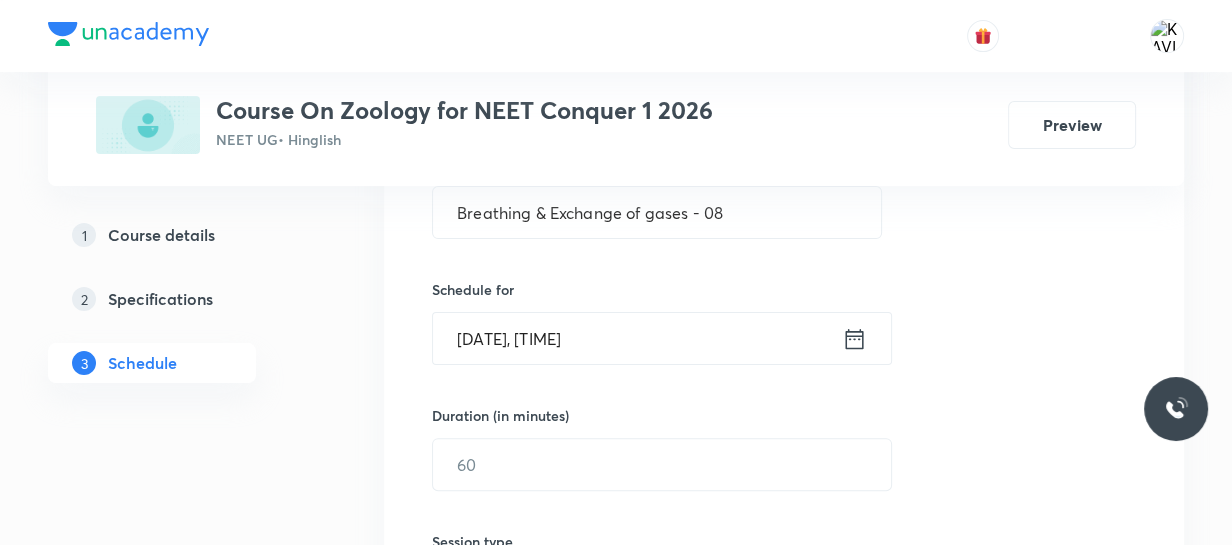 click 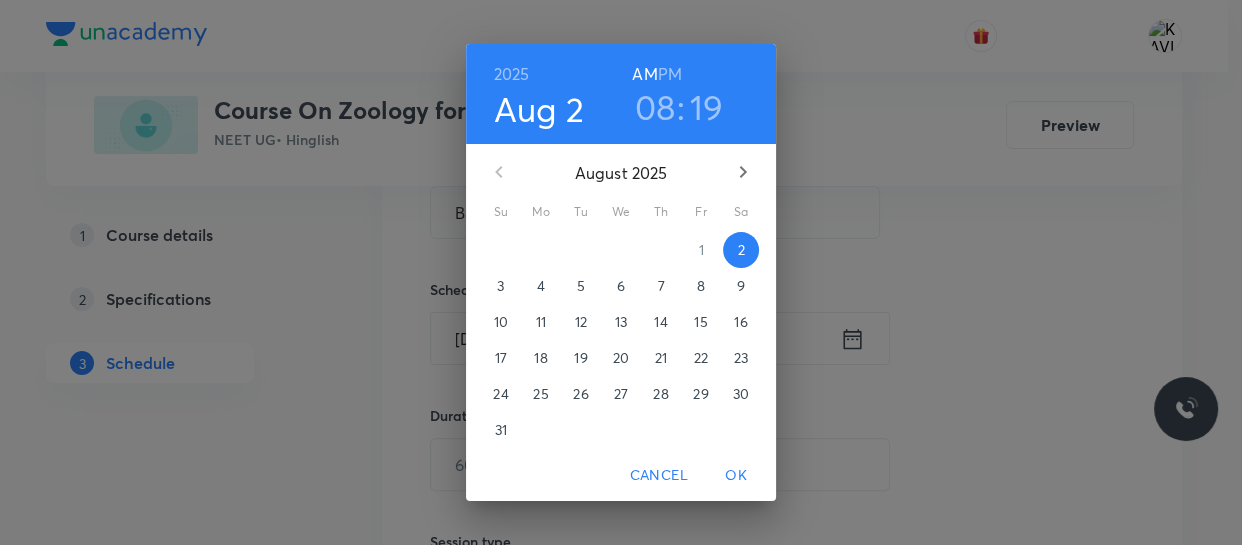 click on "08" at bounding box center (655, 107) 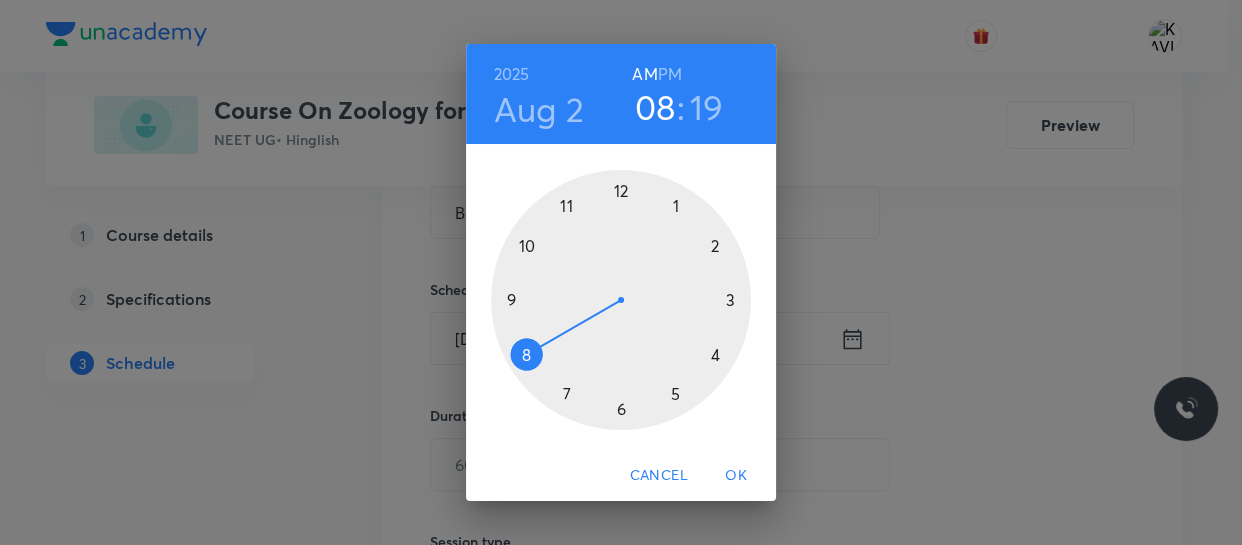 click at bounding box center (621, 300) 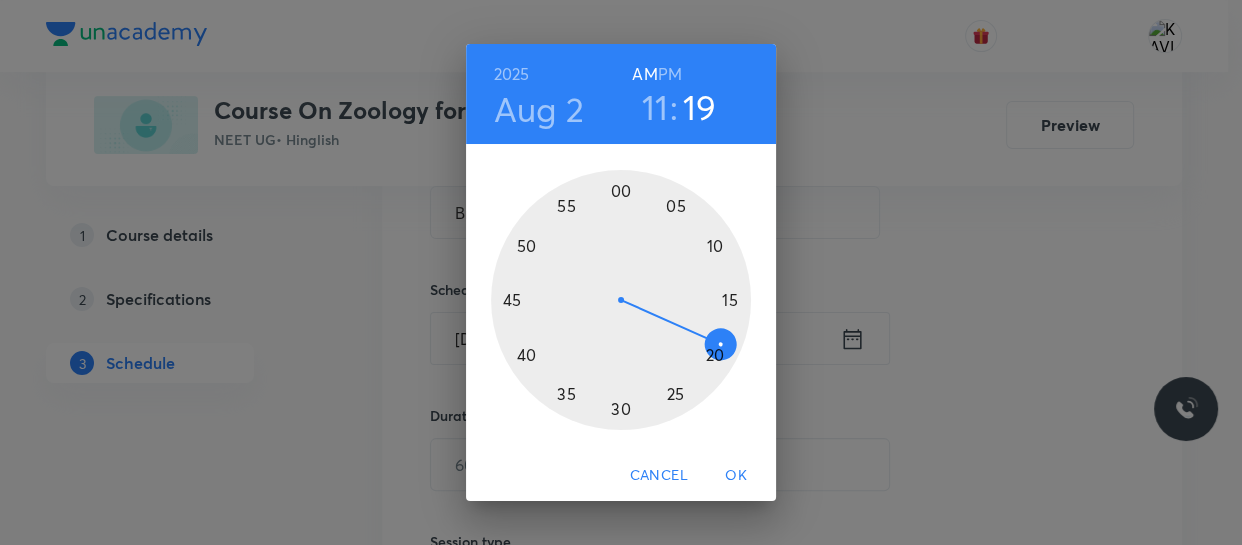 click at bounding box center [621, 300] 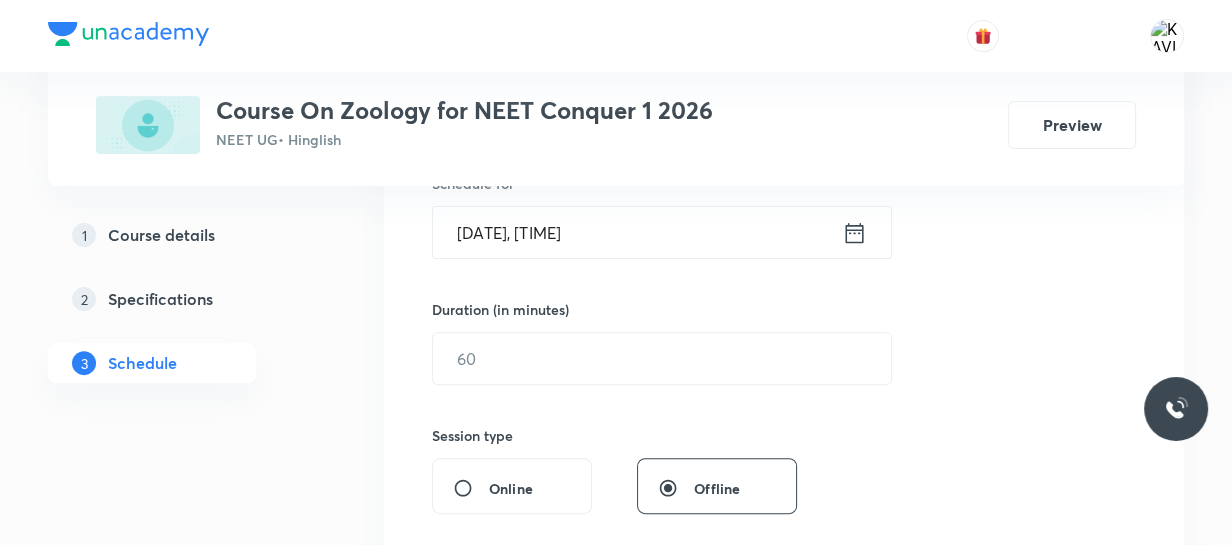 scroll, scrollTop: 526, scrollLeft: 0, axis: vertical 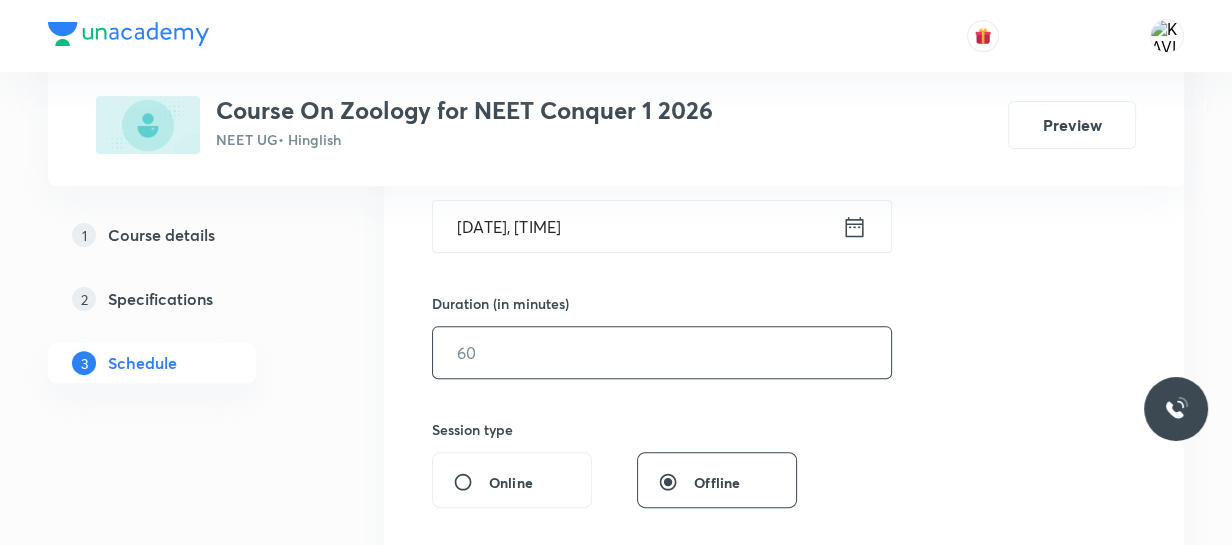 click at bounding box center (662, 352) 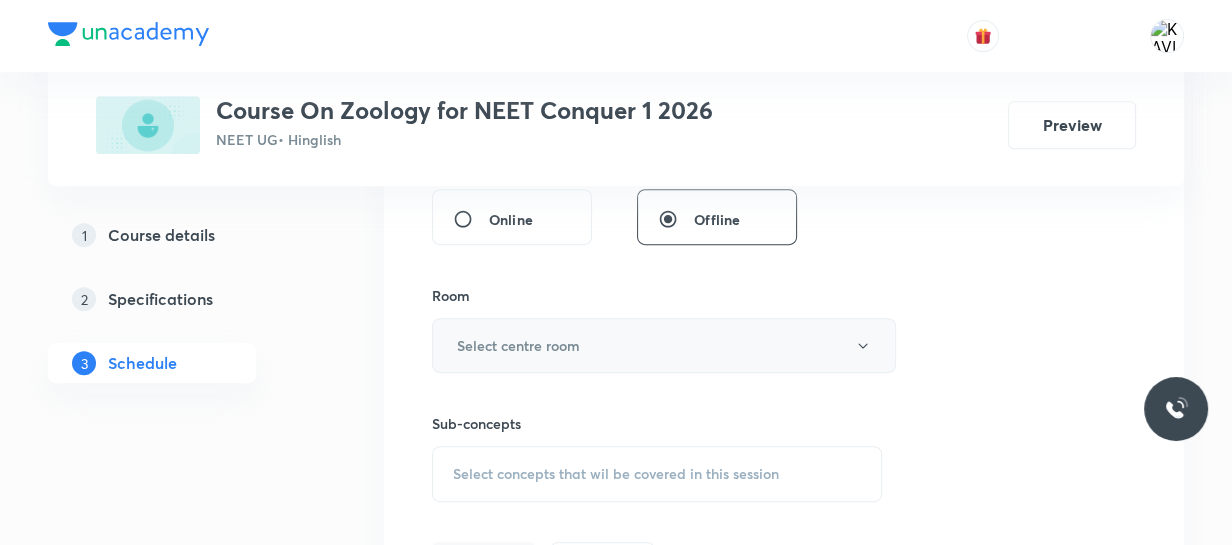 scroll, scrollTop: 793, scrollLeft: 0, axis: vertical 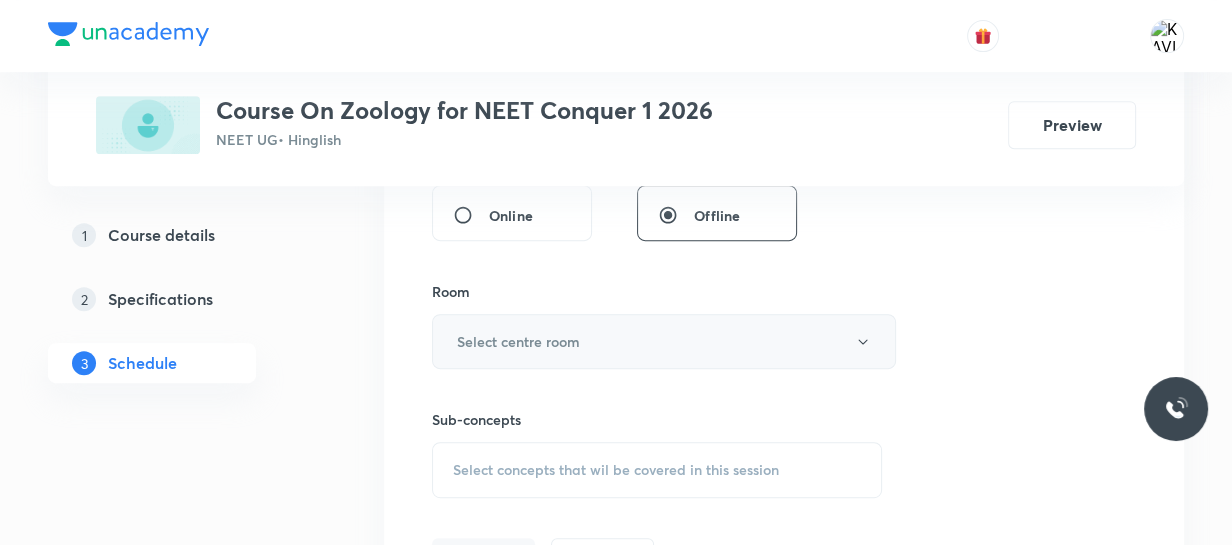 type on "75" 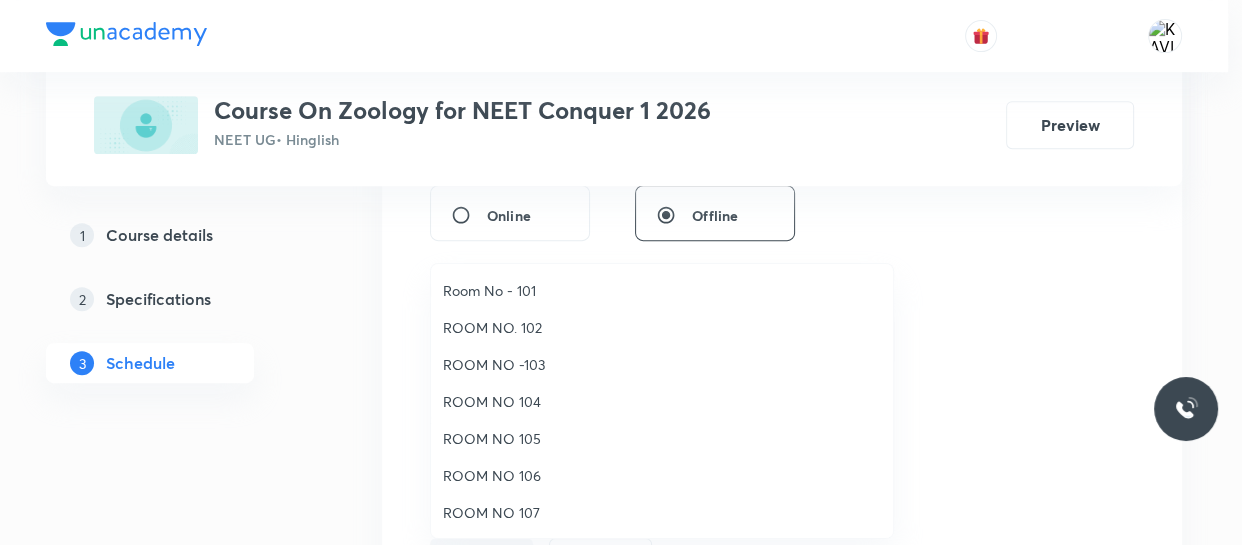 click on "ROOM NO 104" at bounding box center (662, 401) 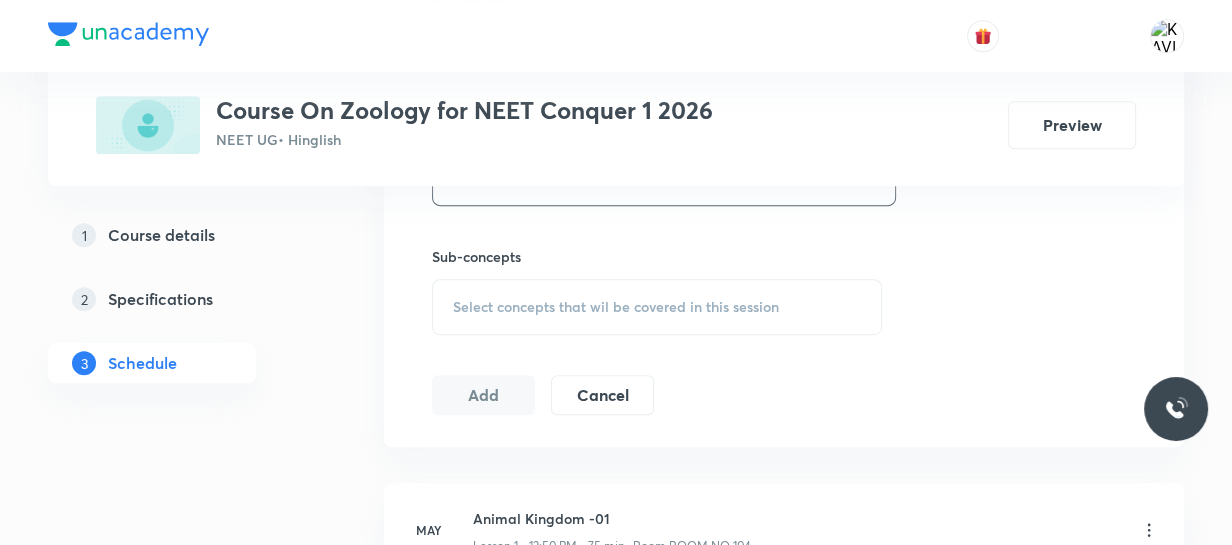 scroll, scrollTop: 957, scrollLeft: 0, axis: vertical 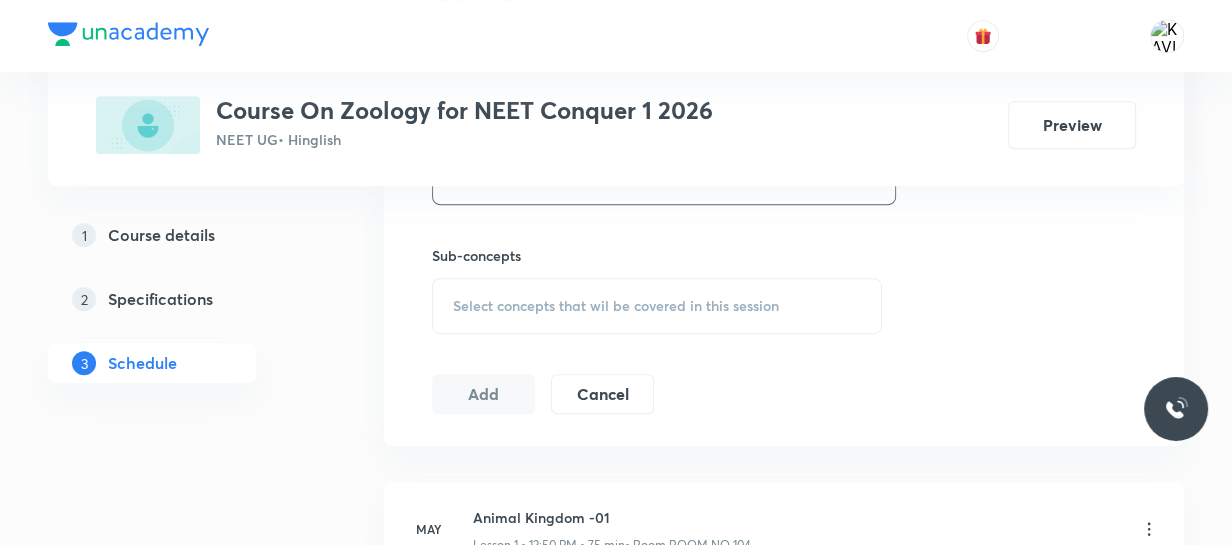 click on "Select concepts that wil be covered in this session" at bounding box center [657, 306] 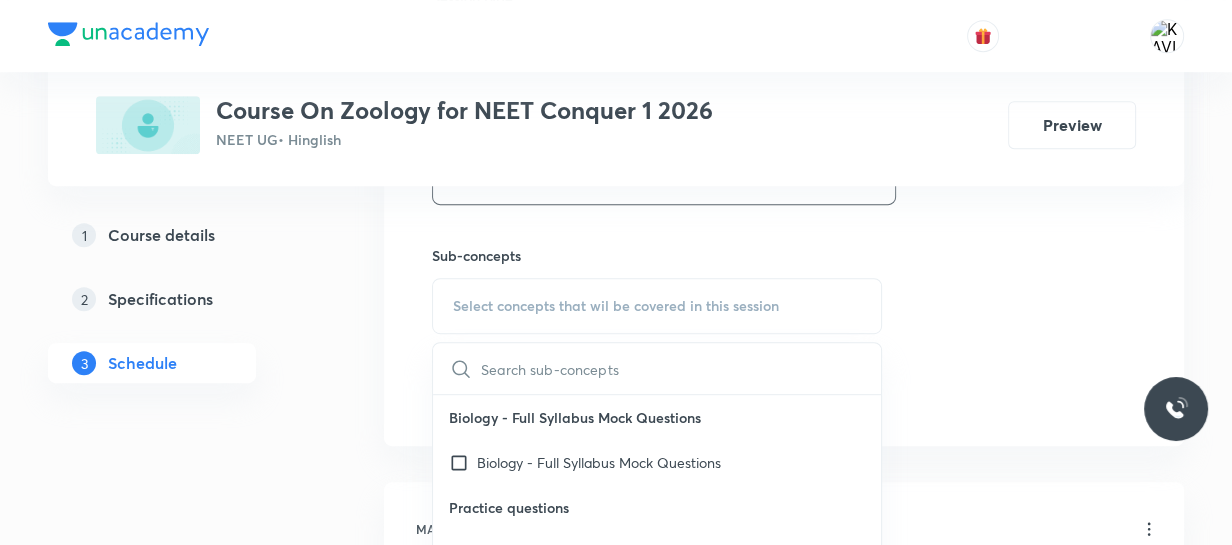 click at bounding box center (681, 368) 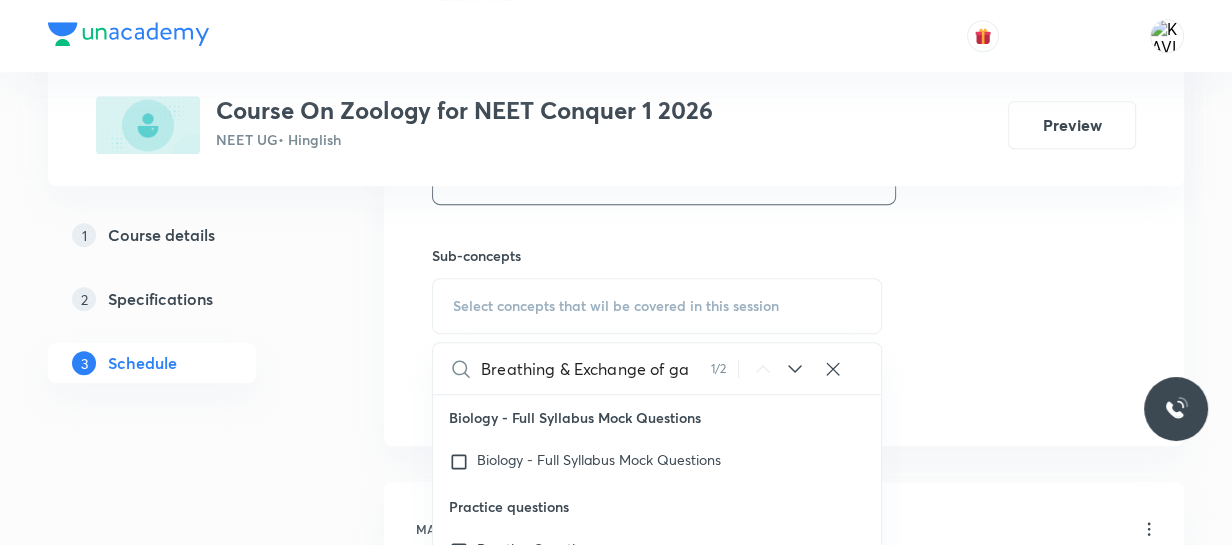 scroll, scrollTop: 0, scrollLeft: 0, axis: both 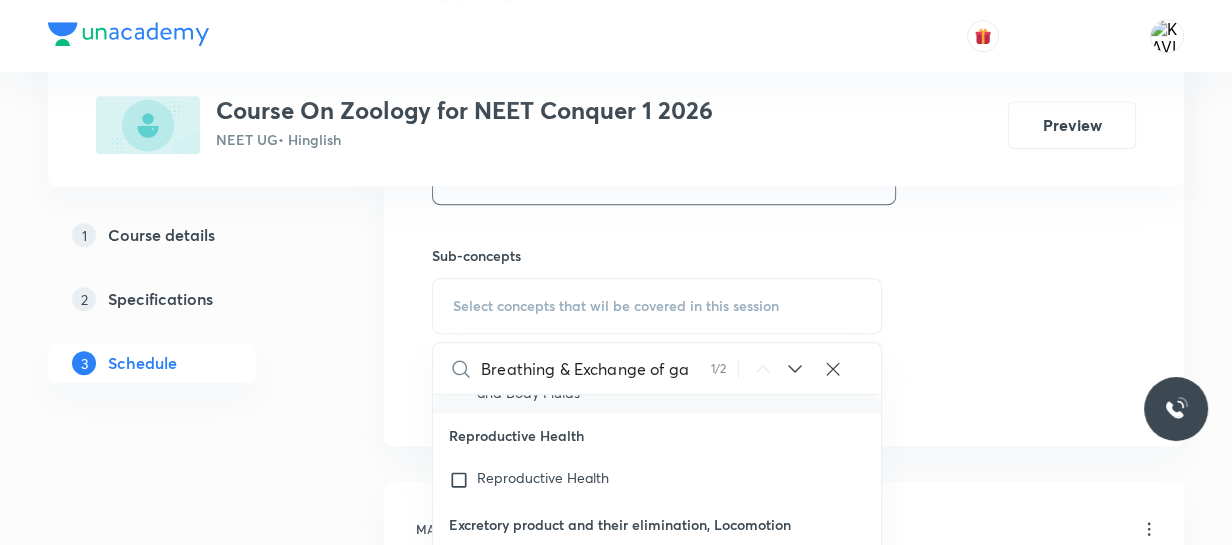 type on "Breathing & Exchange of ga" 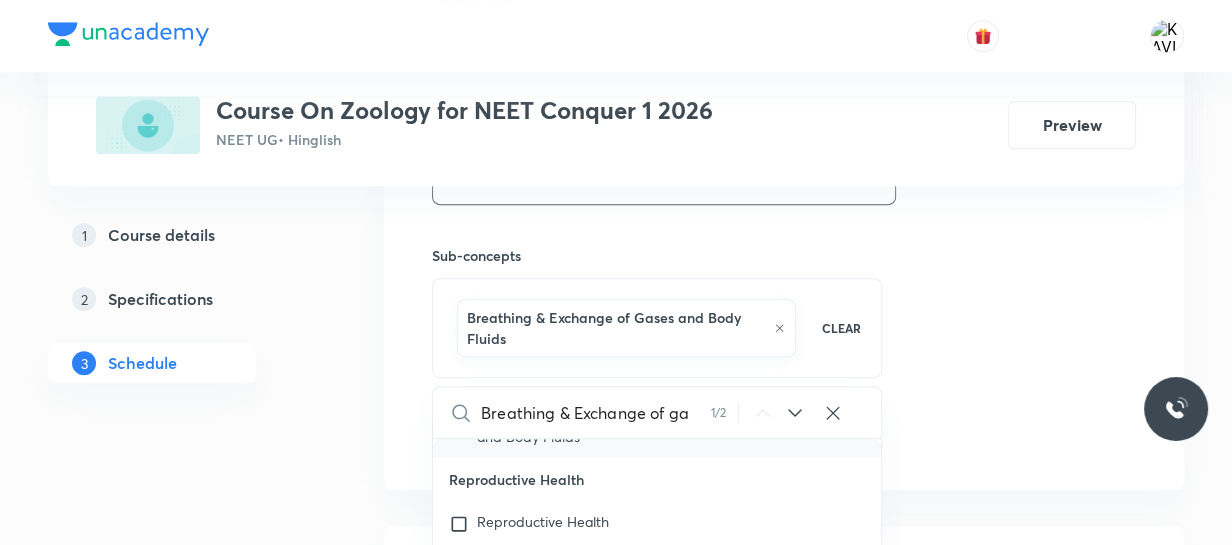 click on "Session  44 Live class Session title 34/99 Breathing & Exchange of gases - 08 ​ Schedule for [DATE], [TIME] ​ Duration (in minutes) [DURATION] ​   Session type Online Offline Room ROOM NO 104 Sub-concepts Breathing & Exchange of Gases and Body Fluids CLEAR Breathing & Exchange of ga 1 / 2 ​ Biology - Full Syllabus Mock Questions Biology - Full Syllabus Mock Questions Practice questions Practice Questions Covered previously Biology Previous Year Questions Maths Previous Year Questions Living World What Is Living? Diversity In The Living World Covered previously Systematics Types Of Taxonomy Covered previously Fundamental Components Of Taxonomy Covered previously Taxonomic Categories Covered previously Taxonomical Aids Covered previously The Three Domains Of Life Covered previously Biological Nomenclature  Covered previously Biological Classification System Of Classification Covered previously Kingdom Monera Covered previously Kingdom Protista Covered previously Kingdom Fungi Covered previously Linchens" at bounding box center (784, -34) 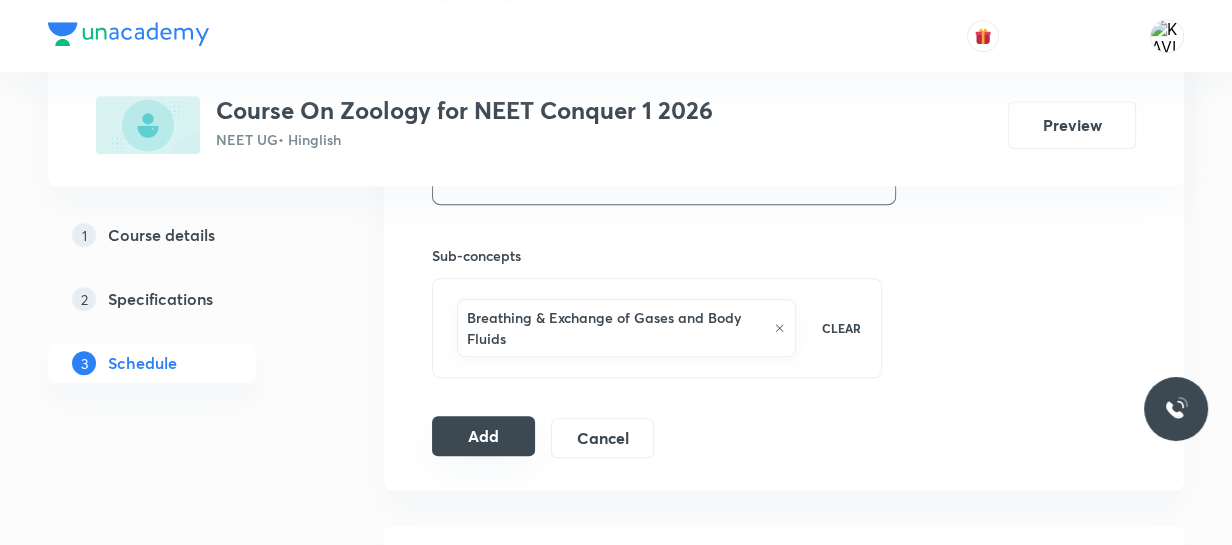 click on "Add" at bounding box center (483, 436) 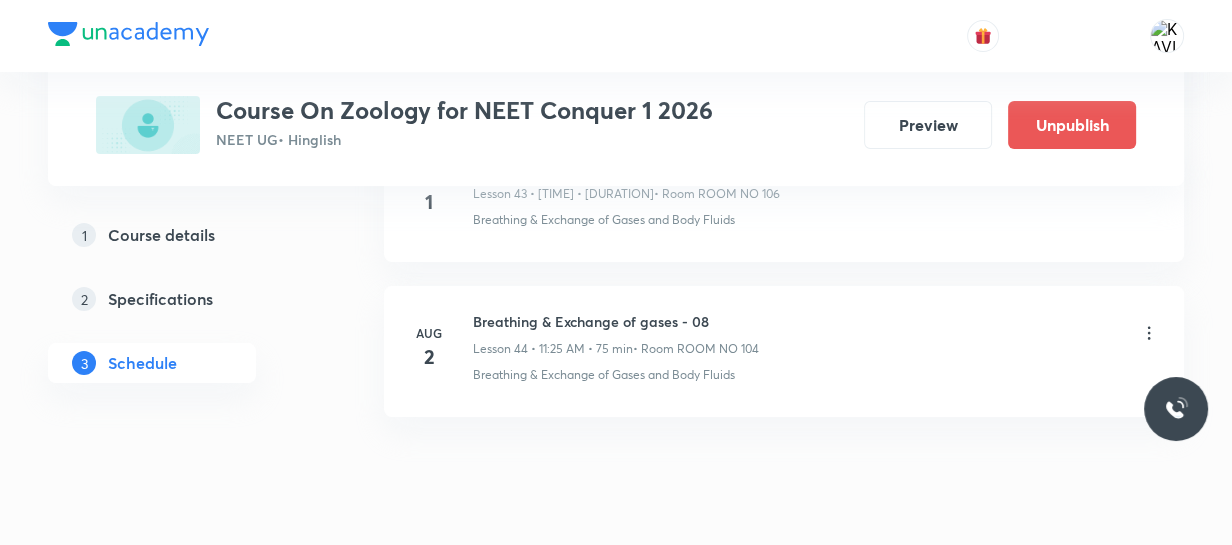 scroll, scrollTop: 6949, scrollLeft: 0, axis: vertical 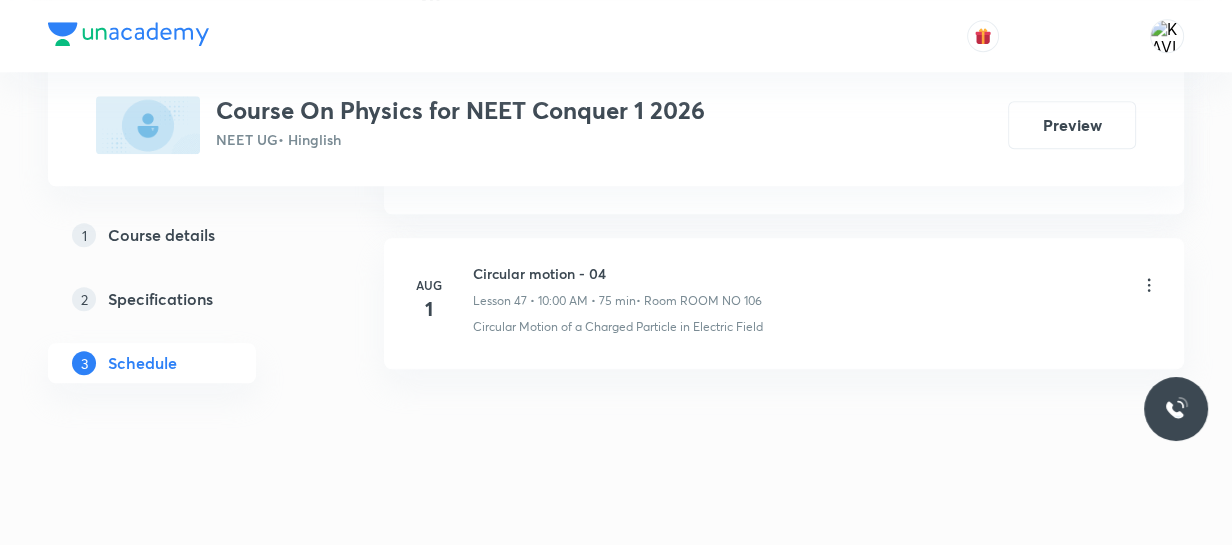 click on "Circular motion - 04" at bounding box center (617, 273) 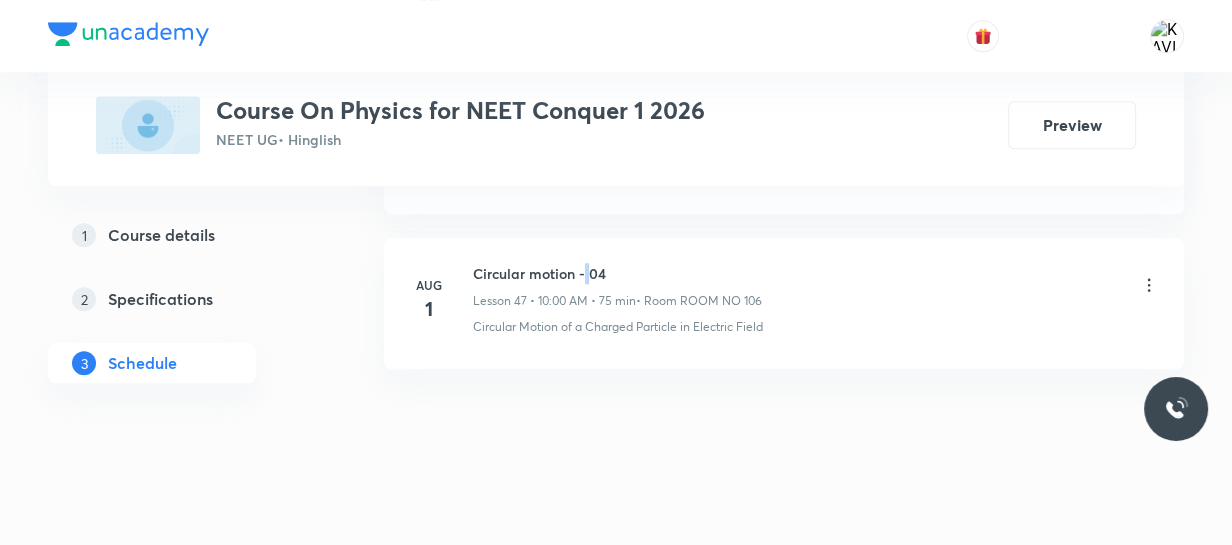 click on "Circular motion - 04" at bounding box center (617, 273) 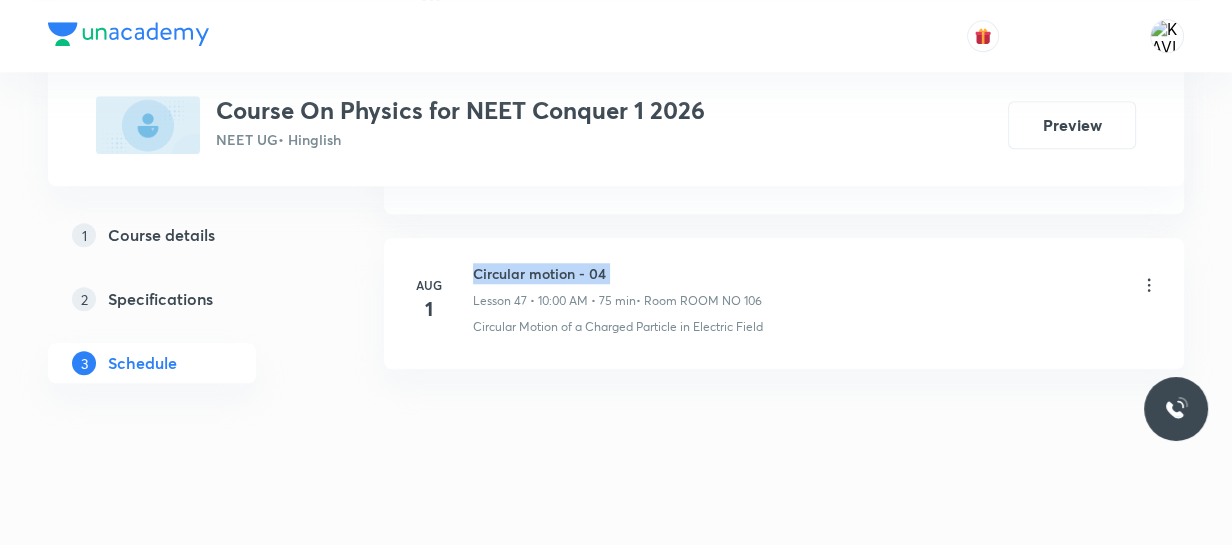 click on "Circular motion - 04" at bounding box center (617, 273) 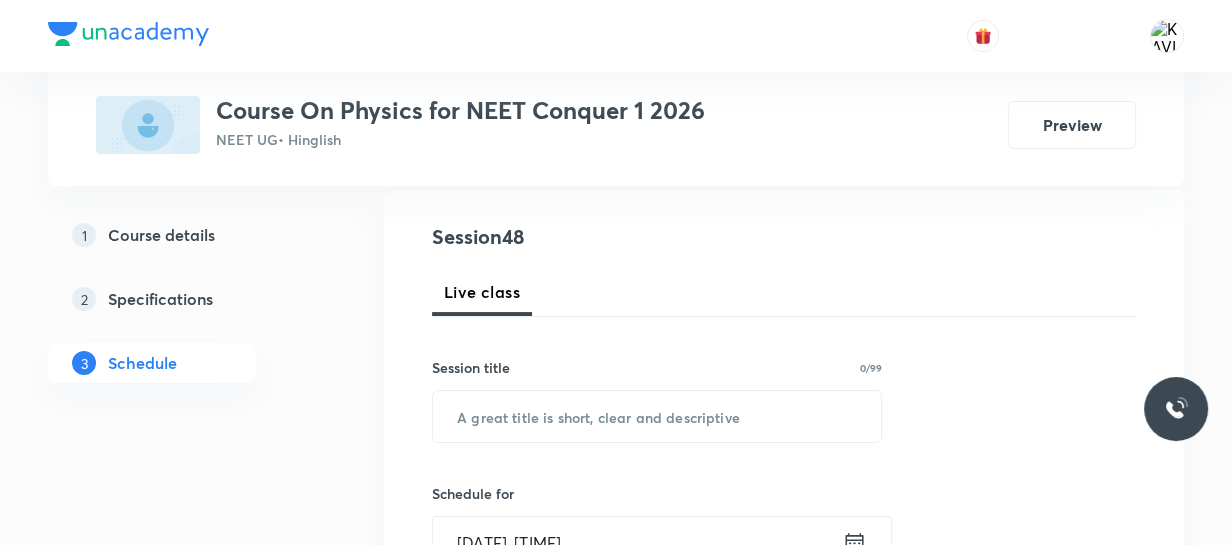 scroll, scrollTop: 216, scrollLeft: 0, axis: vertical 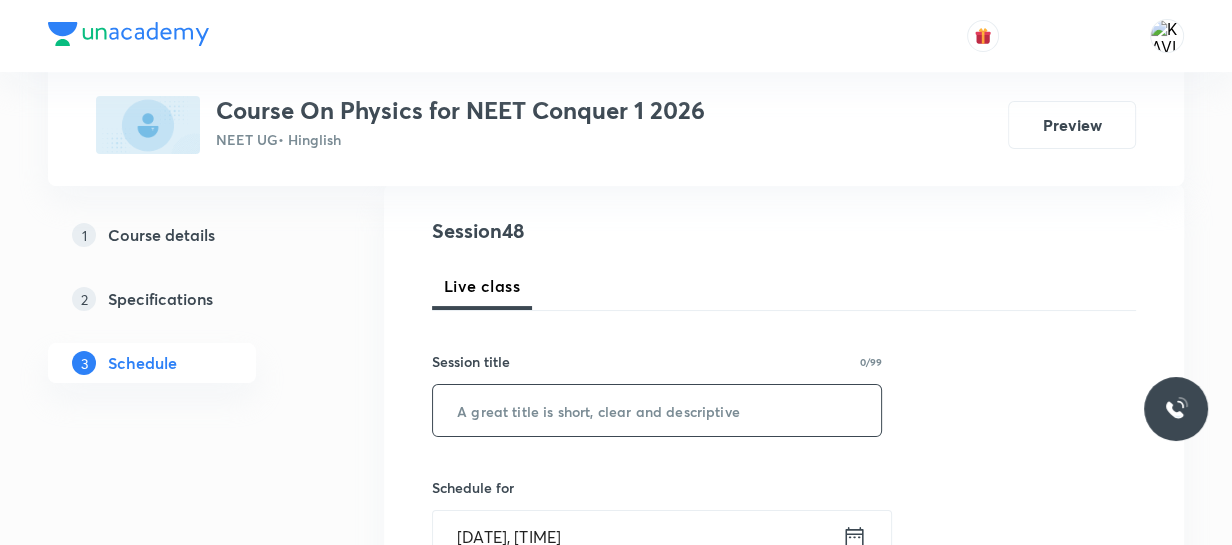 click at bounding box center (657, 410) 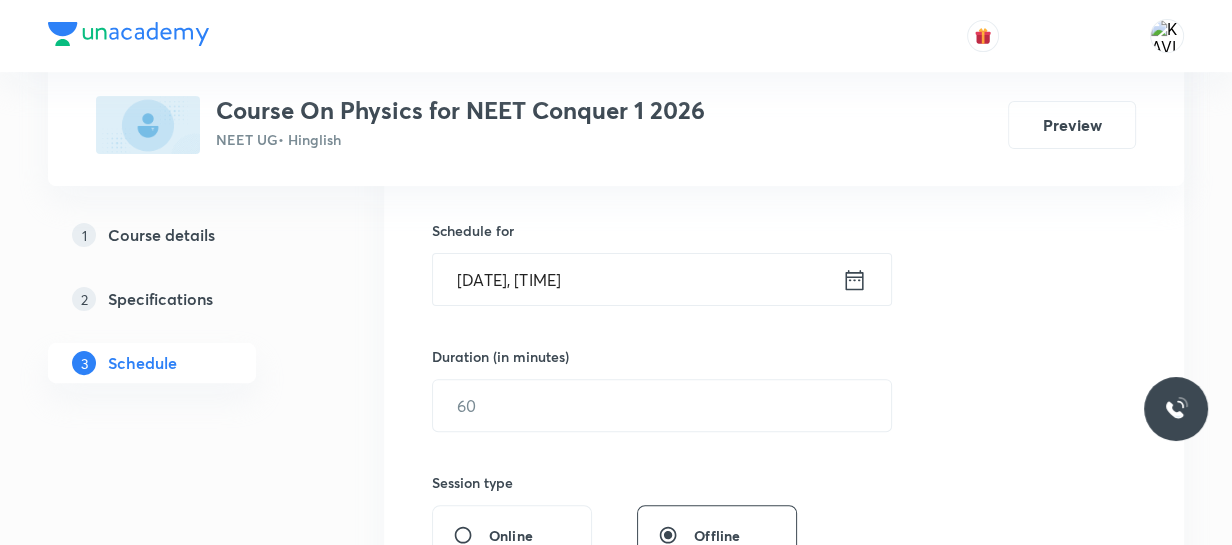 scroll, scrollTop: 474, scrollLeft: 0, axis: vertical 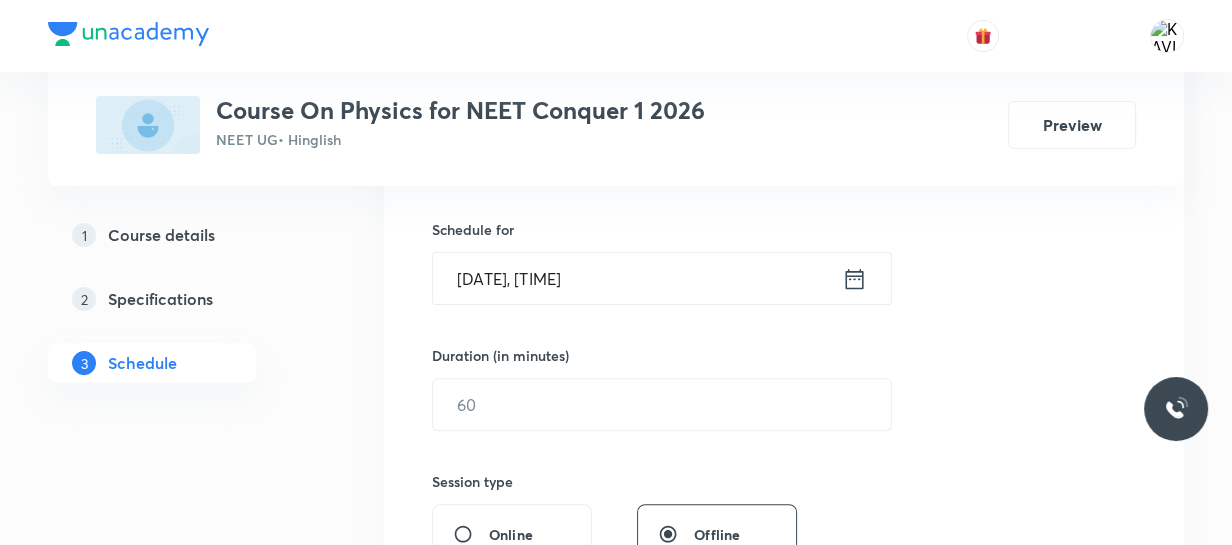 type on "Circular motion - 05" 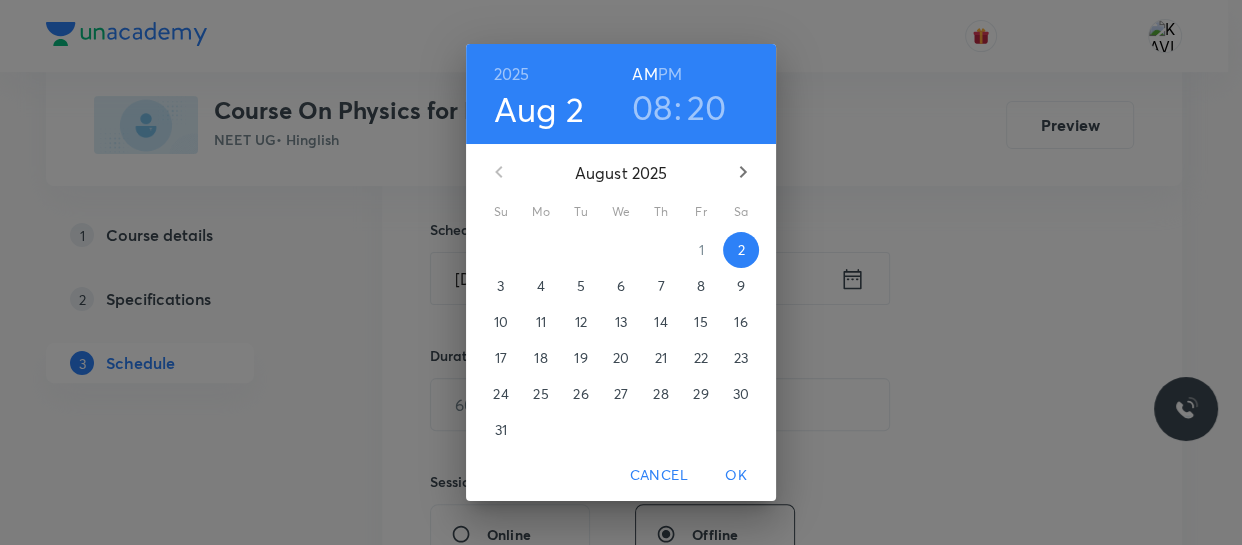 click on "PM" at bounding box center [670, 74] 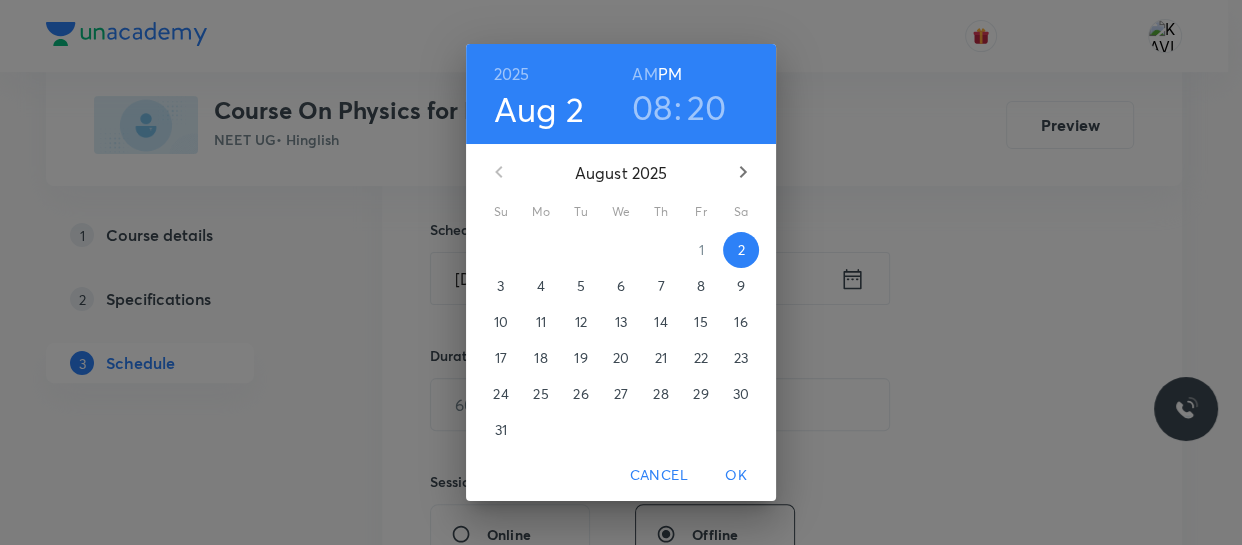 click on "08" at bounding box center [652, 107] 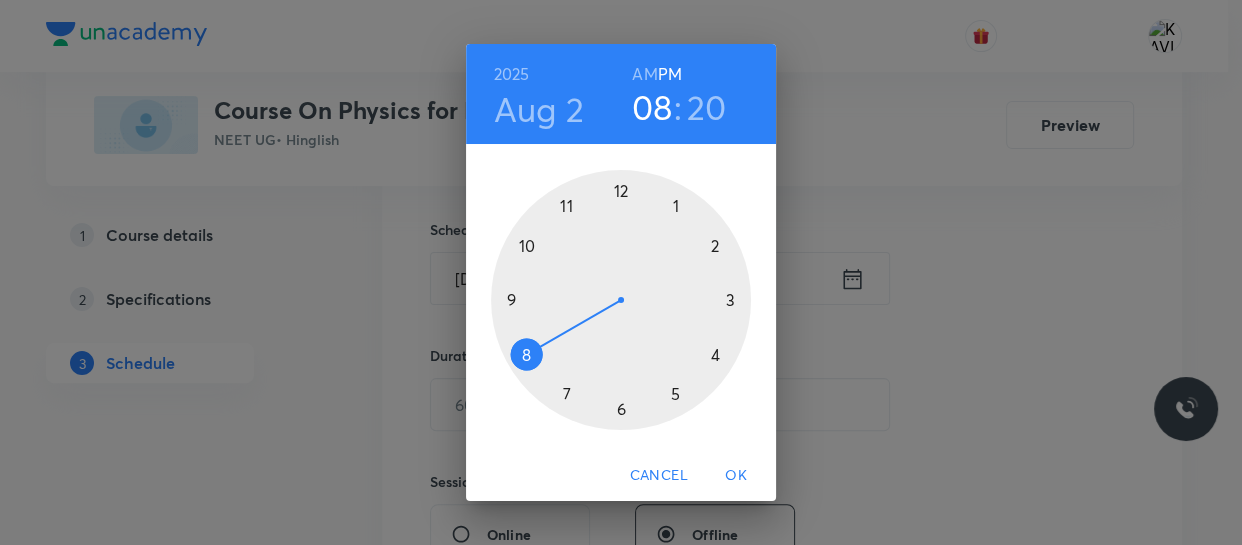 click at bounding box center [621, 300] 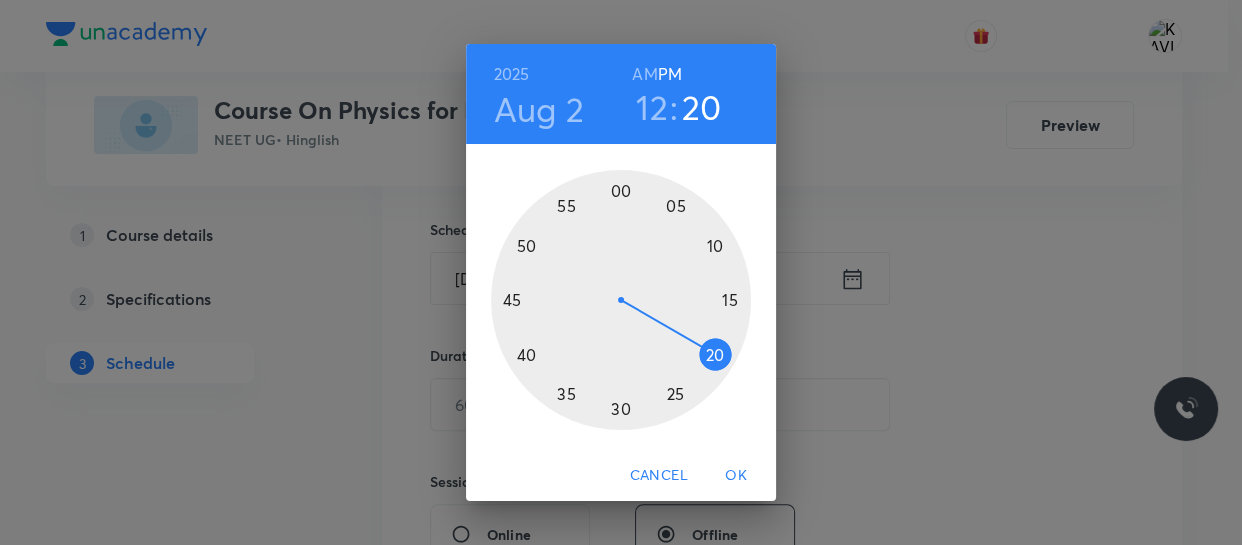 click at bounding box center [621, 300] 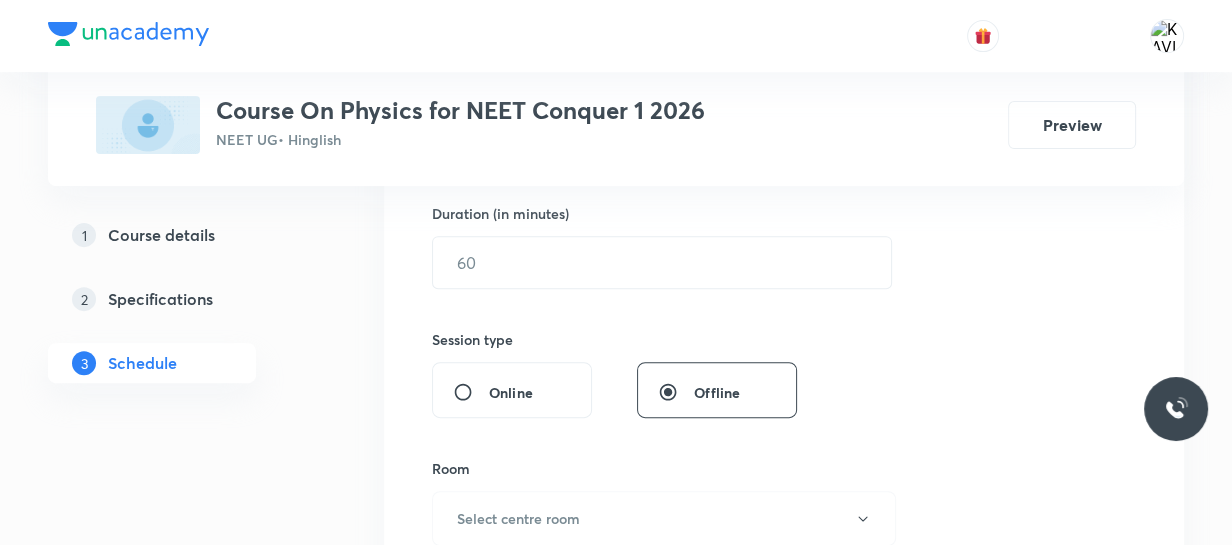 scroll, scrollTop: 618, scrollLeft: 0, axis: vertical 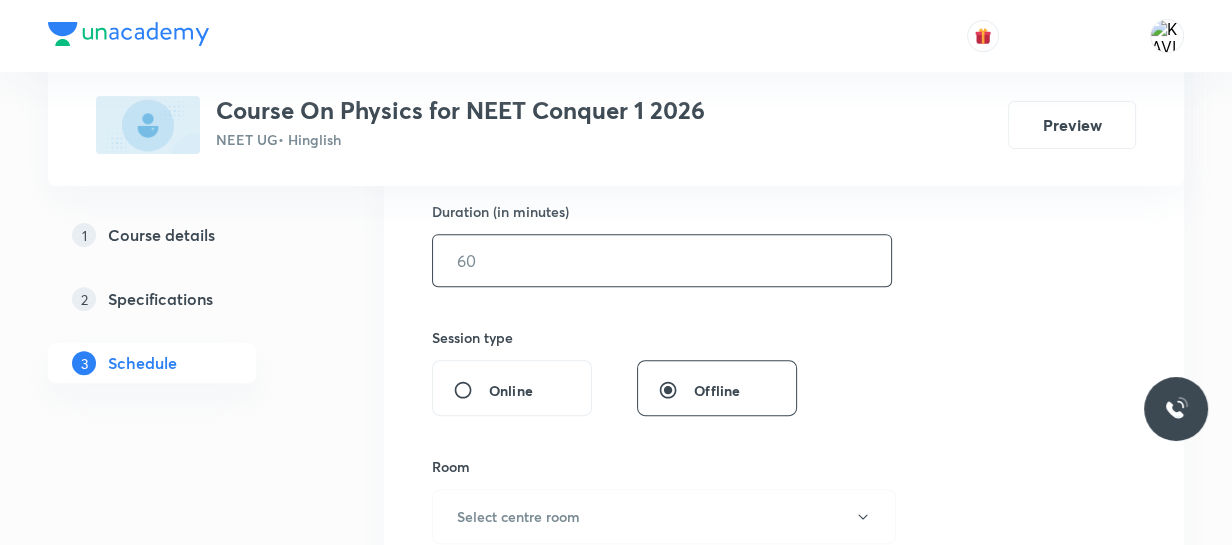 click at bounding box center (662, 260) 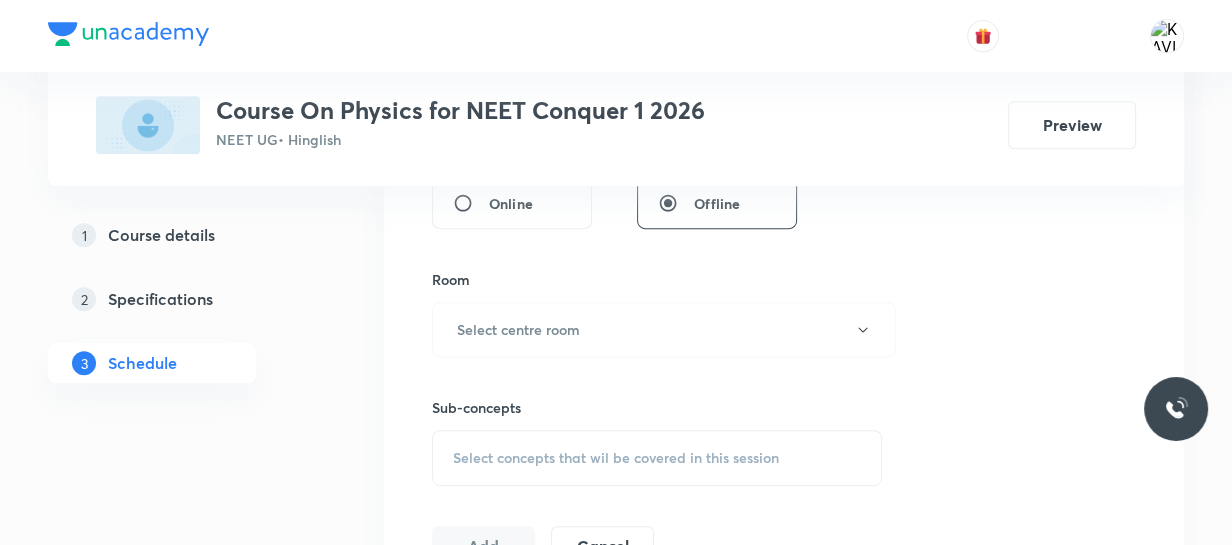 scroll, scrollTop: 807, scrollLeft: 0, axis: vertical 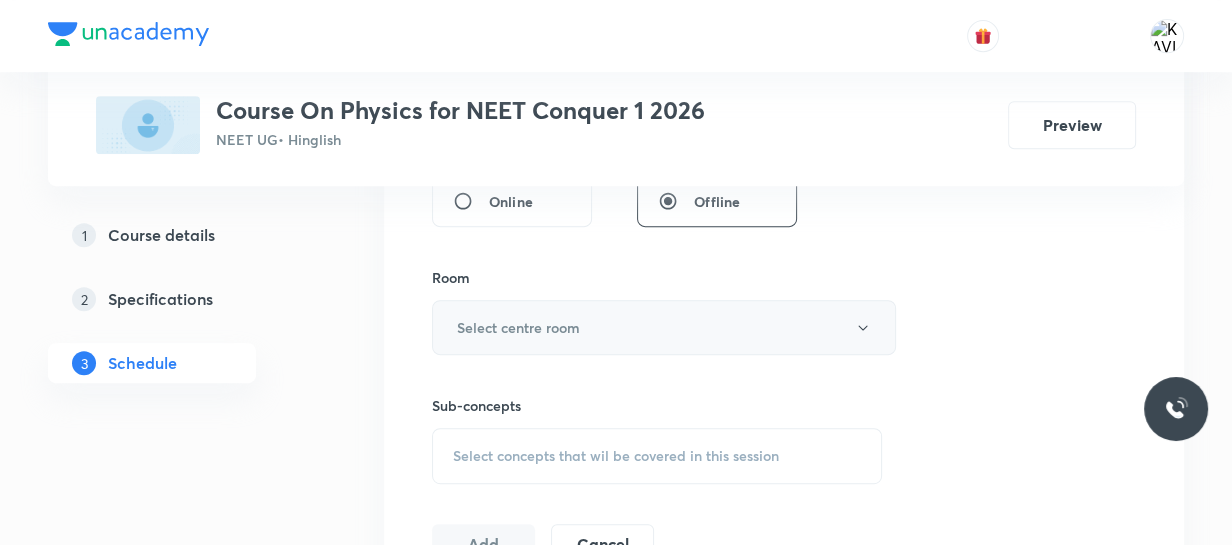 type on "75" 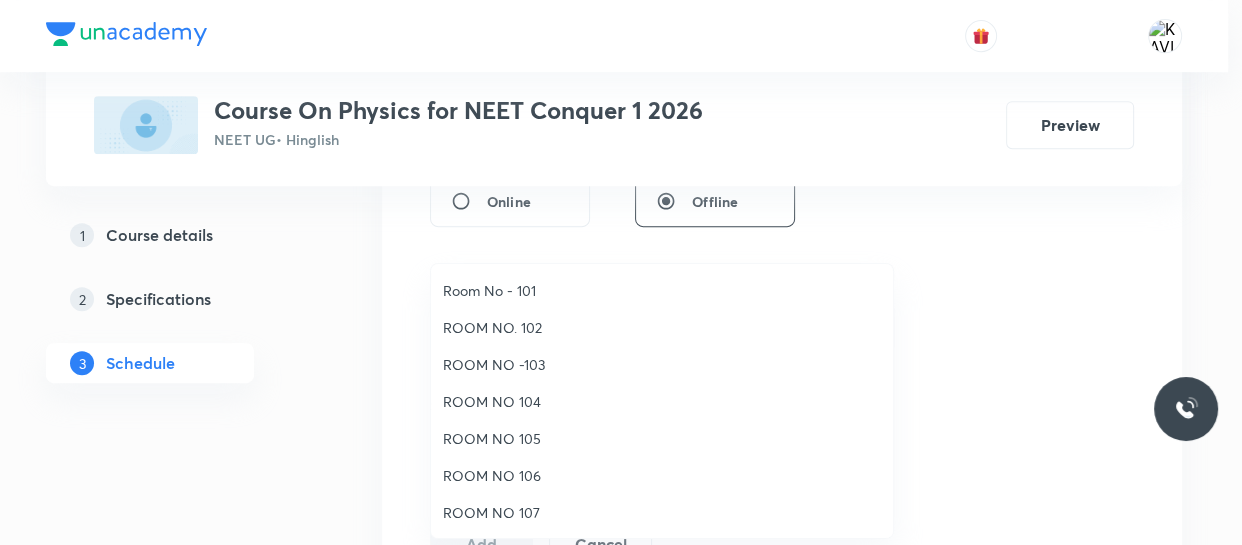 click on "ROOM NO 104" at bounding box center (662, 401) 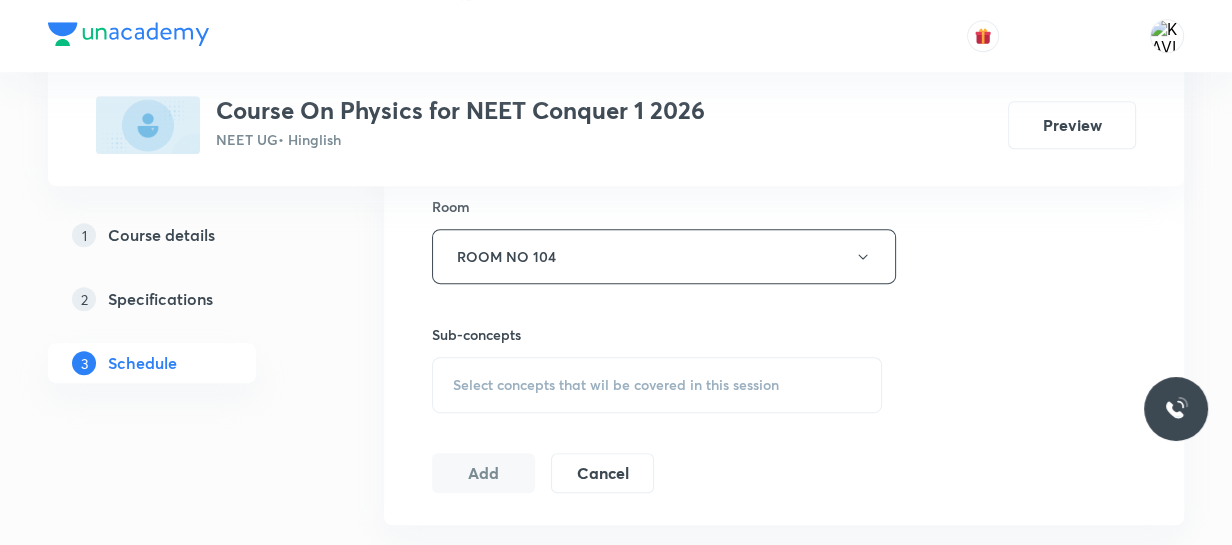 scroll, scrollTop: 880, scrollLeft: 0, axis: vertical 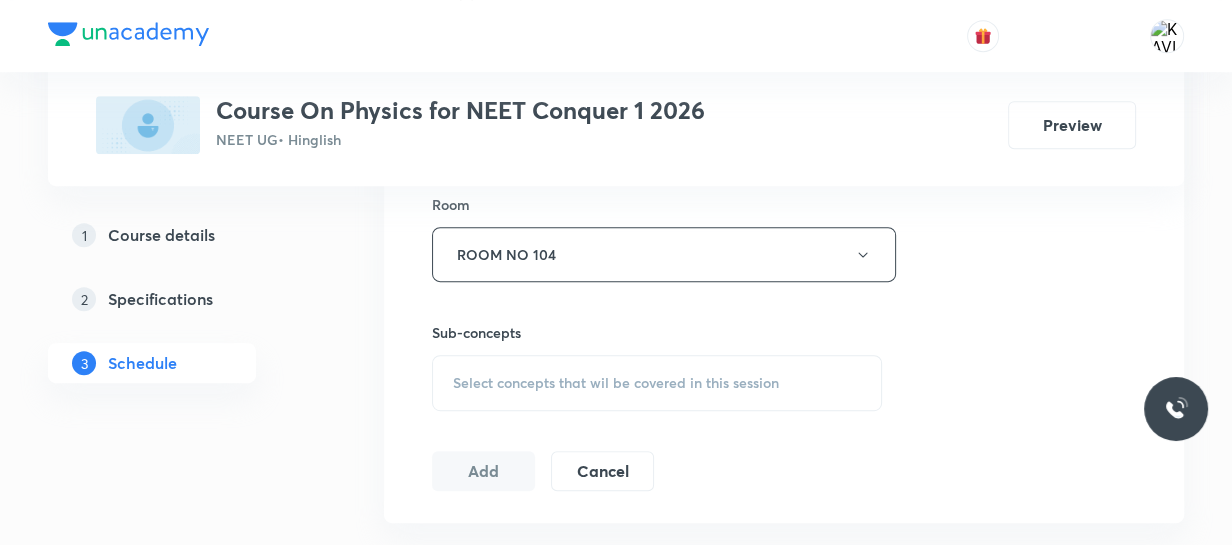 click on "Select concepts that wil be covered in this session" at bounding box center [616, 383] 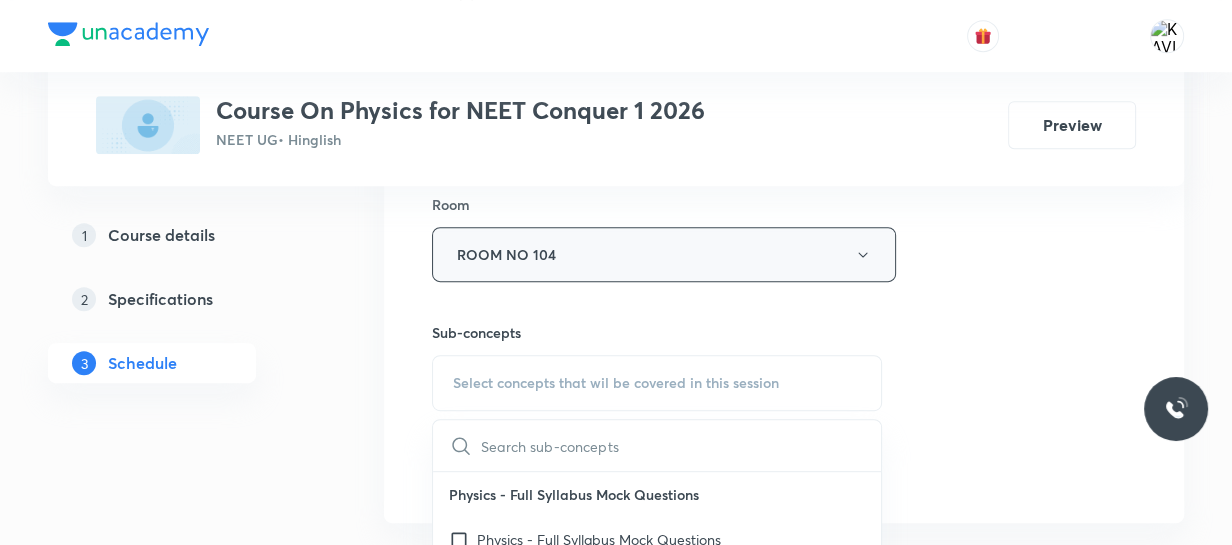 scroll, scrollTop: 1010, scrollLeft: 0, axis: vertical 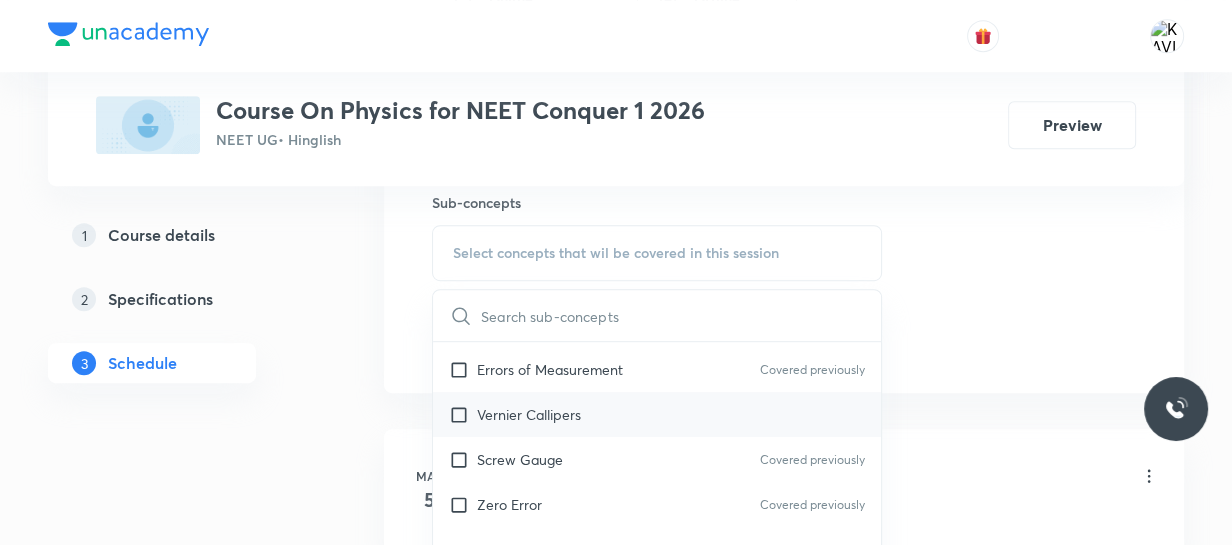 click on "Vernier Callipers" at bounding box center [657, 414] 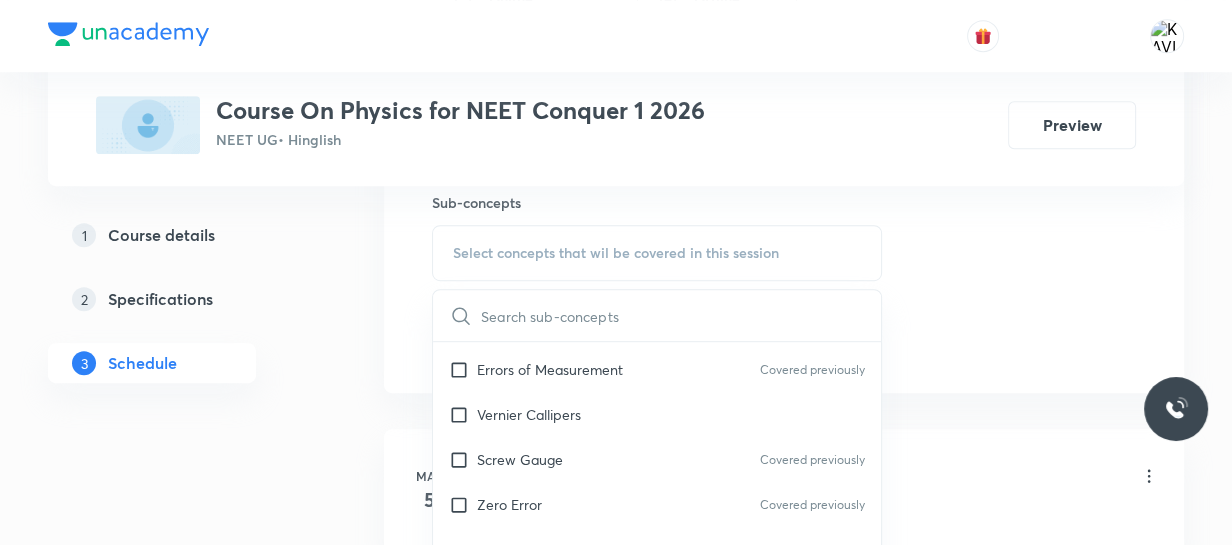 checkbox on "true" 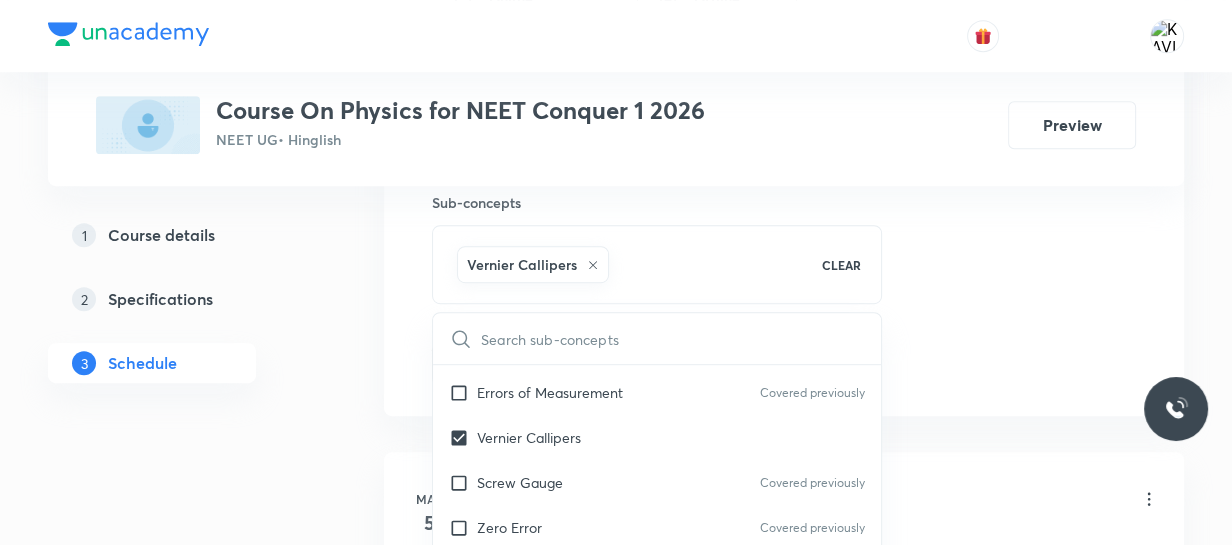 click on "Session  48 Live class Session title 20/99 Circular motion - 05 ​ Schedule for Aug 2, 2025, 12:50 PM ​ Duration (in minutes) 75 ​   Session type Online Offline Room ROOM NO 104 Sub-concepts Vernier Callipers CLEAR ​ Physics - Full Syllabus Mock Questions Physics - Full Syllabus Mock Questions Physics Previous Year Question Physics Previous Year Question Covered previously Units & Dimensions Physical quantity Covered previously Applications of Dimensional Analysis Significant Figures Covered previously Units of Physical Quantities Covered previously System of Units Covered previously Dimensions of Some Mathematical Functions Covered previously Unit and Dimension Covered previously Product of Two Vectors Covered previously Subtraction of Vectors Covered previously Cross Product Covered previously Least Count Analysis Errors of Measurement Covered previously Vernier Callipers Screw Gauge Covered previously Zero Error Covered previously Basic Mathematics Elementary Algebra Covered previously Functions Add" at bounding box center (784, -97) 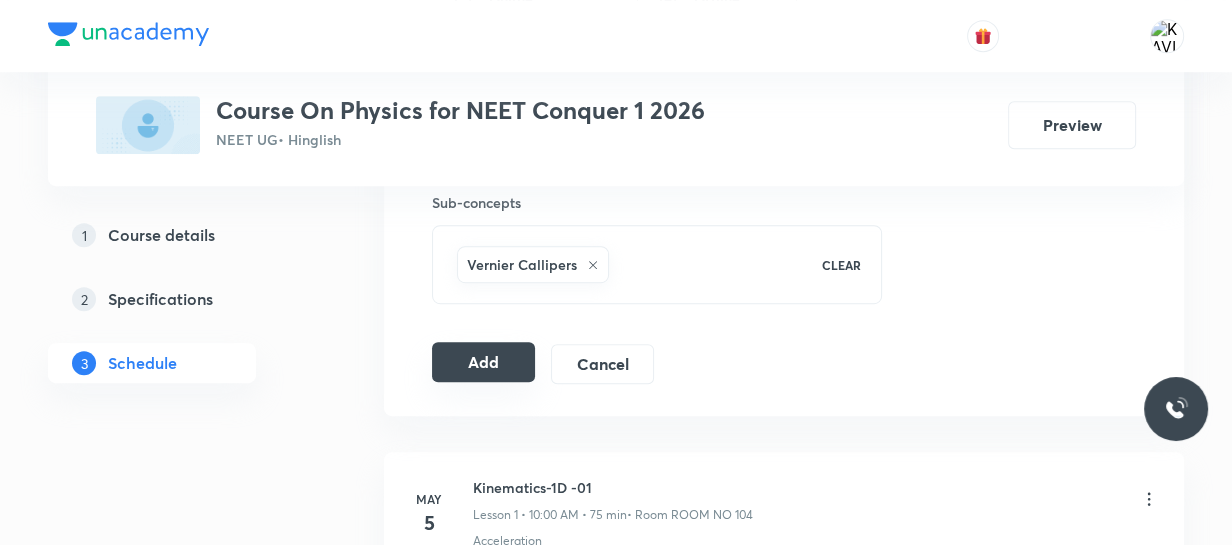 click on "Add" at bounding box center [483, 362] 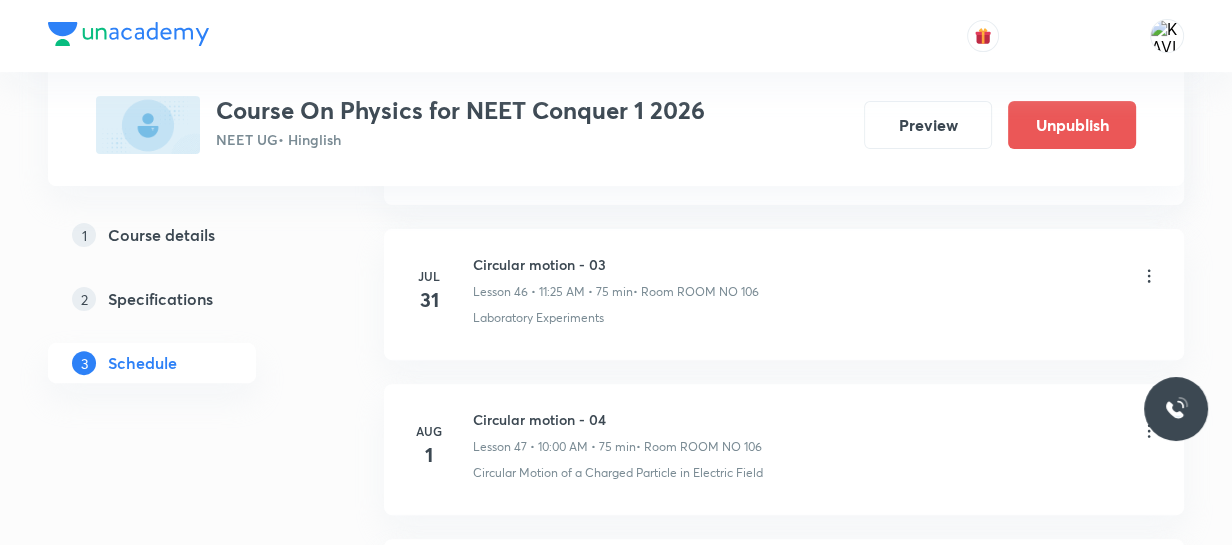 scroll, scrollTop: 7568, scrollLeft: 0, axis: vertical 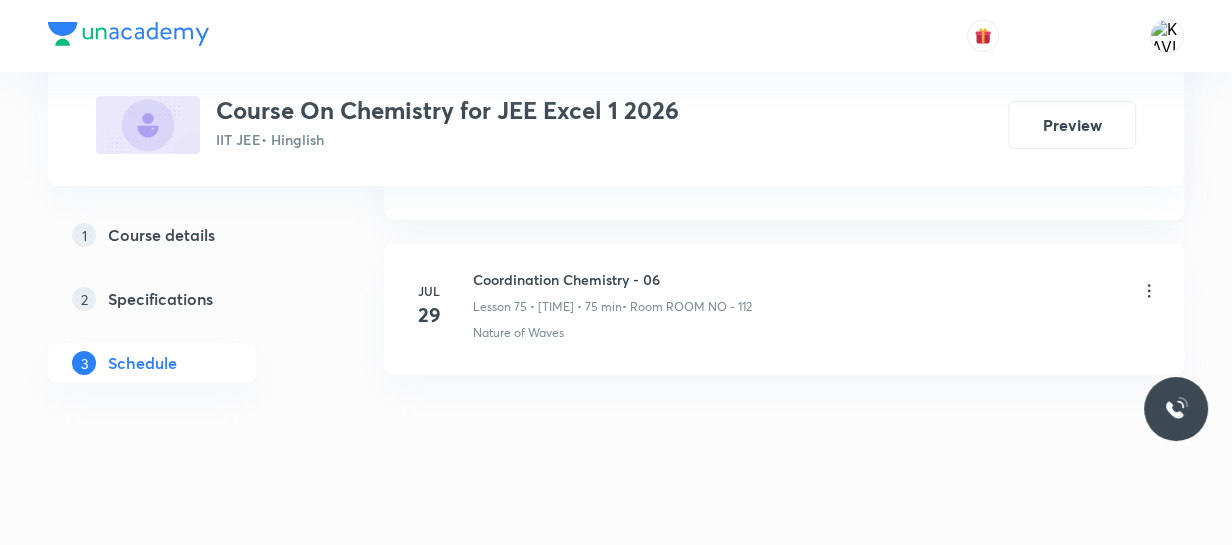 click on "Coordination Chemistry - 06" at bounding box center (612, 279) 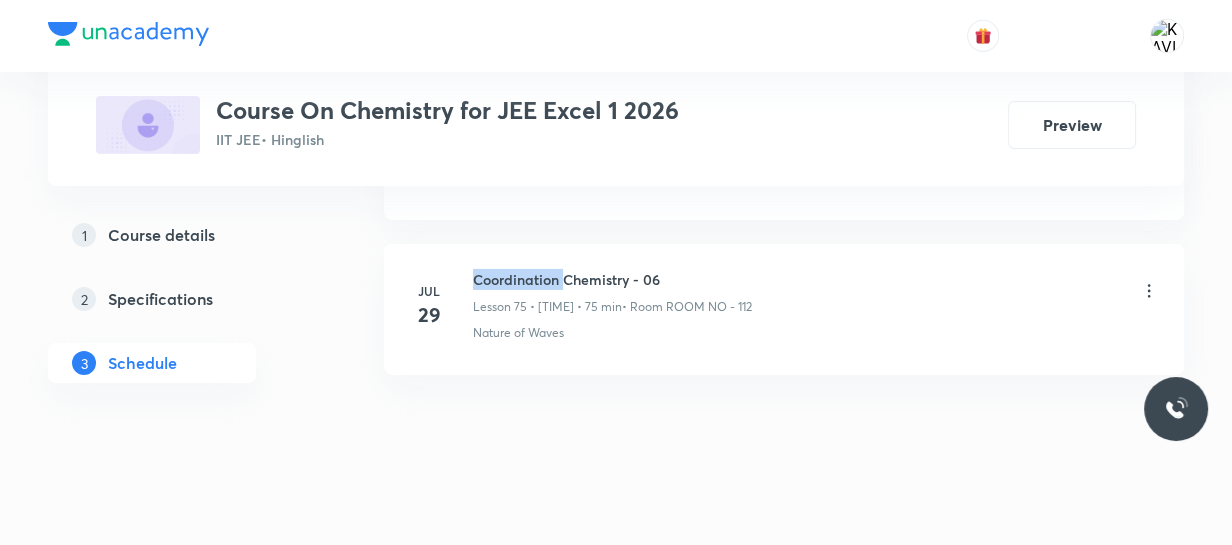 click on "Coordination Chemistry - 06" at bounding box center [612, 279] 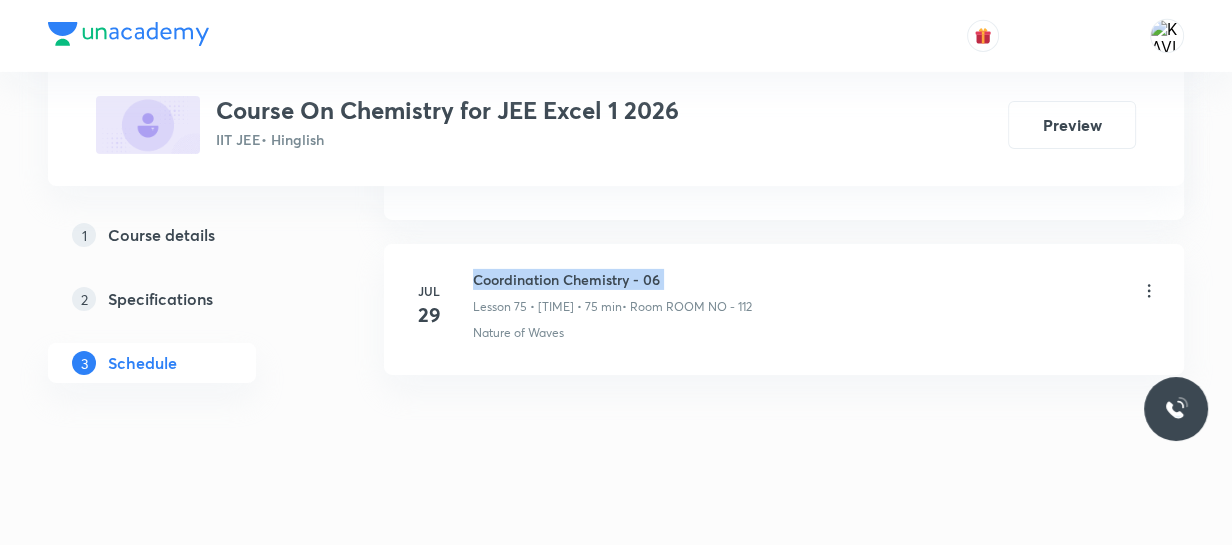 click on "Coordination Chemistry - 06" at bounding box center [612, 279] 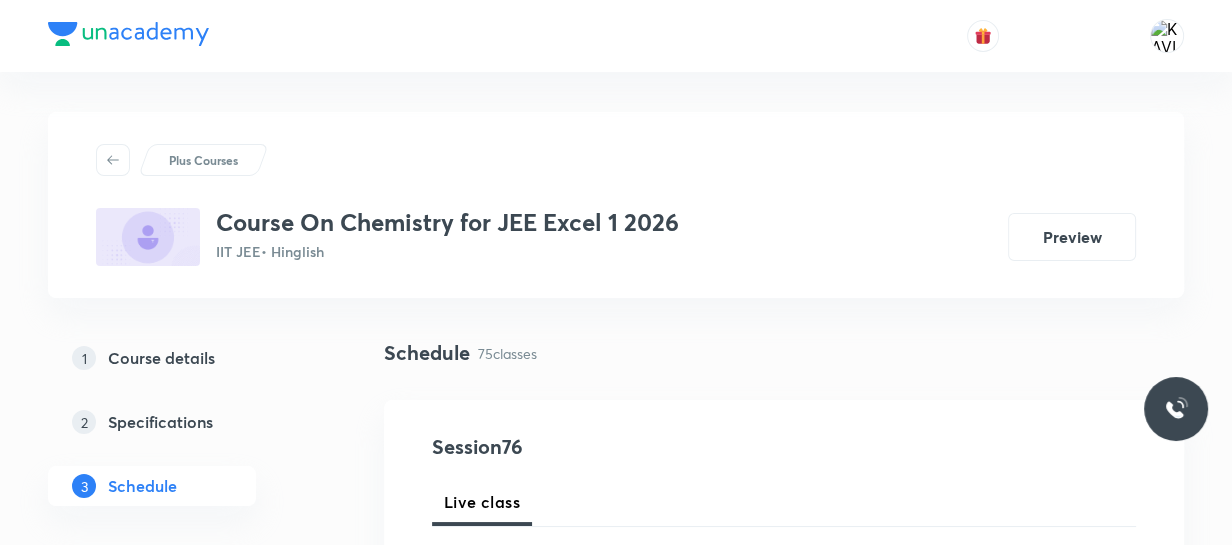 scroll, scrollTop: 262, scrollLeft: 0, axis: vertical 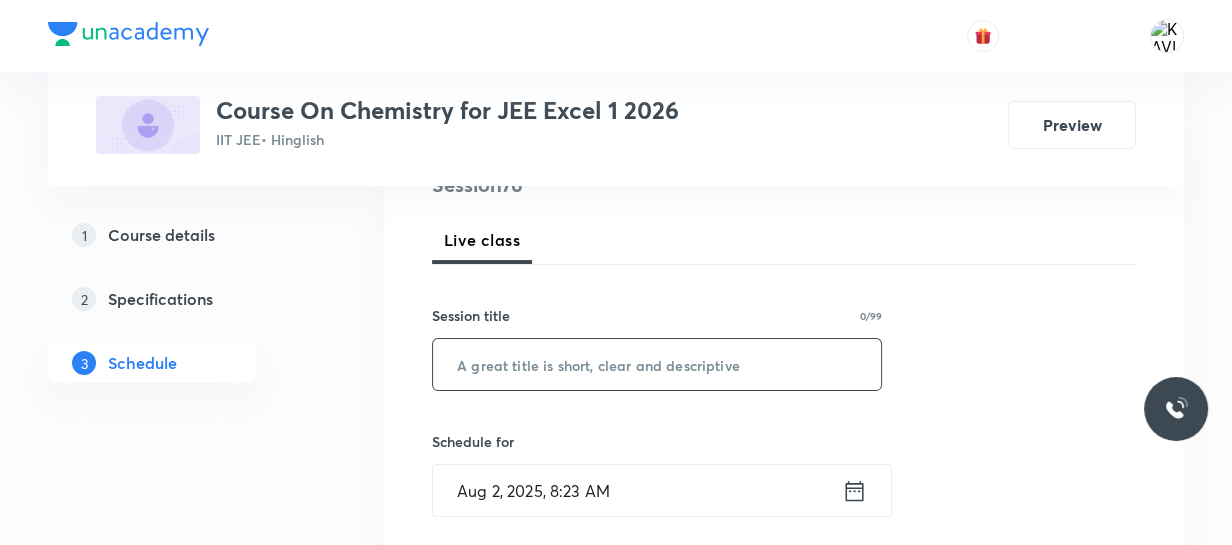 click at bounding box center [657, 364] 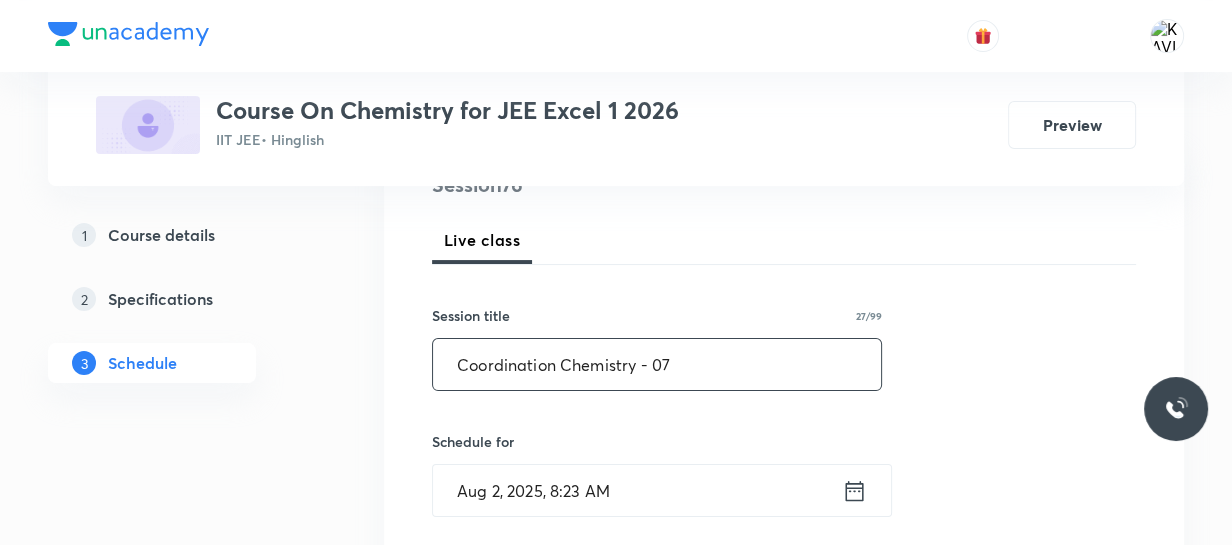 type on "Coordination Chemistry - 07" 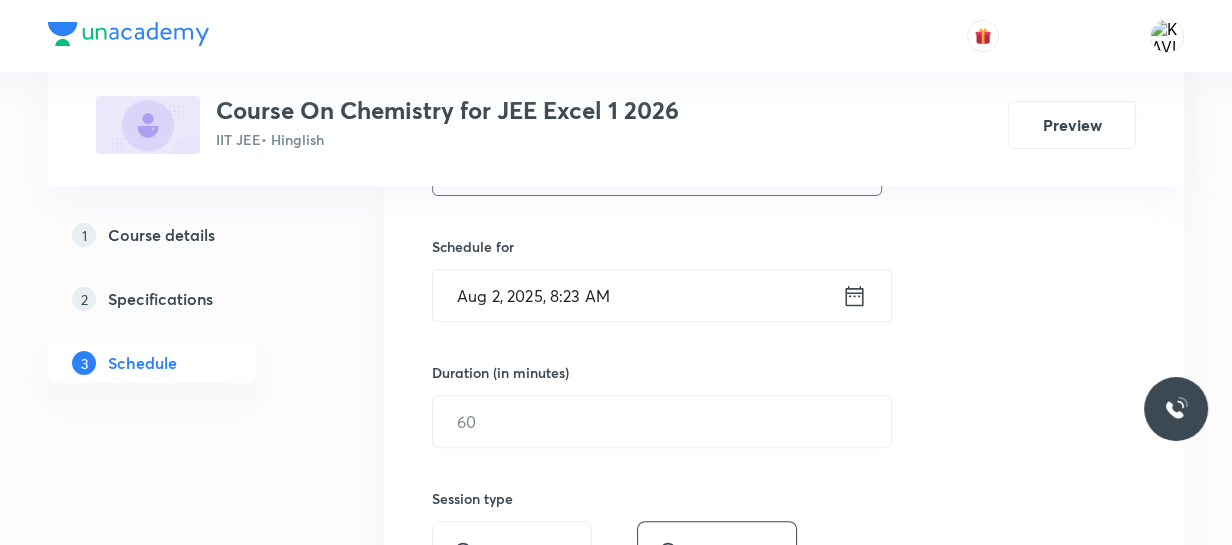 scroll, scrollTop: 454, scrollLeft: 0, axis: vertical 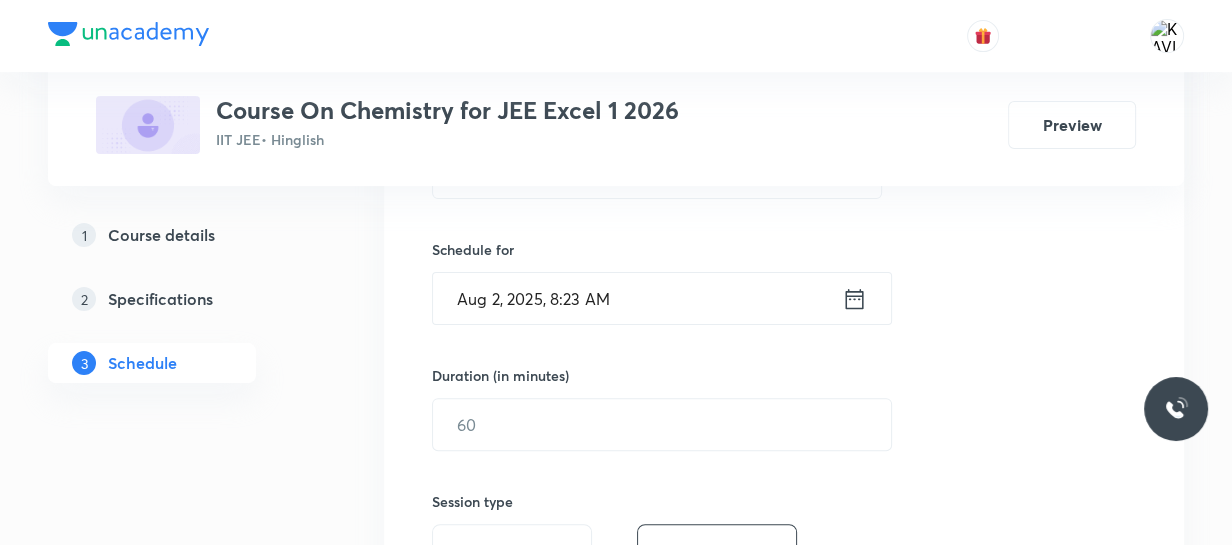 click 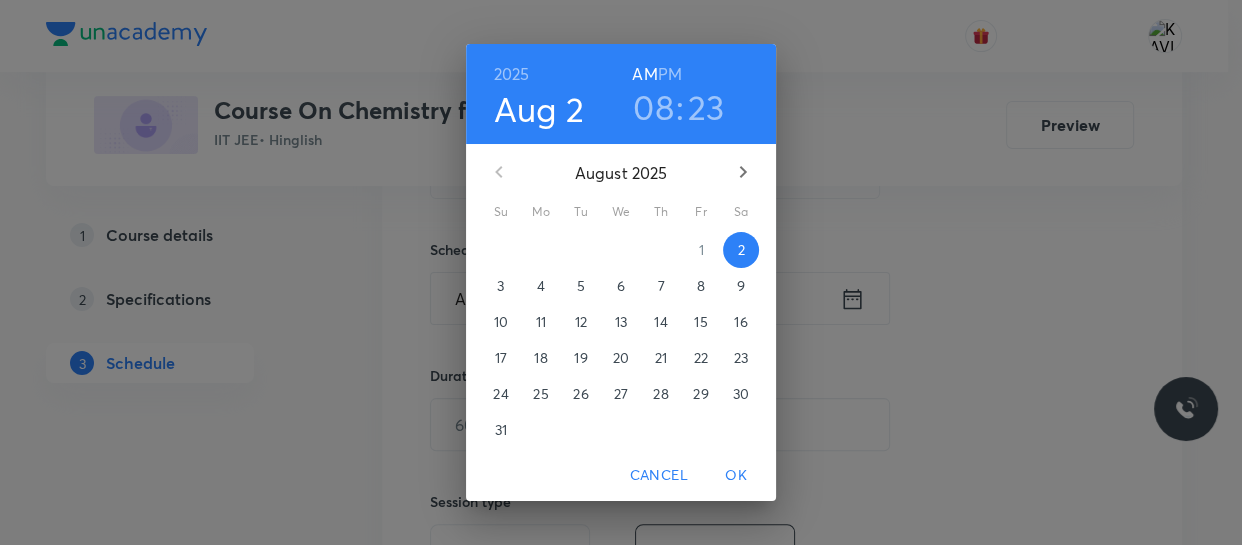 click on "08" at bounding box center [653, 107] 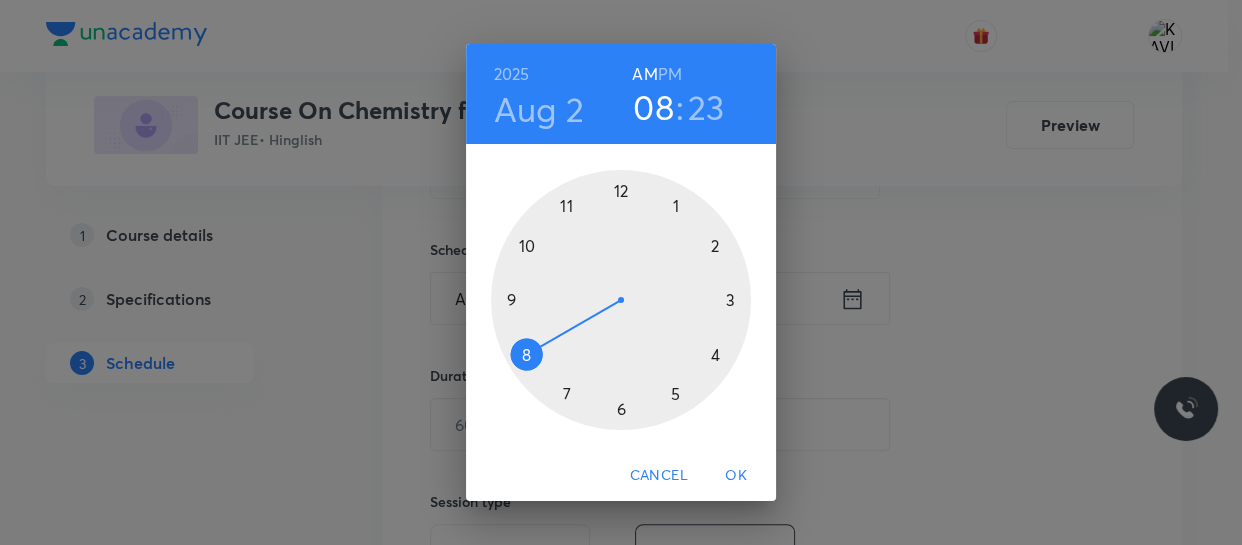 click at bounding box center [621, 300] 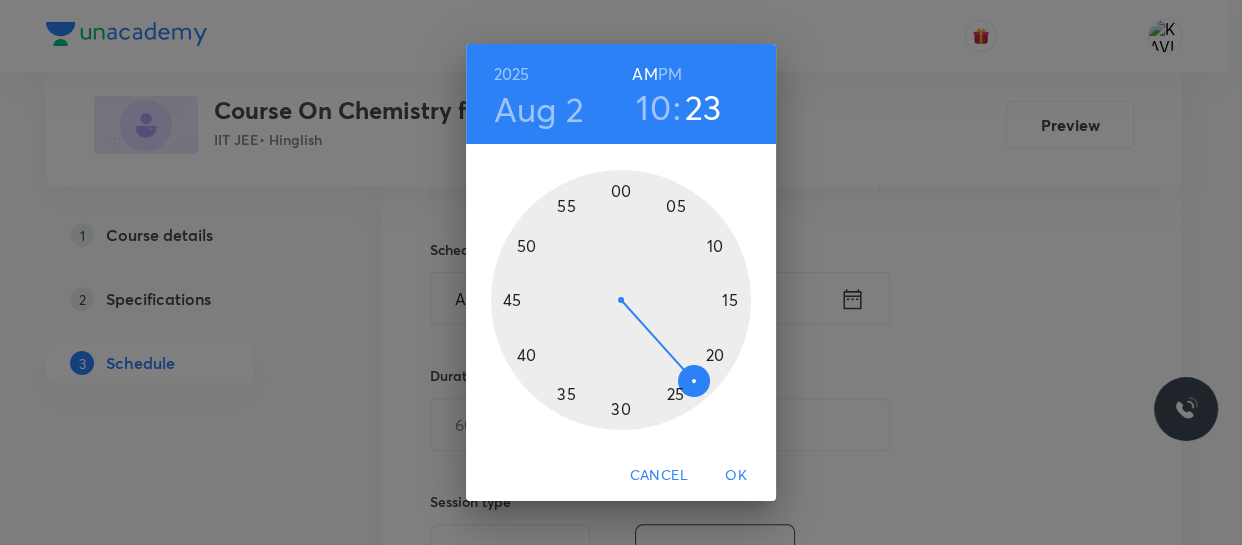 click at bounding box center (621, 300) 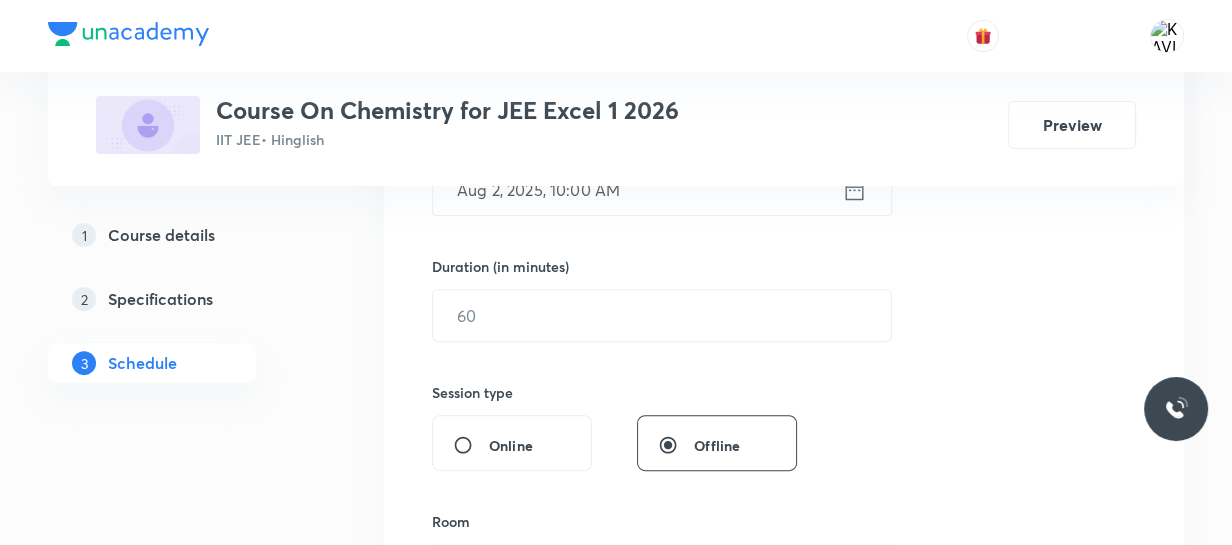 scroll, scrollTop: 566, scrollLeft: 0, axis: vertical 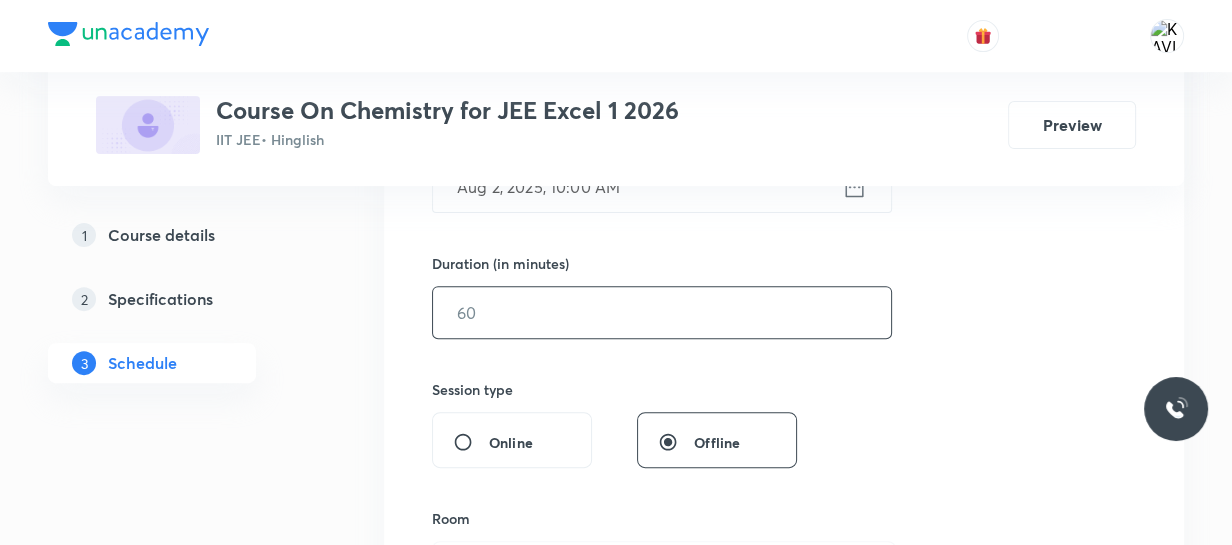 click at bounding box center [662, 312] 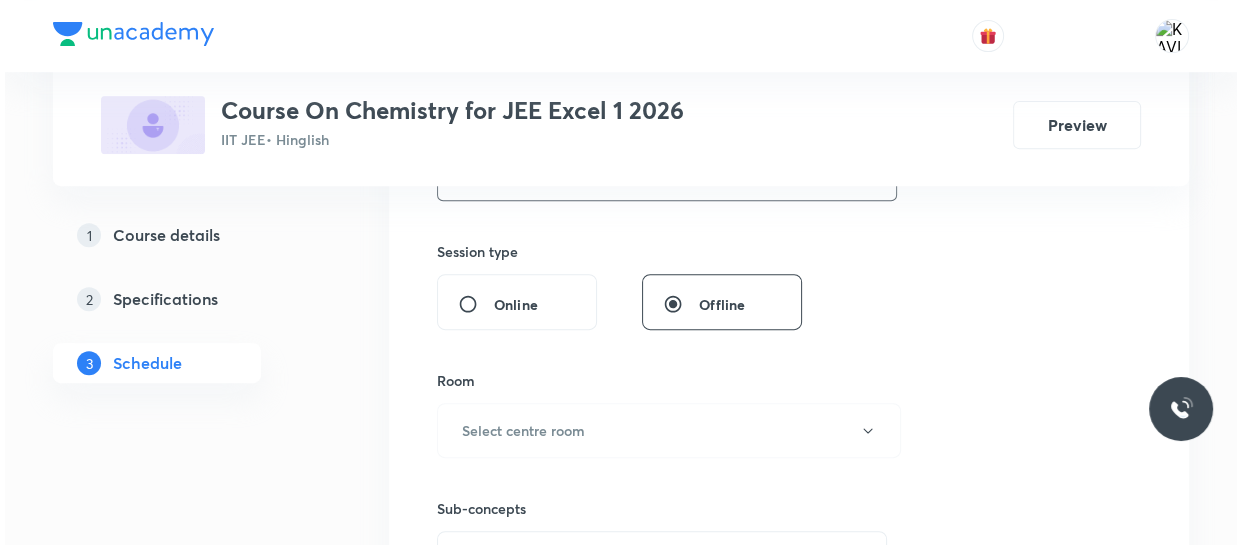 scroll, scrollTop: 706, scrollLeft: 0, axis: vertical 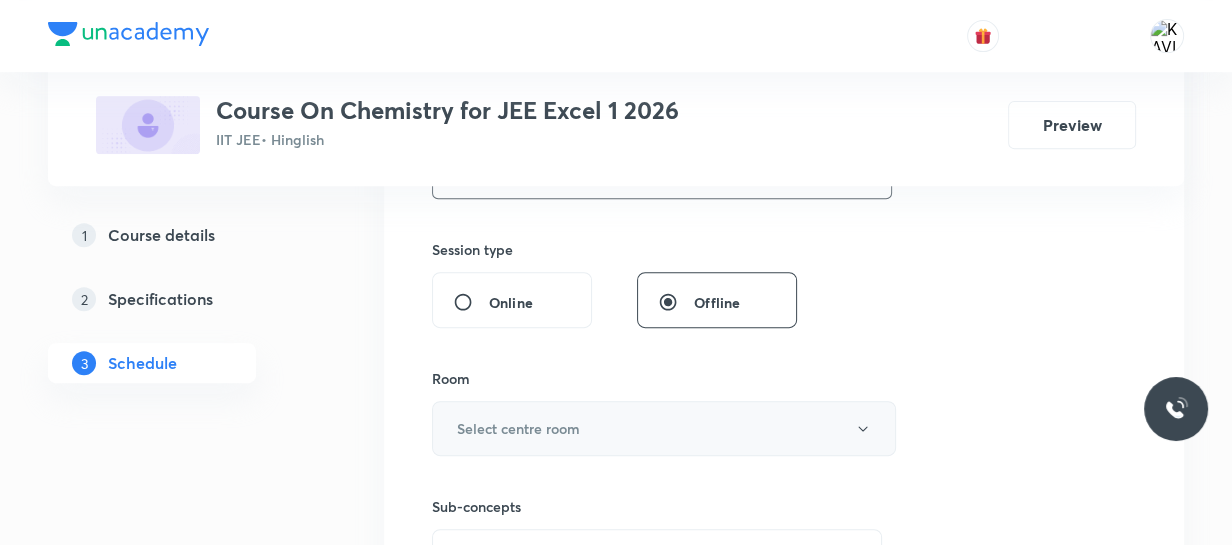 type on "75" 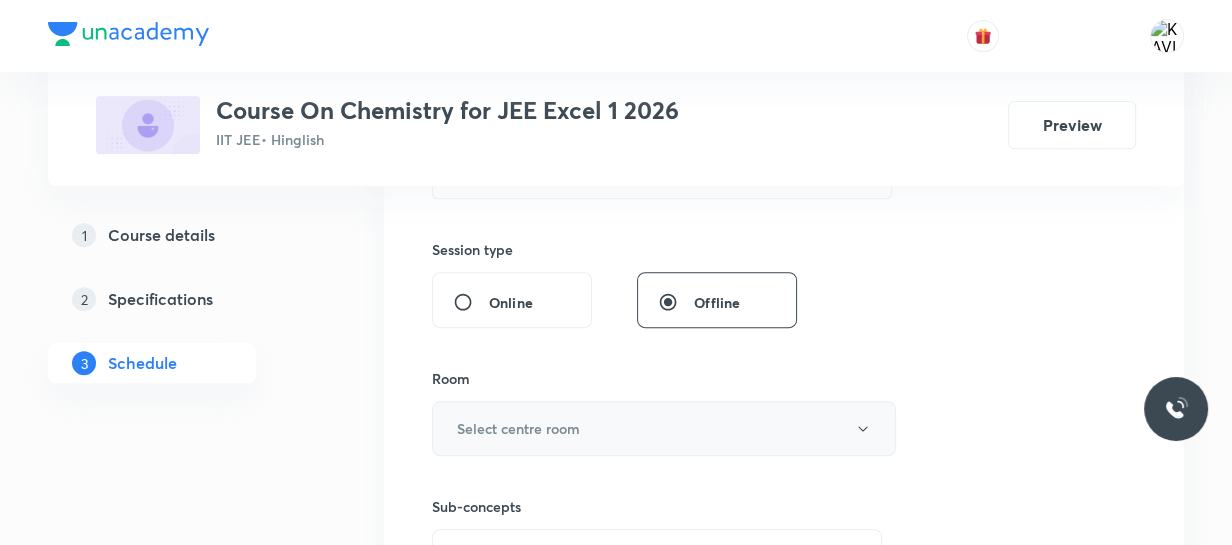 click on "Select centre room" at bounding box center (664, 428) 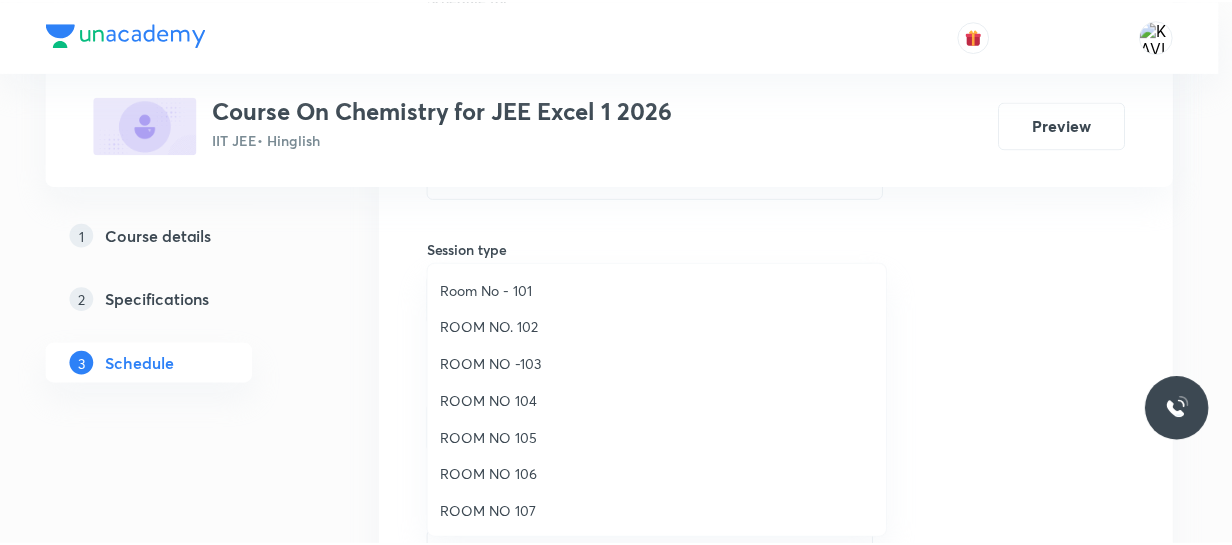 scroll, scrollTop: 222, scrollLeft: 0, axis: vertical 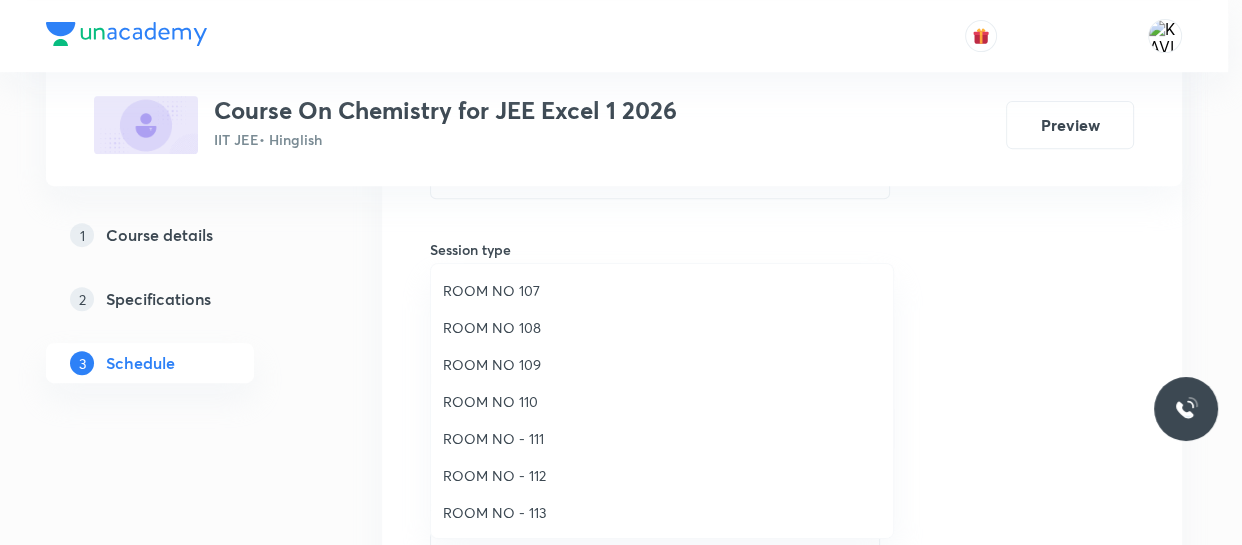 click on "ROOM NO - 112" at bounding box center [662, 475] 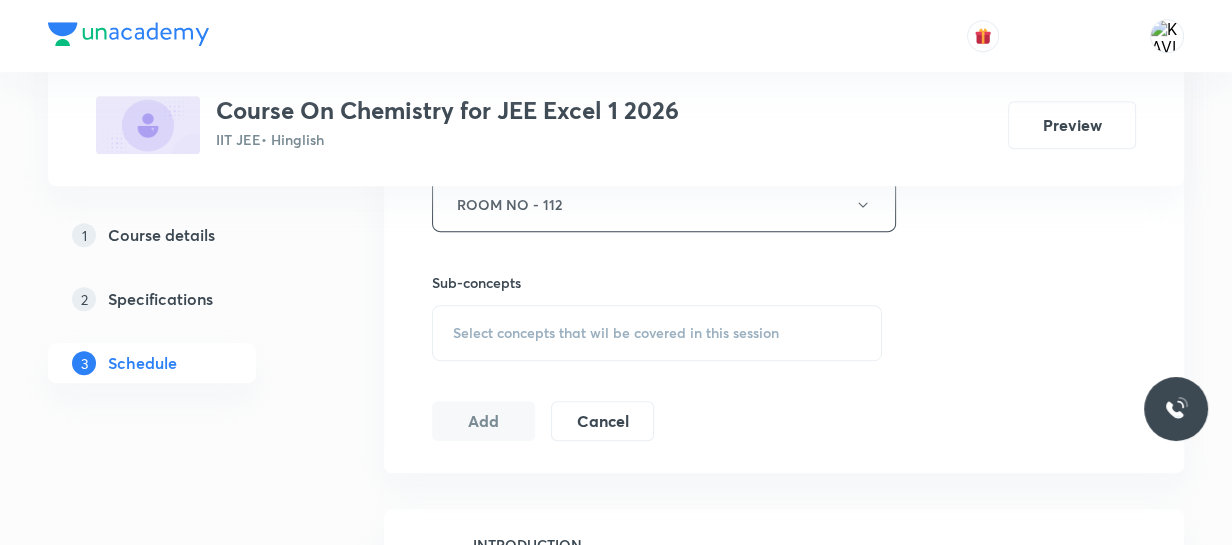 scroll, scrollTop: 931, scrollLeft: 0, axis: vertical 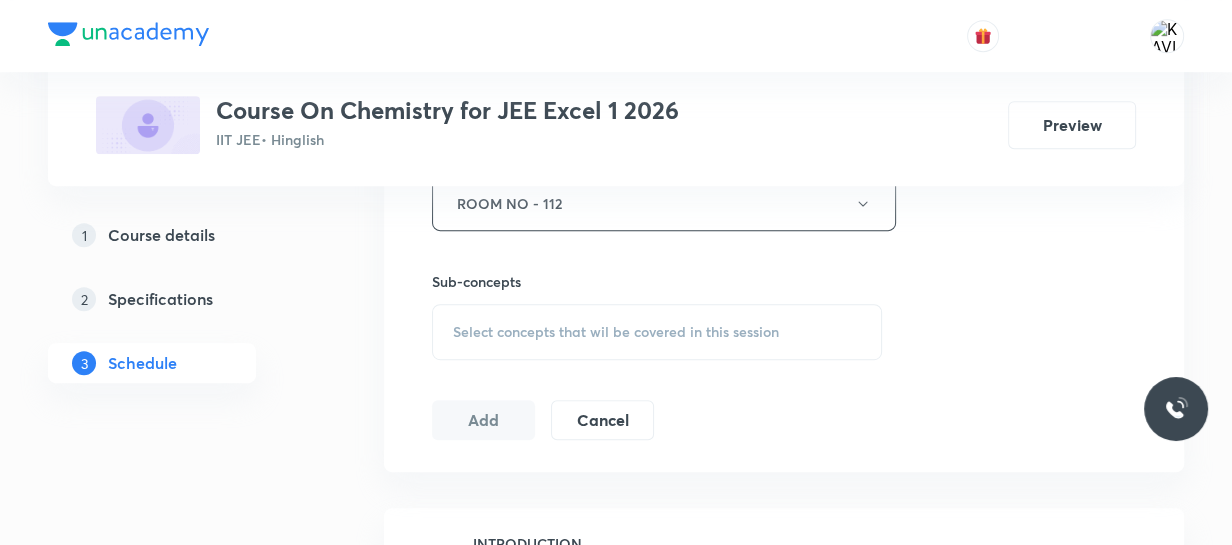 click on "Select concepts that wil be covered in this session" at bounding box center [616, 332] 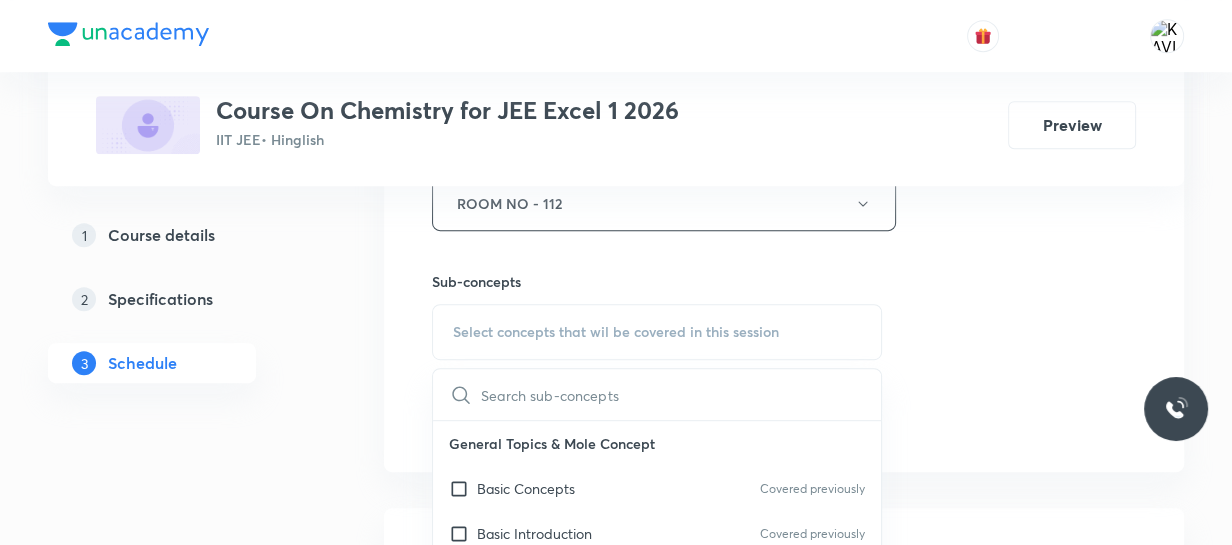 click at bounding box center [681, 394] 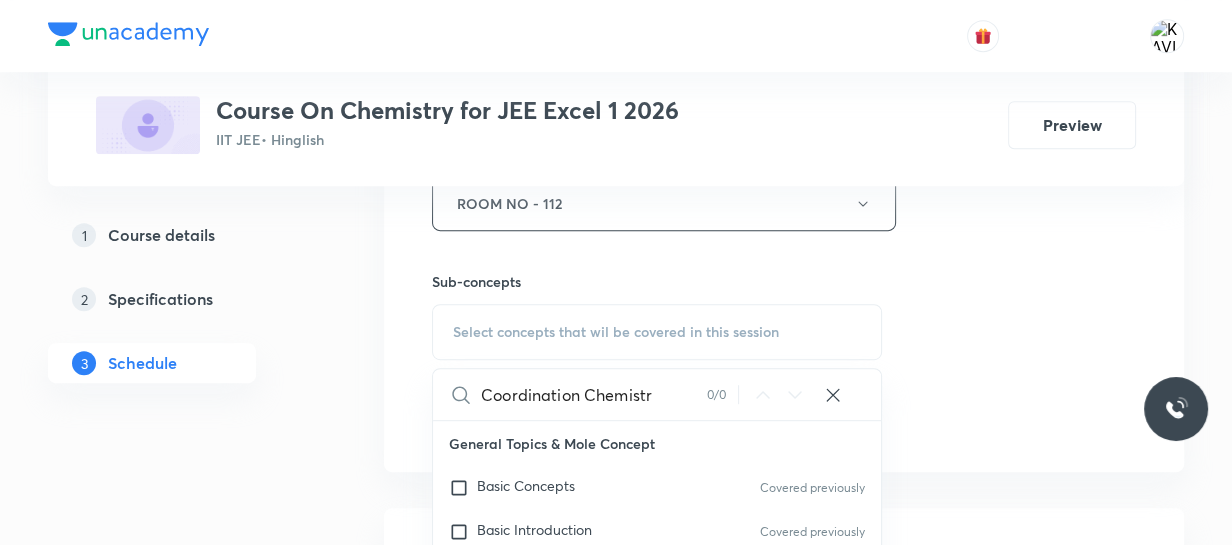 scroll, scrollTop: 1065, scrollLeft: 0, axis: vertical 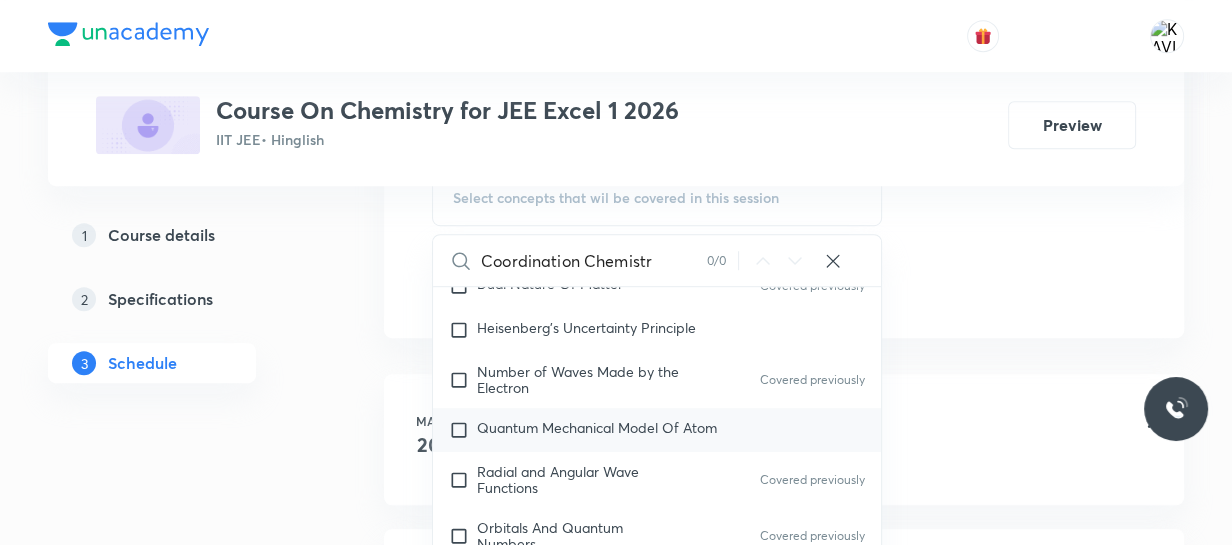 type on "Coordination Chemistr" 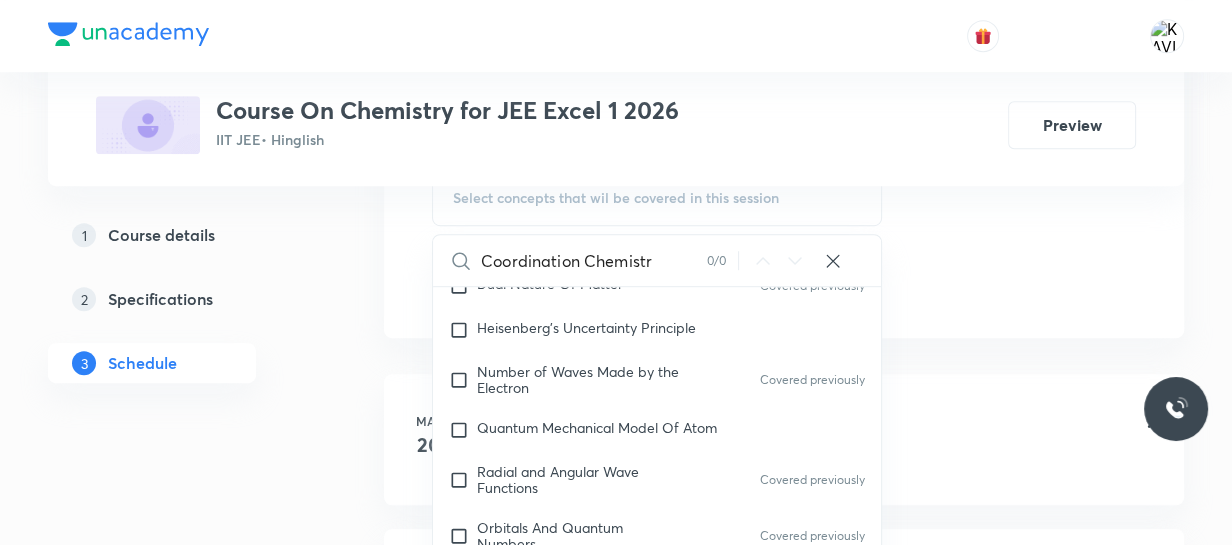 checkbox on "true" 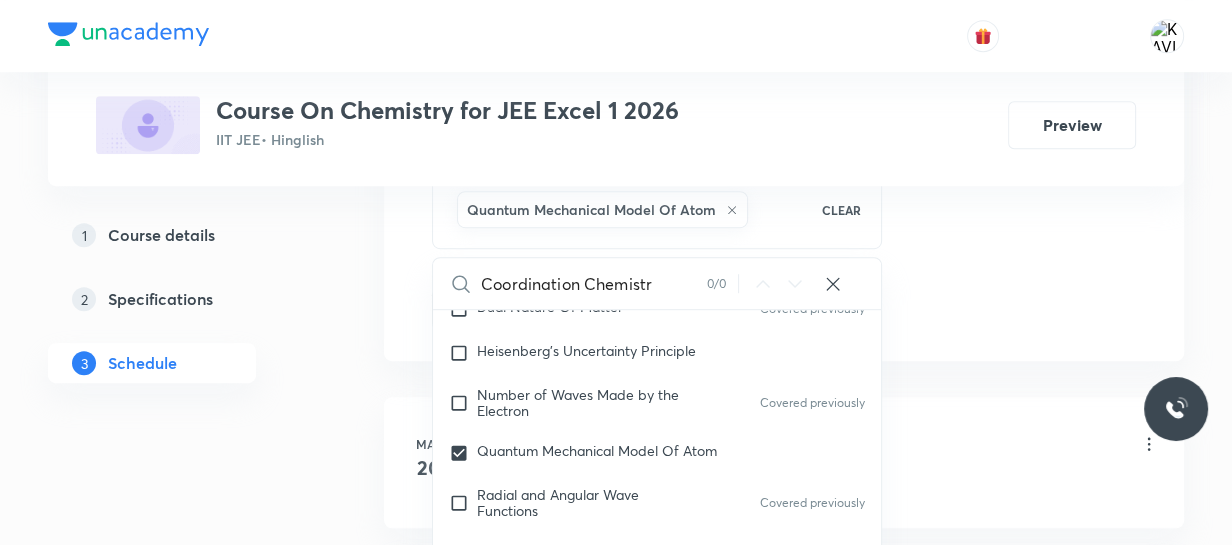click on "Session  76 Live class Session title 27/99 Coordination Chemistry - 07 ​ Schedule for Aug 2, 2025, 10:00 AM ​ Duration (in minutes) 75 ​   Session type Online Offline Room ROOM NO - 112 Sub-concepts Quantum Mechanical Model Of Atom CLEAR Coordination Chemistr 0 / 0 ​ General Topics & Mole Concept Basic Concepts Covered previously Basic Introduction Covered previously Percentage Composition Covered previously Stoichiometry Covered previously Principle of Atom Conservation (POAC) Covered previously Relation between Stoichiometric Quantities Covered previously Application of Mole Concept: Gravimetric Analysis Covered previously Different Laws Covered previously Formula and Composition Covered previously Concentration Terms Covered previously Some basic concepts of Chemistry Covered previously Atomic Structure Discovery Of Electron Covered previously Some Prerequisites of Physics Covered previously Discovery Of Protons And Neutrons Covered previously Atomic Models and Theories  Covered previously Gas Laws" at bounding box center (784, -152) 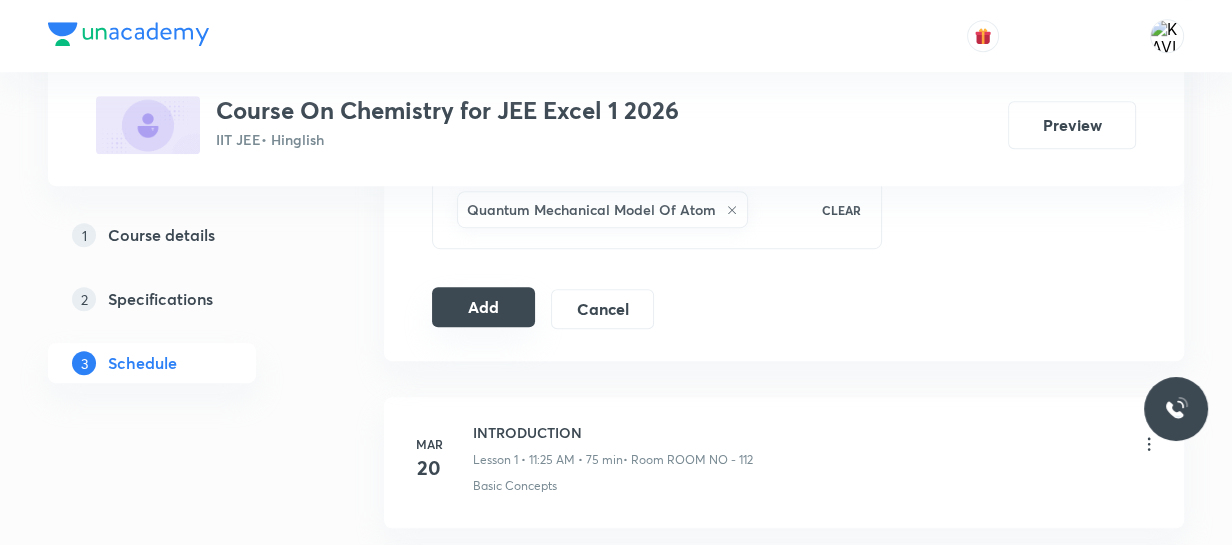 click on "Add" at bounding box center [483, 307] 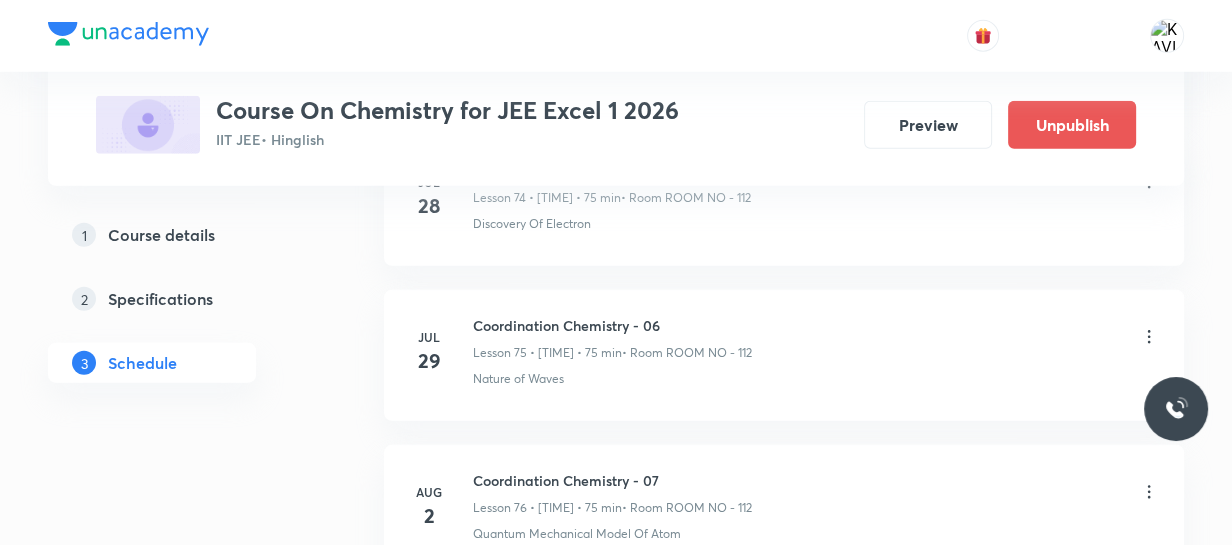 scroll, scrollTop: 11902, scrollLeft: 0, axis: vertical 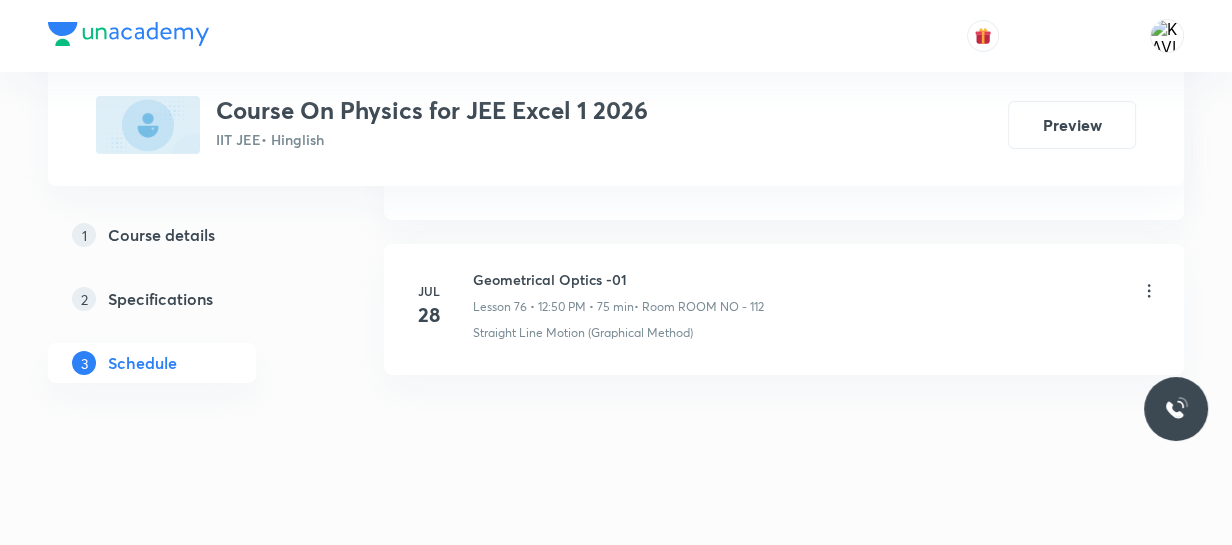 click on "Geometrical Optics -01" at bounding box center (618, 279) 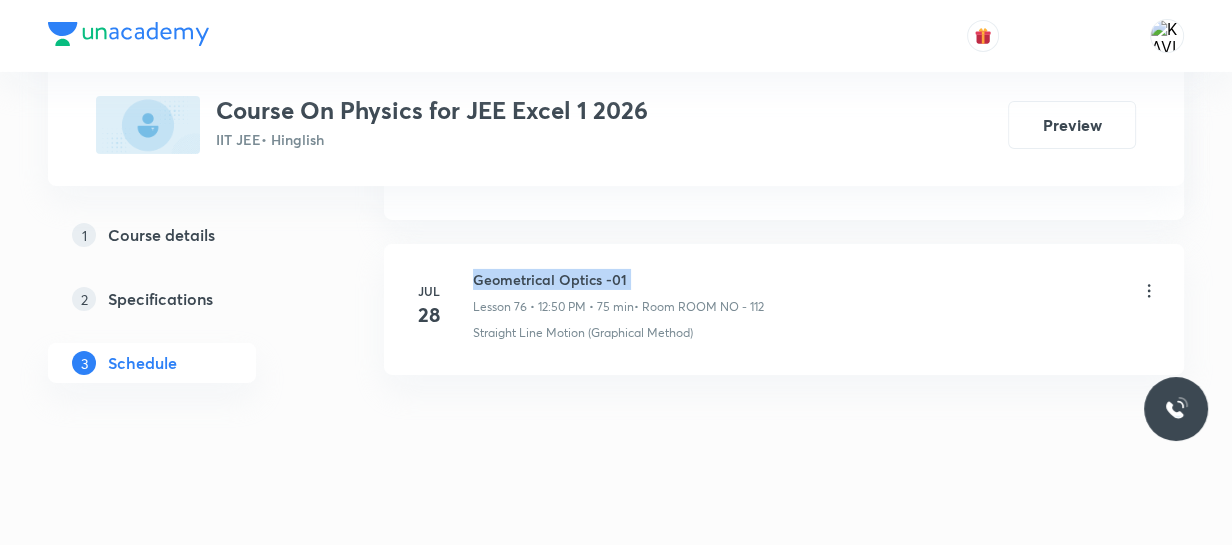 click on "Geometrical Optics -01" at bounding box center [618, 279] 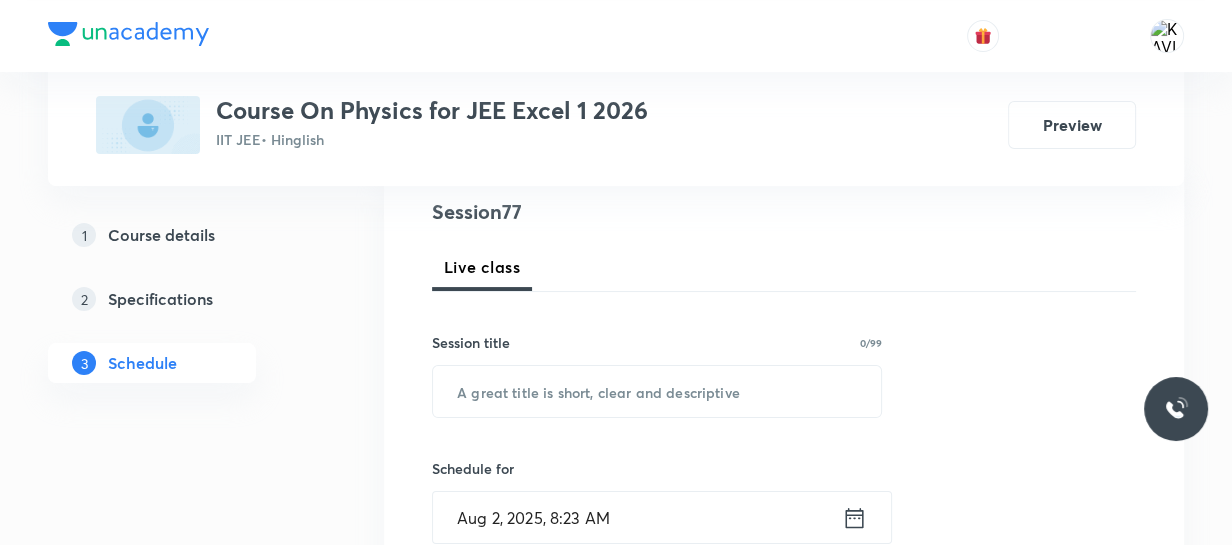 scroll, scrollTop: 241, scrollLeft: 0, axis: vertical 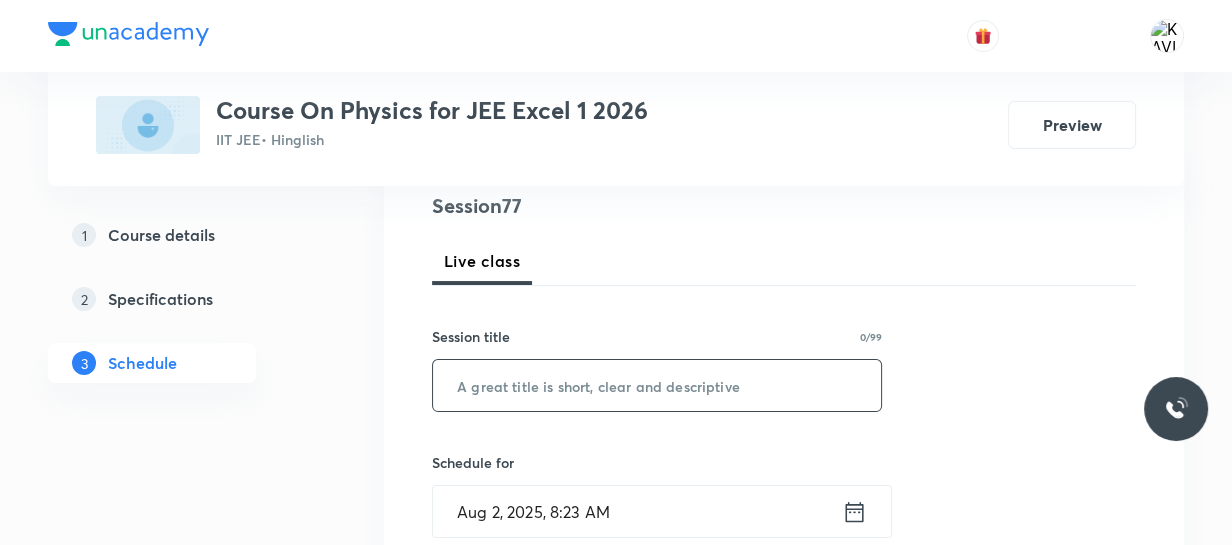 click at bounding box center [657, 385] 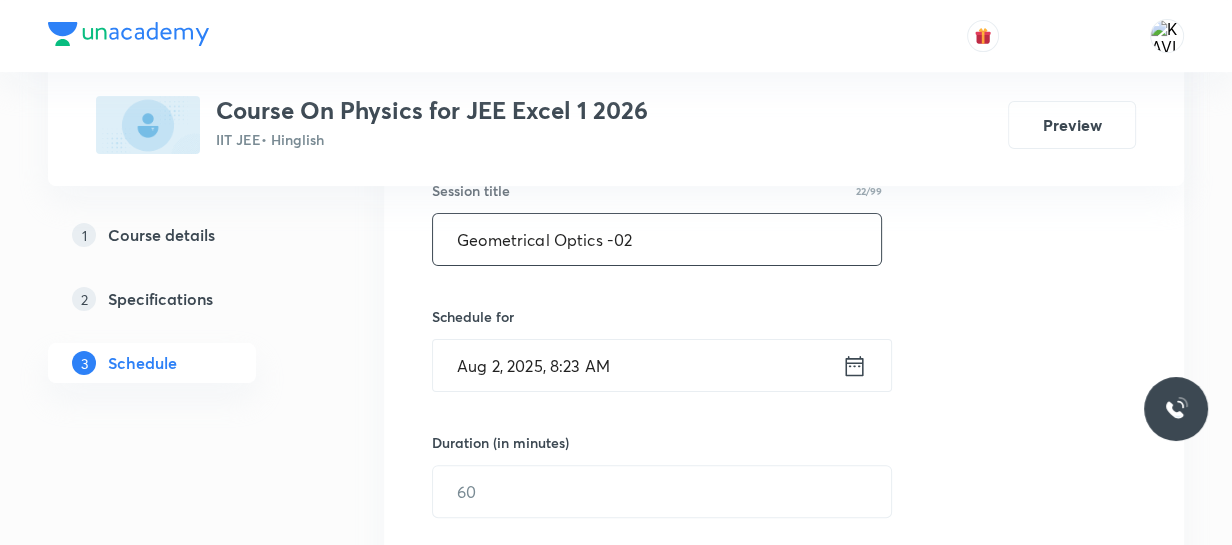 scroll, scrollTop: 388, scrollLeft: 0, axis: vertical 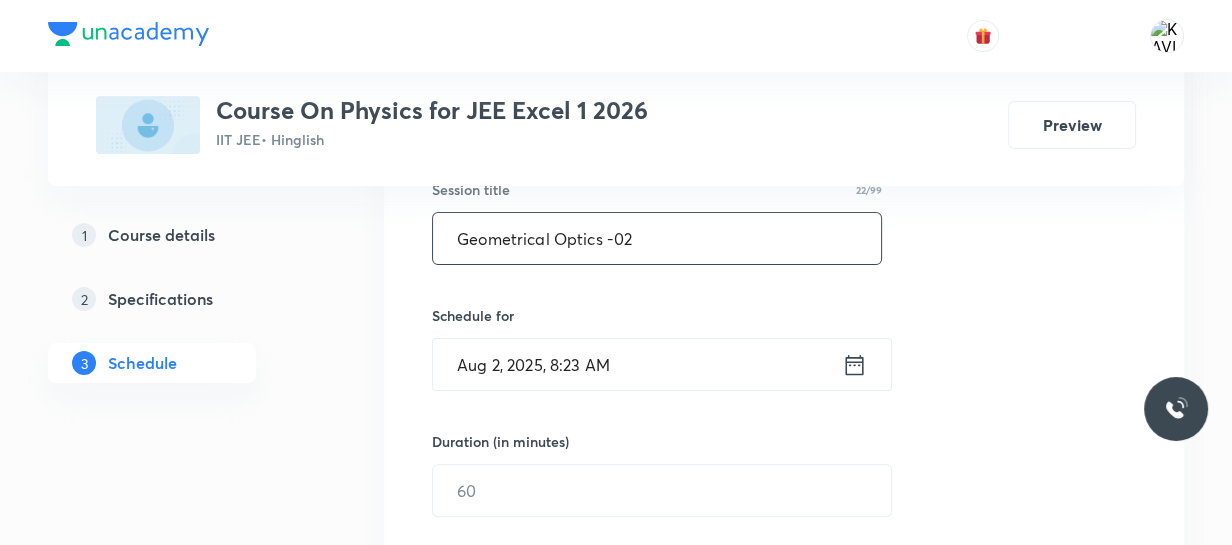 type on "Geometrical Optics -02" 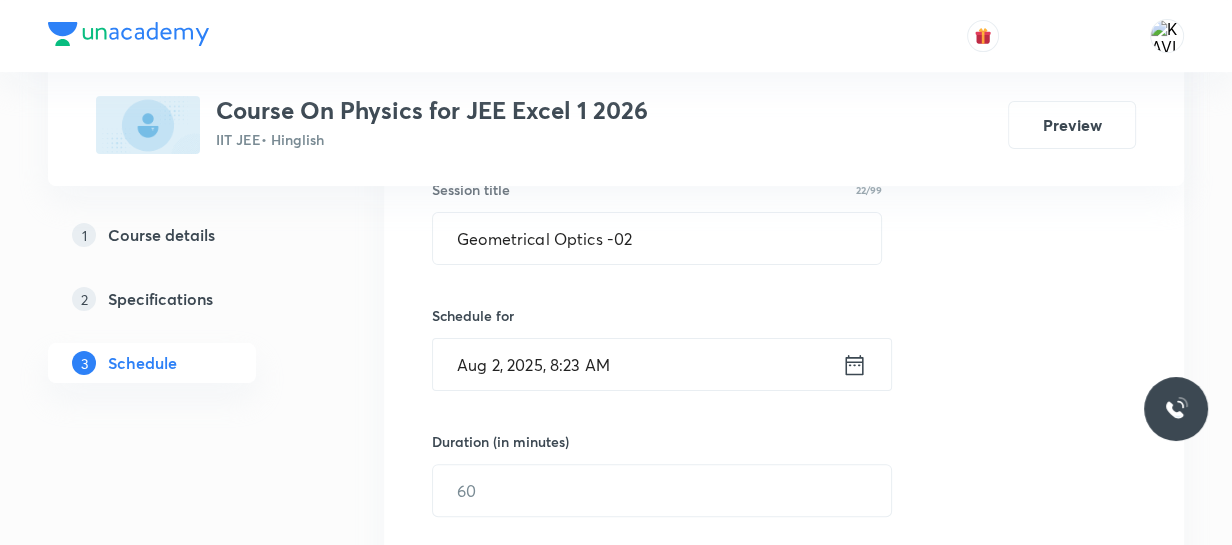 click 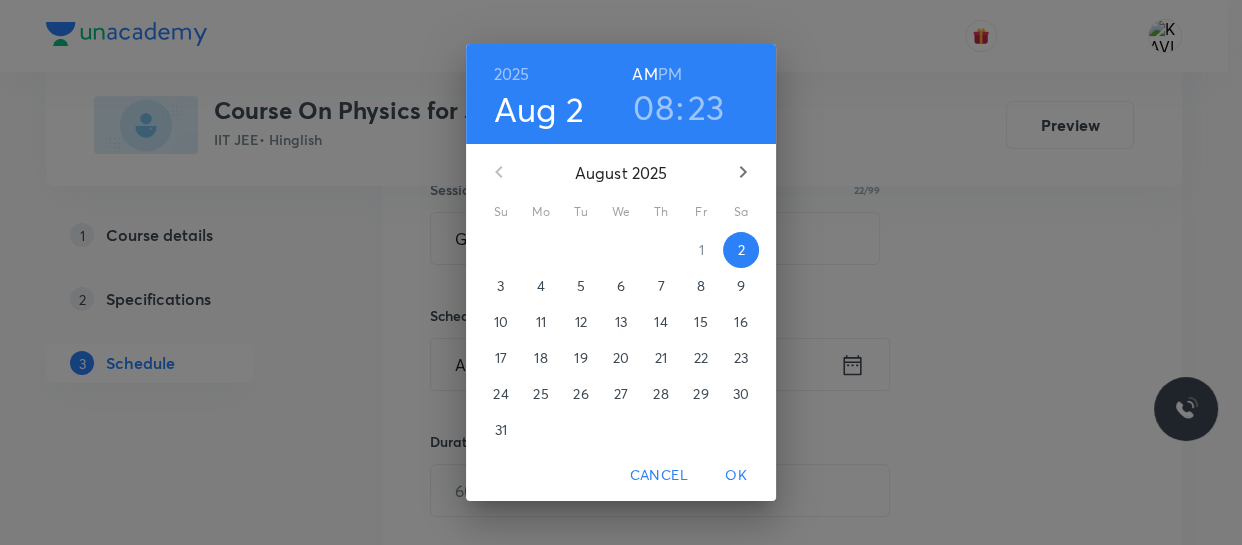 click on "08" at bounding box center (653, 107) 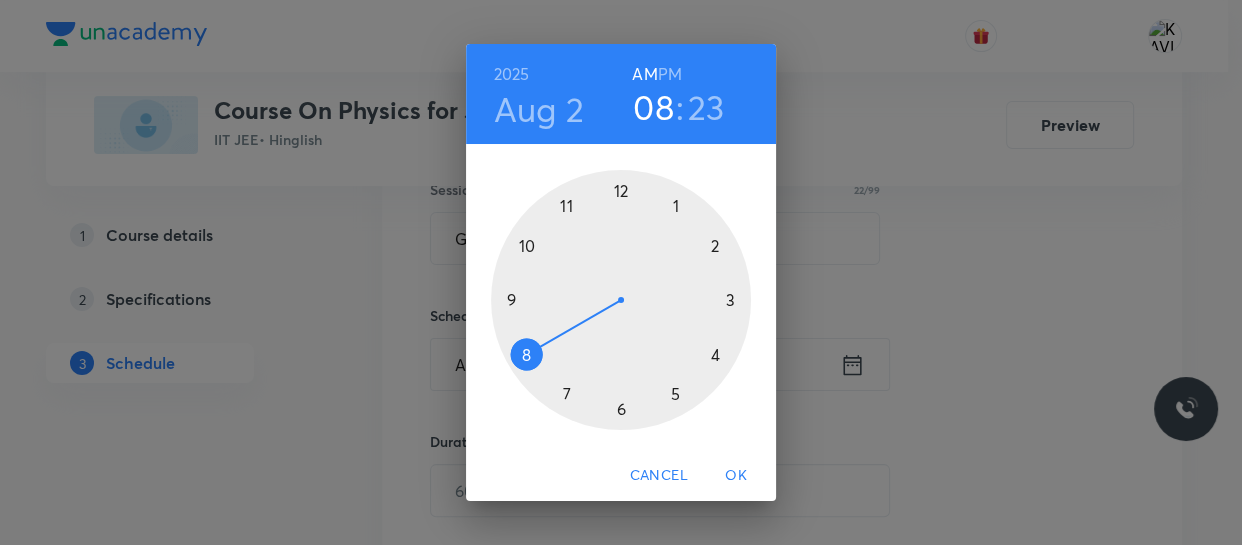 click on "PM" at bounding box center [670, 74] 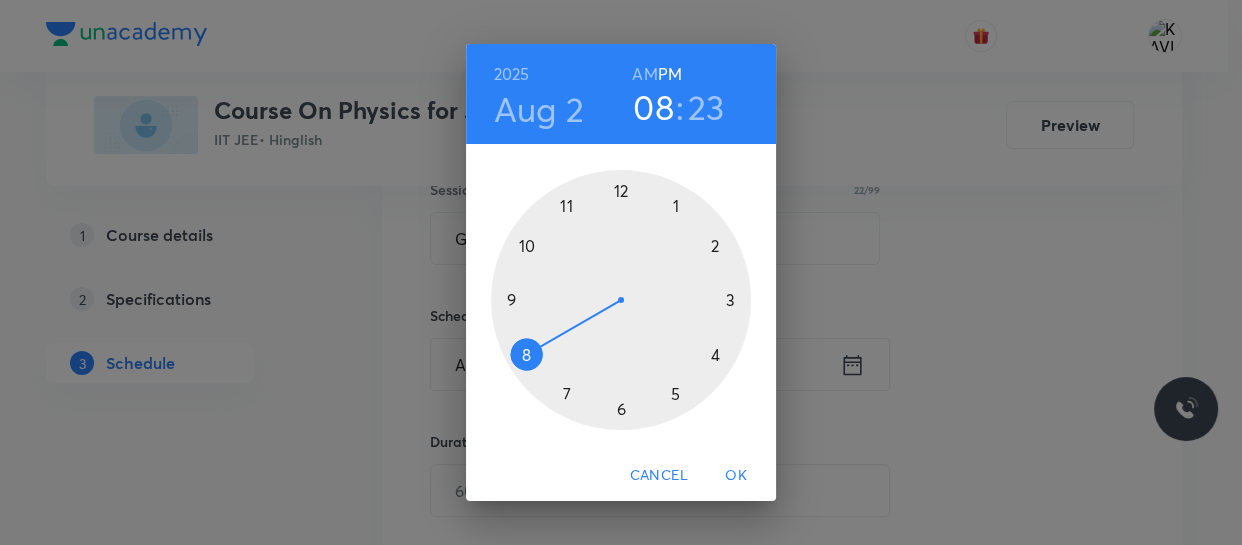 click at bounding box center [621, 300] 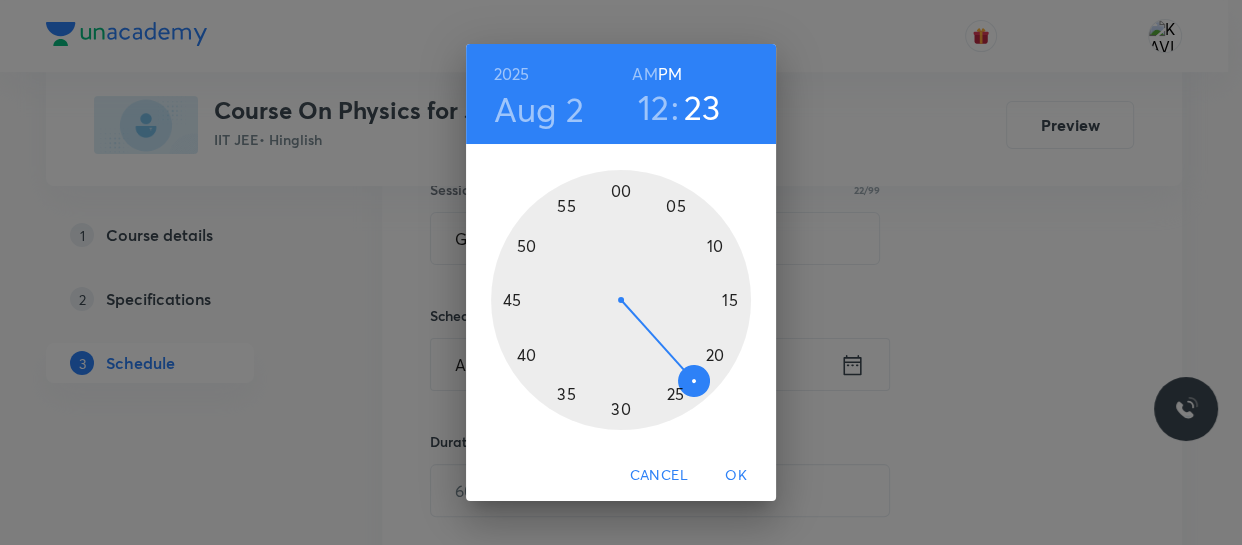 click at bounding box center (621, 300) 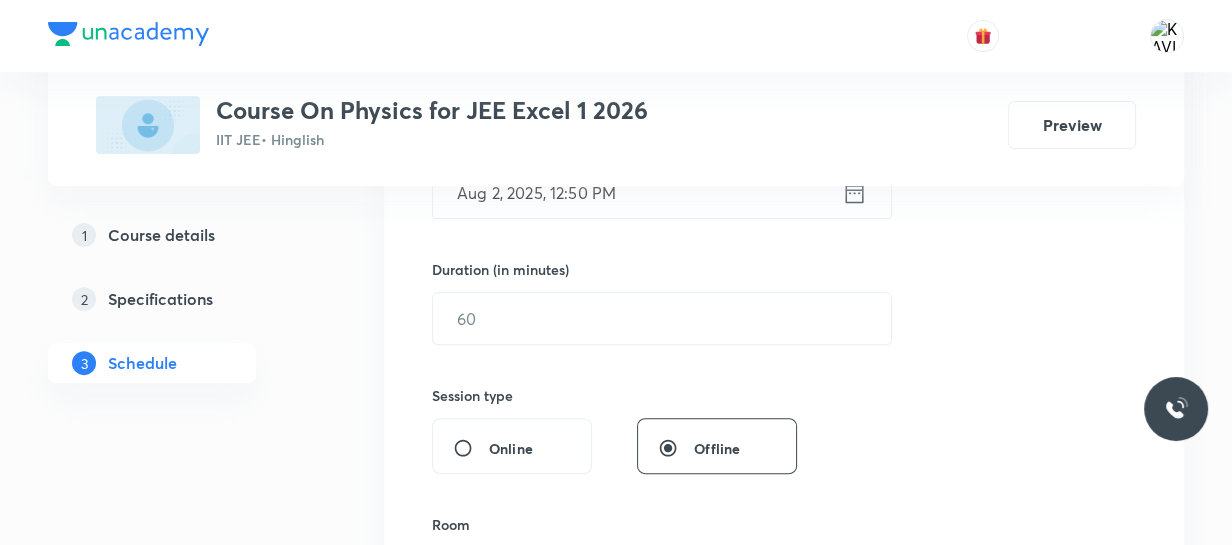 scroll, scrollTop: 560, scrollLeft: 0, axis: vertical 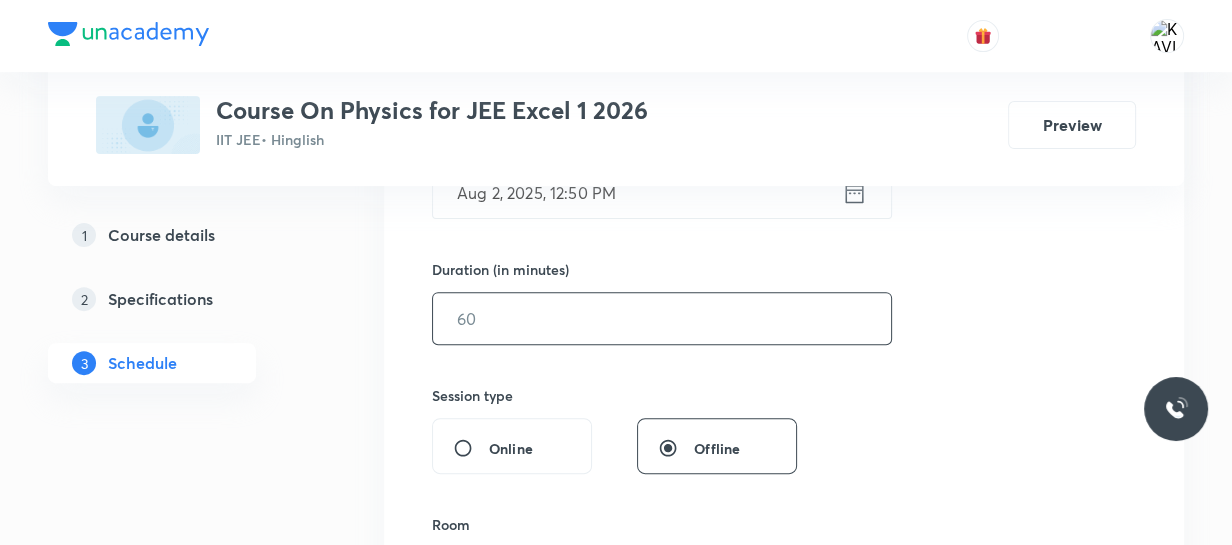 click at bounding box center (662, 318) 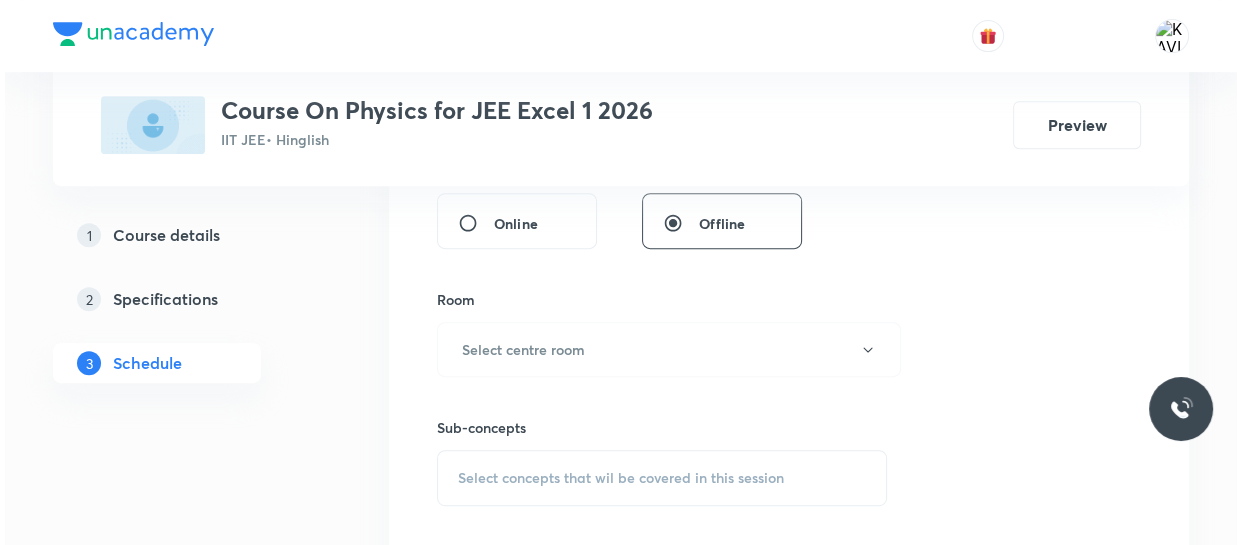 scroll, scrollTop: 790, scrollLeft: 0, axis: vertical 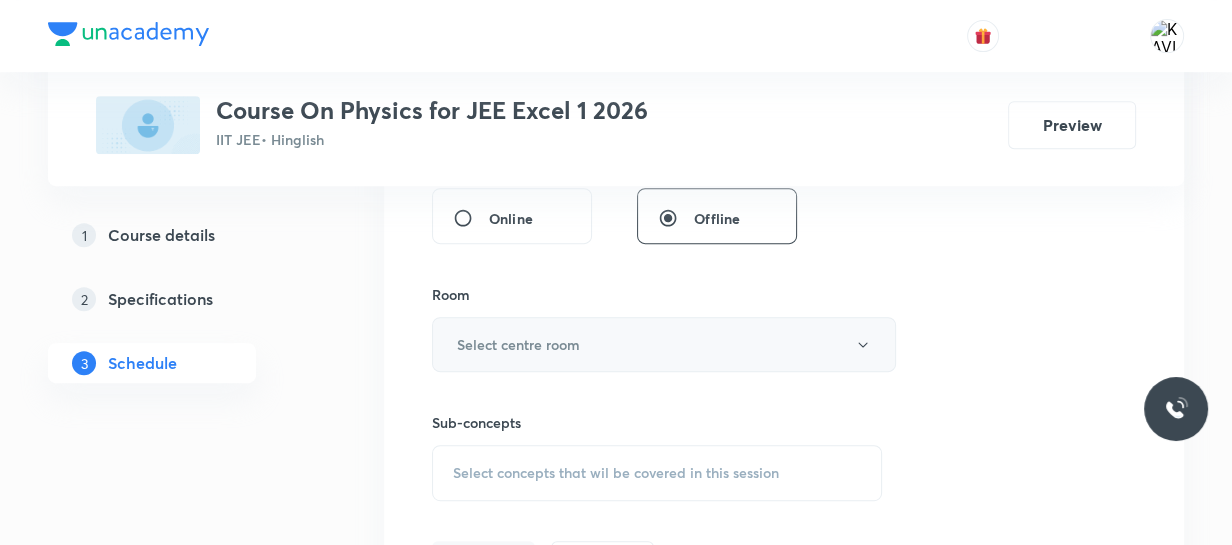 type on "75" 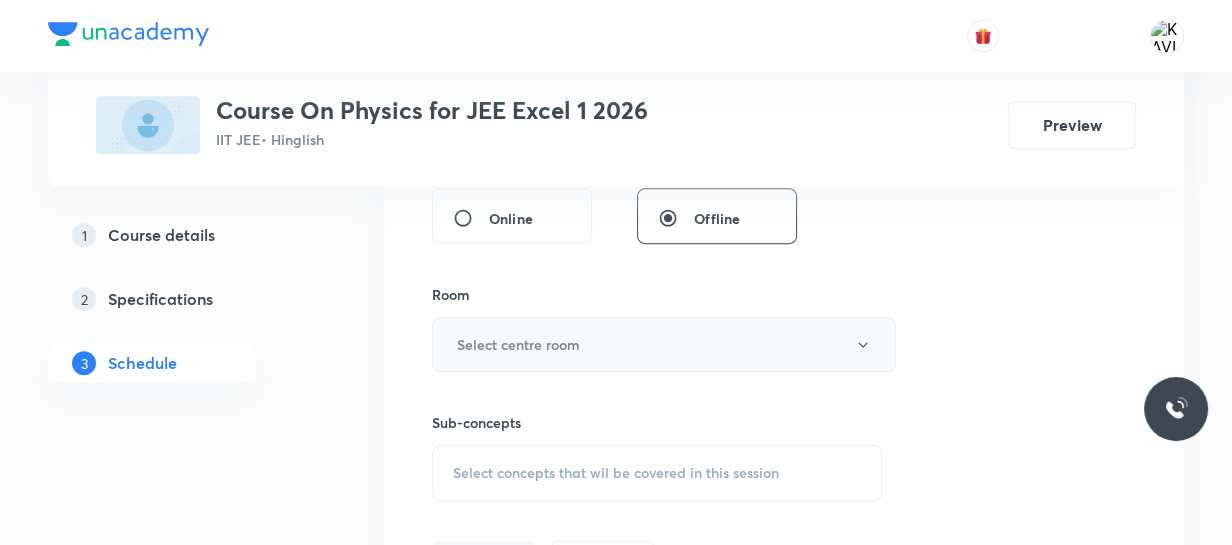 click on "Select centre room" at bounding box center [518, 344] 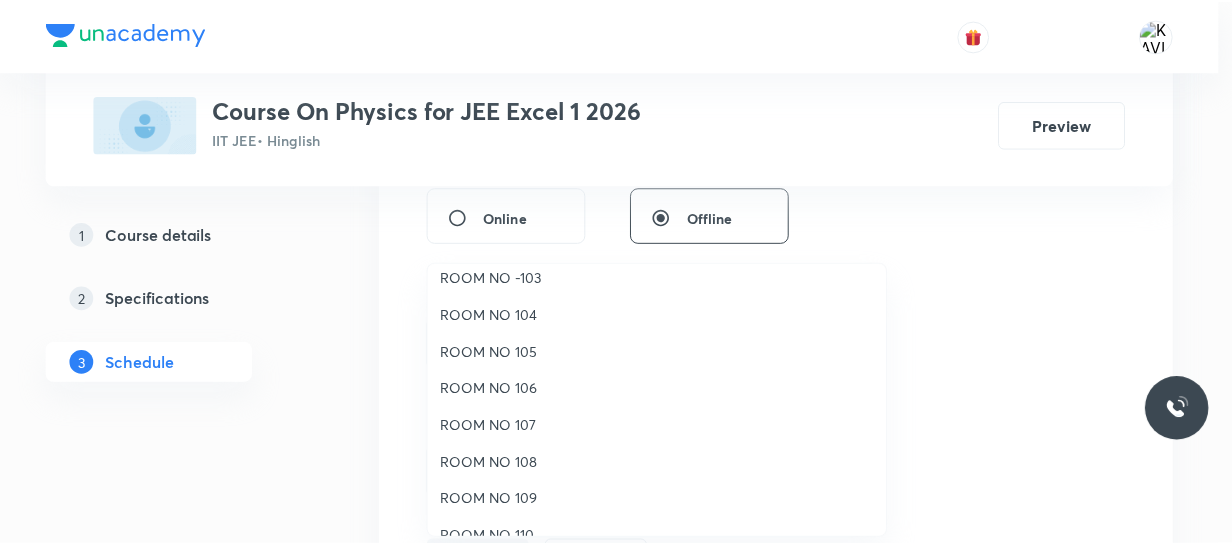 scroll, scrollTop: 222, scrollLeft: 0, axis: vertical 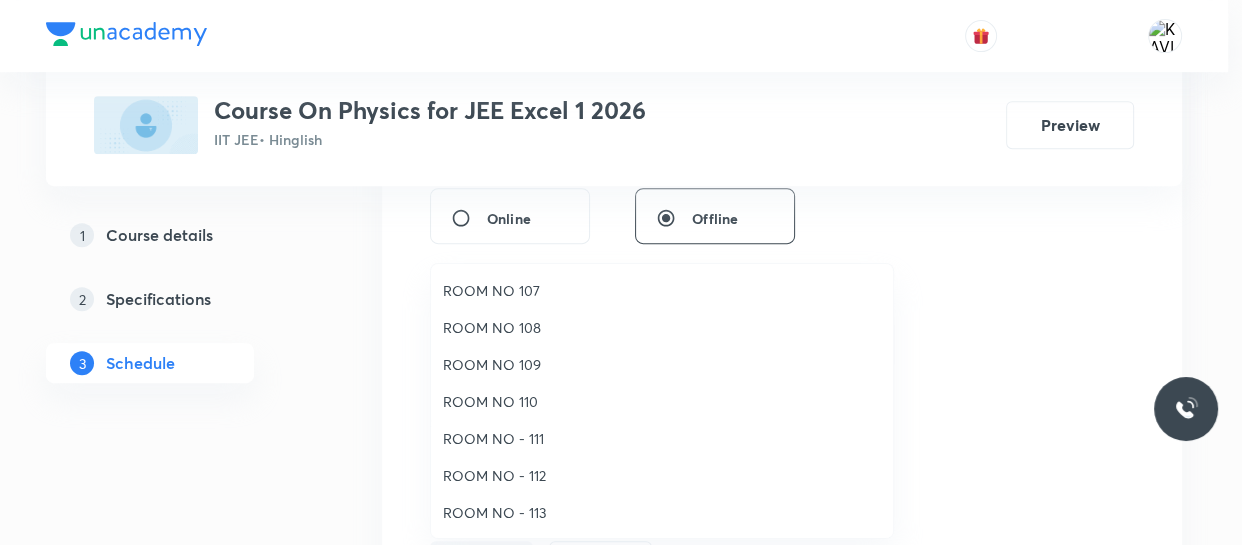 click on "ROOM NO - 112" at bounding box center (662, 475) 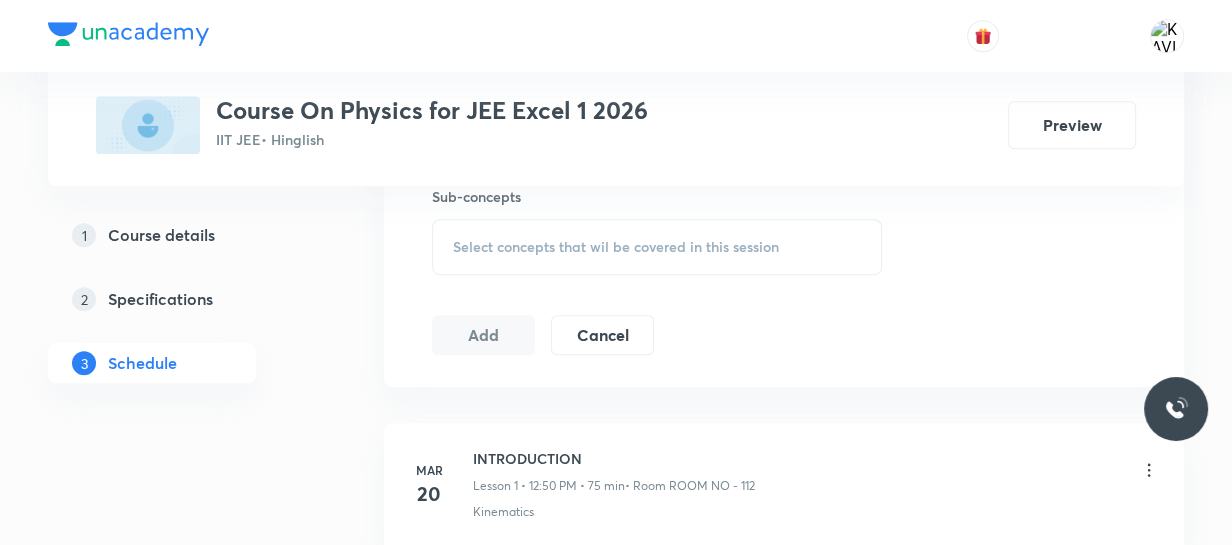 scroll, scrollTop: 1007, scrollLeft: 0, axis: vertical 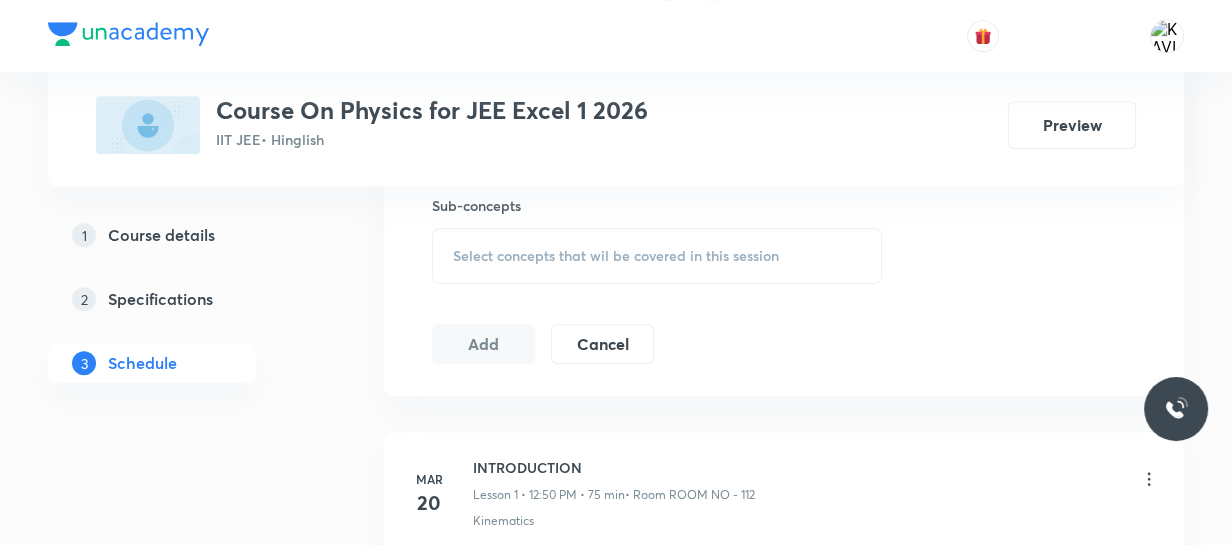 click on "Select concepts that wil be covered in this session" at bounding box center [616, 256] 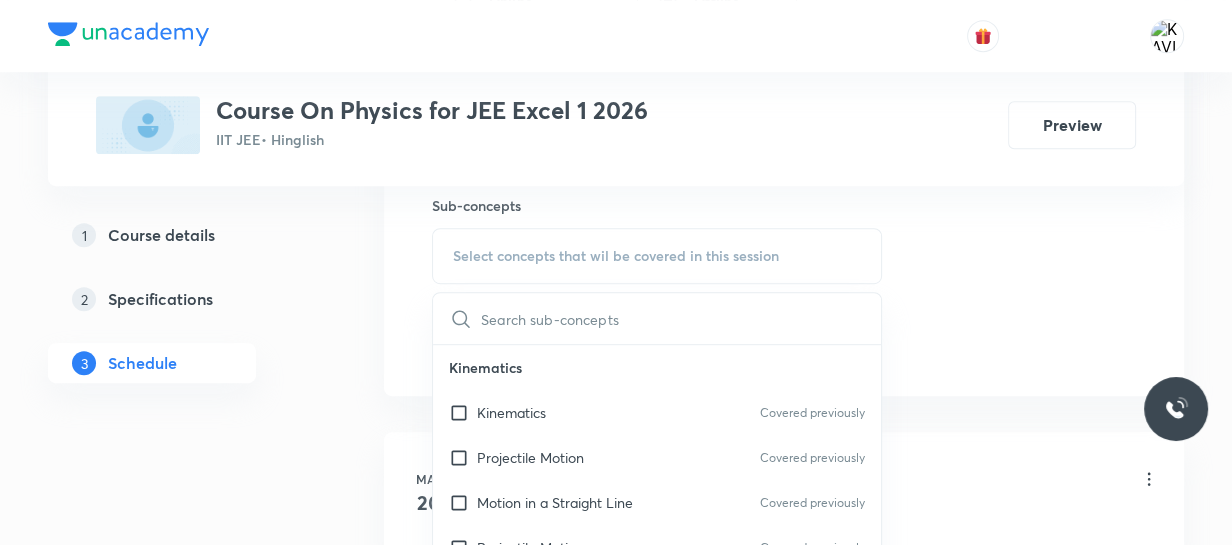 click at bounding box center (681, 318) 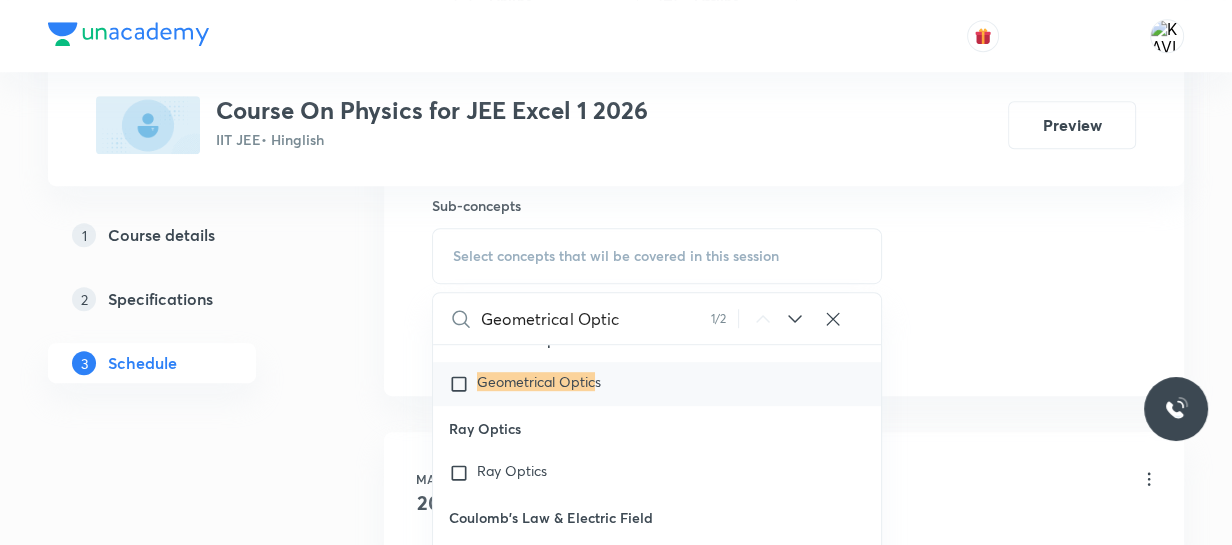 scroll, scrollTop: 14824, scrollLeft: 0, axis: vertical 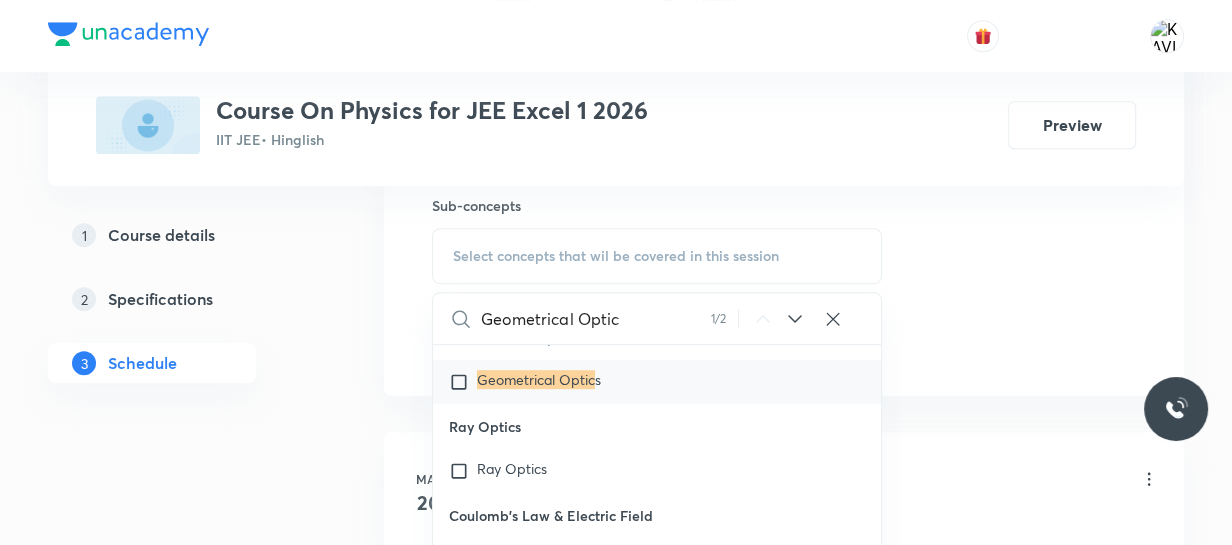 type on "Geometrical Optic" 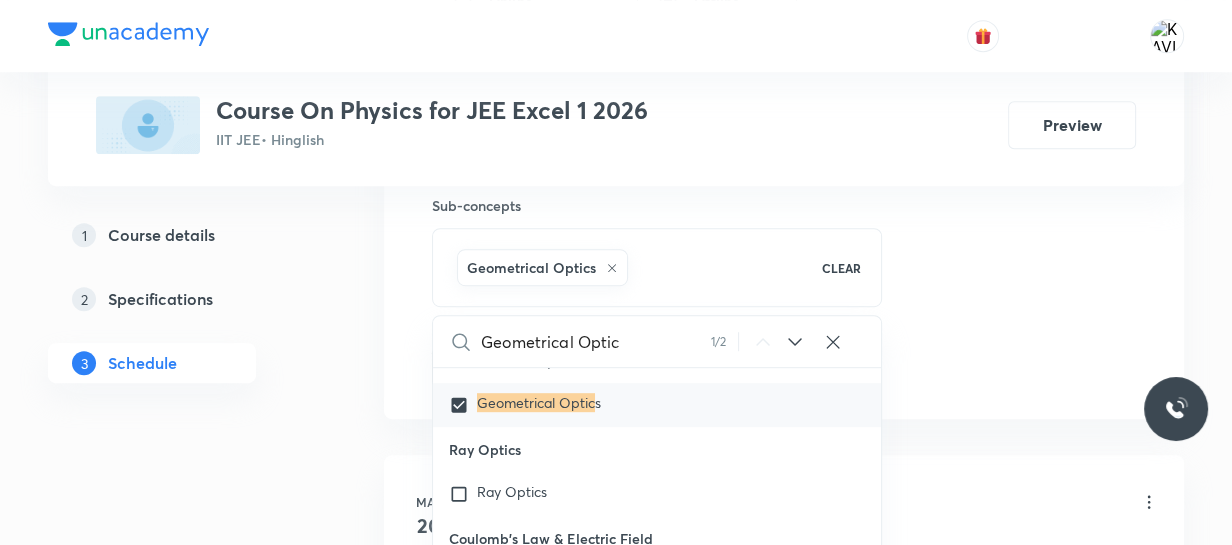 click on "Session  77 Live class Session title 22/99 Geometrical Optics -02 ​ Schedule for Aug 2, 2025, 12:50 PM ​ Duration (in minutes) 75 ​   Session type Online Offline Room ROOM NO - 112 Sub-concepts Geometrical Optics CLEAR Geometrical Optic 1 / 2 ​ Kinematics Kinematics Covered previously Projectile Motion Covered previously Motion in a Straight Line Covered previously Projectile Motion Covered previously Frame of Reference   Covered previously Horizontal Projectile Covered previously Trajectory  Covered previously Minimum Velocity & angle to hit a Given Point   Relative Motion Covered previously Displacement and Distance  Velocity and Speed  Covered previously Acceleration  Motion in a Straight Line  Covered previously One- Dimensional Motion in a Vertical Line  Motion Upon an Inclined Plane  Covered previously Relative Motion in One dimension Covered previously Graphs in Motion in One Dimension Covered previously Relative Motion Covered previously Motion in a Plane Covered previously Covered previously" at bounding box center (784, -94) 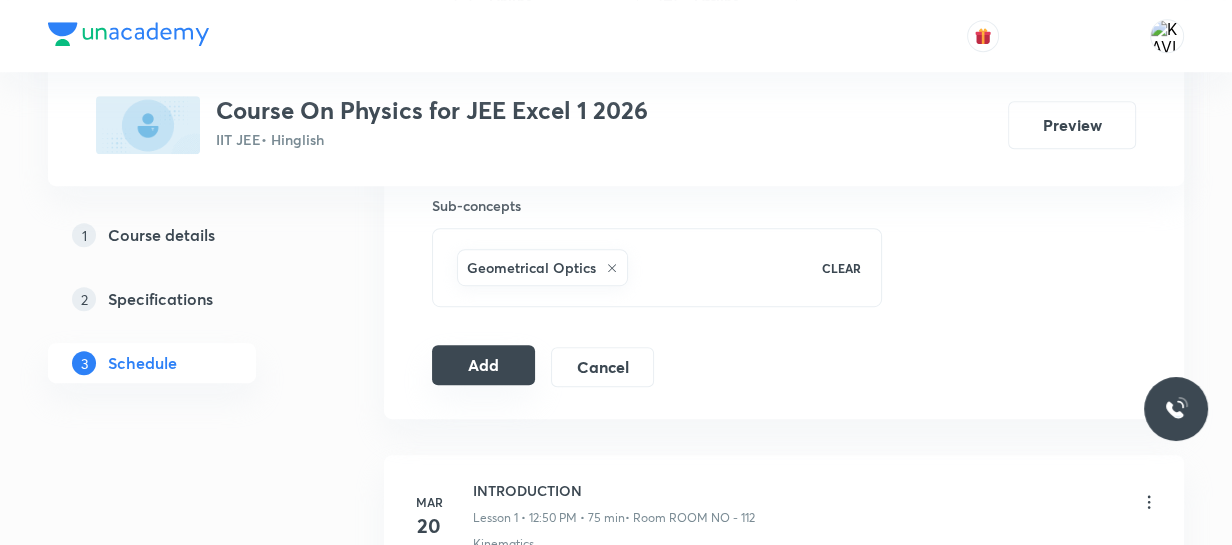 click on "Add" at bounding box center [483, 365] 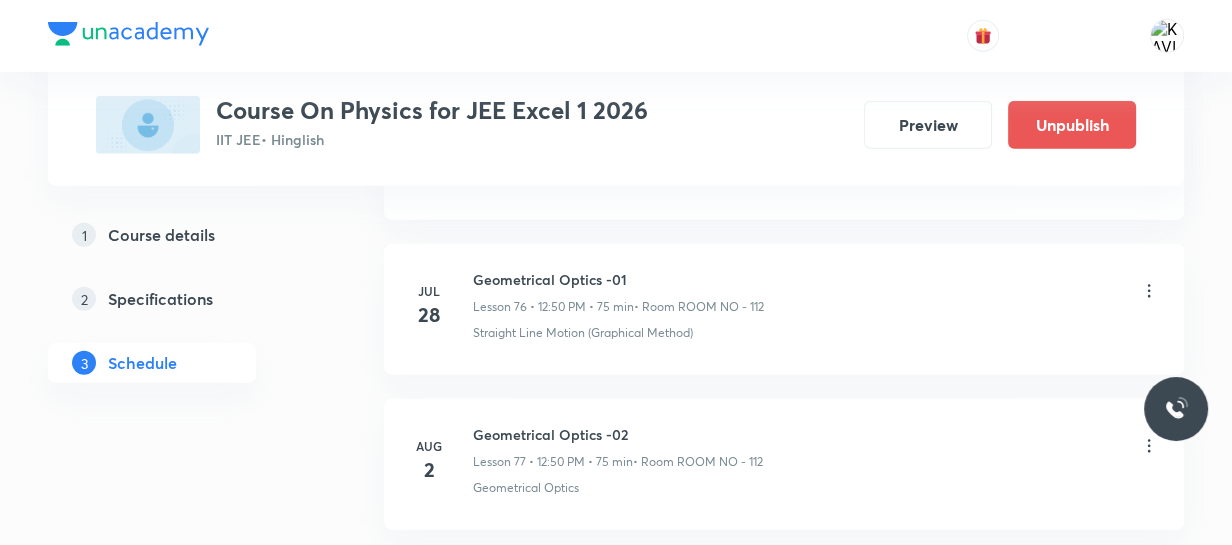scroll, scrollTop: 12057, scrollLeft: 0, axis: vertical 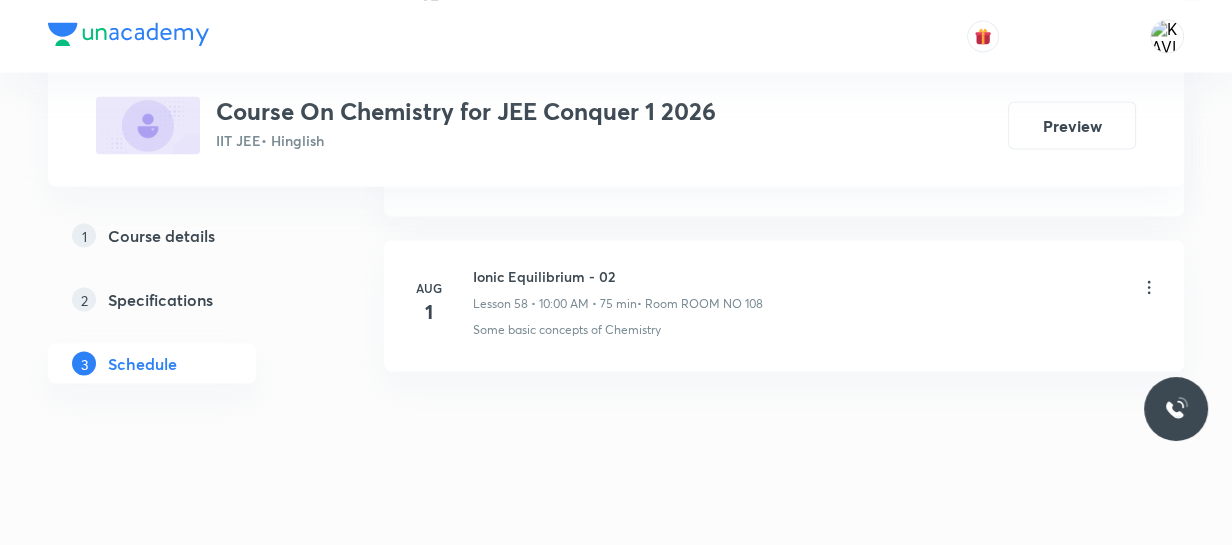 click on "Ionic Equilibrium - 02" at bounding box center (618, 275) 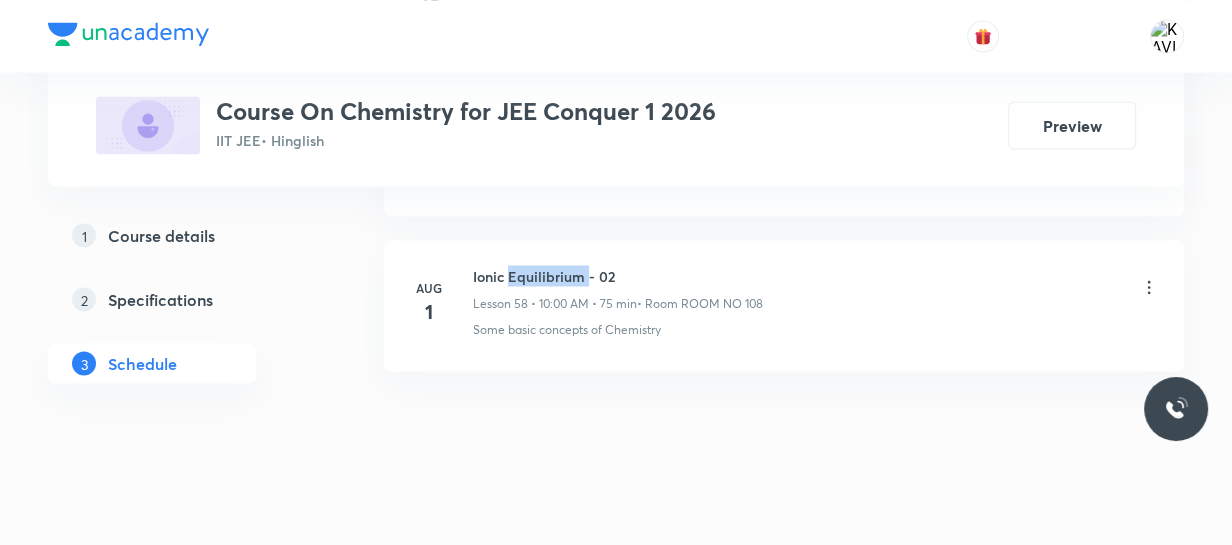 click on "Ionic Equilibrium - 02" at bounding box center (618, 275) 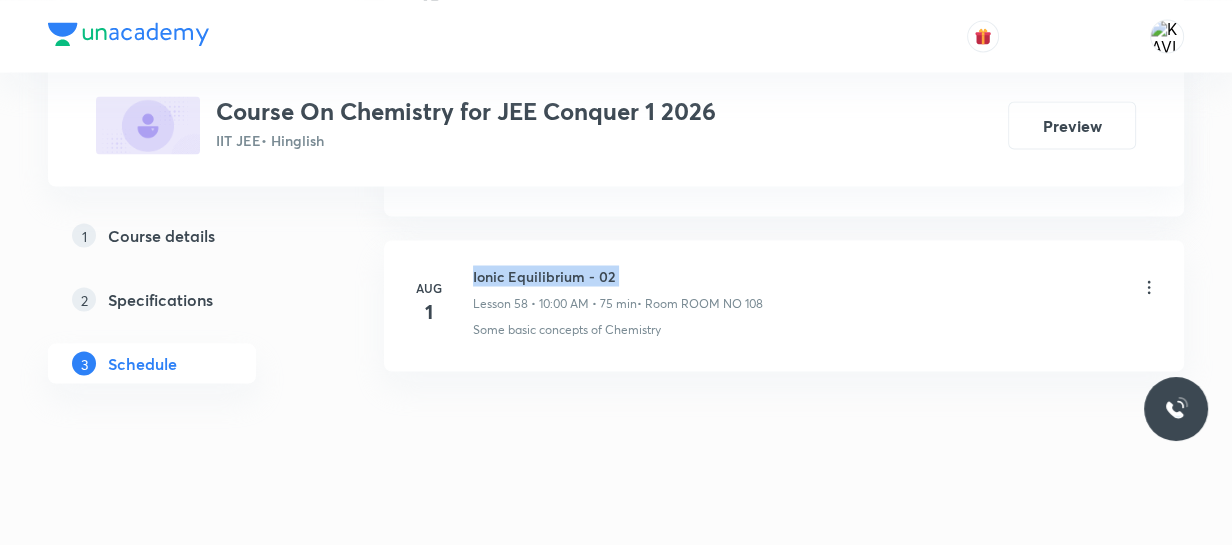 click on "Ionic Equilibrium - 02" at bounding box center (618, 275) 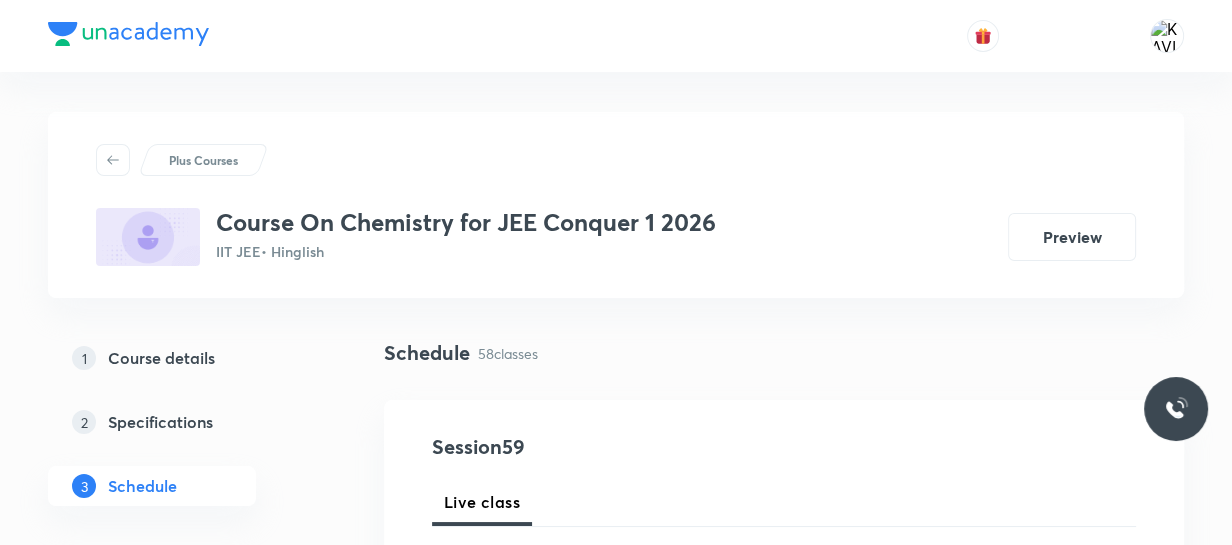 scroll, scrollTop: 220, scrollLeft: 0, axis: vertical 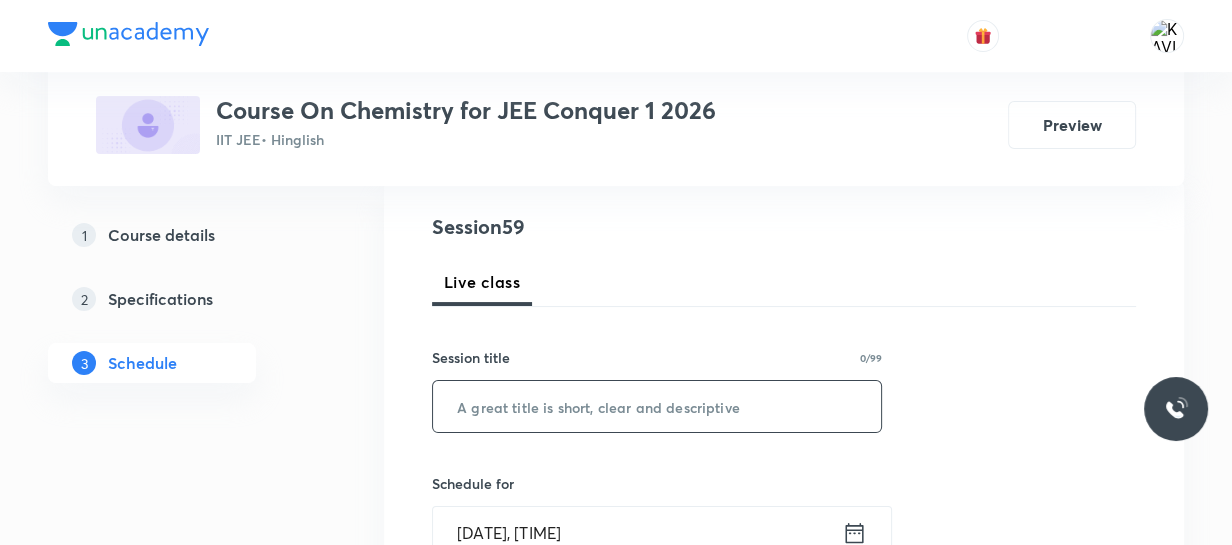 click at bounding box center [657, 406] 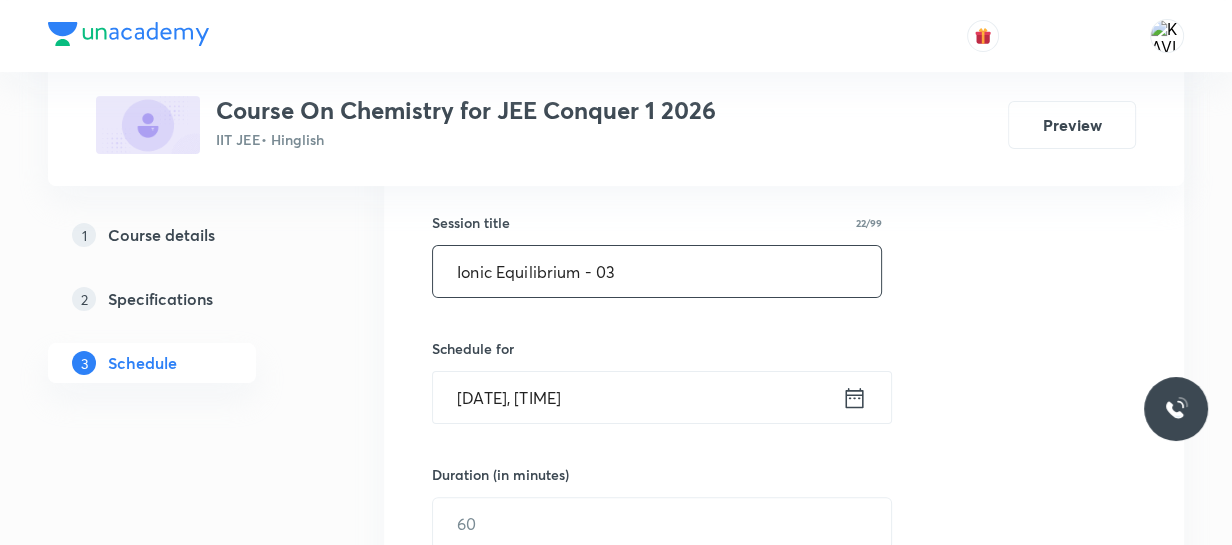scroll, scrollTop: 358, scrollLeft: 0, axis: vertical 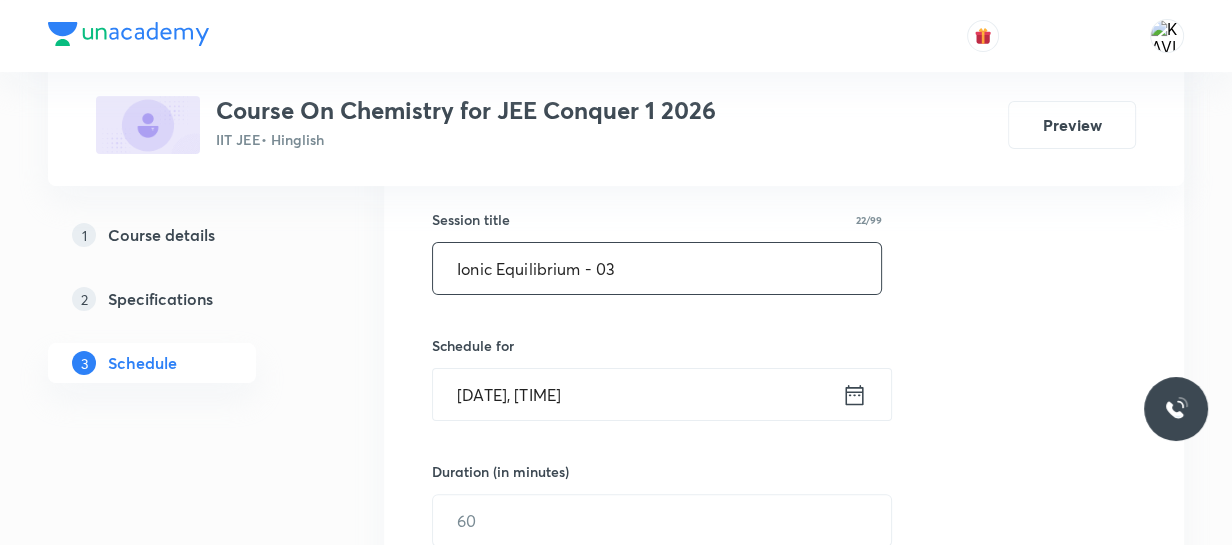 type on "Ionic Equilibrium - 03" 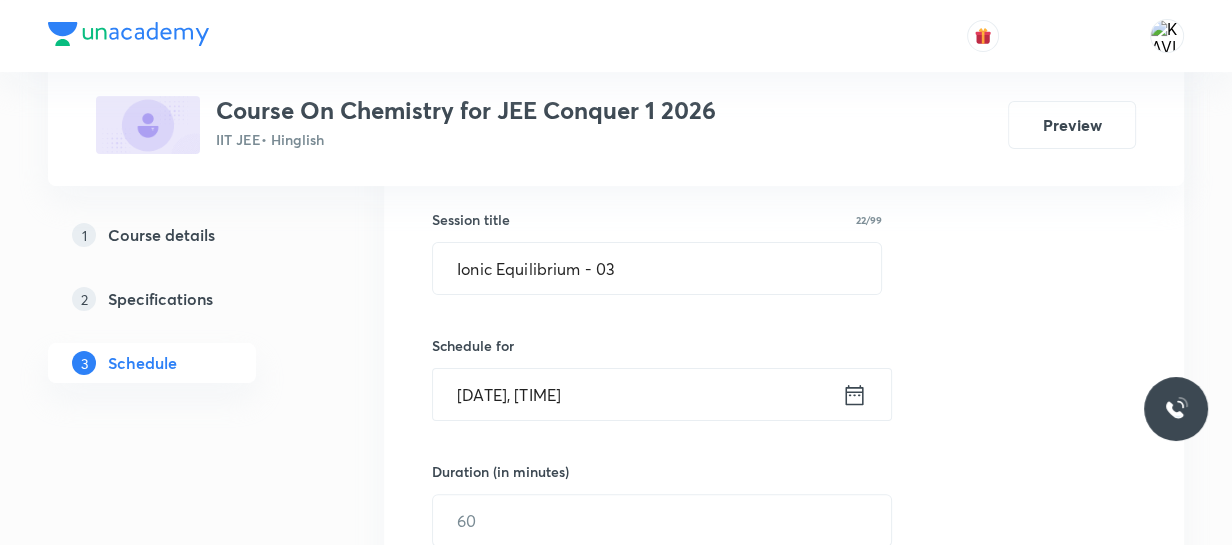 click on "Aug 2, 2025, 8:25 AM" at bounding box center (637, 394) 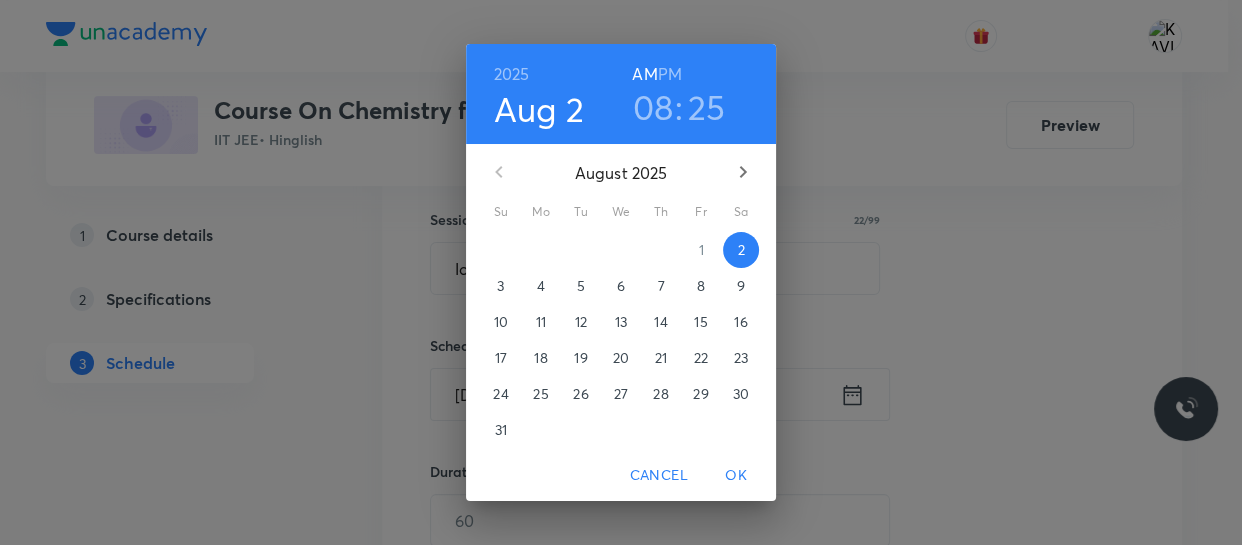 click on "08" at bounding box center (653, 107) 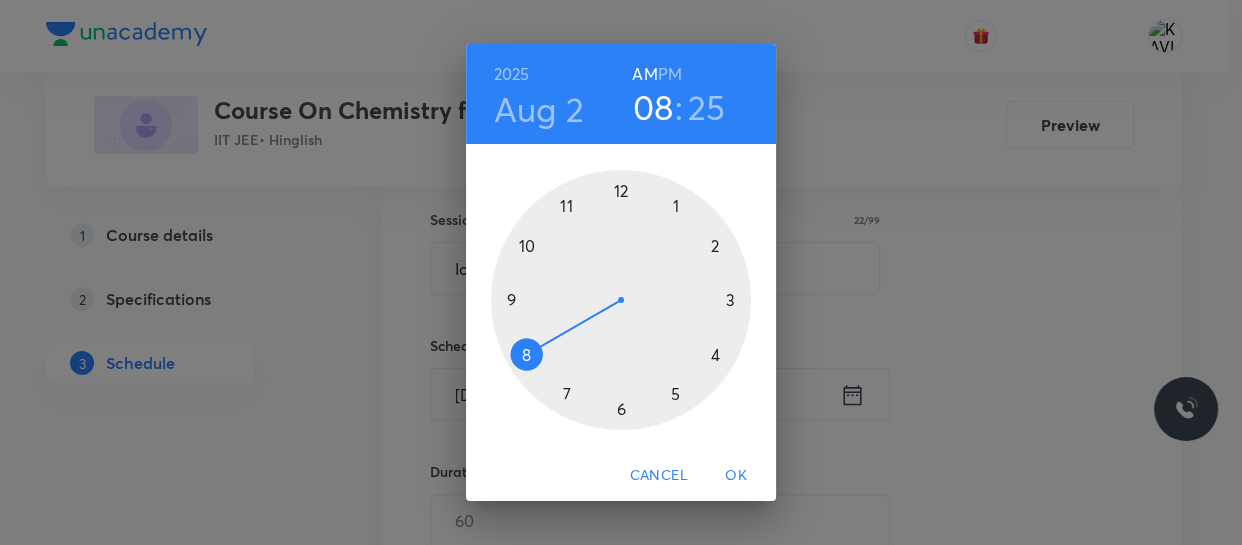 click at bounding box center (621, 300) 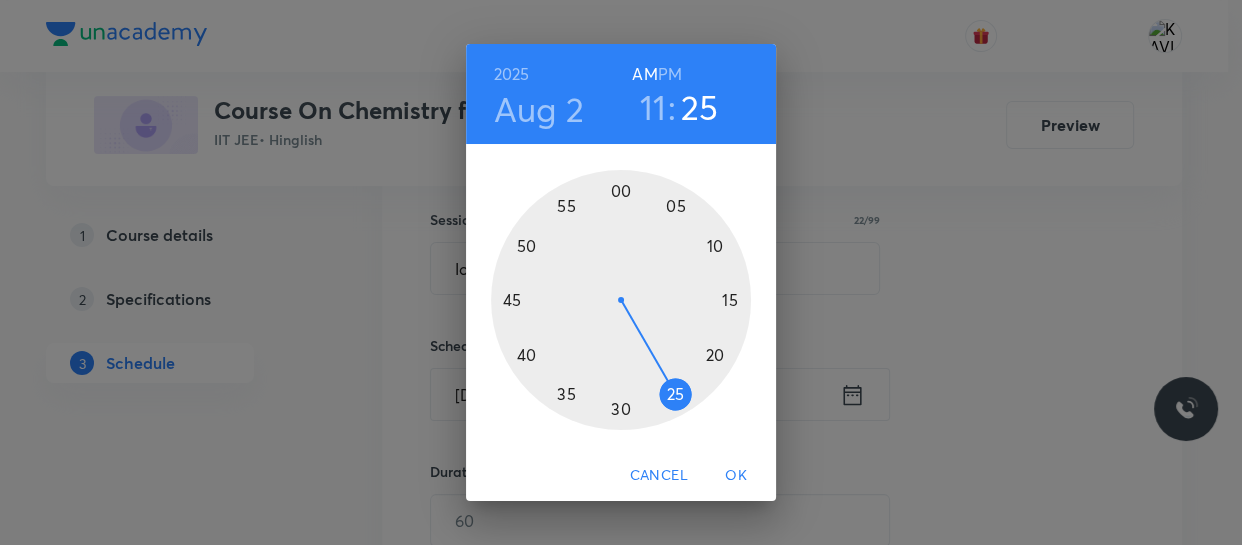 click at bounding box center (621, 300) 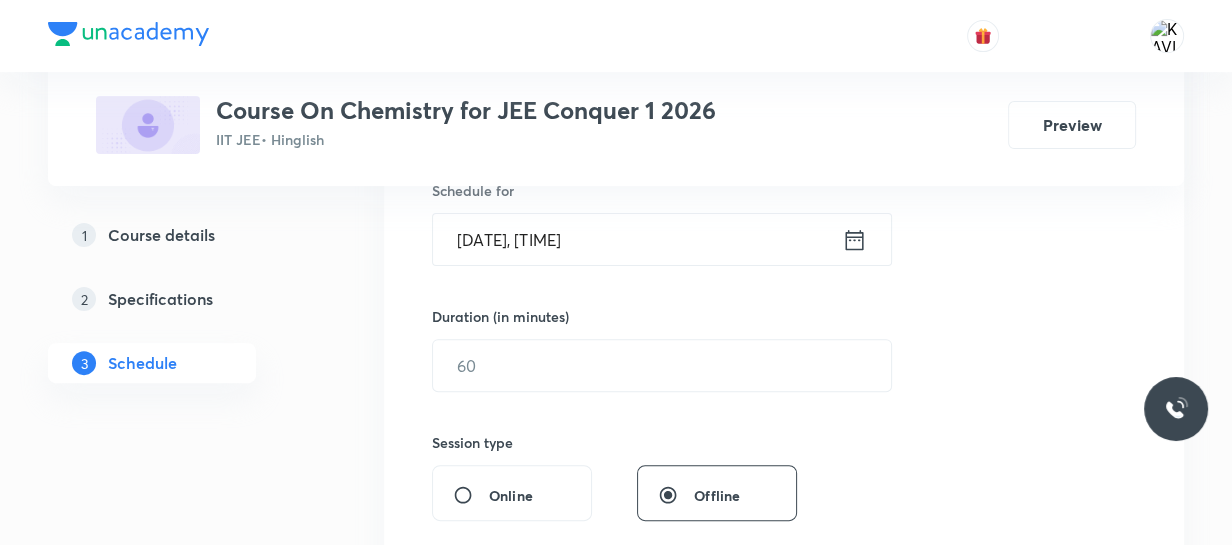 scroll, scrollTop: 522, scrollLeft: 0, axis: vertical 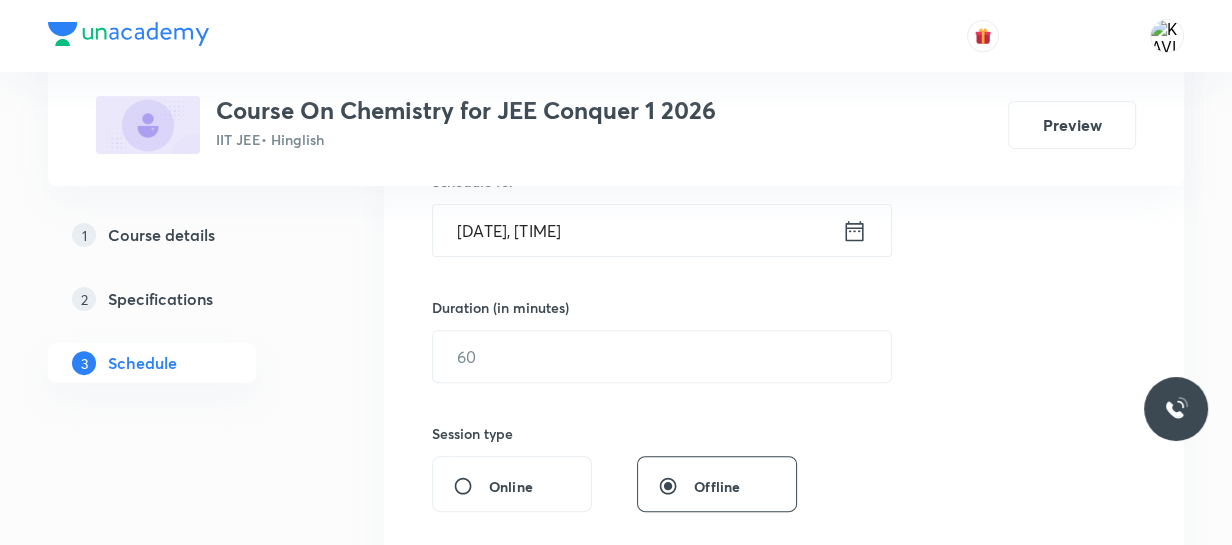 click on "Session  59 Live class Session title 22/99 Ionic Equilibrium - 03 ​ Schedule for Aug 2, 2025, 11:25 AM ​ Duration (in minutes) ​   Session type Online Offline Room Select centre room Sub-concepts Select concepts that wil be covered in this session Add Cancel" at bounding box center (784, 379) 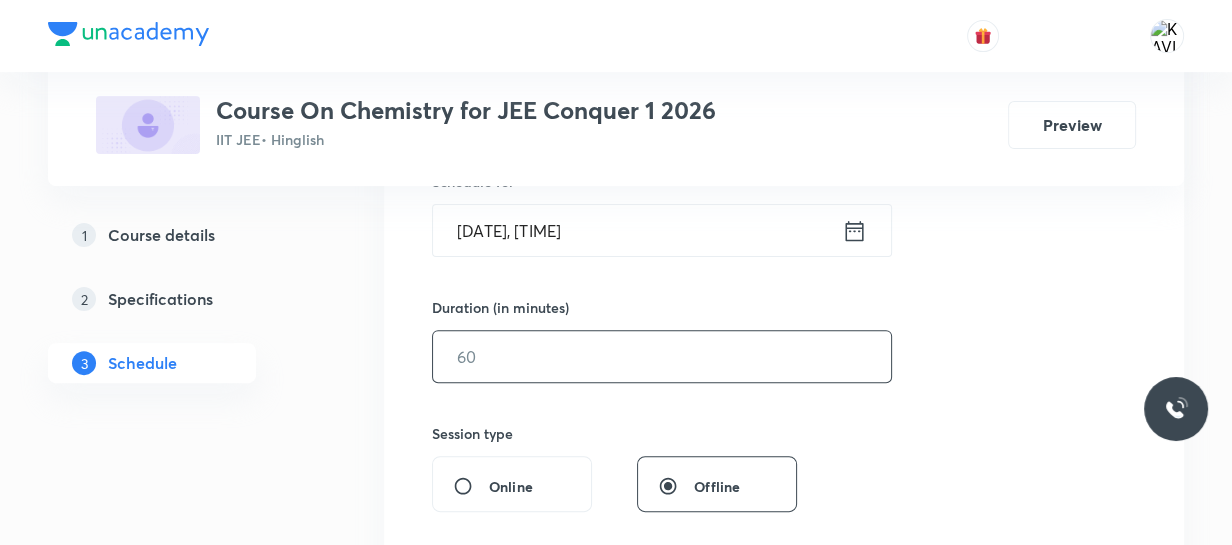click at bounding box center (662, 356) 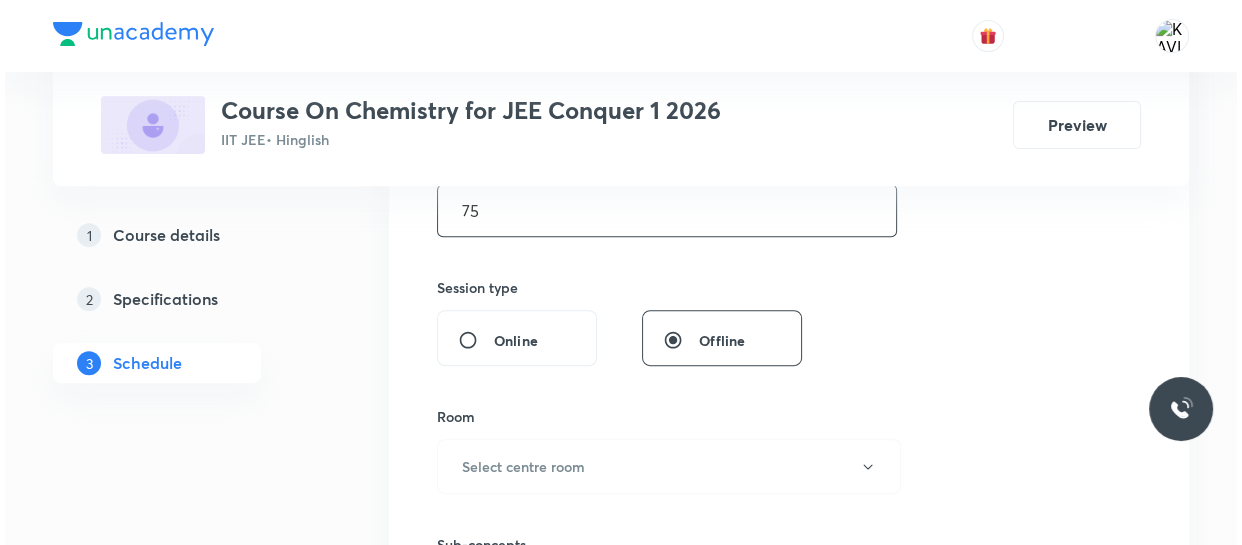 scroll, scrollTop: 673, scrollLeft: 0, axis: vertical 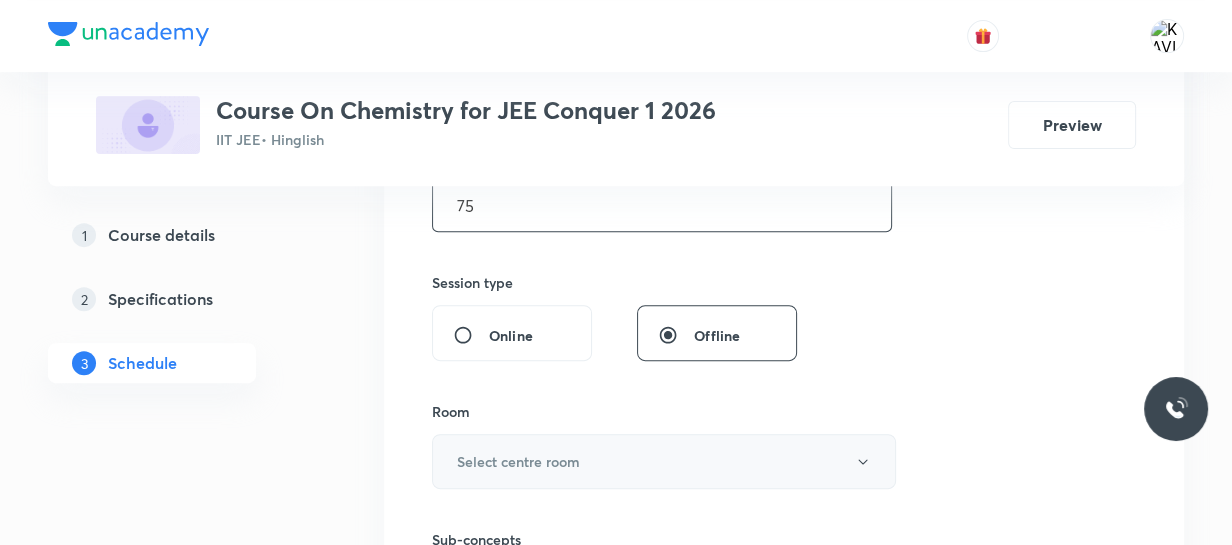 type on "75" 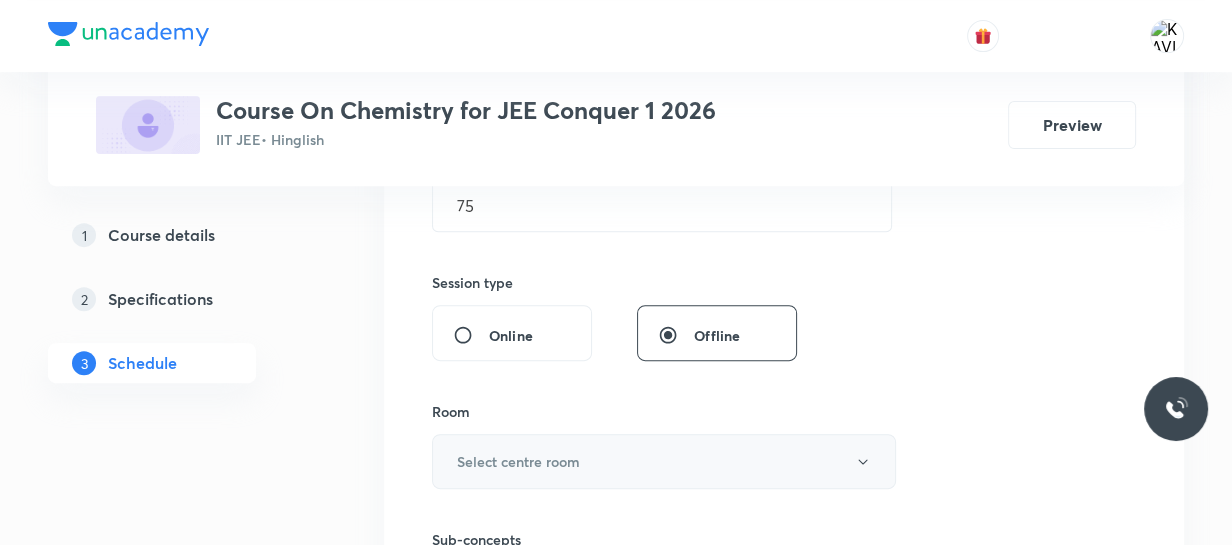 click on "Select centre room" at bounding box center (664, 461) 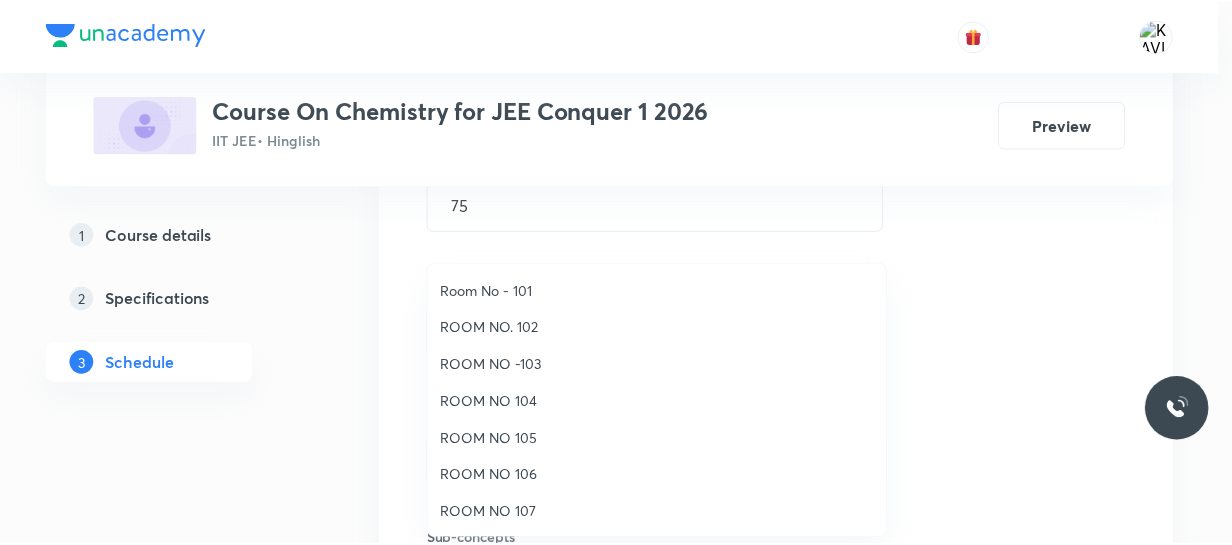 scroll, scrollTop: 222, scrollLeft: 0, axis: vertical 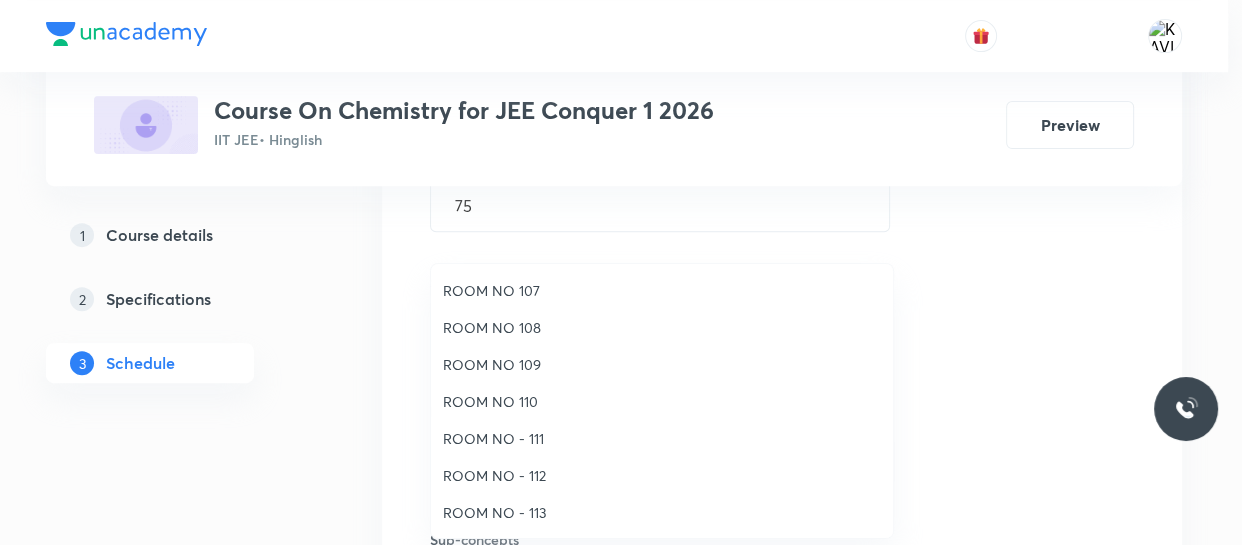 click on "ROOM NO 109" at bounding box center (662, 364) 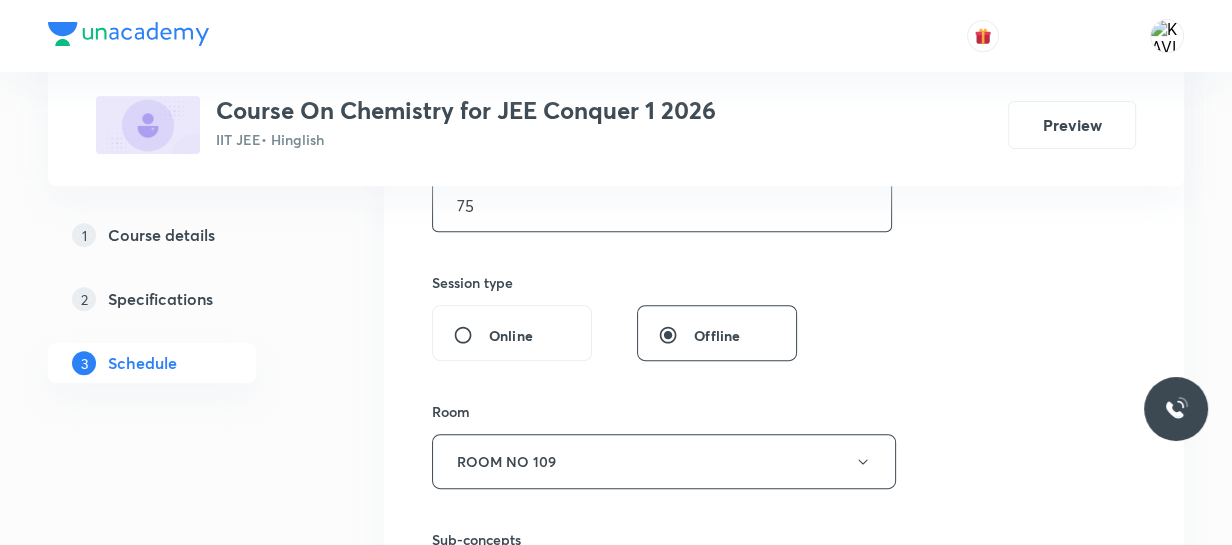 scroll, scrollTop: 810, scrollLeft: 0, axis: vertical 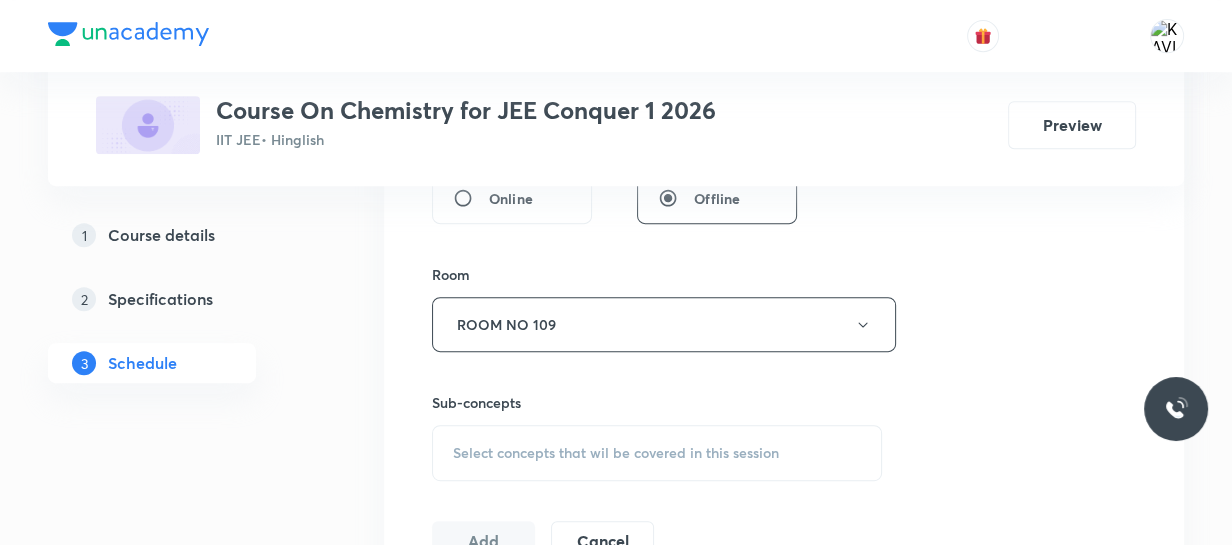 click on "Select concepts that wil be covered in this session" at bounding box center (657, 453) 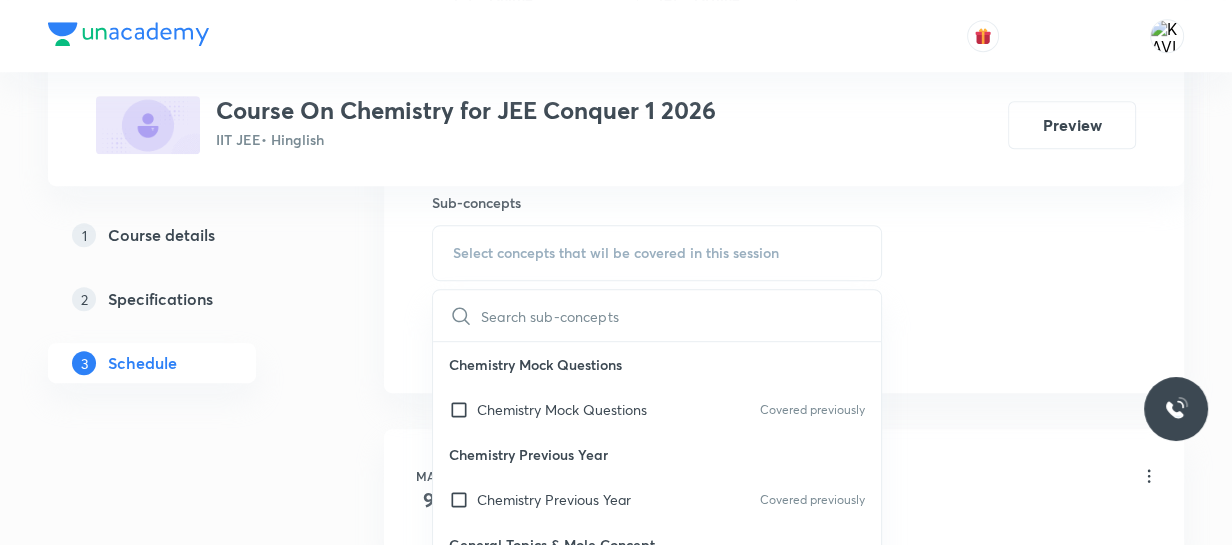 scroll, scrollTop: 1020, scrollLeft: 0, axis: vertical 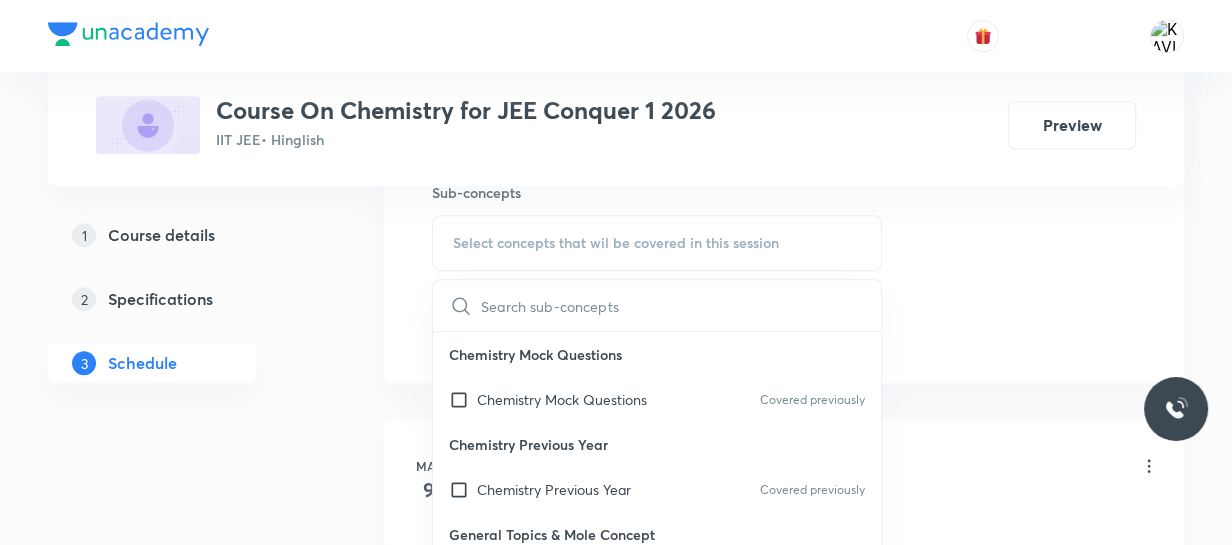 click at bounding box center [681, 305] 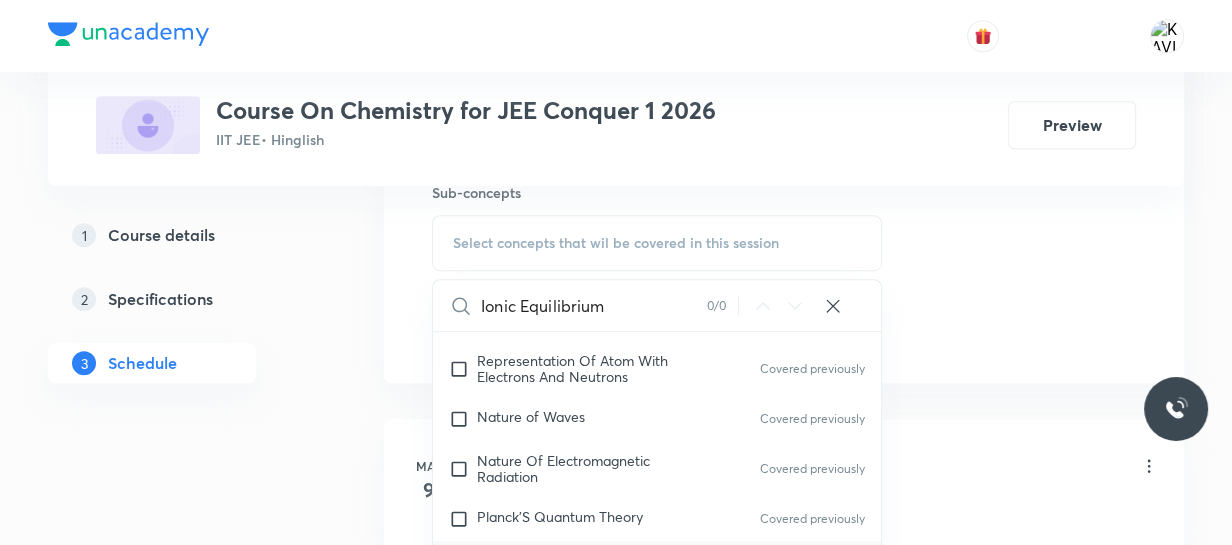 scroll, scrollTop: 1033, scrollLeft: 0, axis: vertical 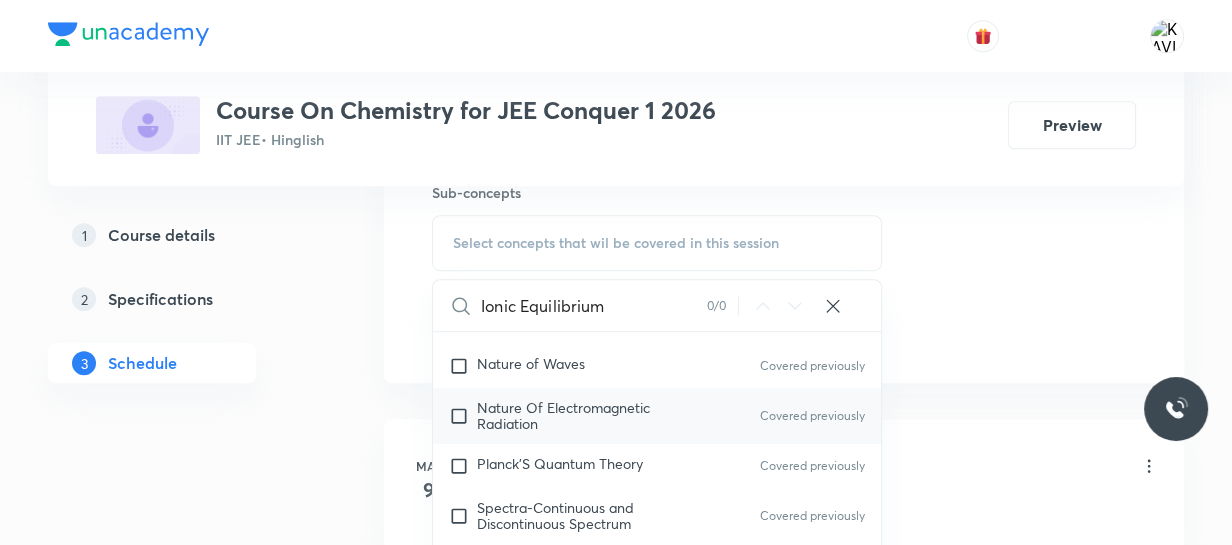 type on "Ionic Equilibrium" 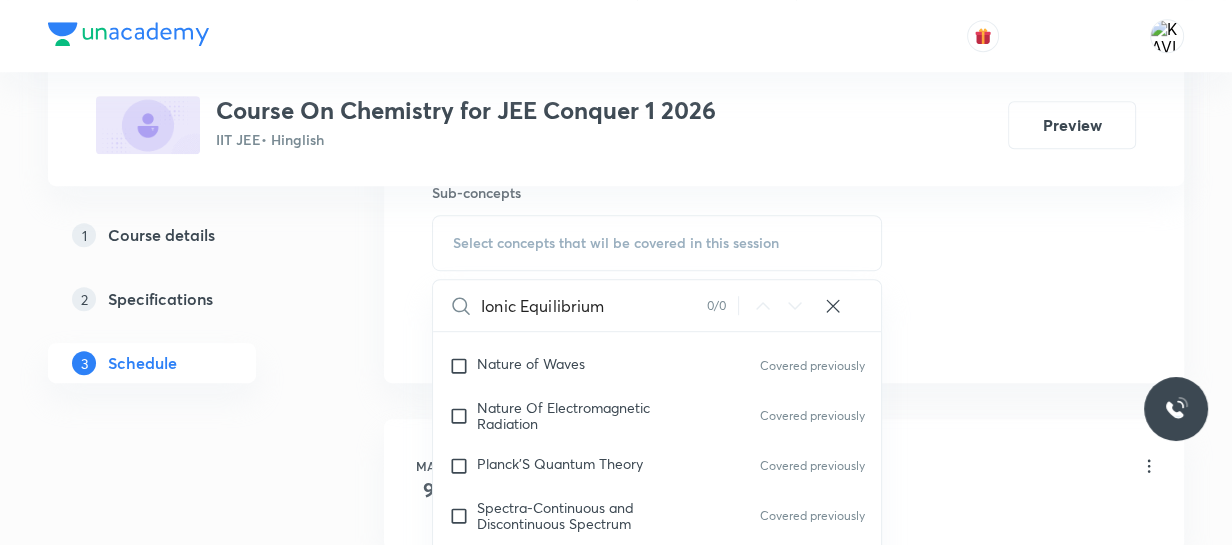 checkbox on "true" 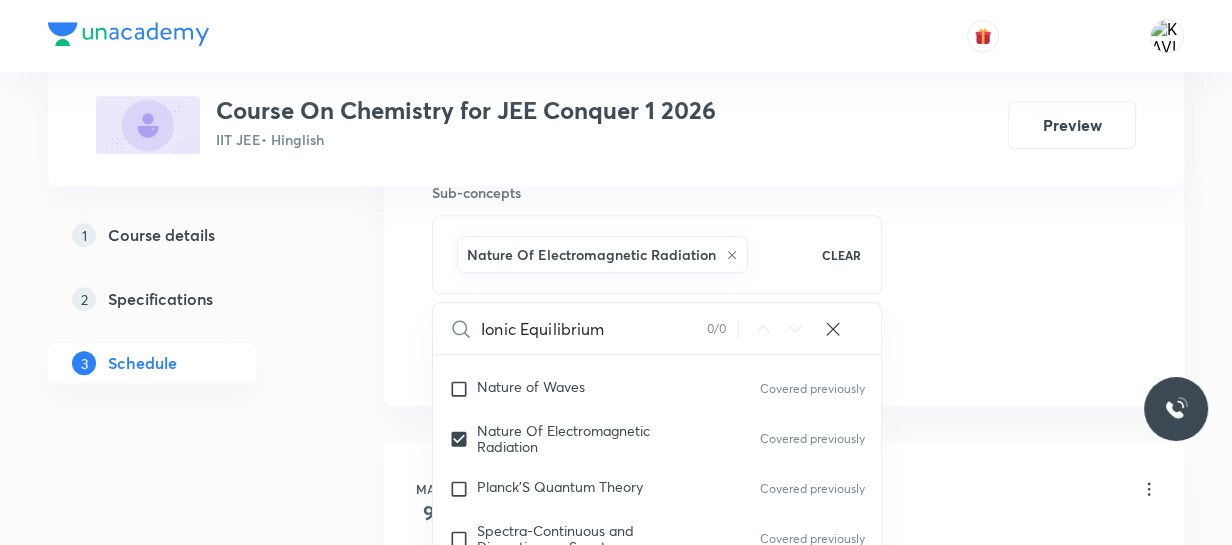 click on "Session  59 Live class Session title 22/99 Ionic Equilibrium - 03 ​ Schedule for Aug 2, 2025, 11:25 AM ​ Duration (in minutes) 75 ​   Session type Online Offline Room ROOM NO 109 Sub-concepts Nature Of Electromagnetic Radiation CLEAR Ionic Equilibrium 0 / 0 ​ Chemistry Mock Questions Chemistry Mock Questions Covered previously Chemistry Previous Year Chemistry Previous Year Covered previously General Topics & Mole Concept Basic Concepts Basic Introduction Covered previously Percentage Composition Stoichiometry Covered previously Principle of Atom Conservation (POAC) Covered previously Relation between Stoichiometric Quantities Covered previously Application of Mole Concept: Gravimetric Analysis Covered previously Different Laws Formula and Composition Concentration Terms Covered previously Some basic concepts of Chemistry Covered previously Atomic Structure Discovery Of Electron Covered previously Some Prerequisites of Physics Covered previously Discovery Of Protons And Neutrons Covered previously Add" at bounding box center (784, -107) 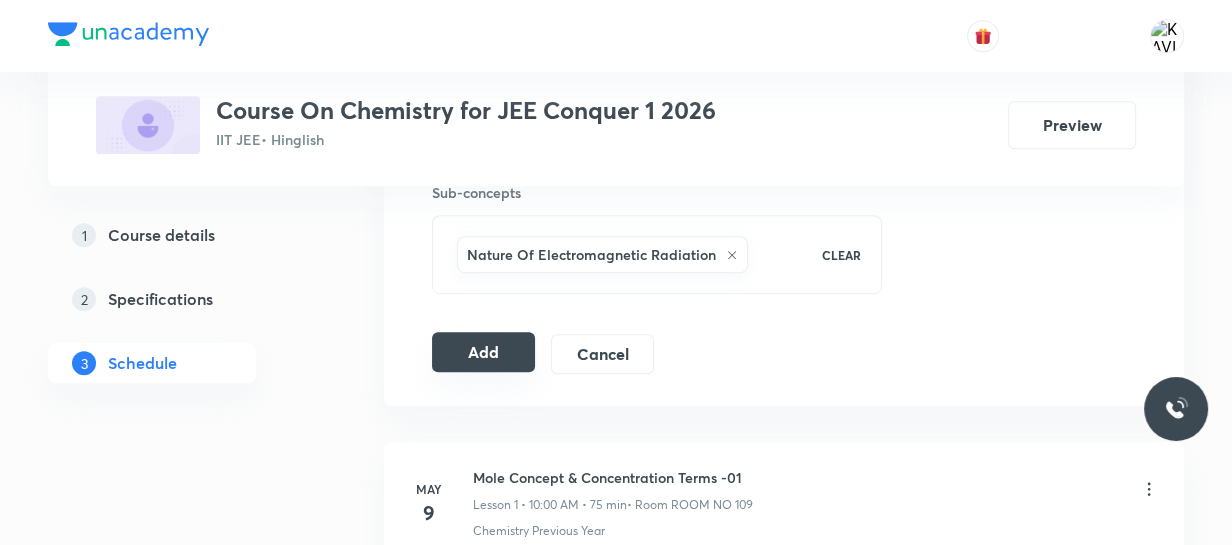 click on "Add" at bounding box center (483, 352) 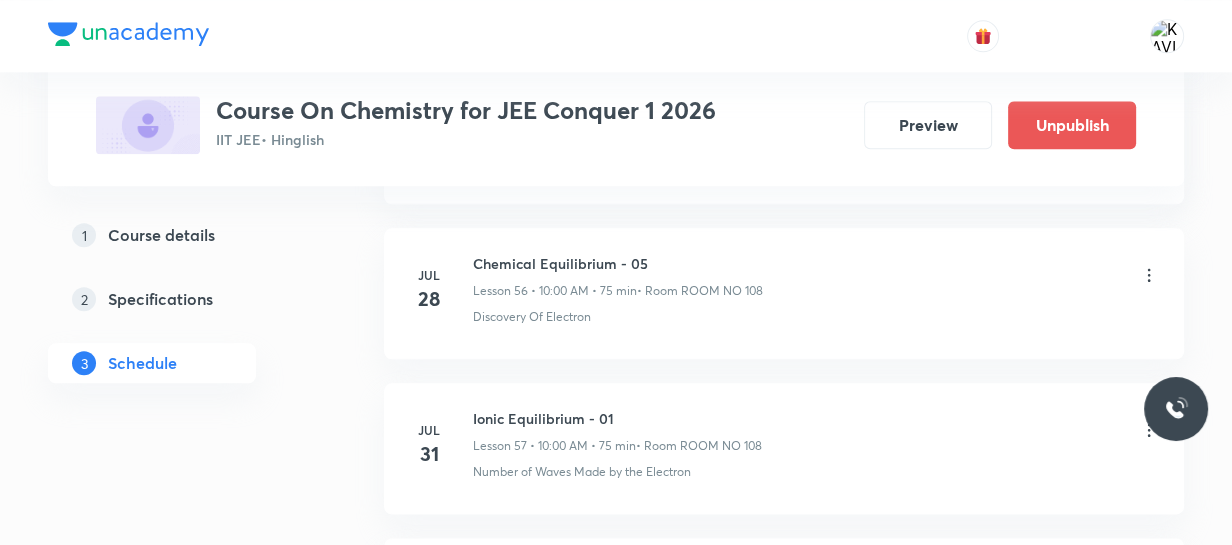 scroll, scrollTop: 9270, scrollLeft: 0, axis: vertical 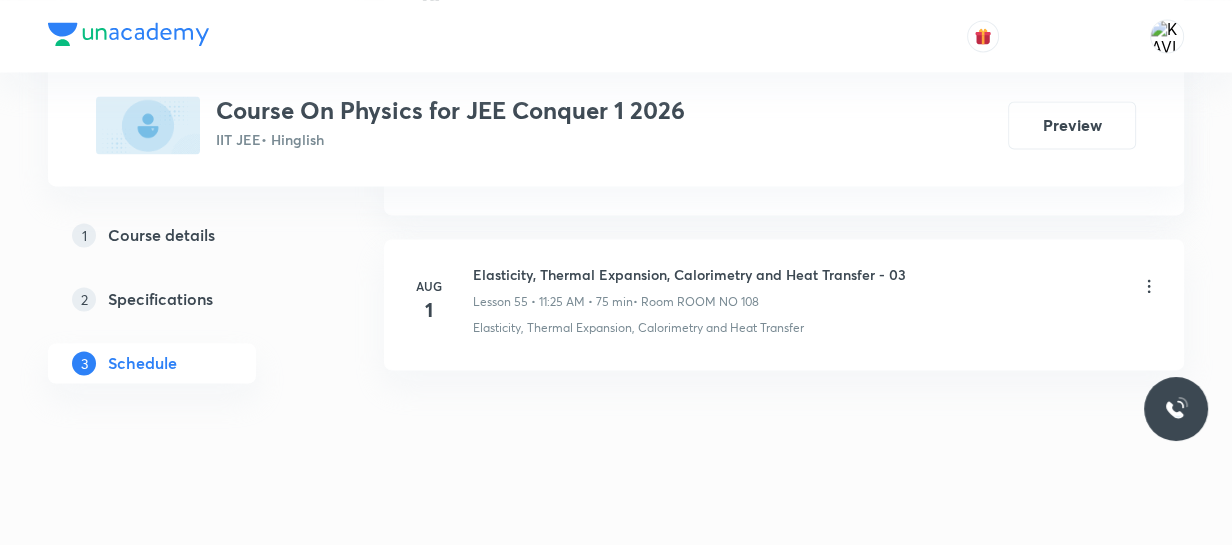 click on "[DATE] Elasticity, Thermal Expansion, Calorimetry and Heat Transfer - 03 Lesson 55 • [TIME] • 75 min  • Room [ROOM_NUMBER] Elasticity, Thermal Expansion, Calorimetry and Heat Transfer" at bounding box center [784, 304] 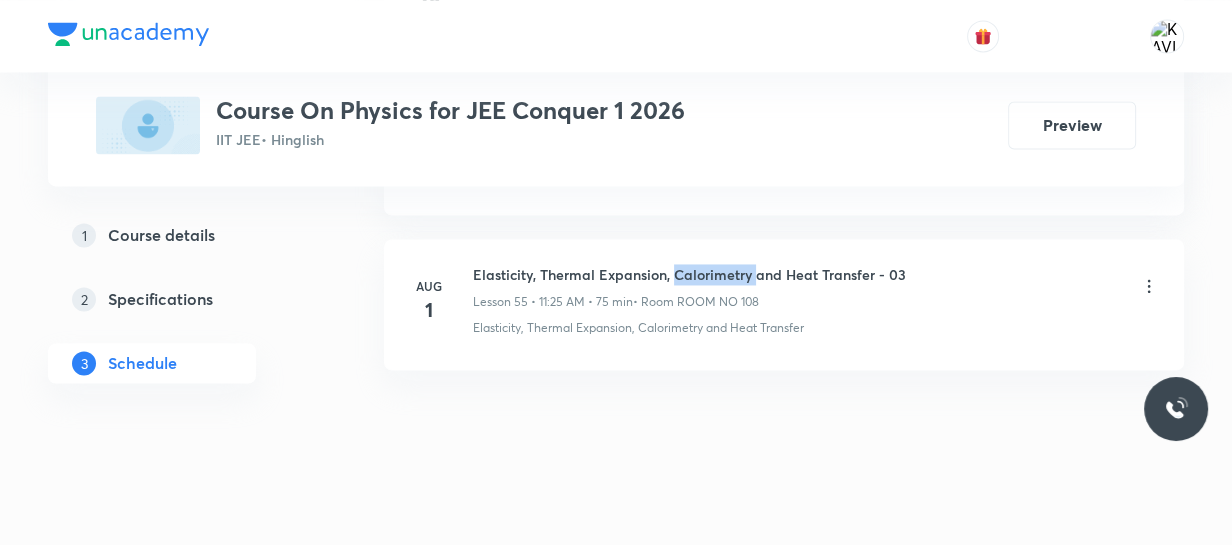 click on "[DATE] Elasticity, Thermal Expansion, Calorimetry and Heat Transfer - 03 Lesson 55 • [TIME] • 75 min  • Room [ROOM_NUMBER] Elasticity, Thermal Expansion, Calorimetry and Heat Transfer" at bounding box center [784, 304] 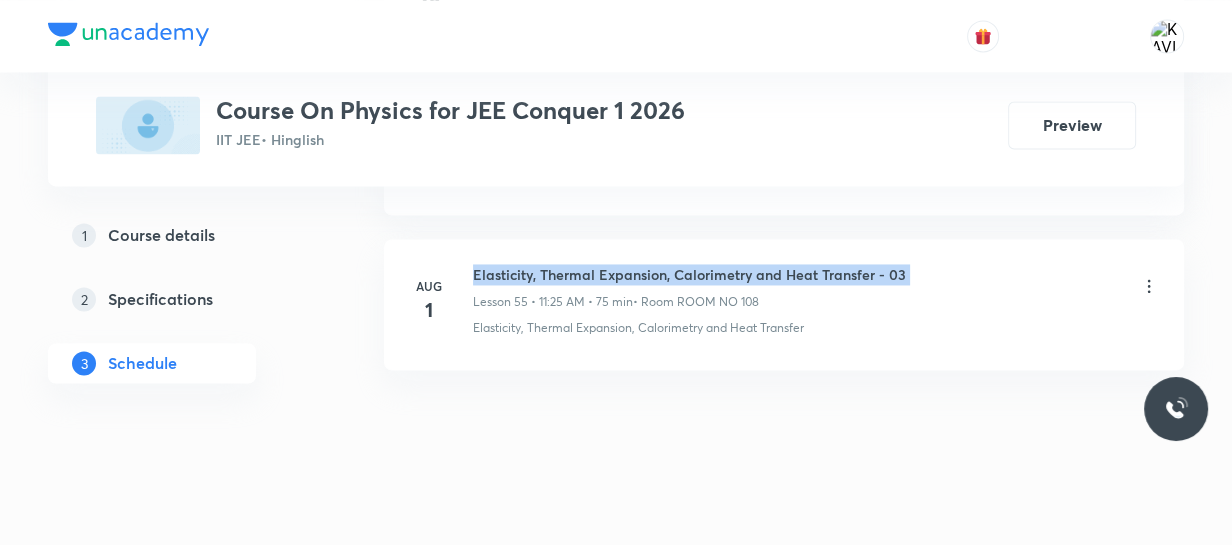 click on "[DATE] Elasticity, Thermal Expansion, Calorimetry and Heat Transfer - 03 Lesson 55 • [TIME] • 75 min  • Room [ROOM_NUMBER] Elasticity, Thermal Expansion, Calorimetry and Heat Transfer" at bounding box center [784, 304] 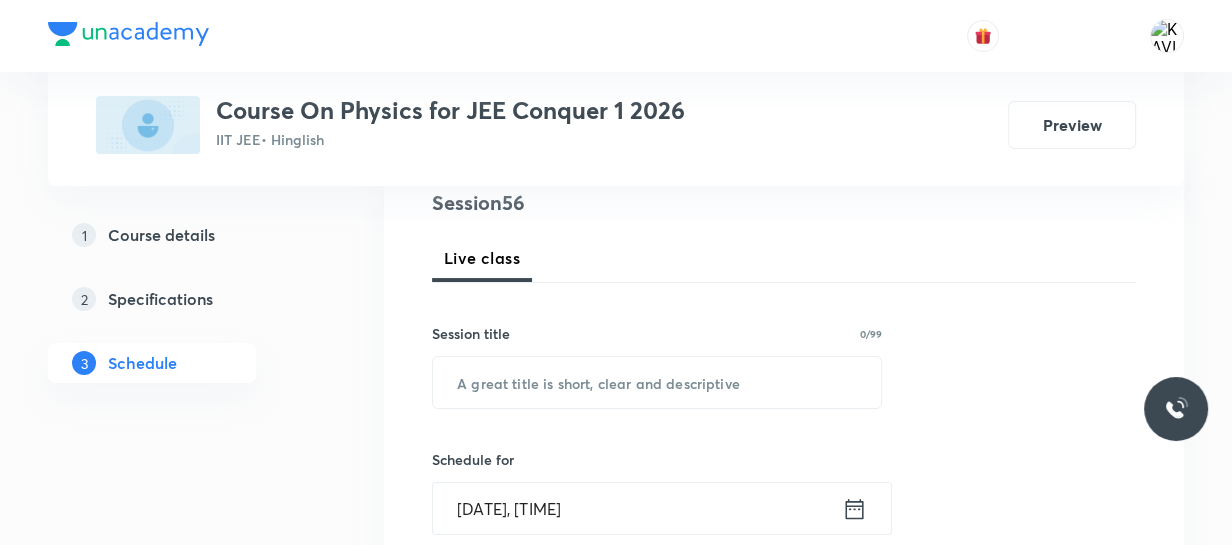 scroll, scrollTop: 243, scrollLeft: 0, axis: vertical 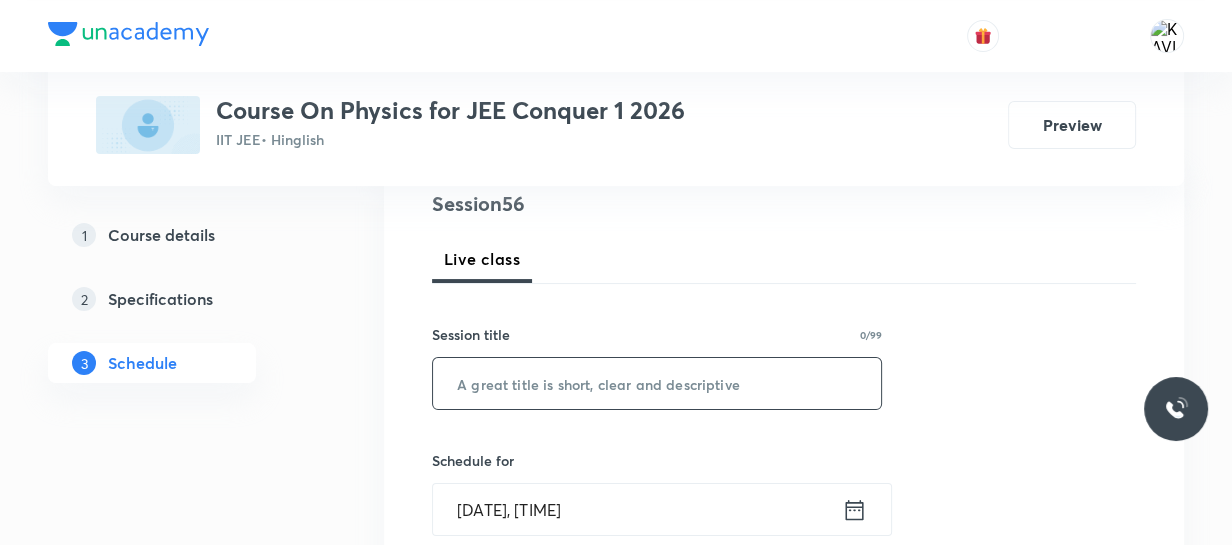 click at bounding box center (657, 383) 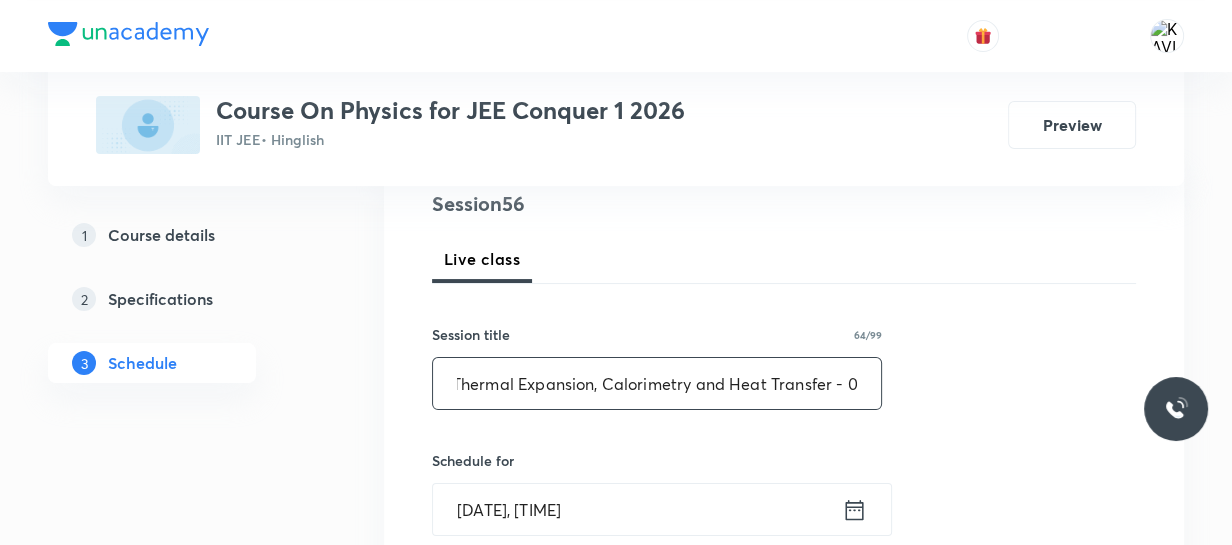 scroll, scrollTop: 0, scrollLeft: 89, axis: horizontal 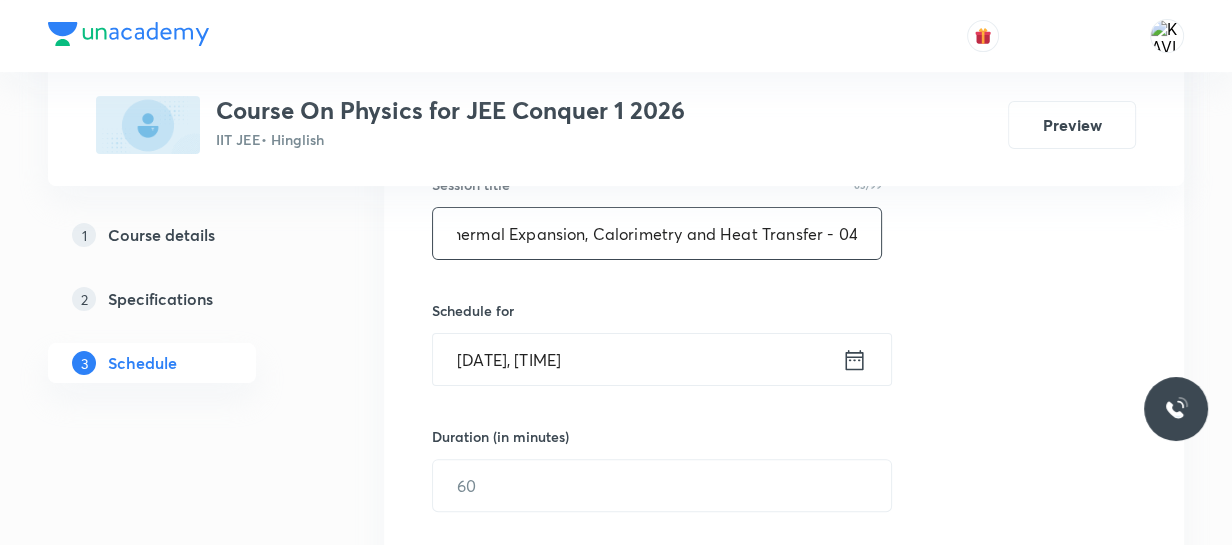 type on "Elasticity, Thermal Expansion, Calorimetry and Heat Transfer - 04" 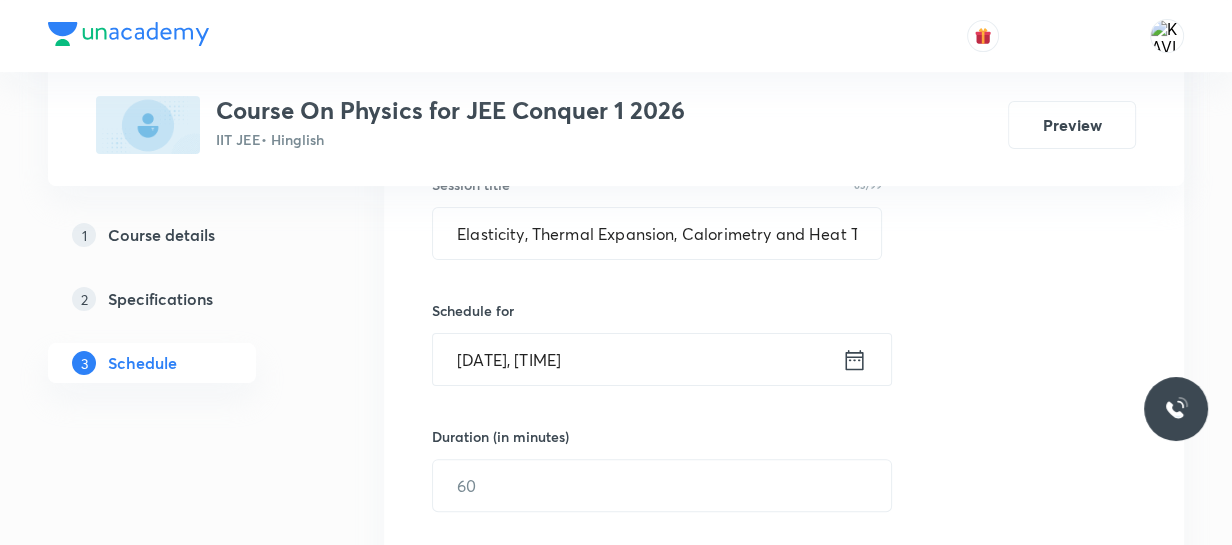 click 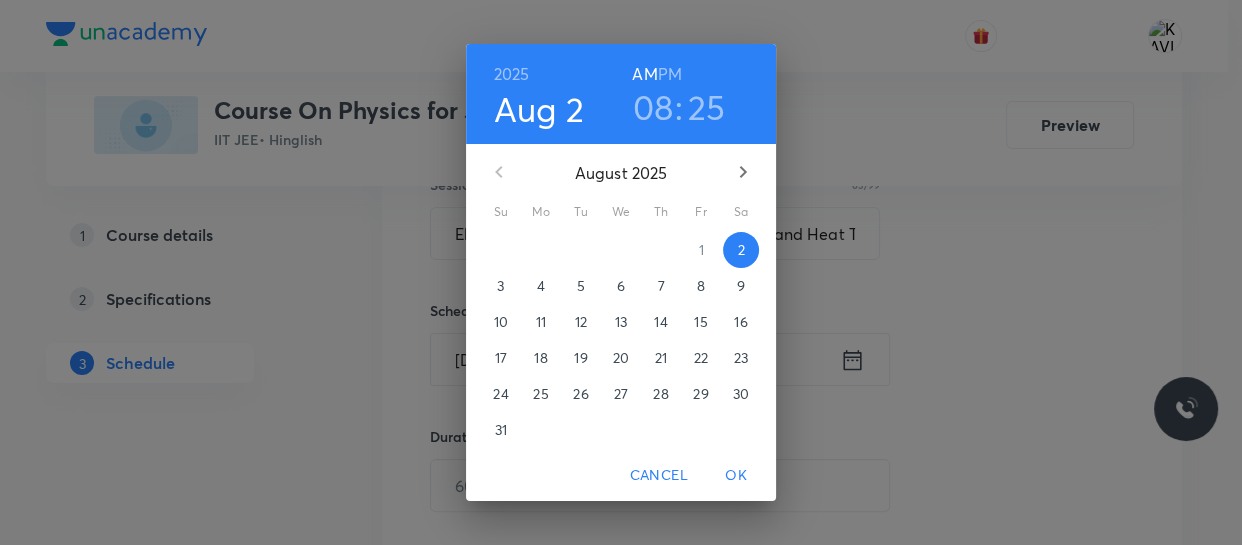 click on "08" at bounding box center (653, 107) 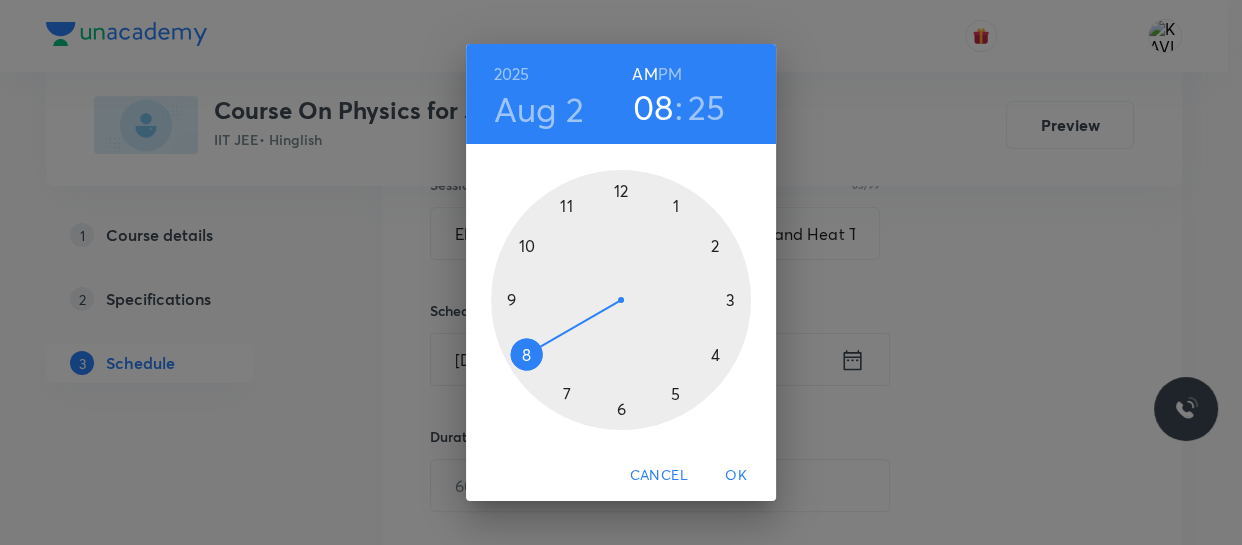 click at bounding box center (621, 300) 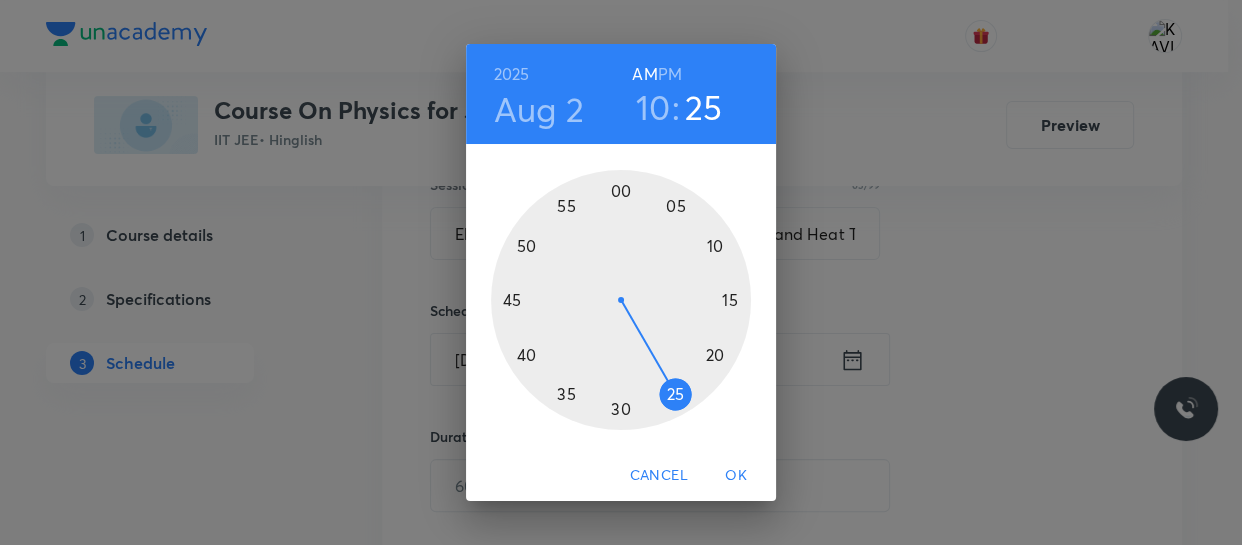 click at bounding box center [621, 300] 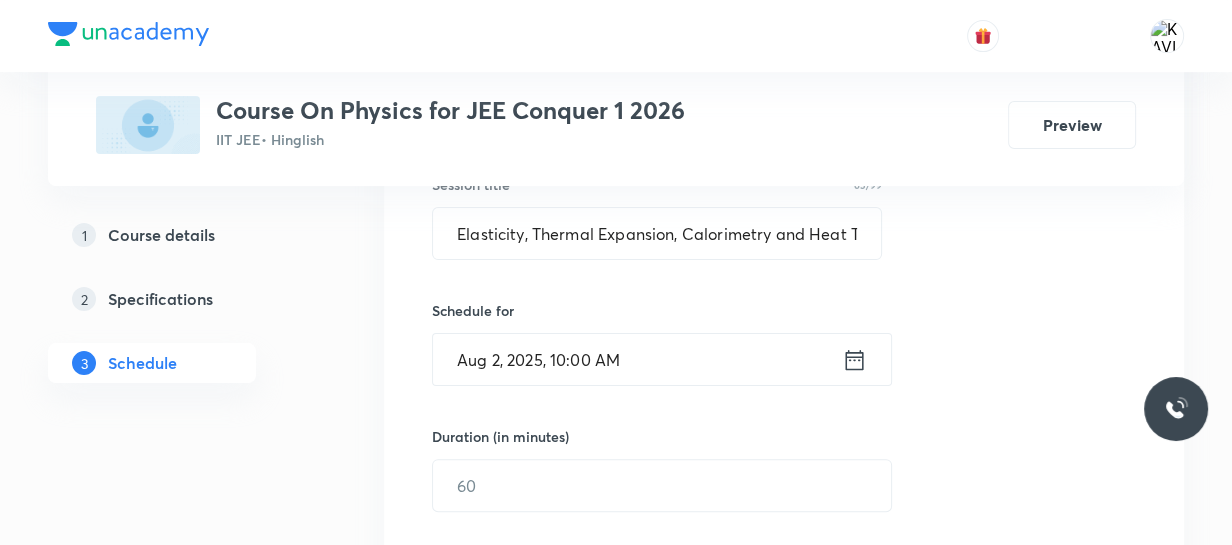 scroll, scrollTop: 524, scrollLeft: 0, axis: vertical 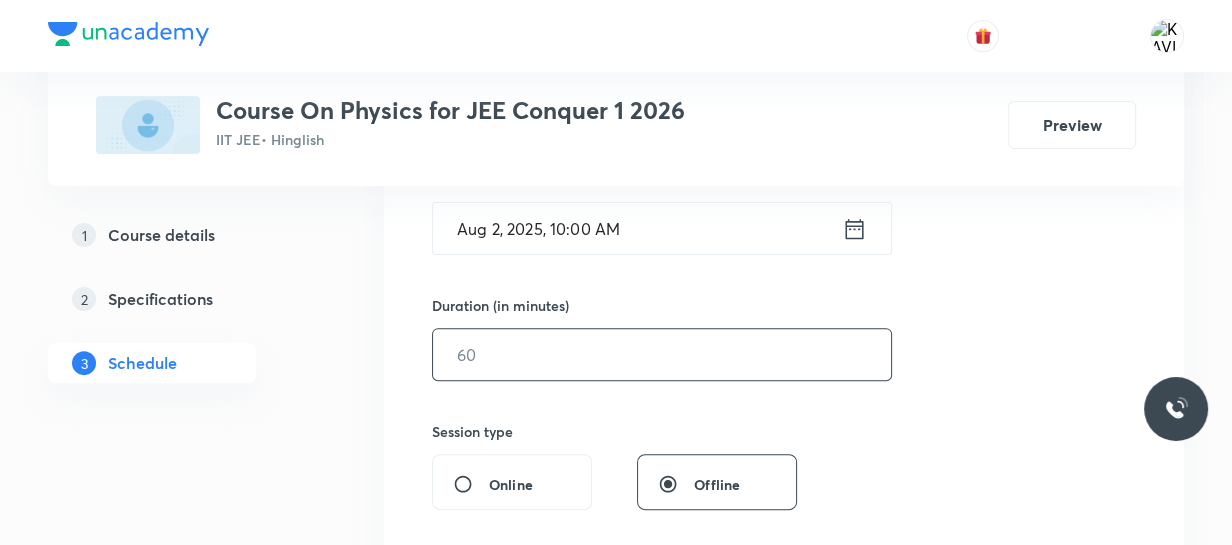 click at bounding box center [662, 354] 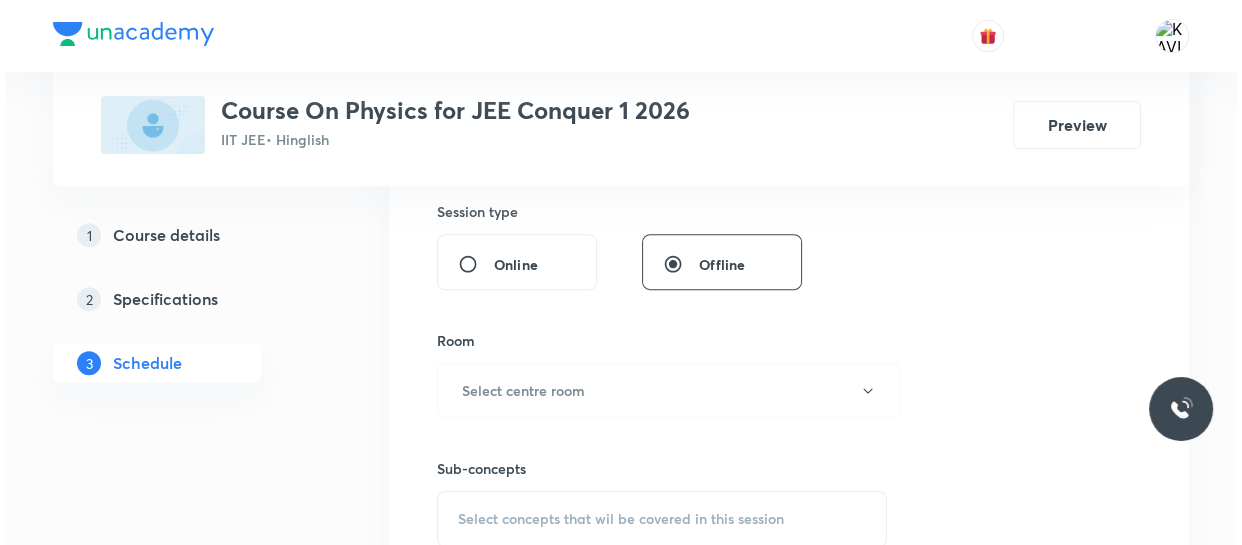 scroll, scrollTop: 748, scrollLeft: 0, axis: vertical 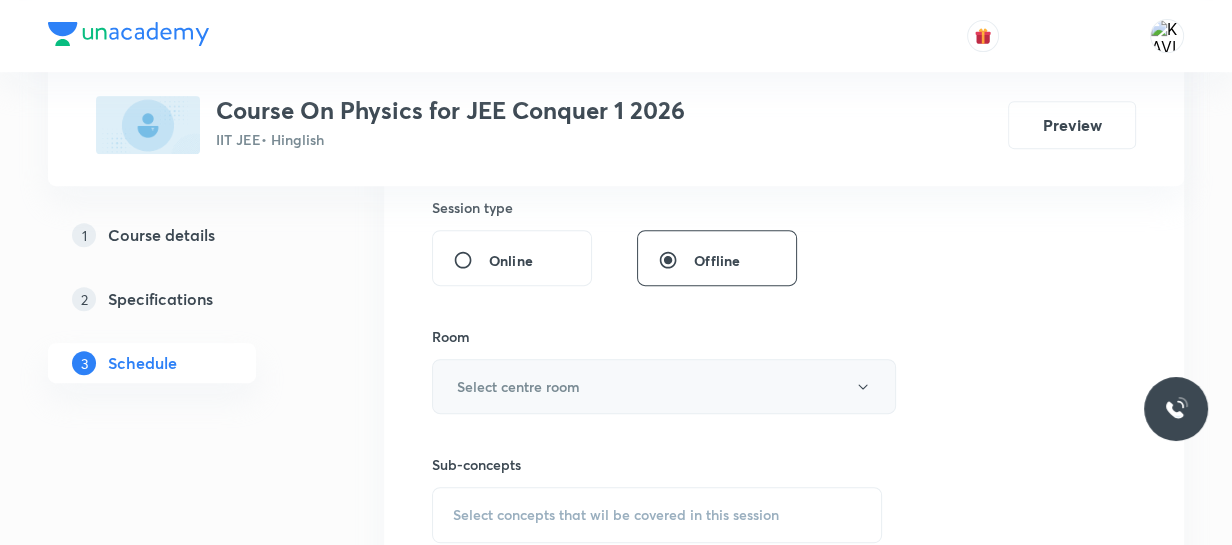 type on "75" 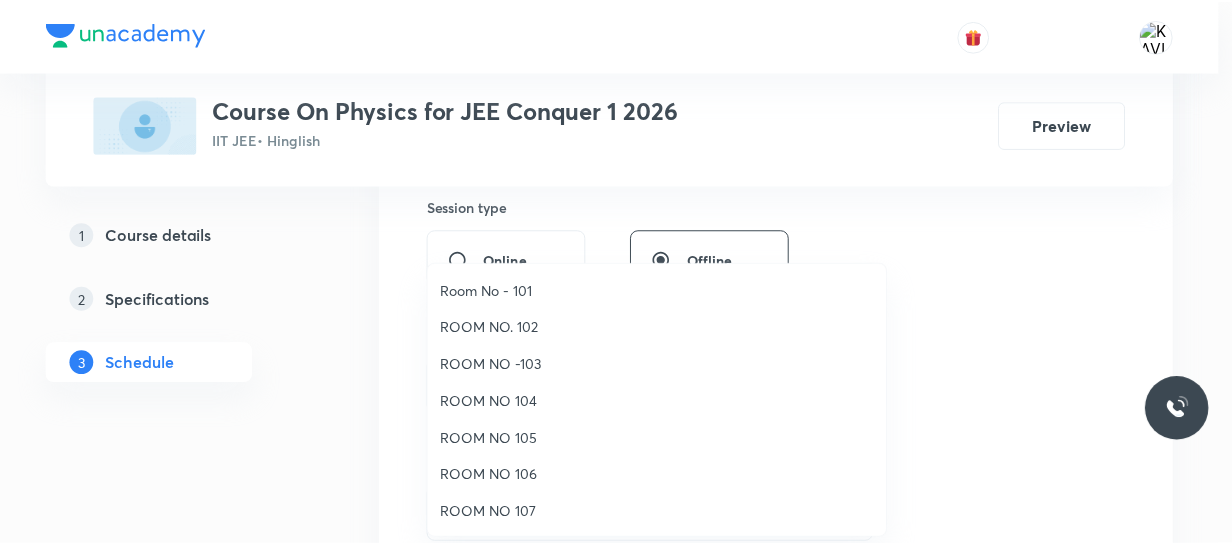 scroll, scrollTop: 222, scrollLeft: 0, axis: vertical 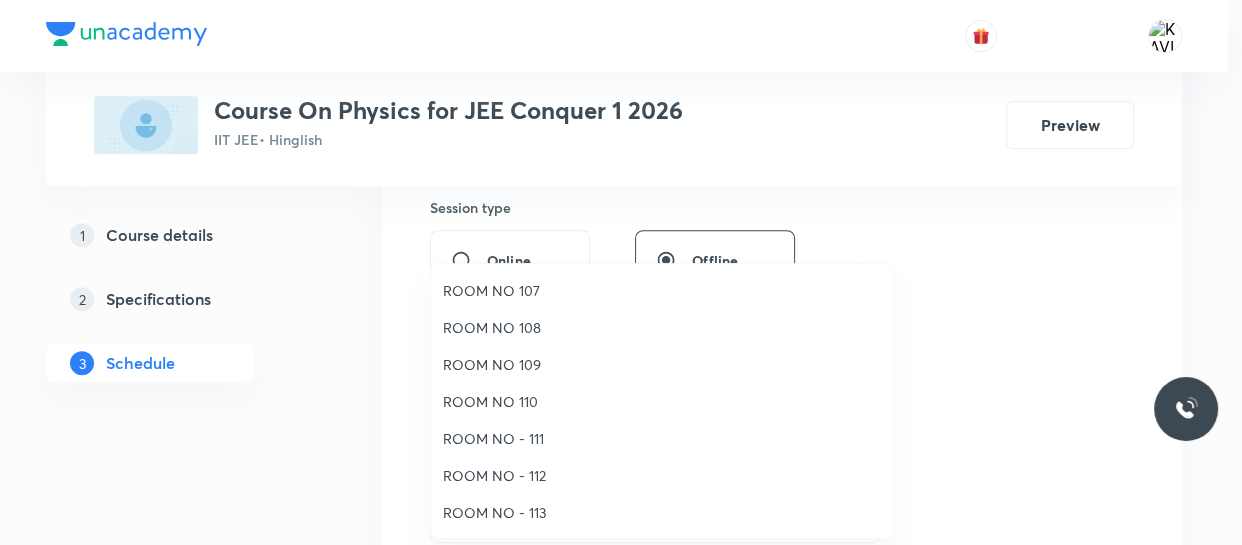 click on "ROOM NO 108" at bounding box center [662, 327] 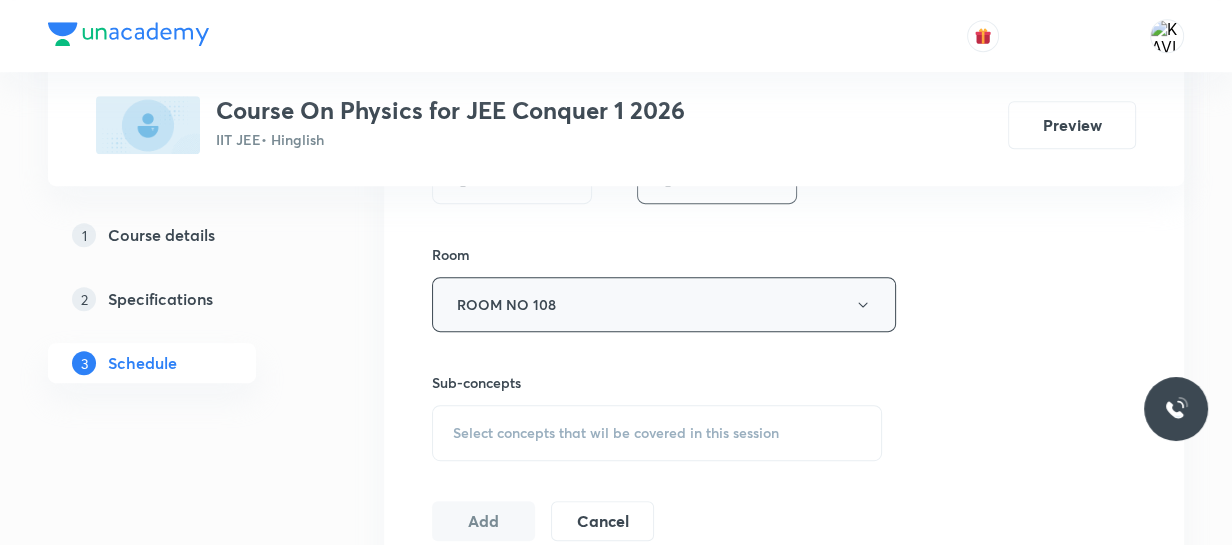 scroll, scrollTop: 833, scrollLeft: 0, axis: vertical 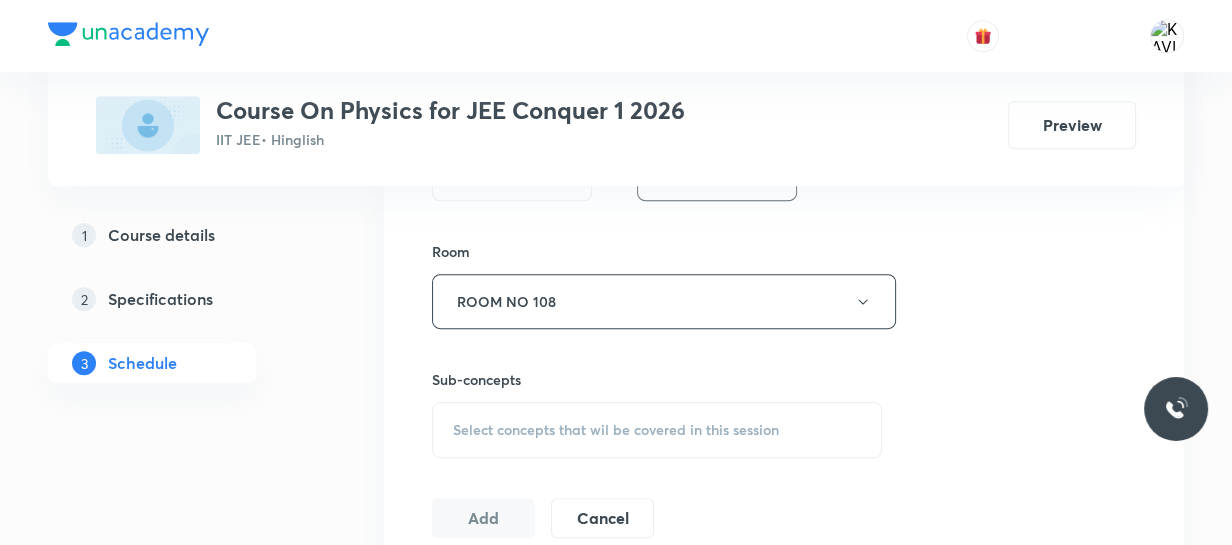 click on "Select concepts that wil be covered in this session" at bounding box center (657, 430) 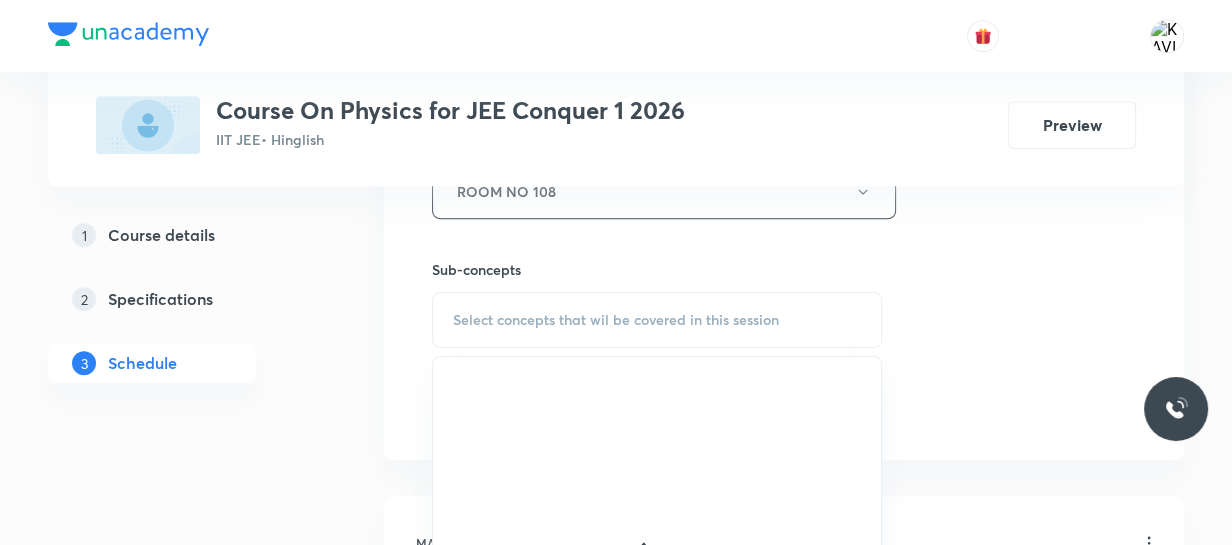 scroll, scrollTop: 948, scrollLeft: 0, axis: vertical 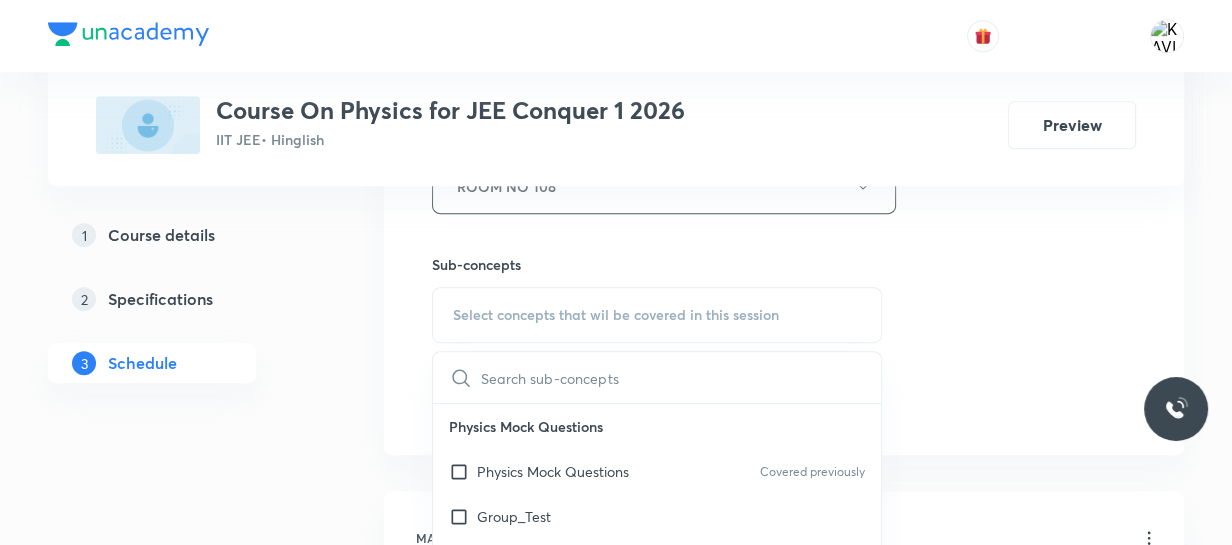 click at bounding box center (681, 377) 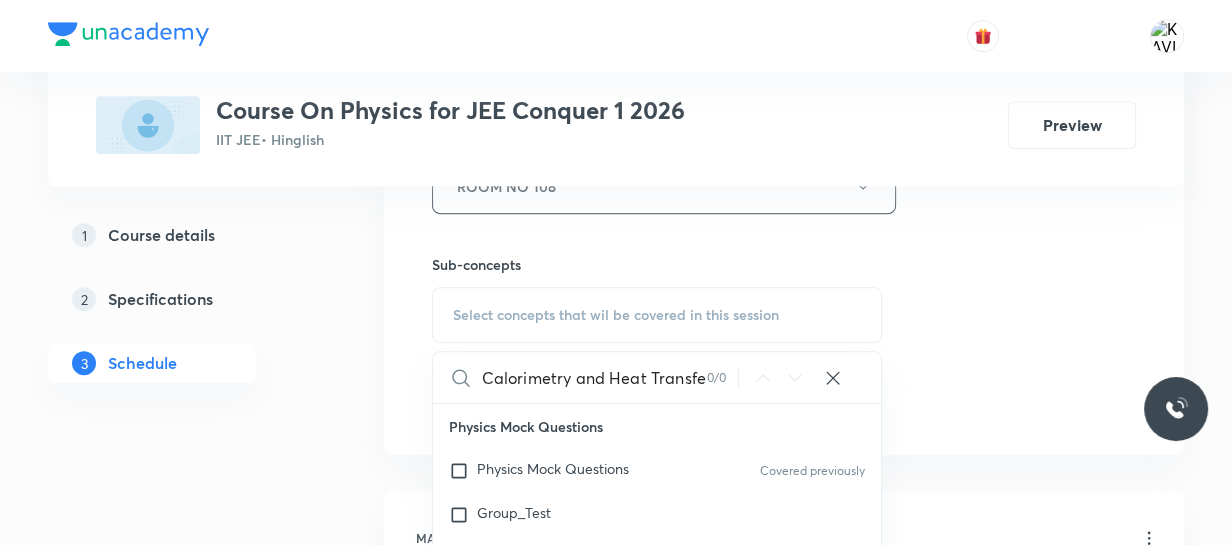 scroll, scrollTop: 0, scrollLeft: 218, axis: horizontal 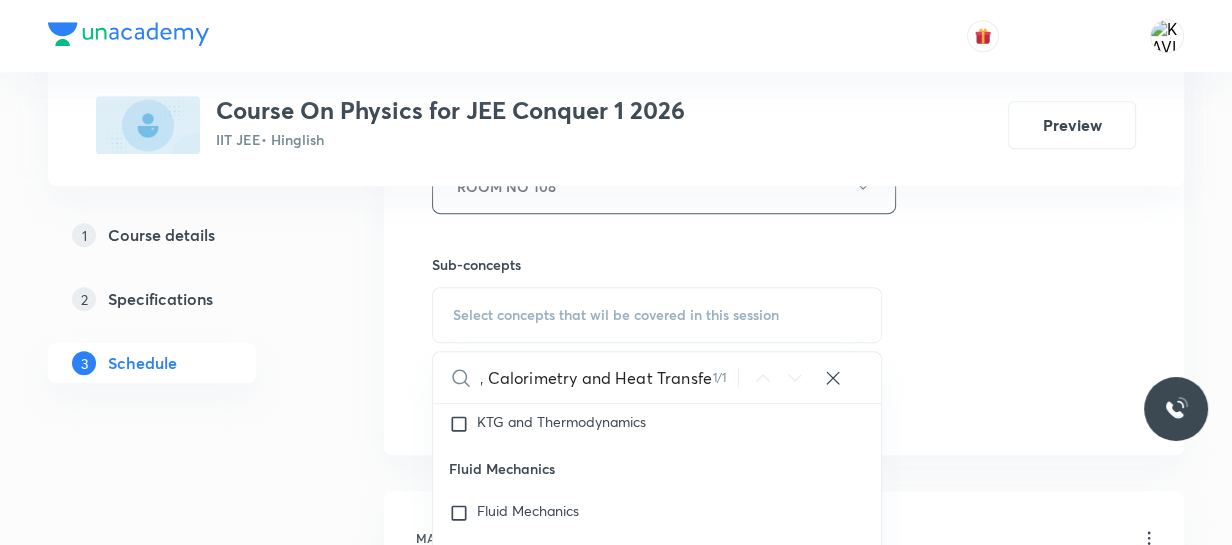 type on "Elasticity, Thermal Expansion, Calorimetry and Heat Transfe" 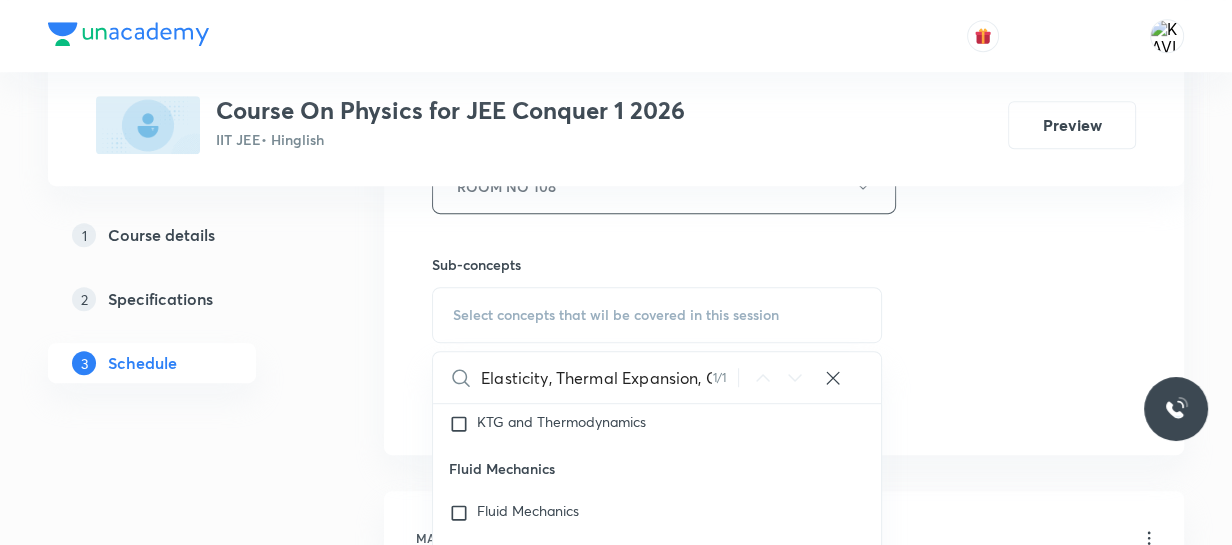 click on "Elasticity, Thermal Expansion, Calorimetry and Heat Transfe" at bounding box center [571, 327] 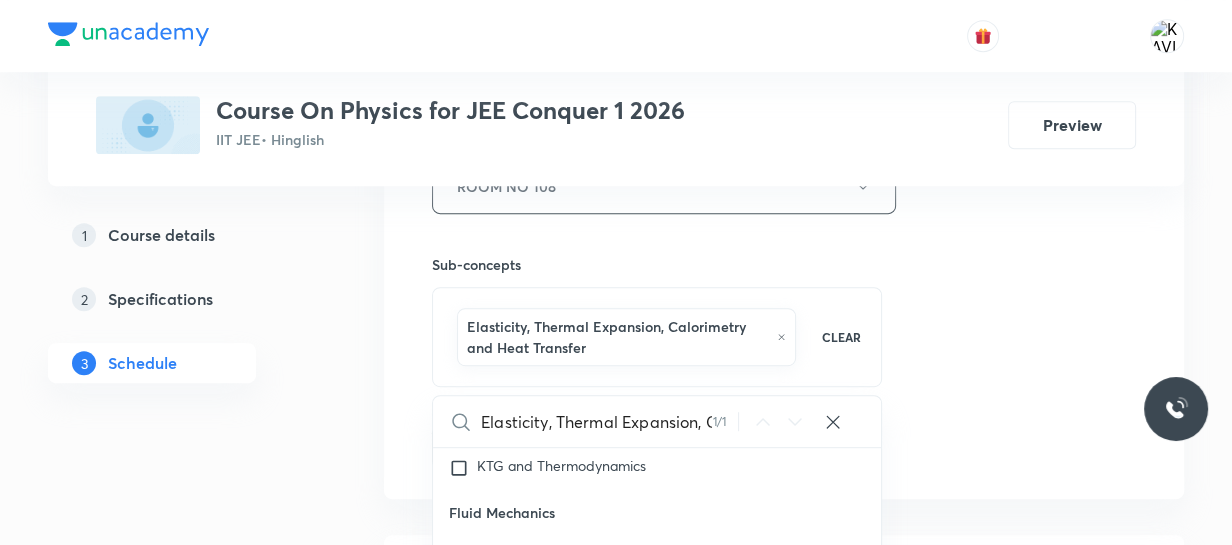 checkbox on "true" 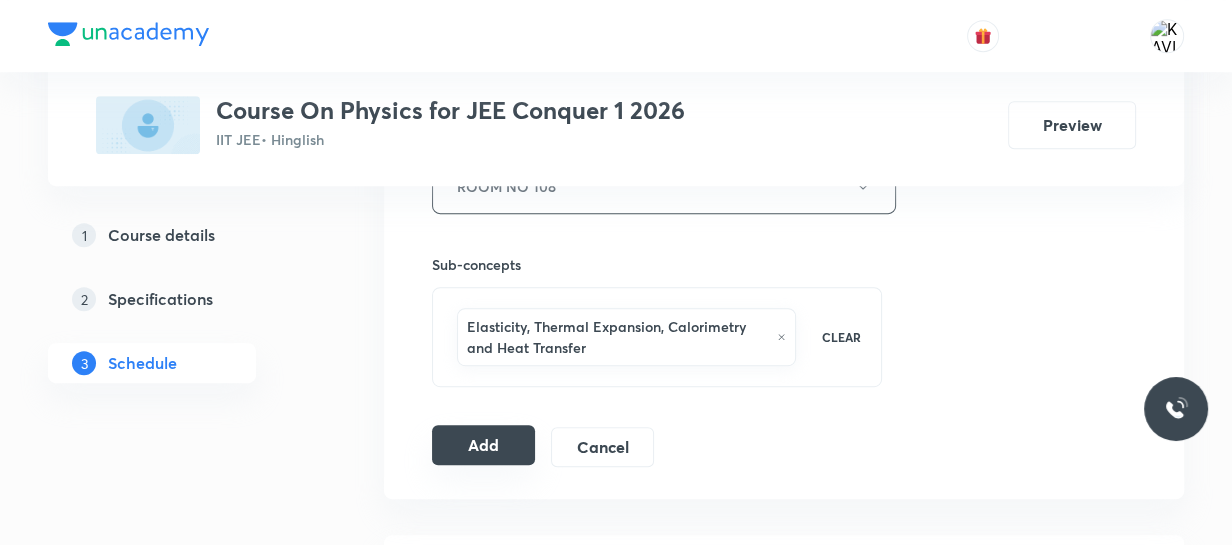 click on "Add" at bounding box center [483, 445] 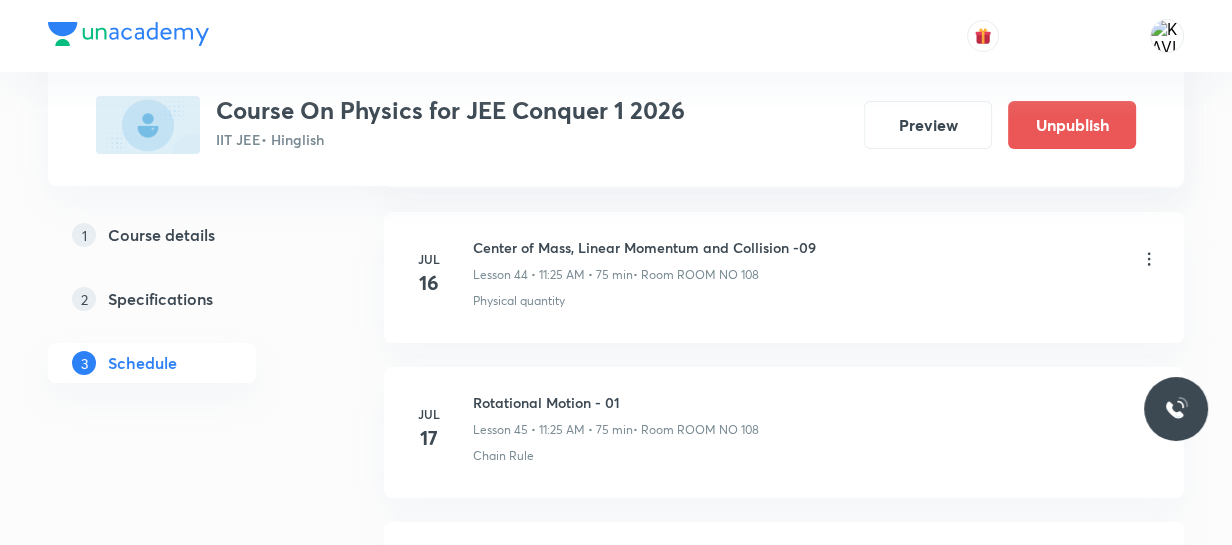 scroll, scrollTop: 8806, scrollLeft: 0, axis: vertical 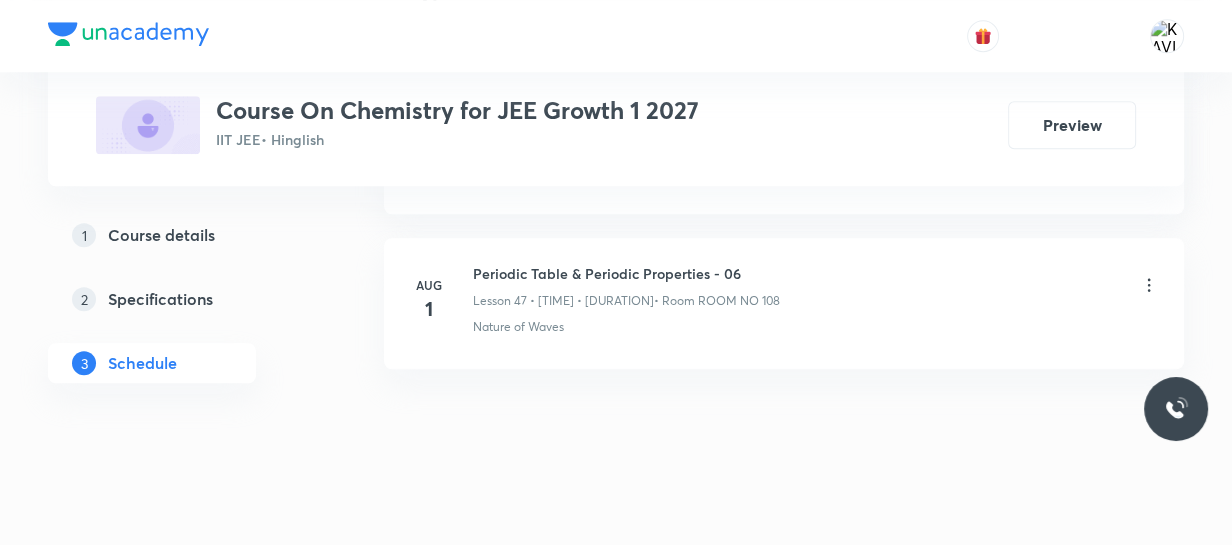 click 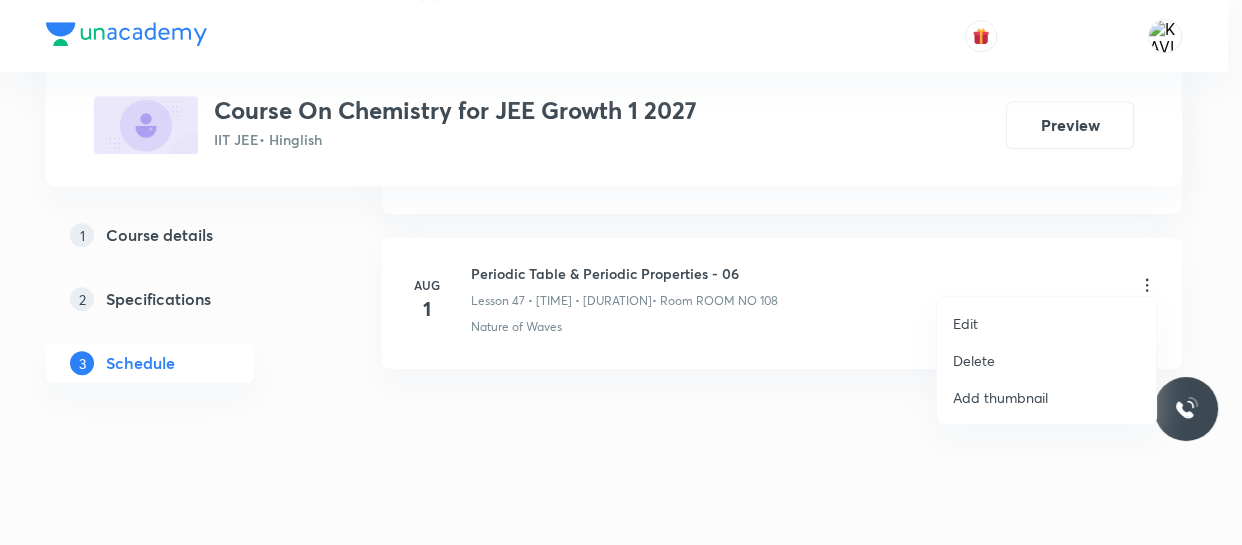 click on "Delete" at bounding box center [1046, 360] 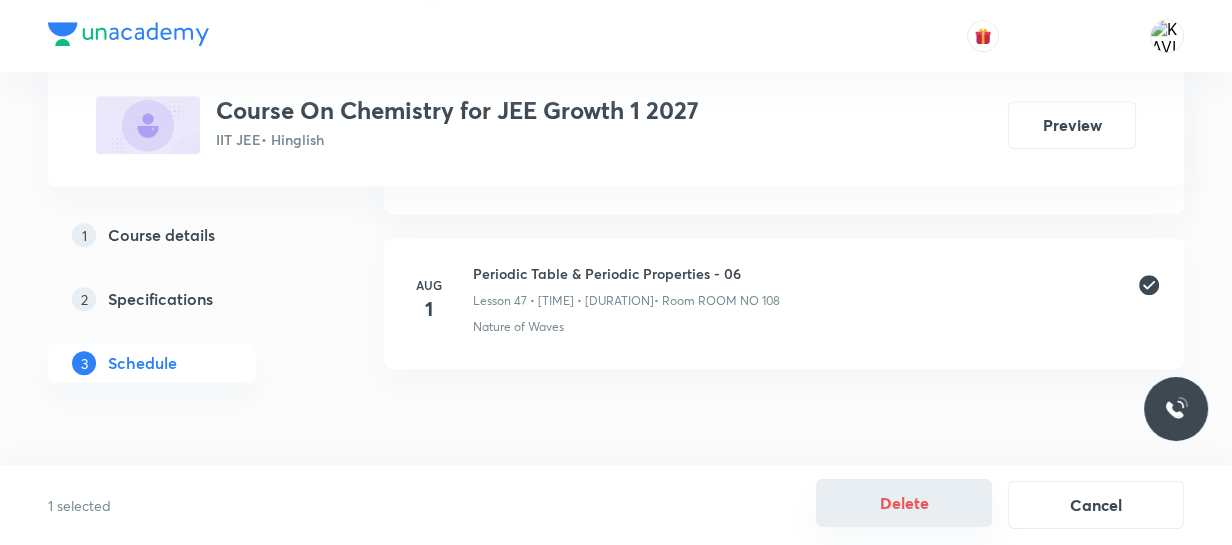 click on "Delete" at bounding box center (904, 503) 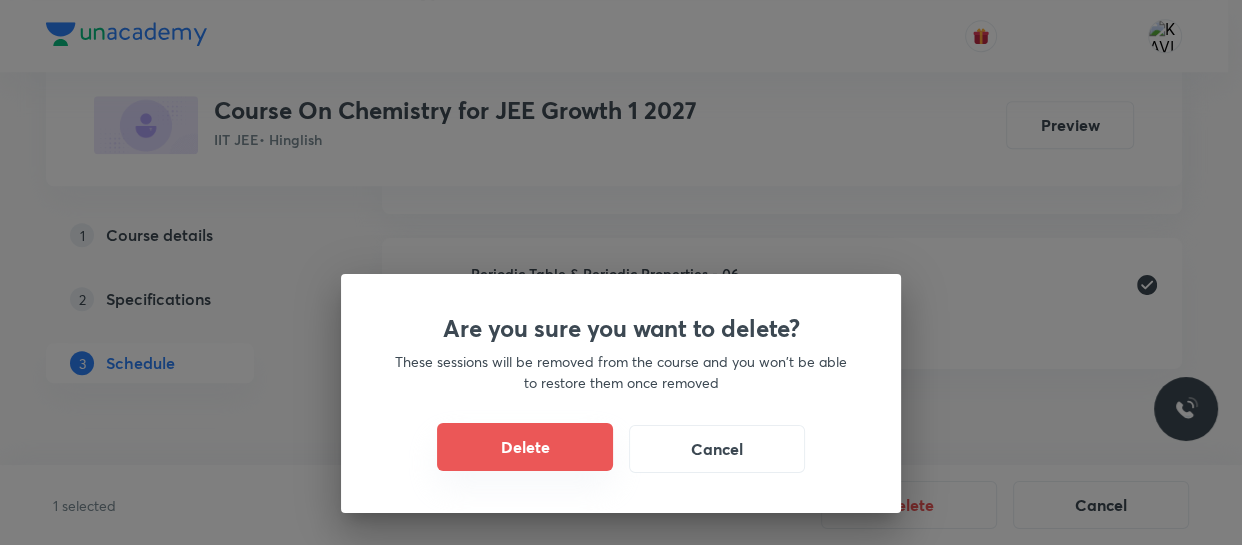 click on "Delete" at bounding box center [525, 447] 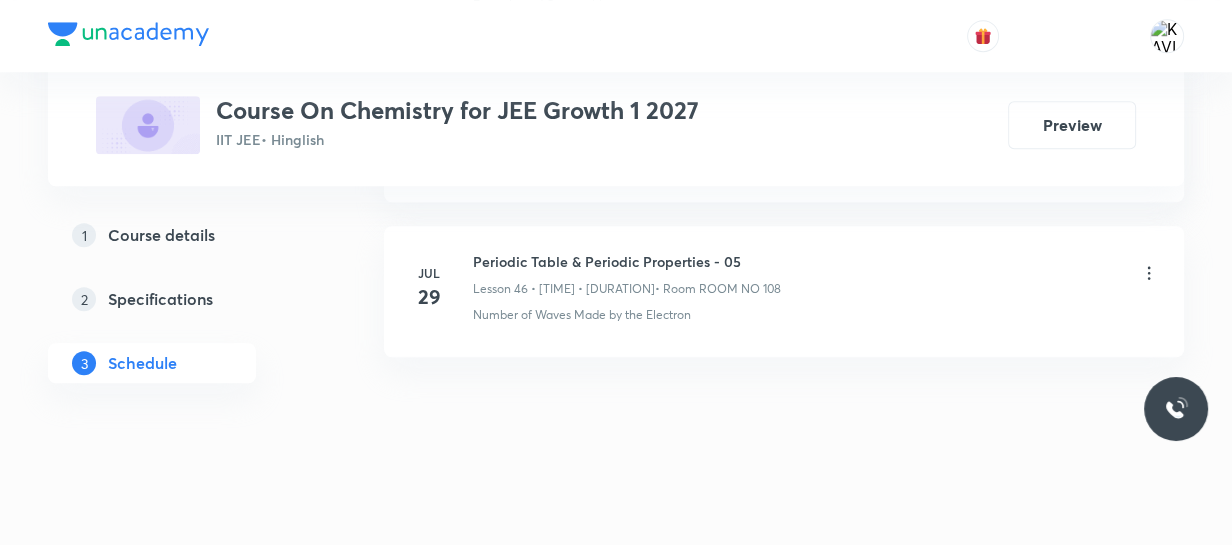 scroll, scrollTop: 8177, scrollLeft: 0, axis: vertical 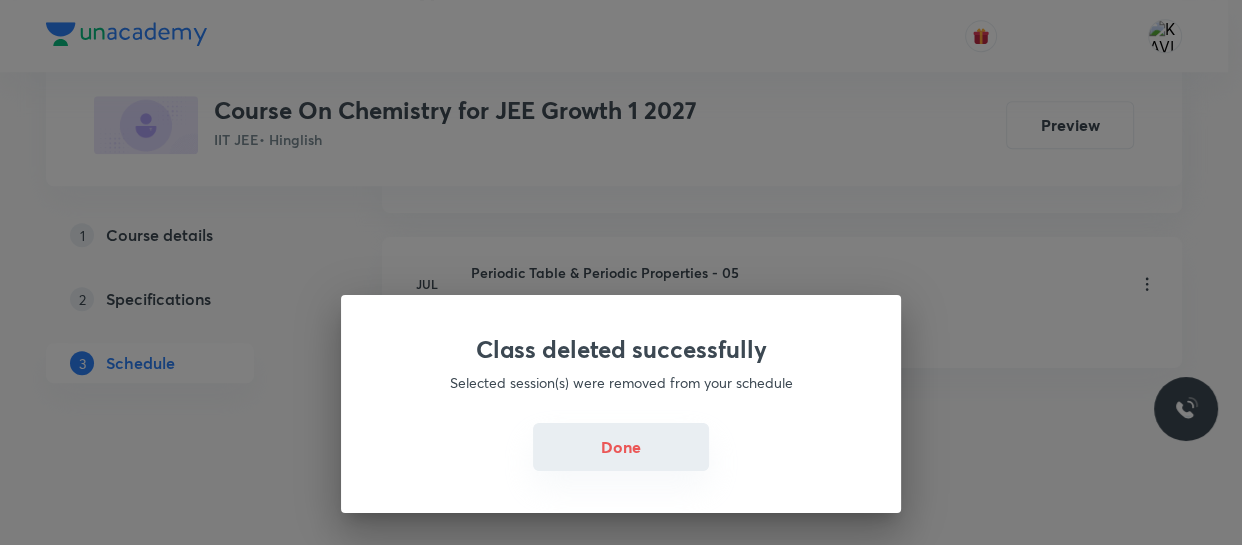 click on "Done" at bounding box center (621, 447) 